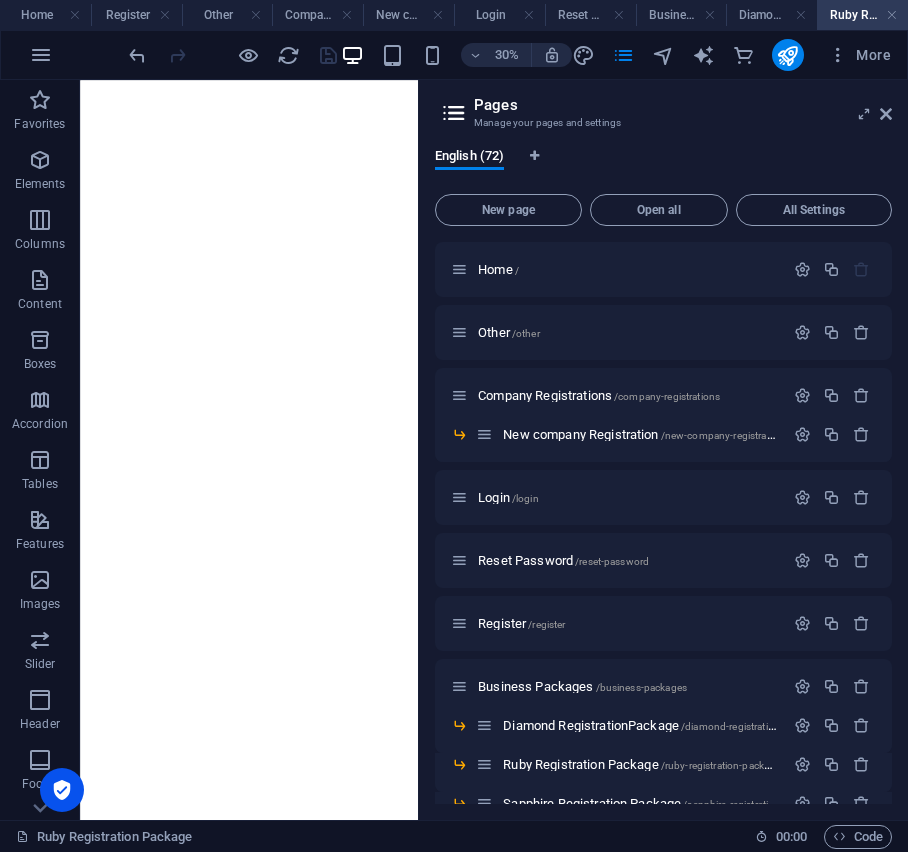 scroll, scrollTop: 0, scrollLeft: 0, axis: both 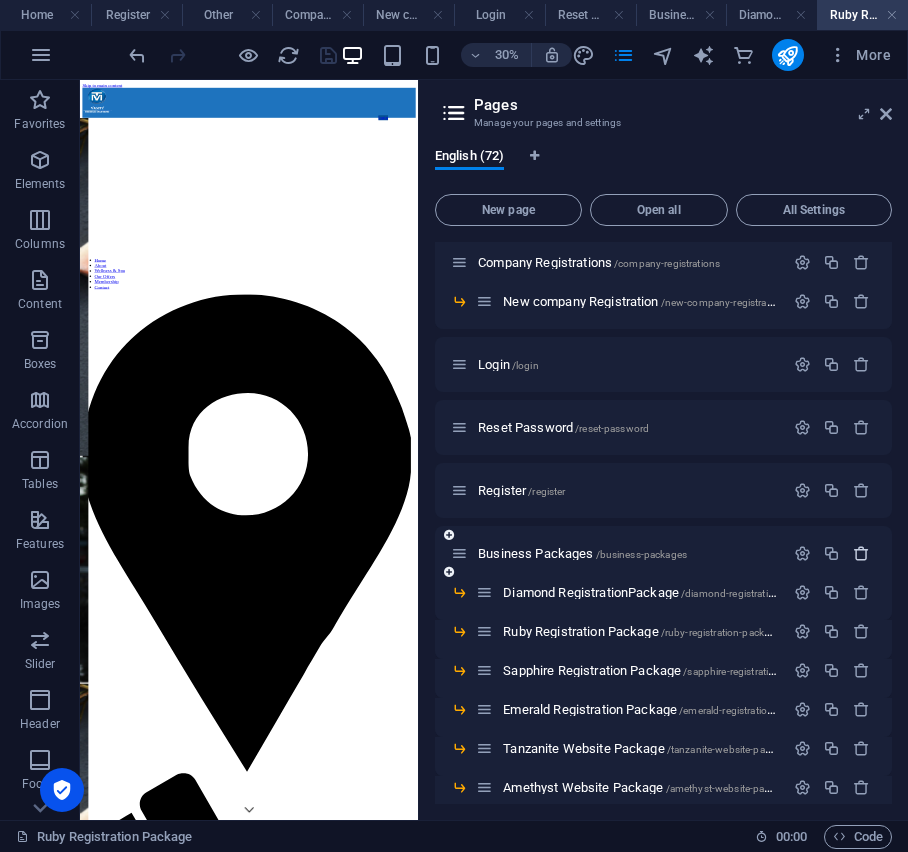 click at bounding box center (861, 553) 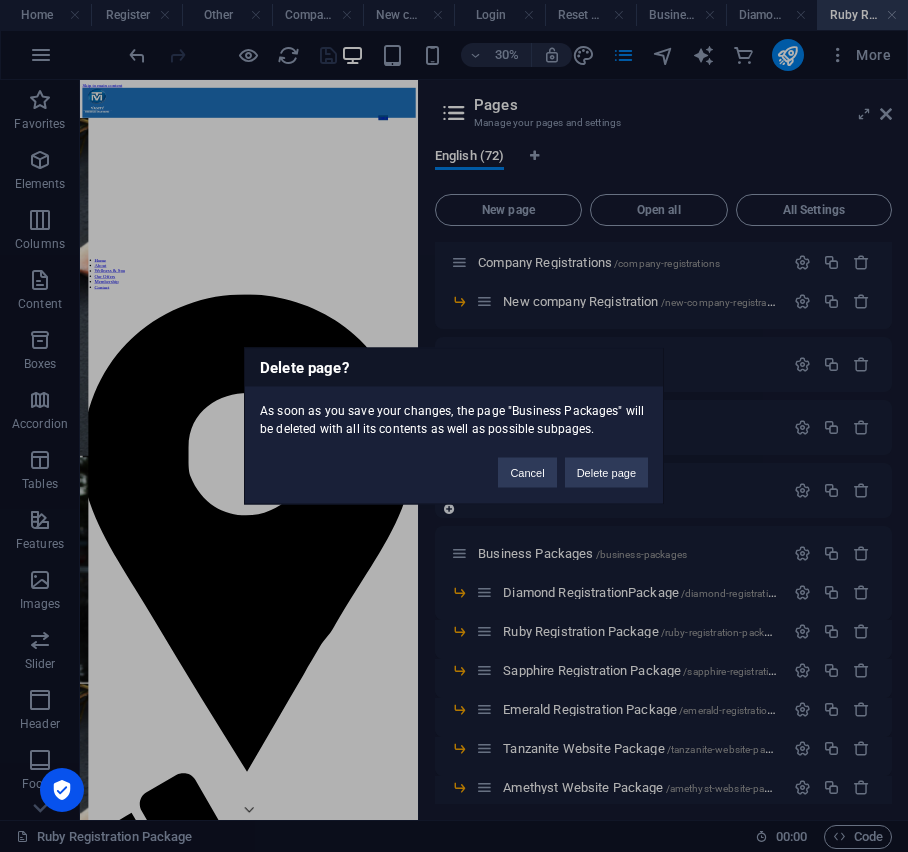 click on "Delete page" at bounding box center [606, 473] 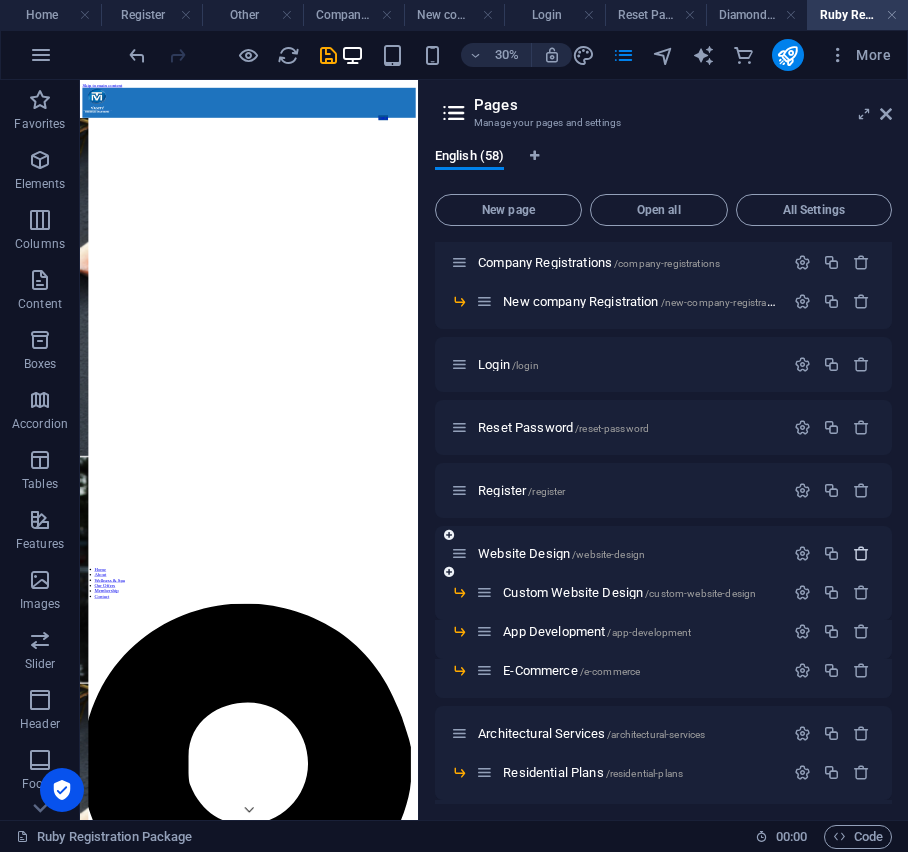 click at bounding box center [861, 553] 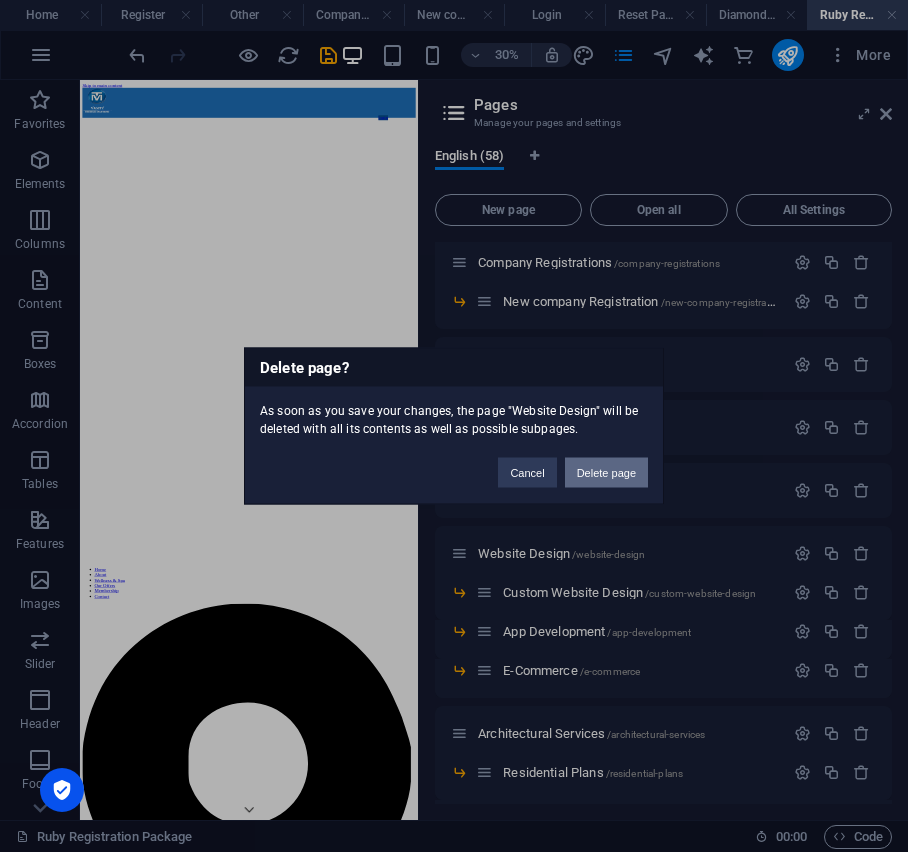 click on "Delete page" at bounding box center [606, 473] 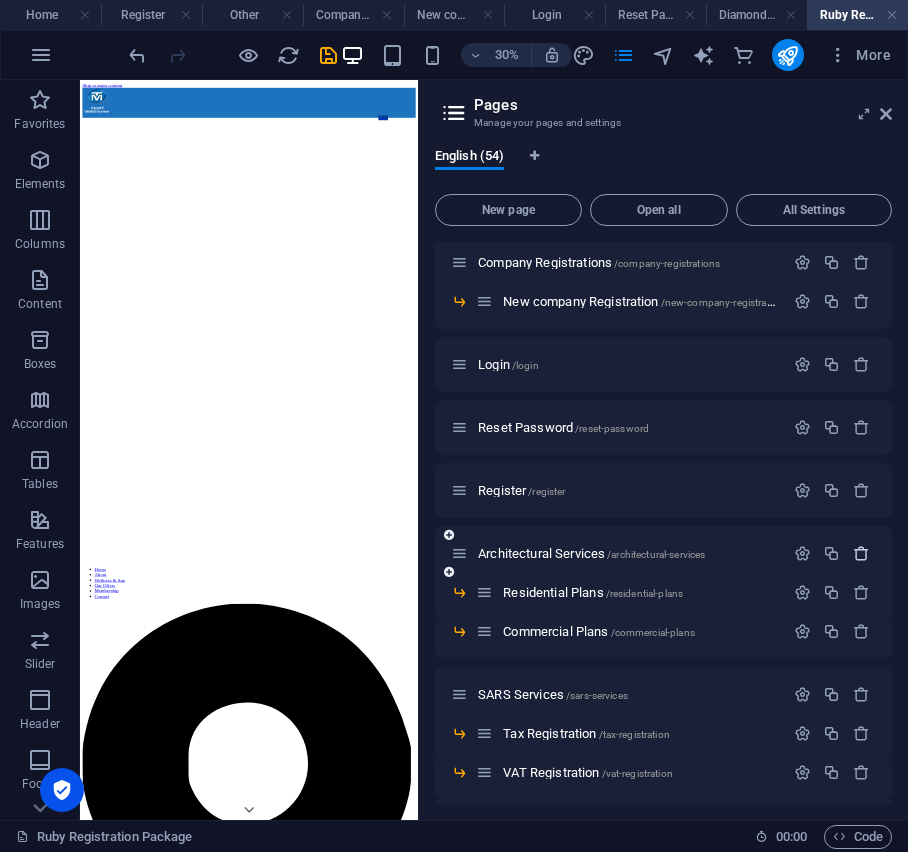 click at bounding box center [861, 553] 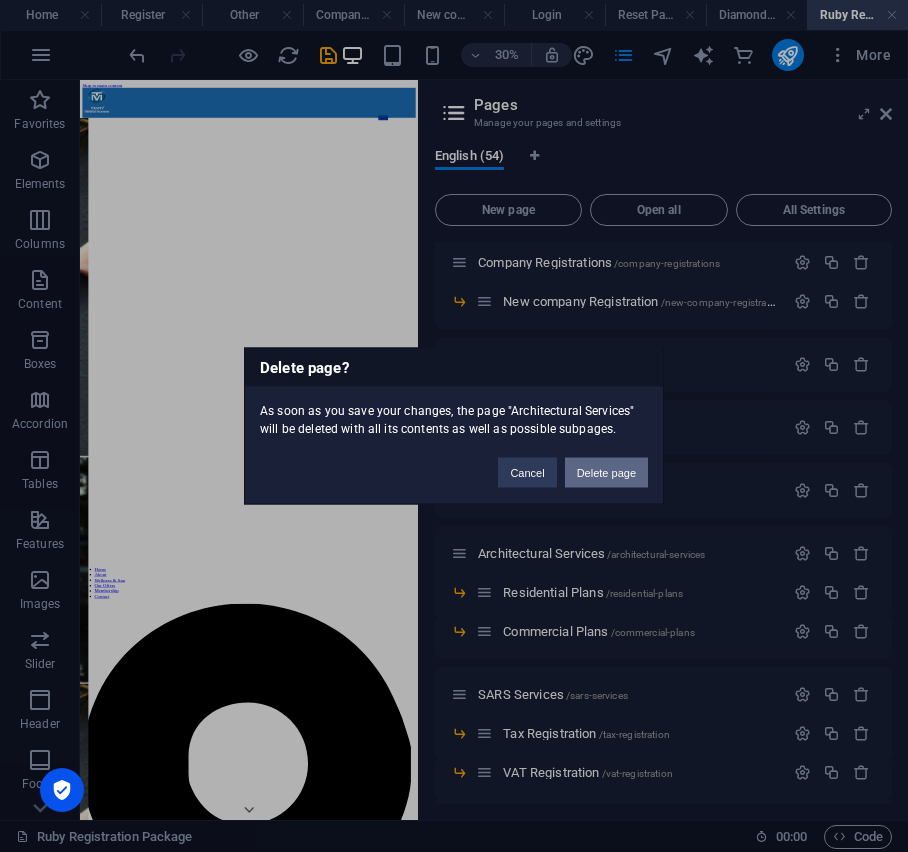 click on "Delete page" at bounding box center [606, 473] 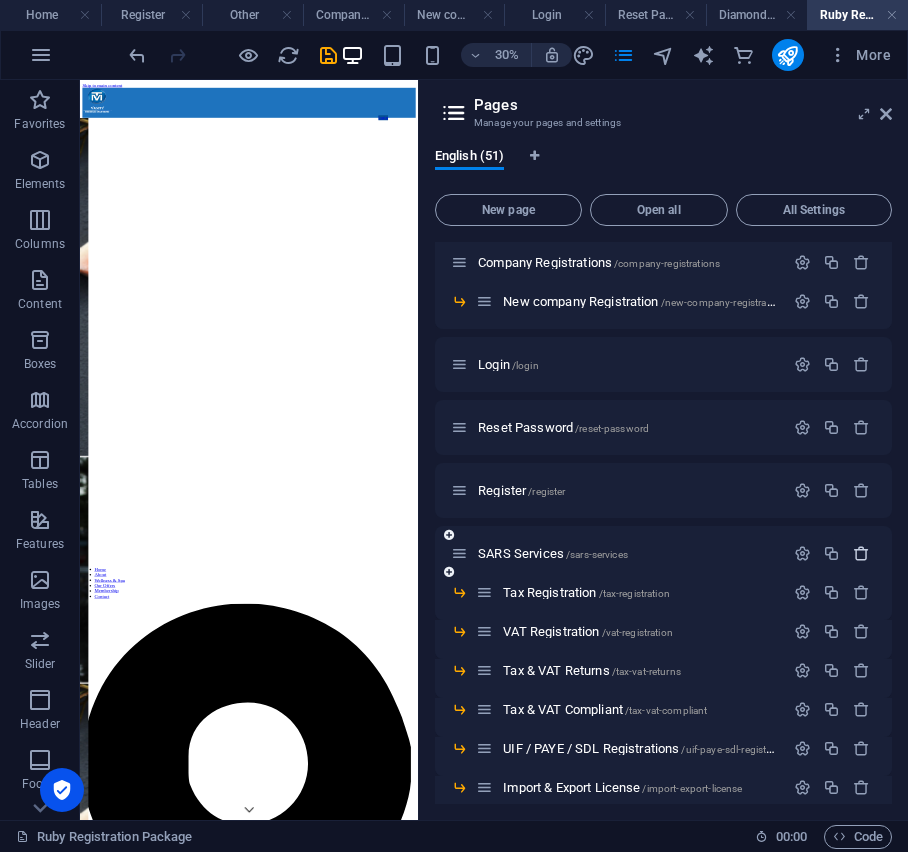 click at bounding box center (861, 553) 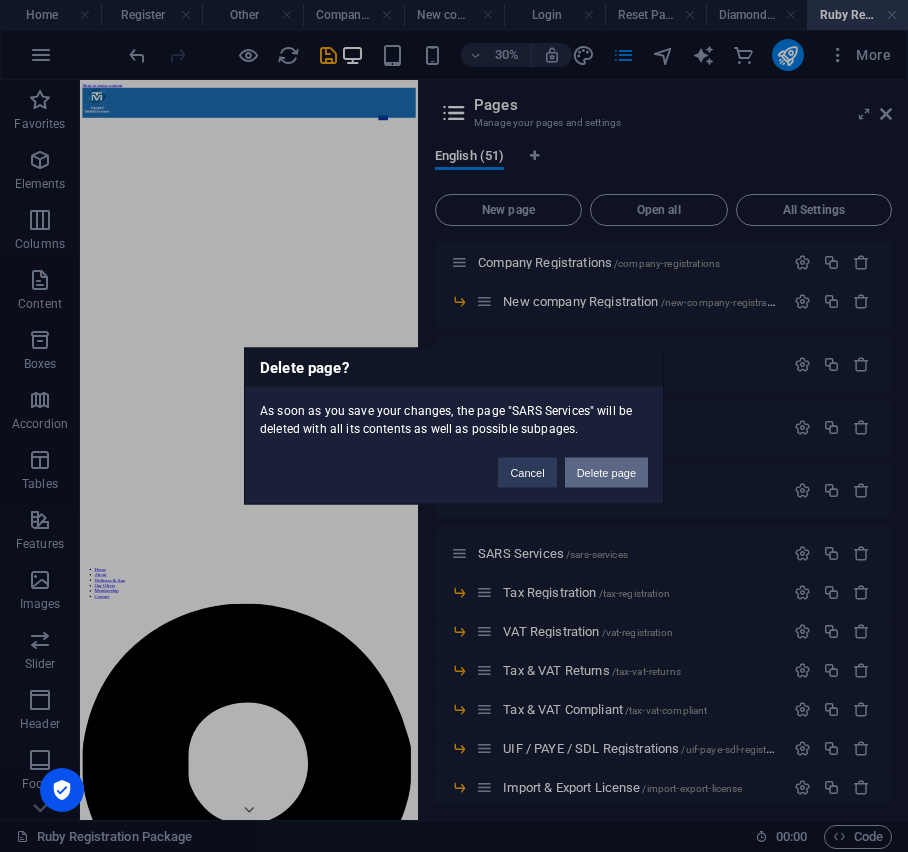 click on "Delete page" at bounding box center [606, 473] 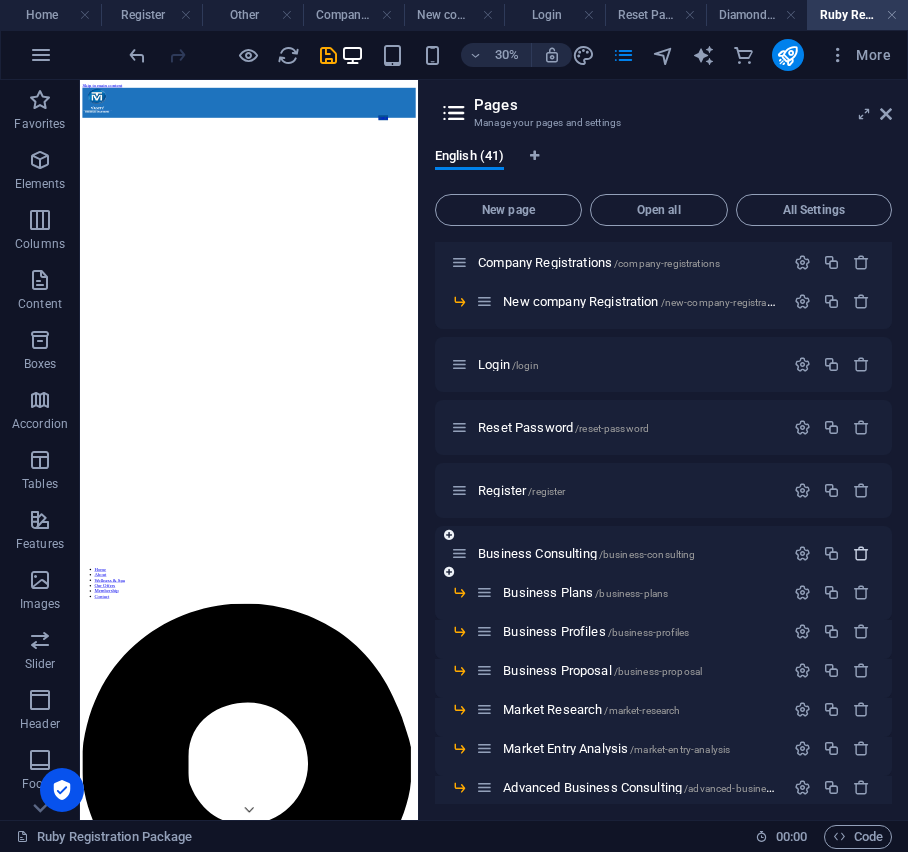 click at bounding box center (861, 553) 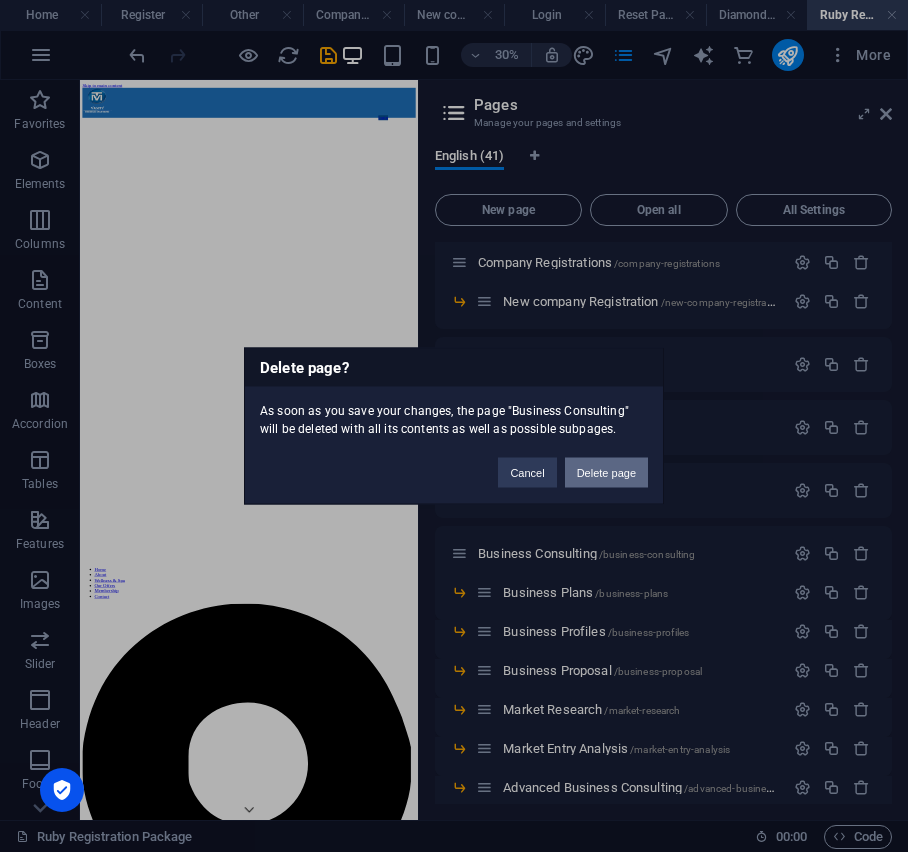 click on "Delete page" at bounding box center [606, 473] 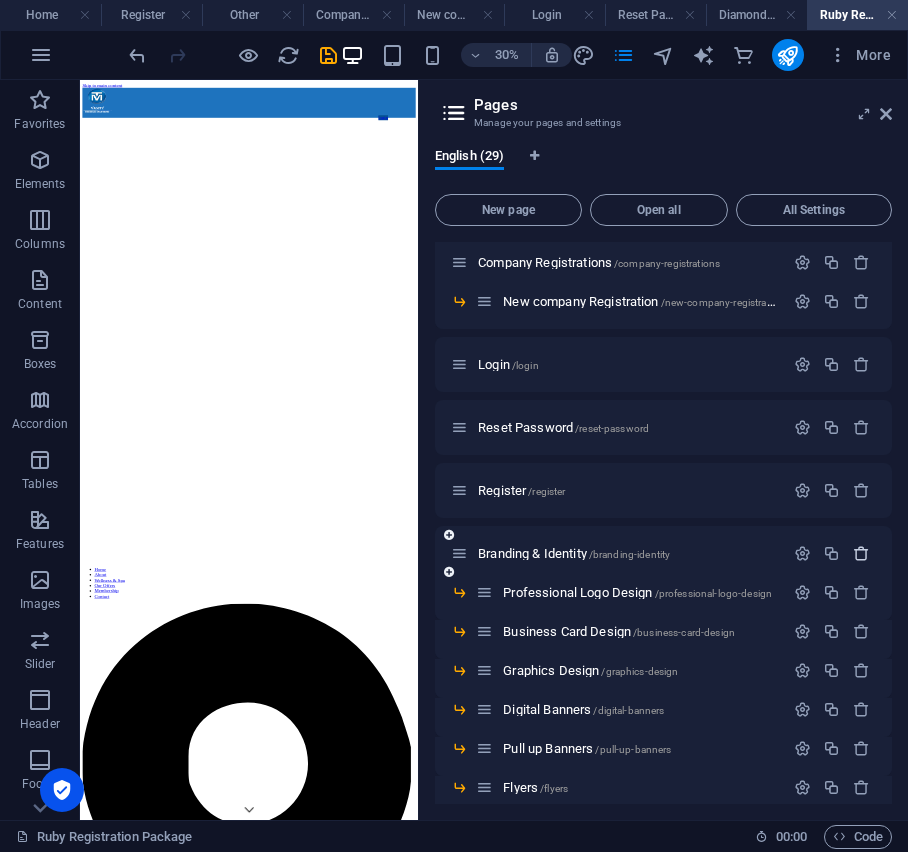 click at bounding box center [861, 553] 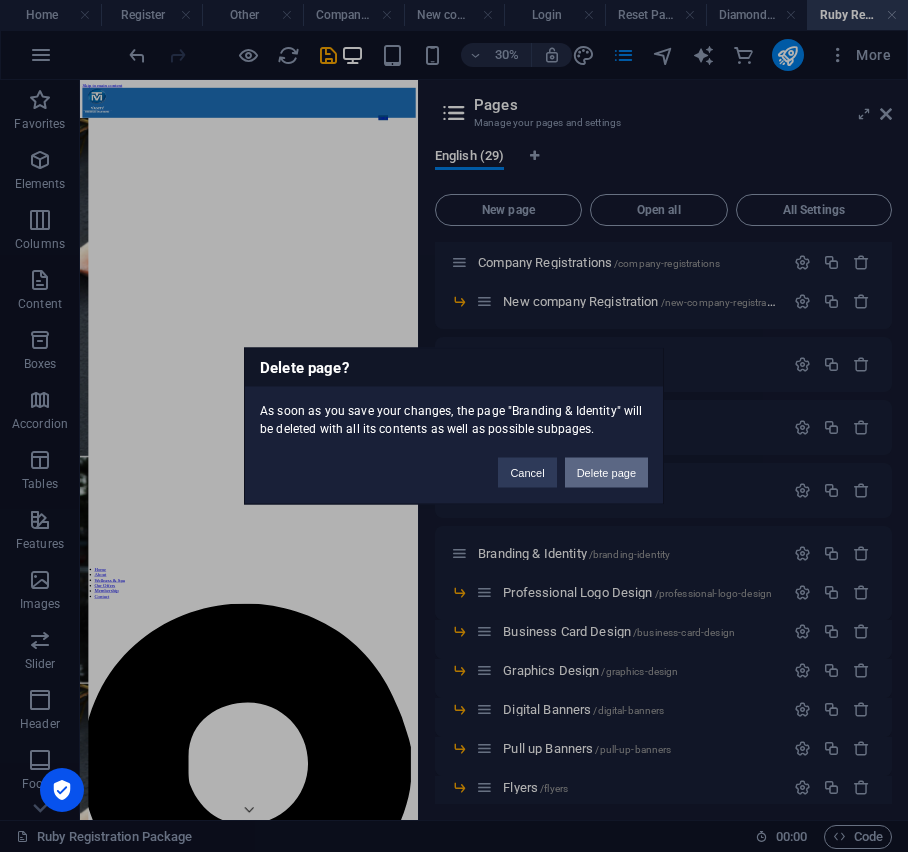 click on "Delete page" at bounding box center [606, 473] 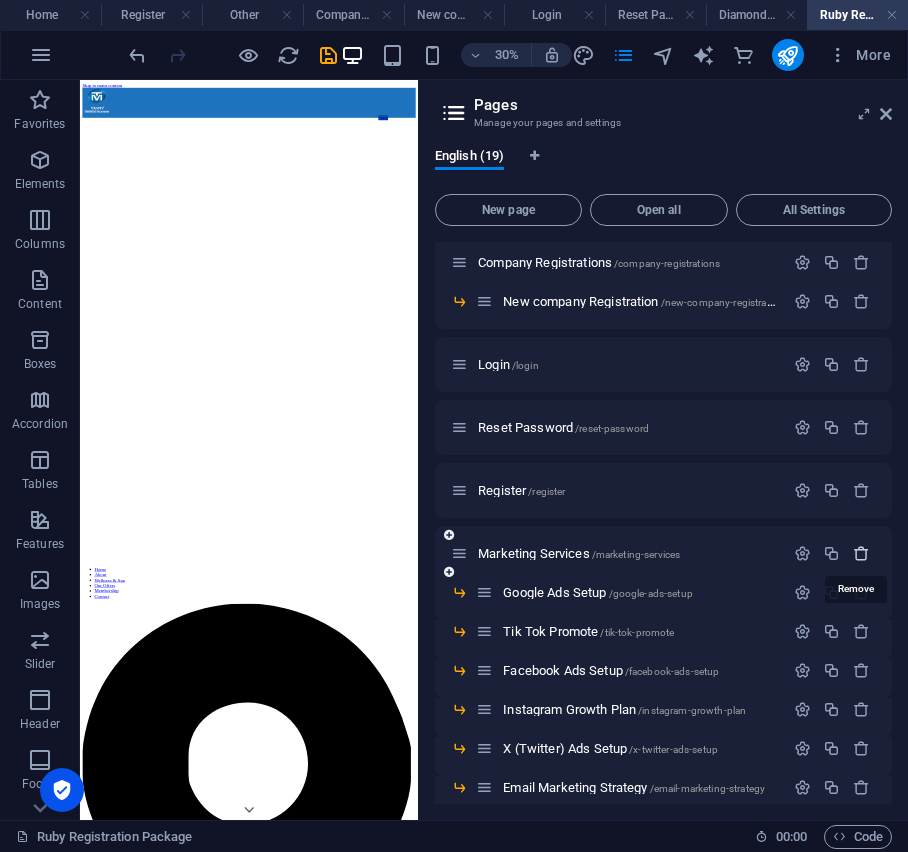click at bounding box center [861, 553] 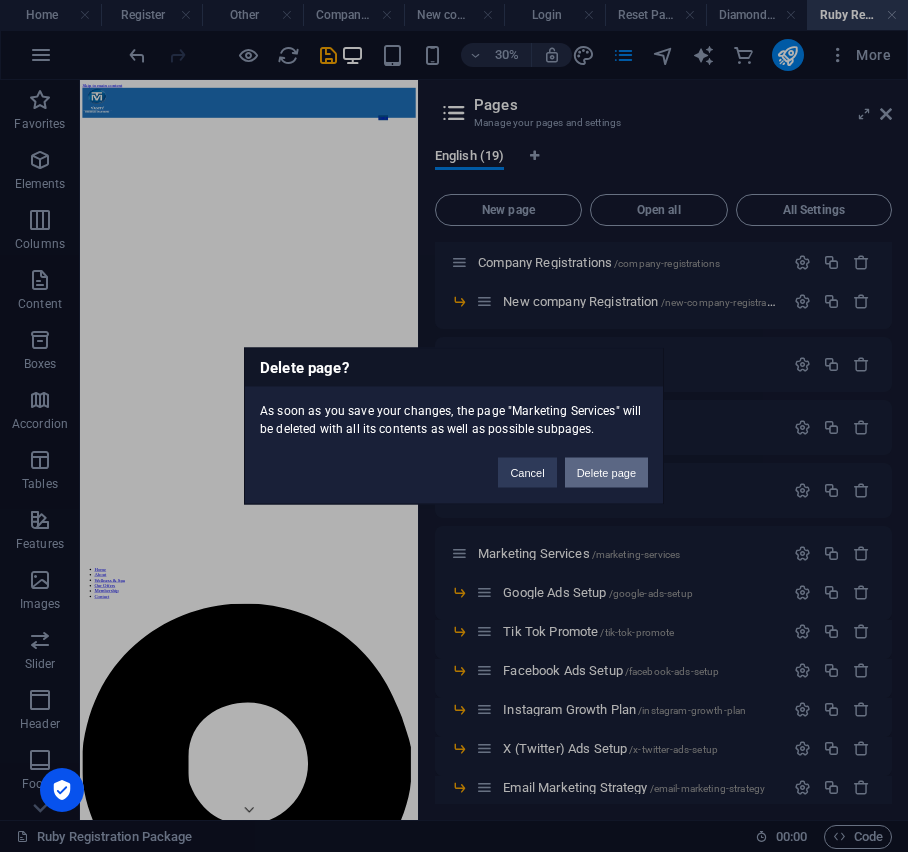 click on "Delete page" at bounding box center [606, 473] 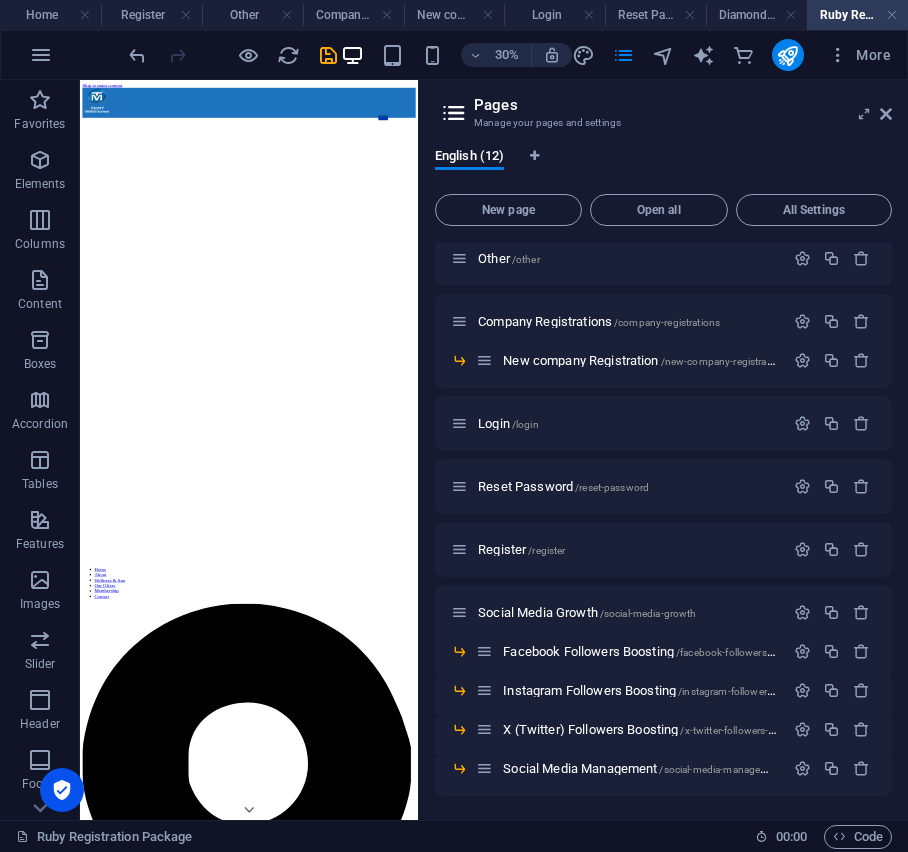 scroll, scrollTop: 73, scrollLeft: 0, axis: vertical 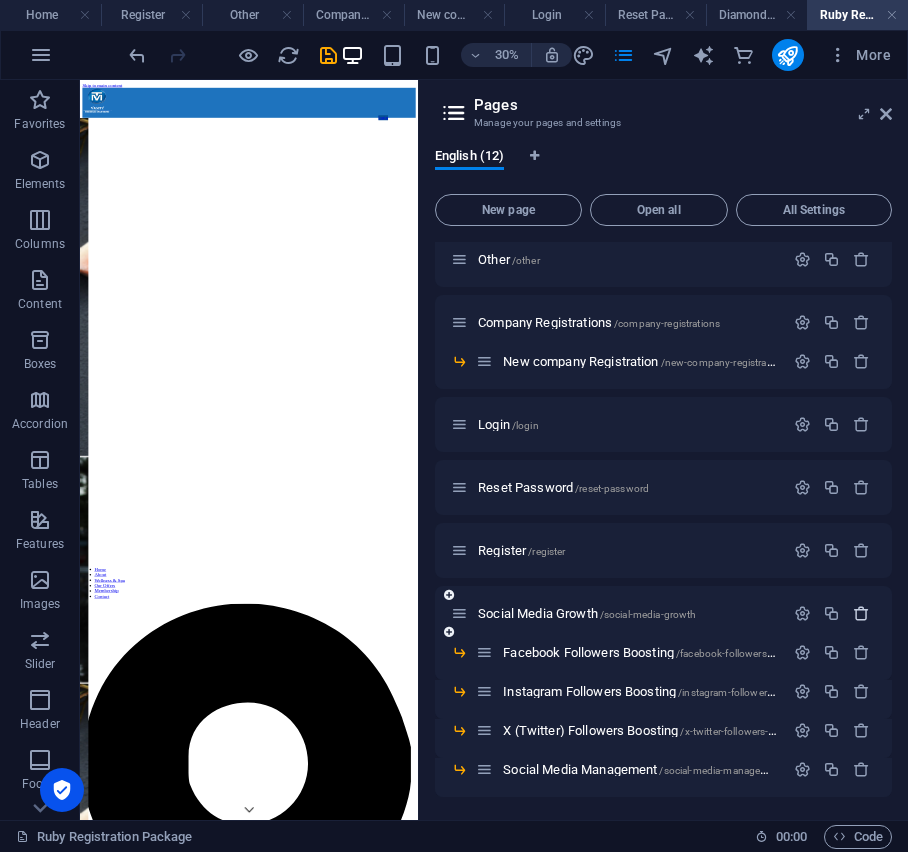 click at bounding box center (861, 613) 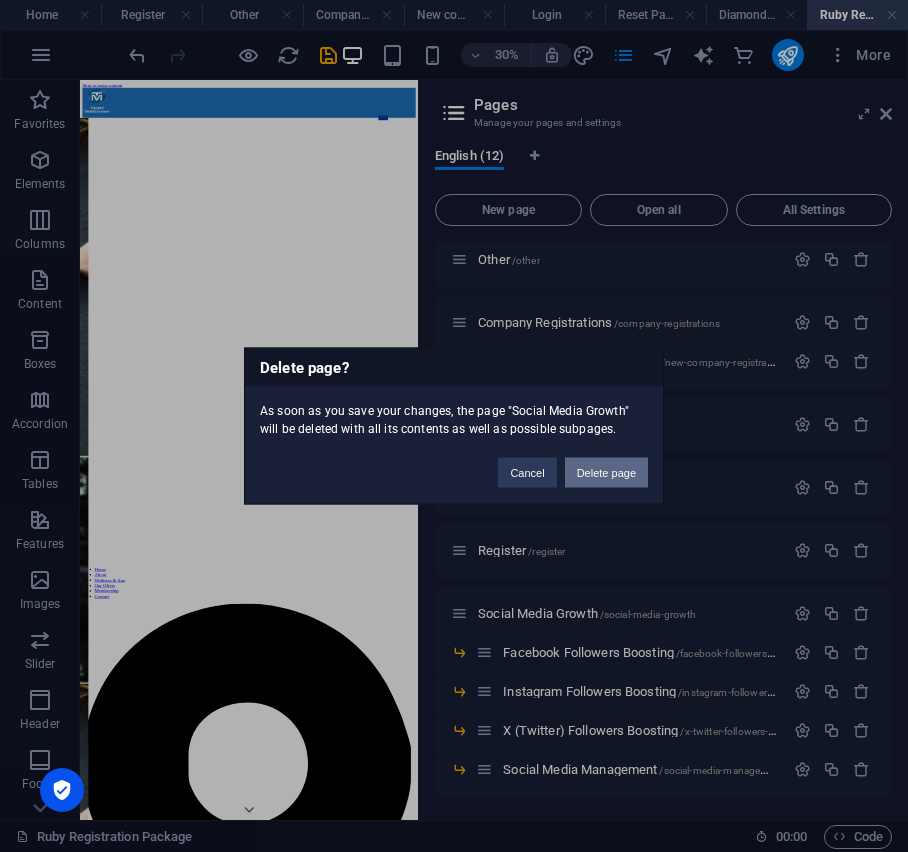 click on "Delete page" at bounding box center [606, 473] 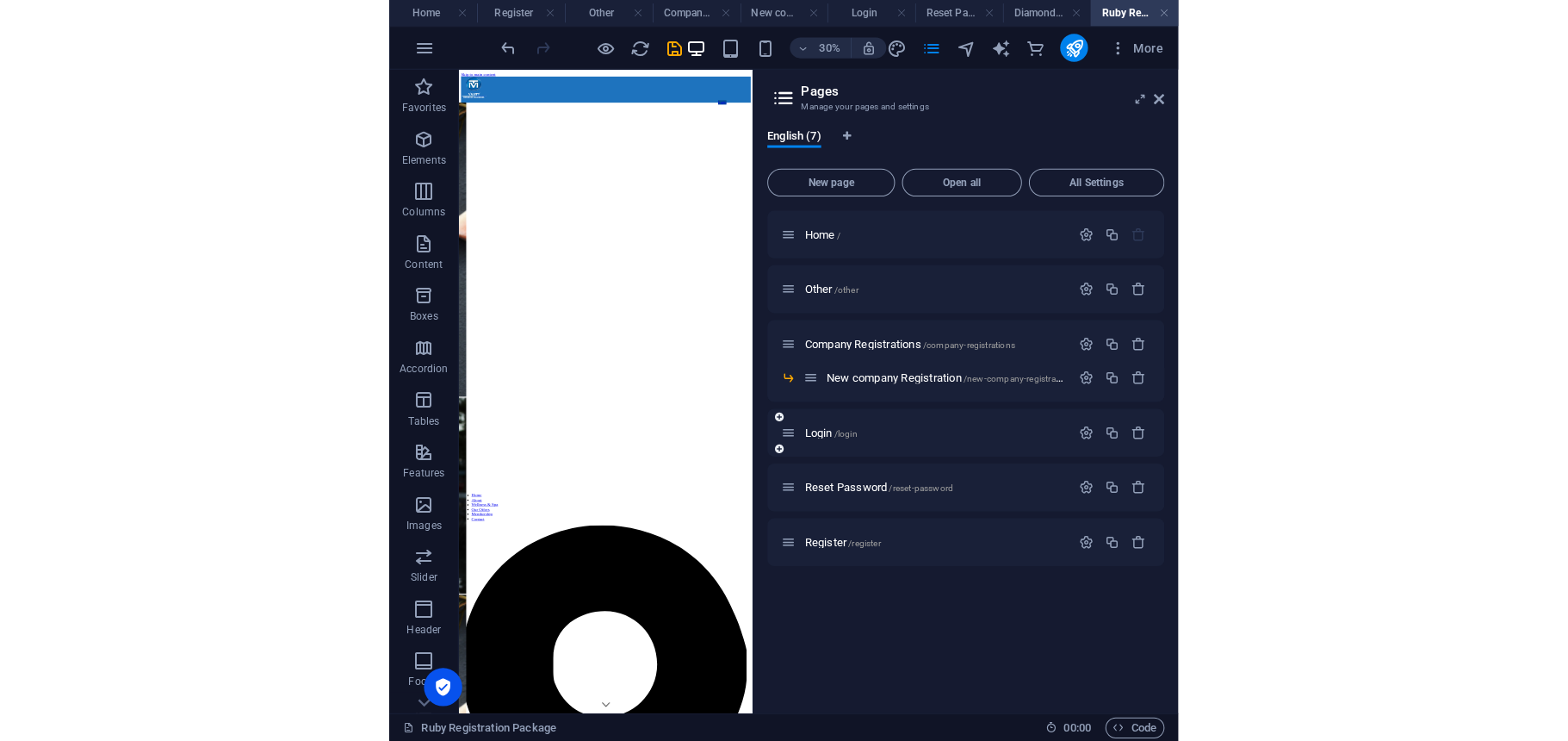 scroll, scrollTop: 0, scrollLeft: 0, axis: both 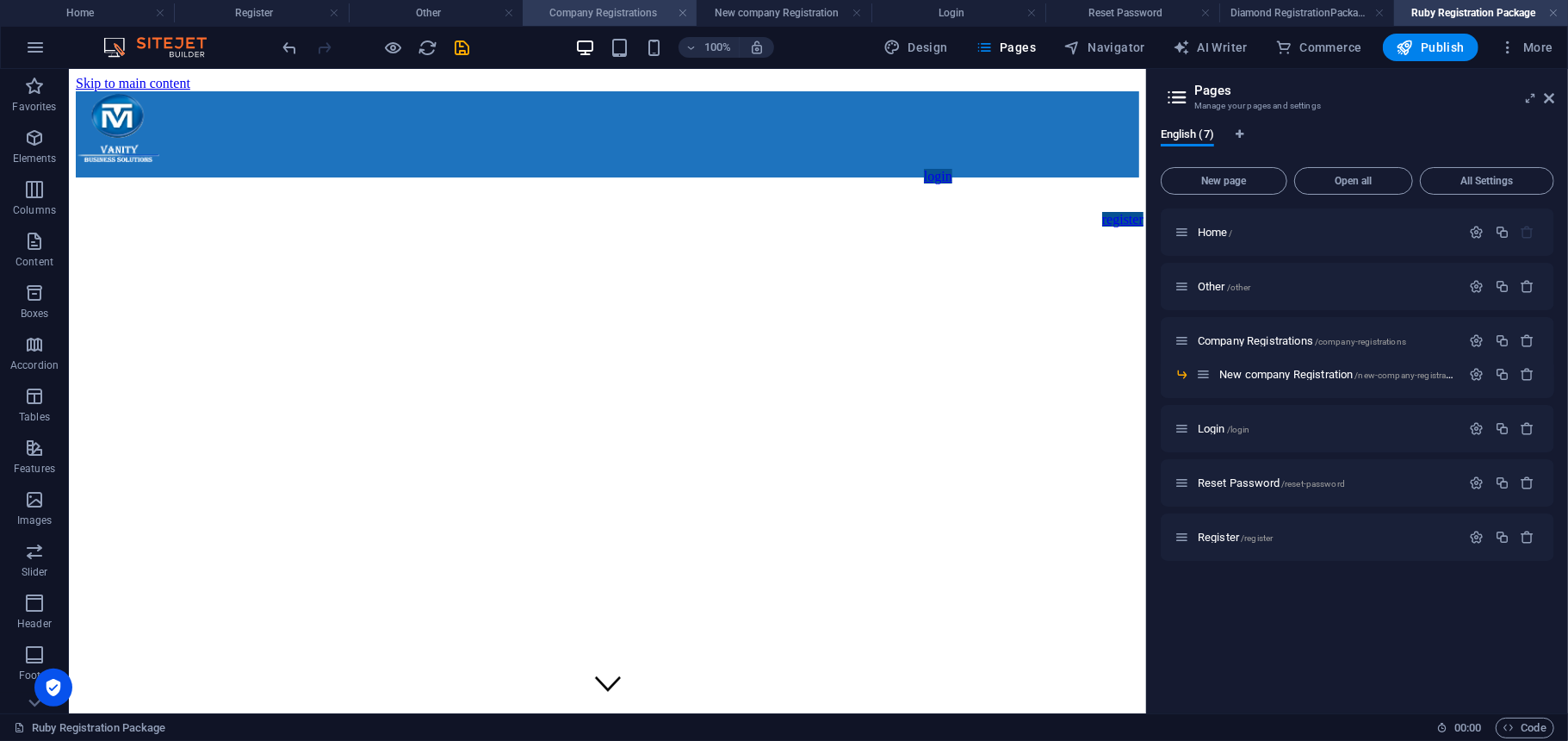click on "Company Registrations" at bounding box center (610, 13) 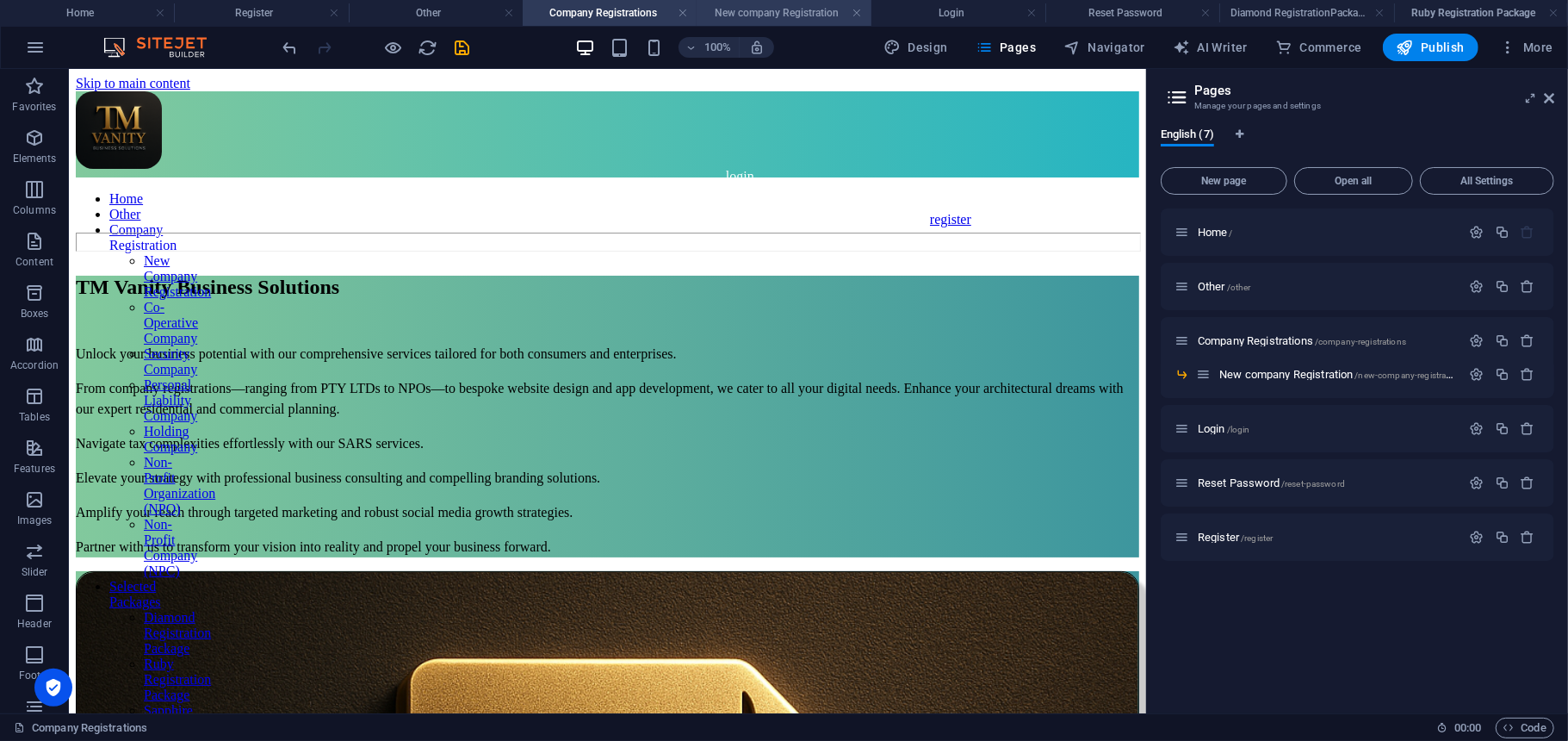 click on "New company Registration" at bounding box center (784, 13) 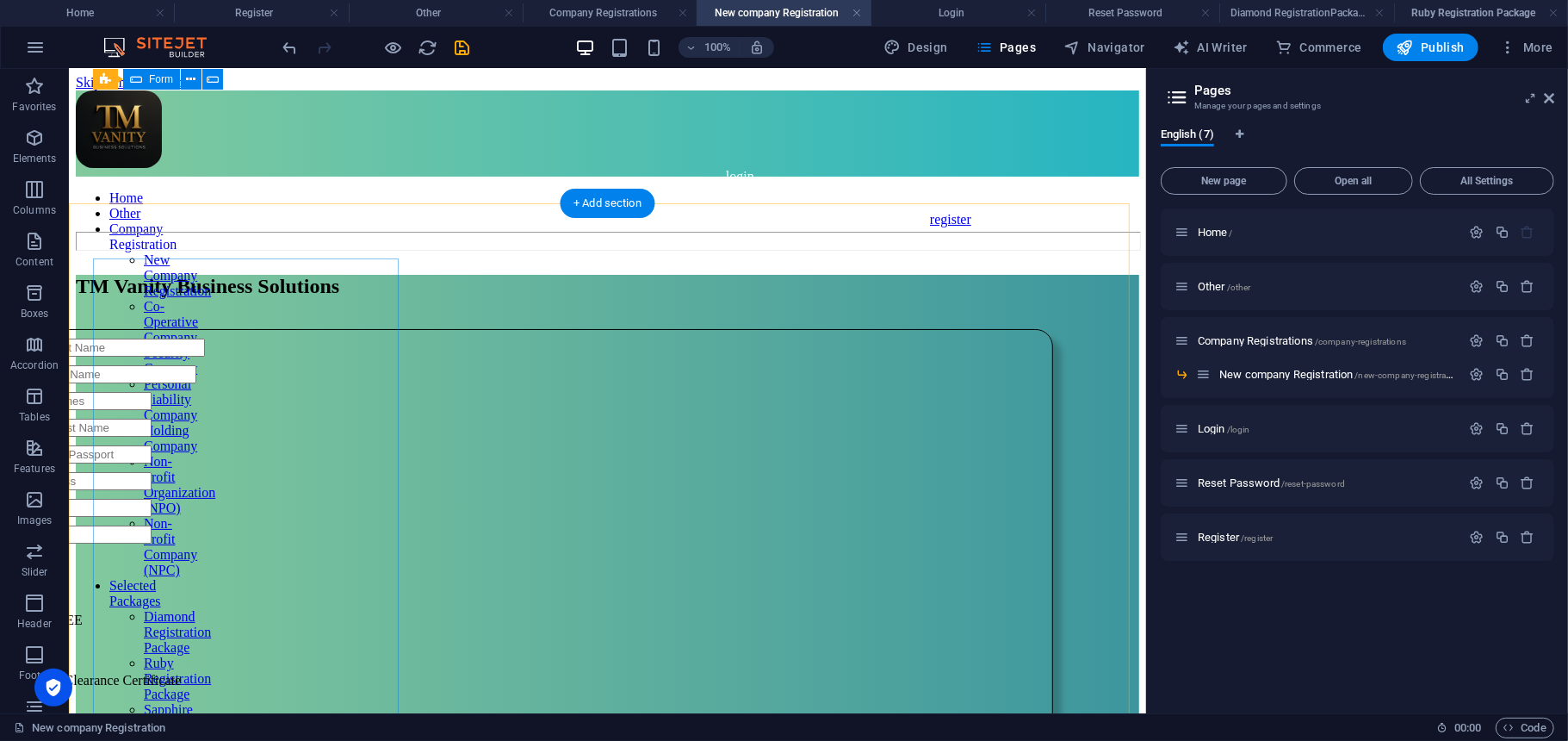scroll, scrollTop: 0, scrollLeft: 0, axis: both 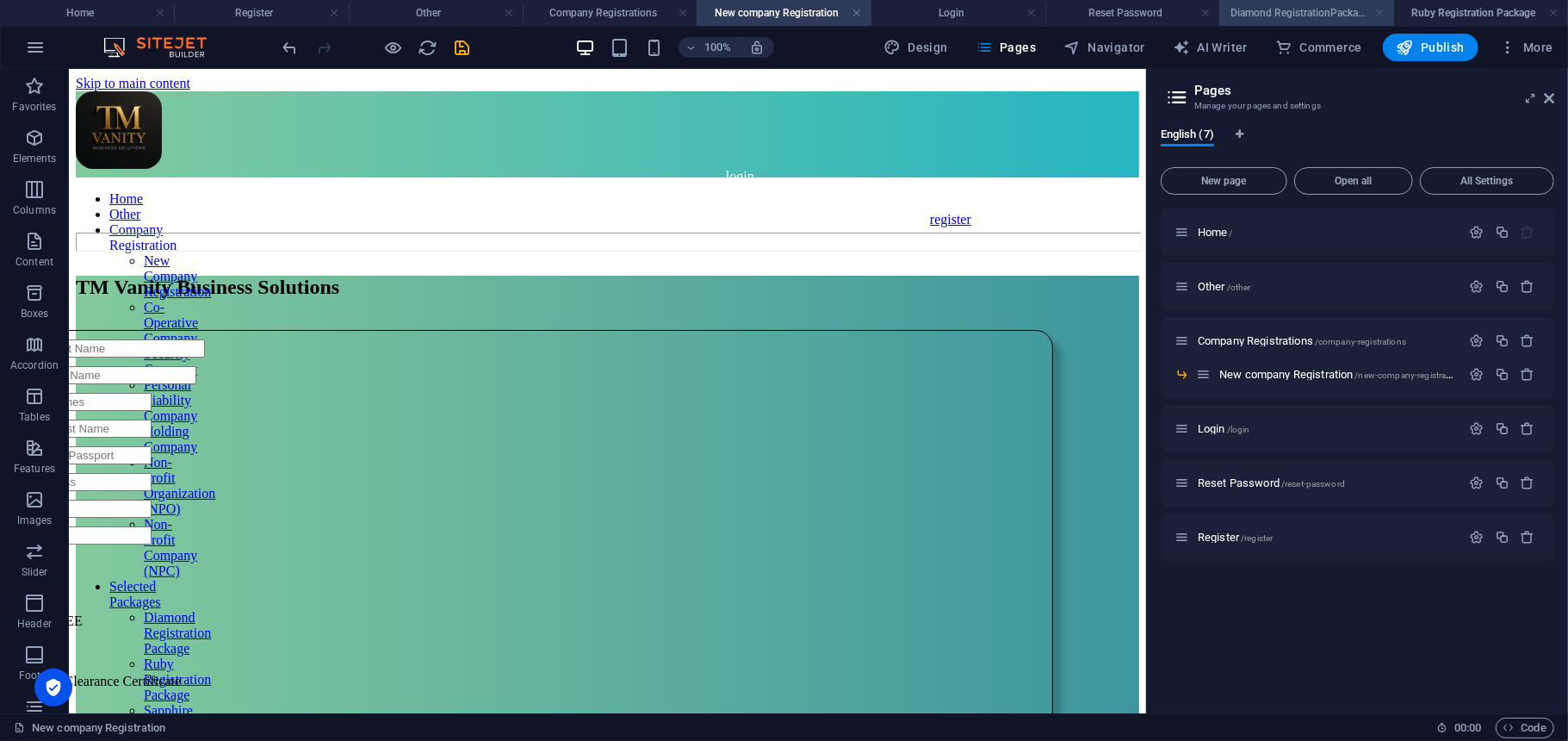 click at bounding box center (1379, 13) 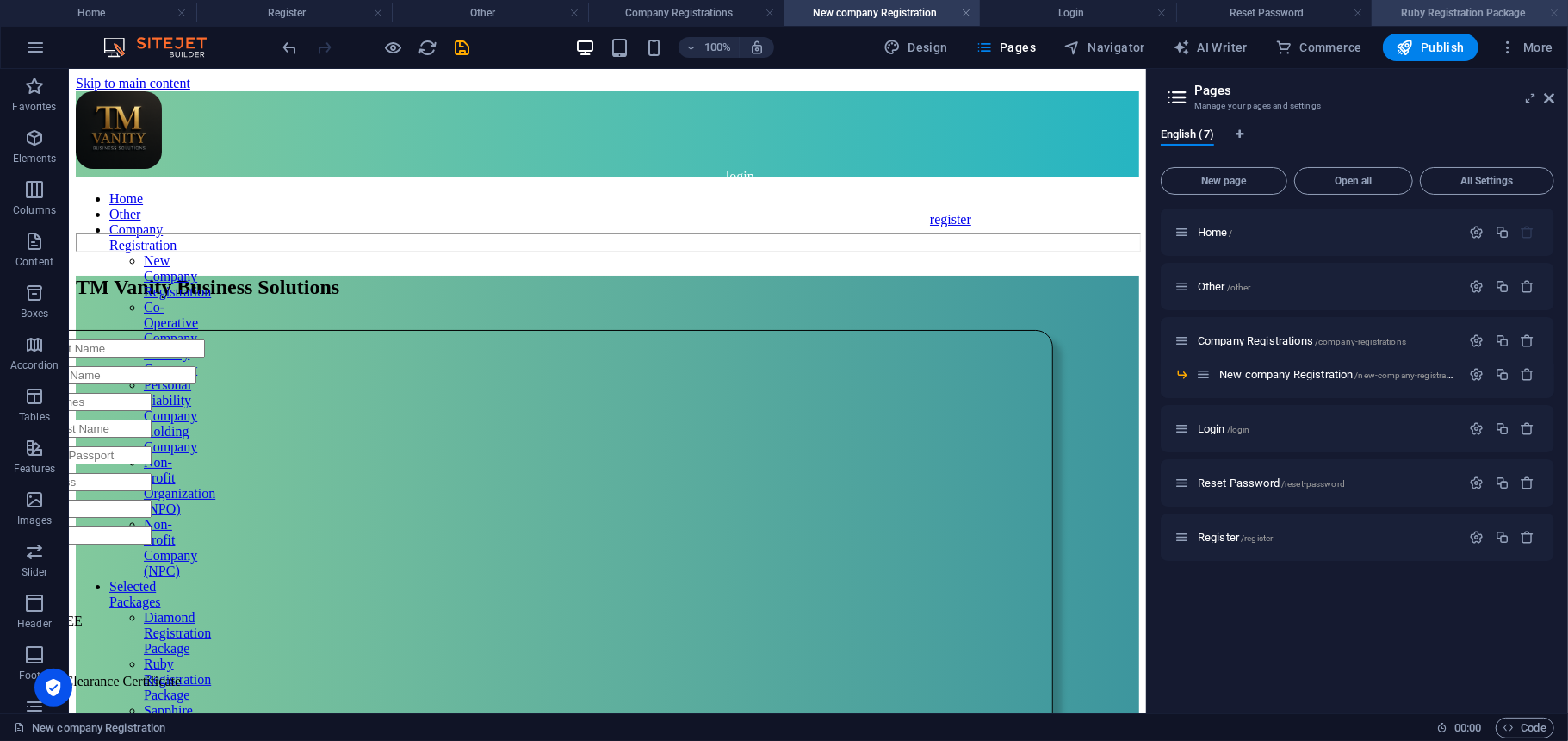 click at bounding box center [1554, 13] 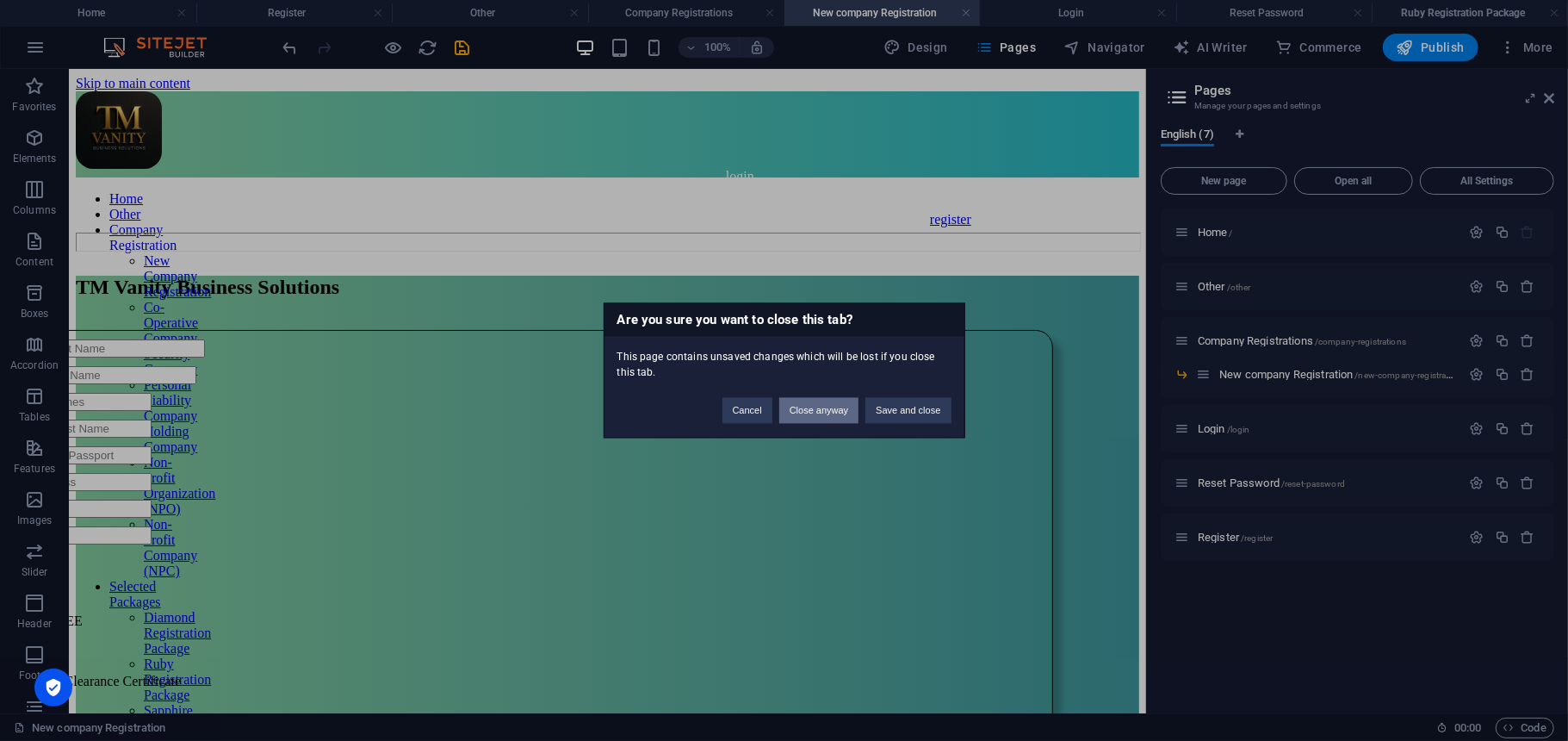 click on "Close anyway" at bounding box center [819, 411] 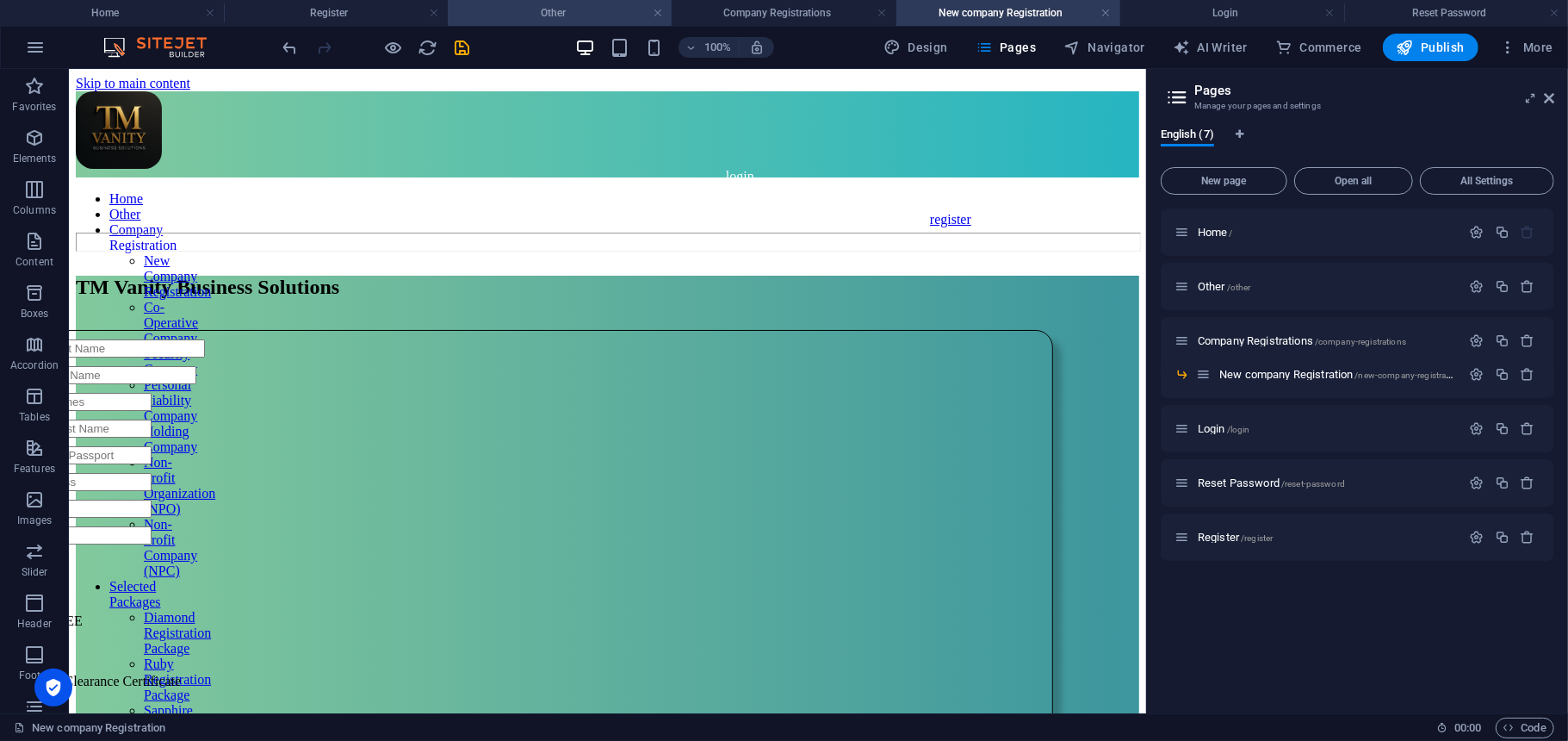 click on "Other" at bounding box center [560, 13] 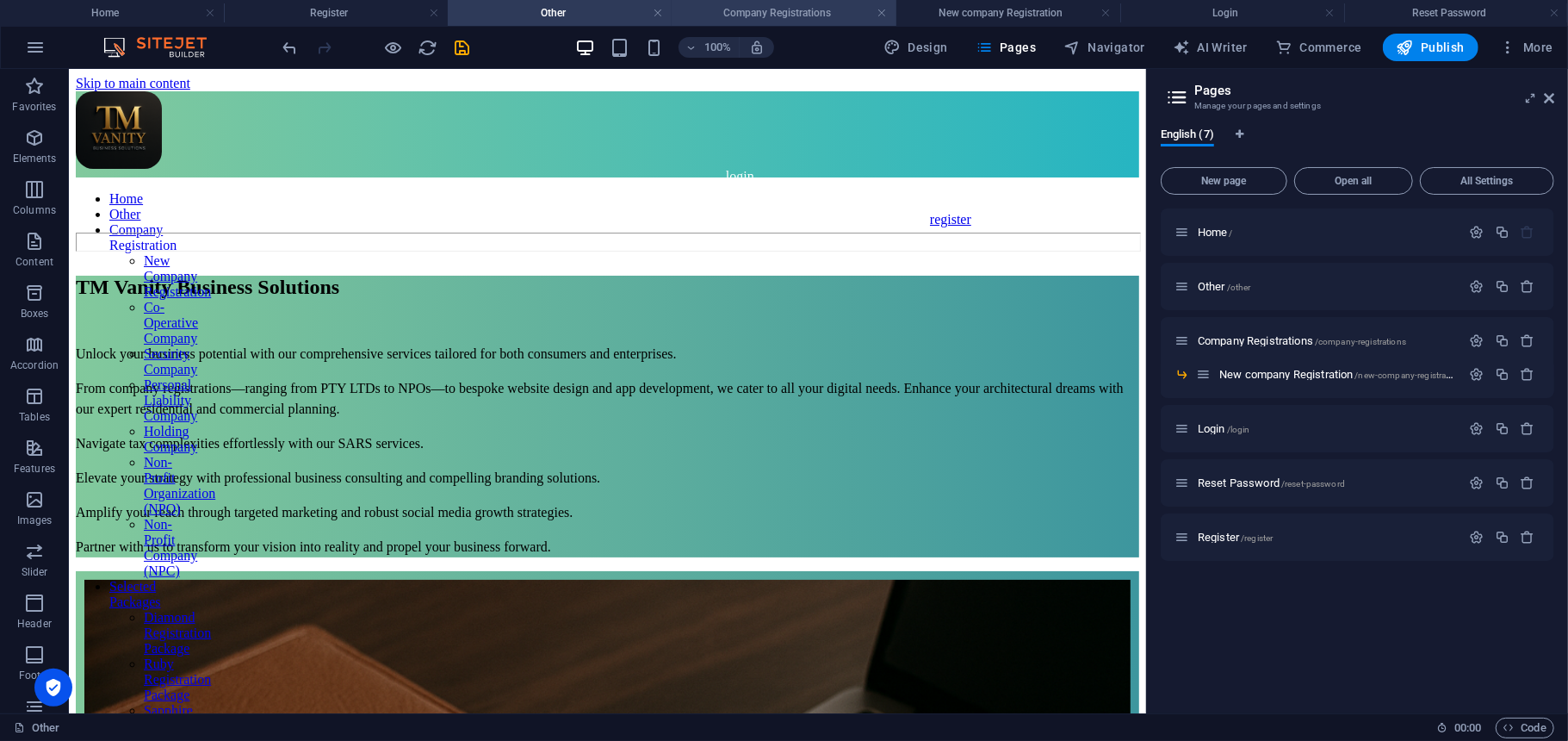 click on "Company Registrations" at bounding box center (784, 13) 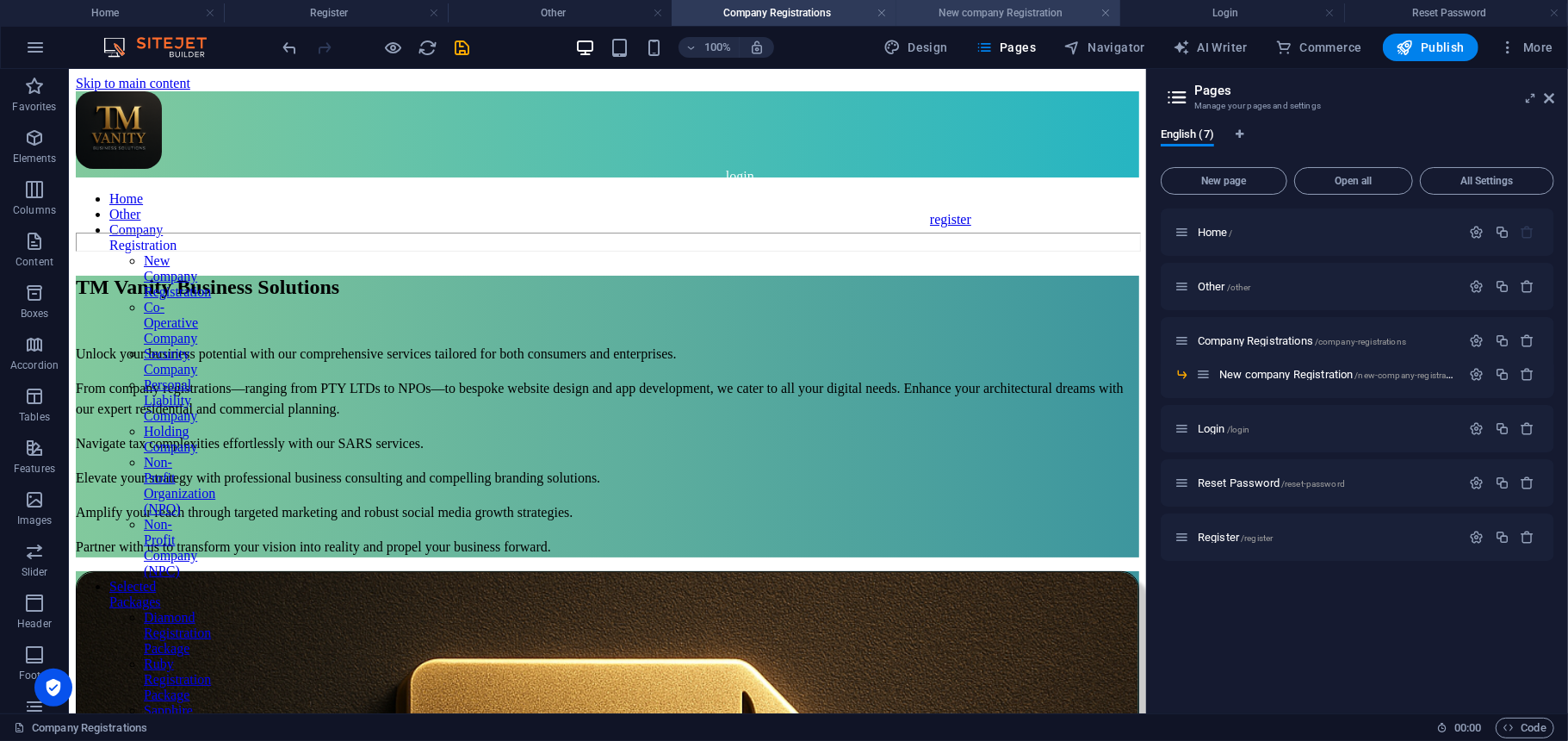 click on "New company Registration" at bounding box center [1008, 13] 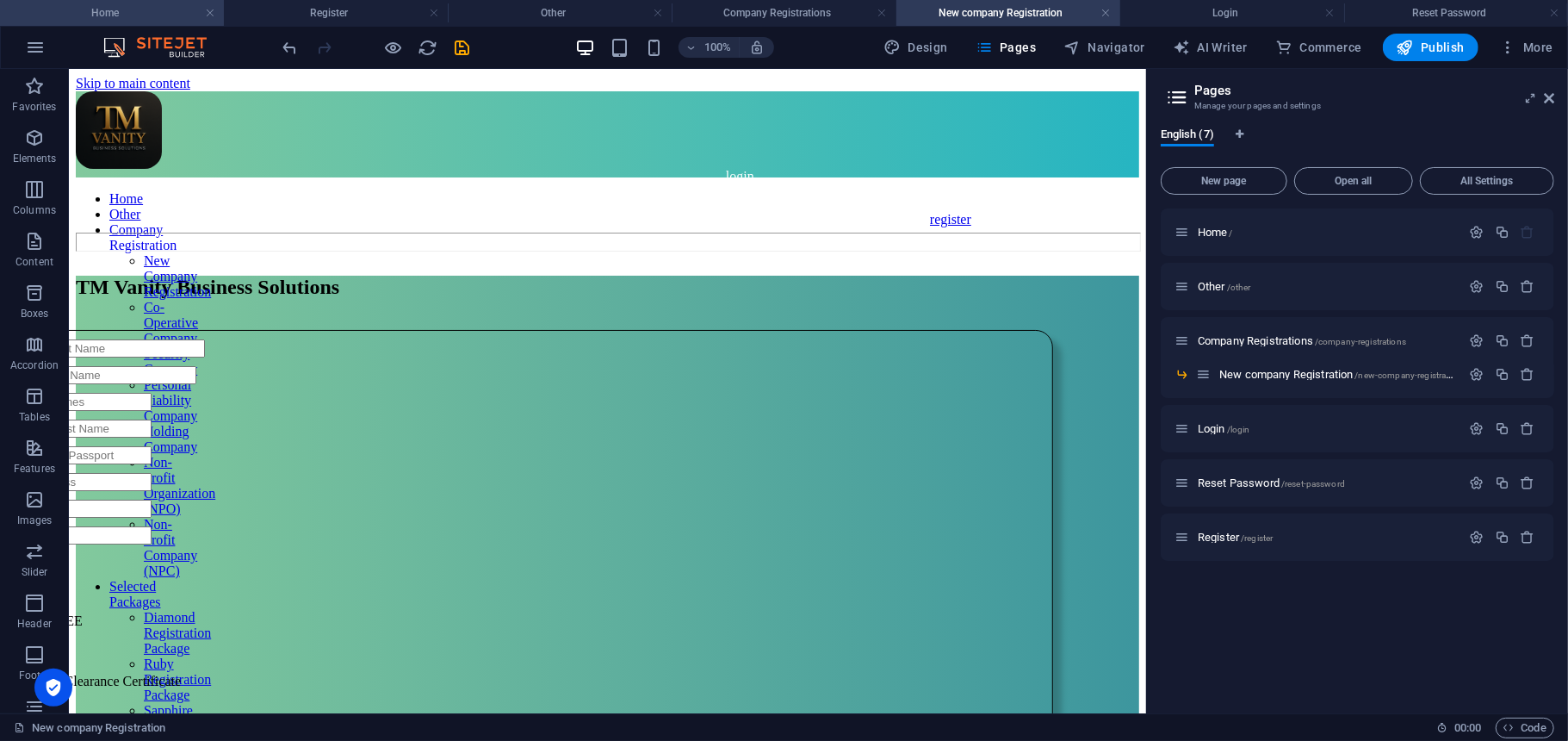 click on "Home" at bounding box center [112, 13] 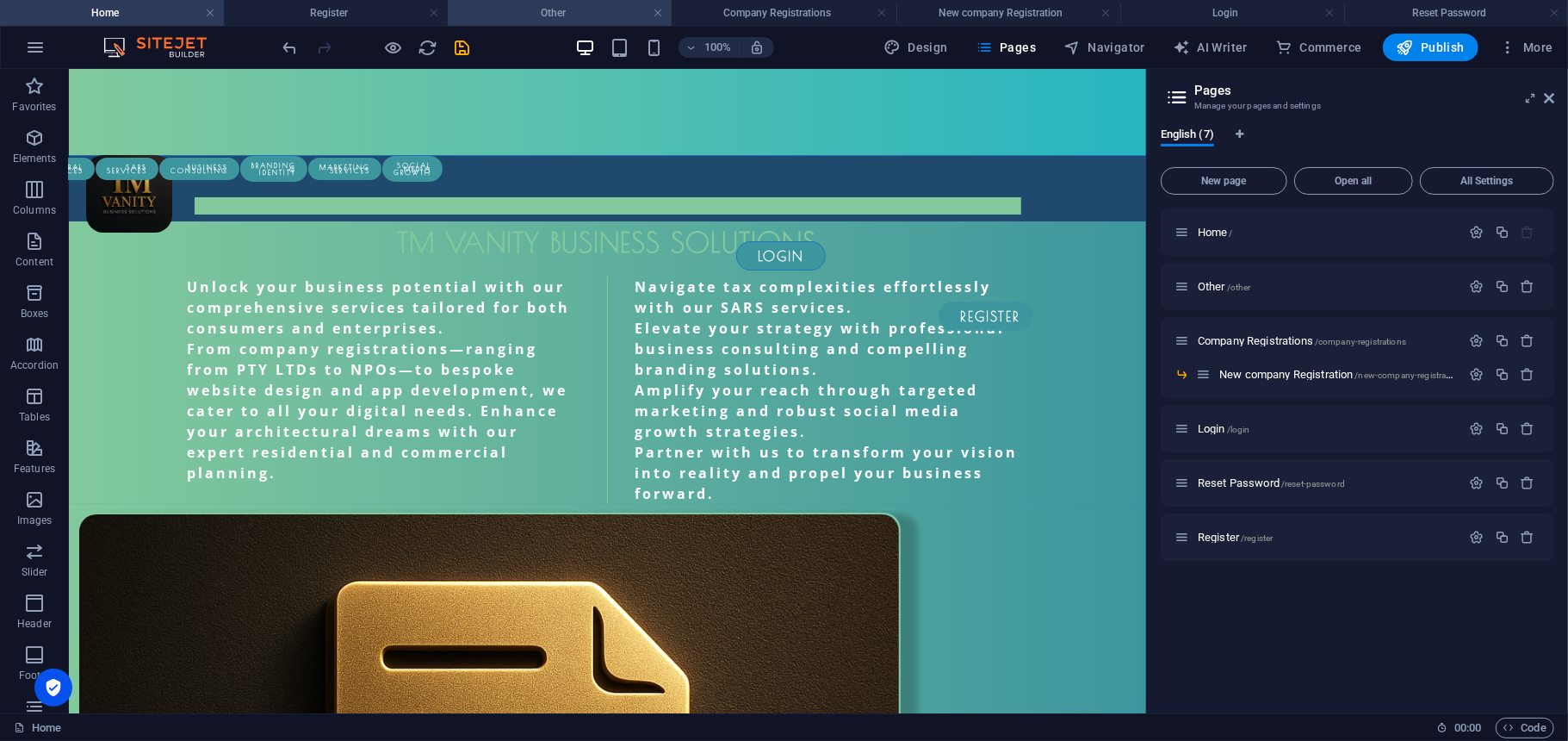 click on "Other" at bounding box center [560, 13] 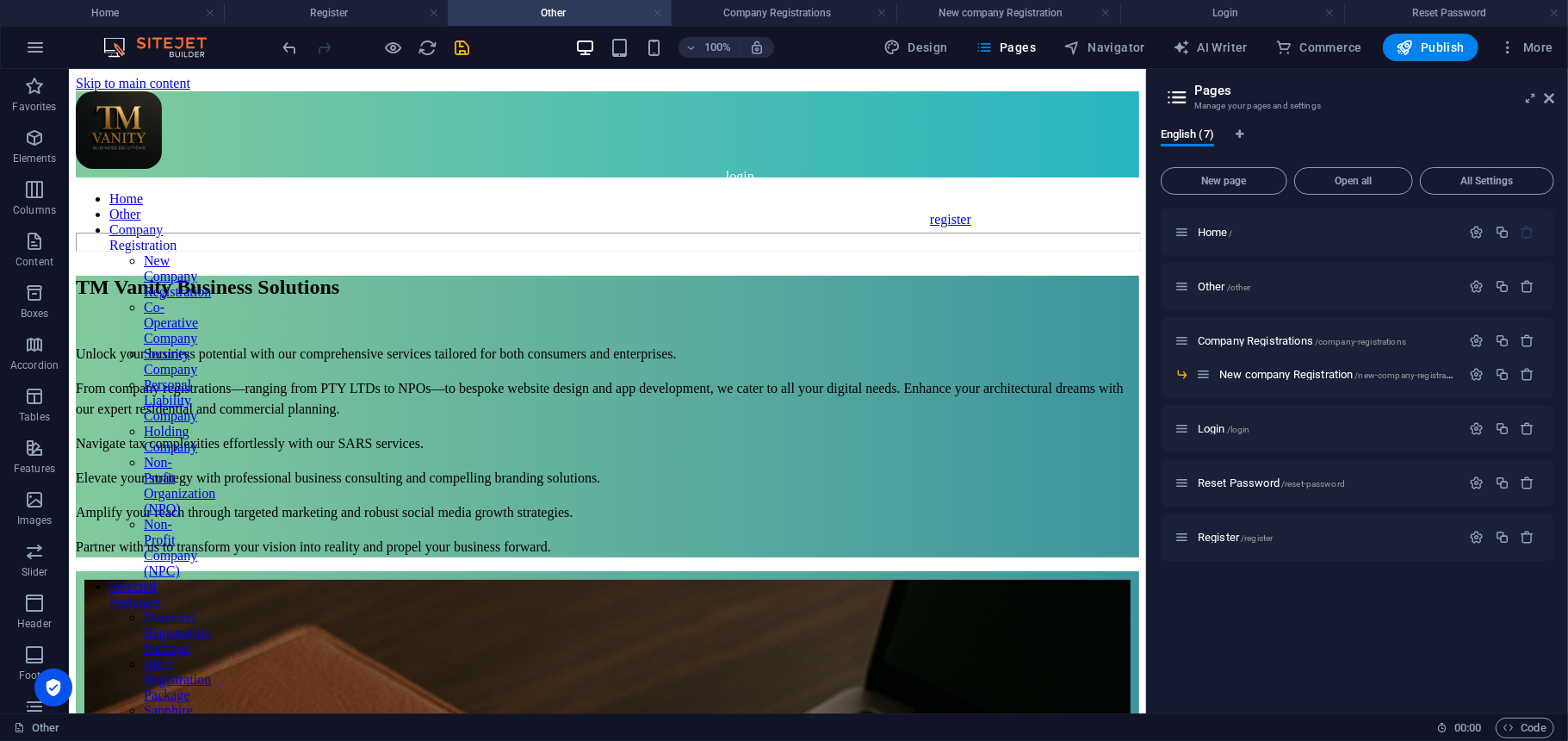 click at bounding box center [658, 13] 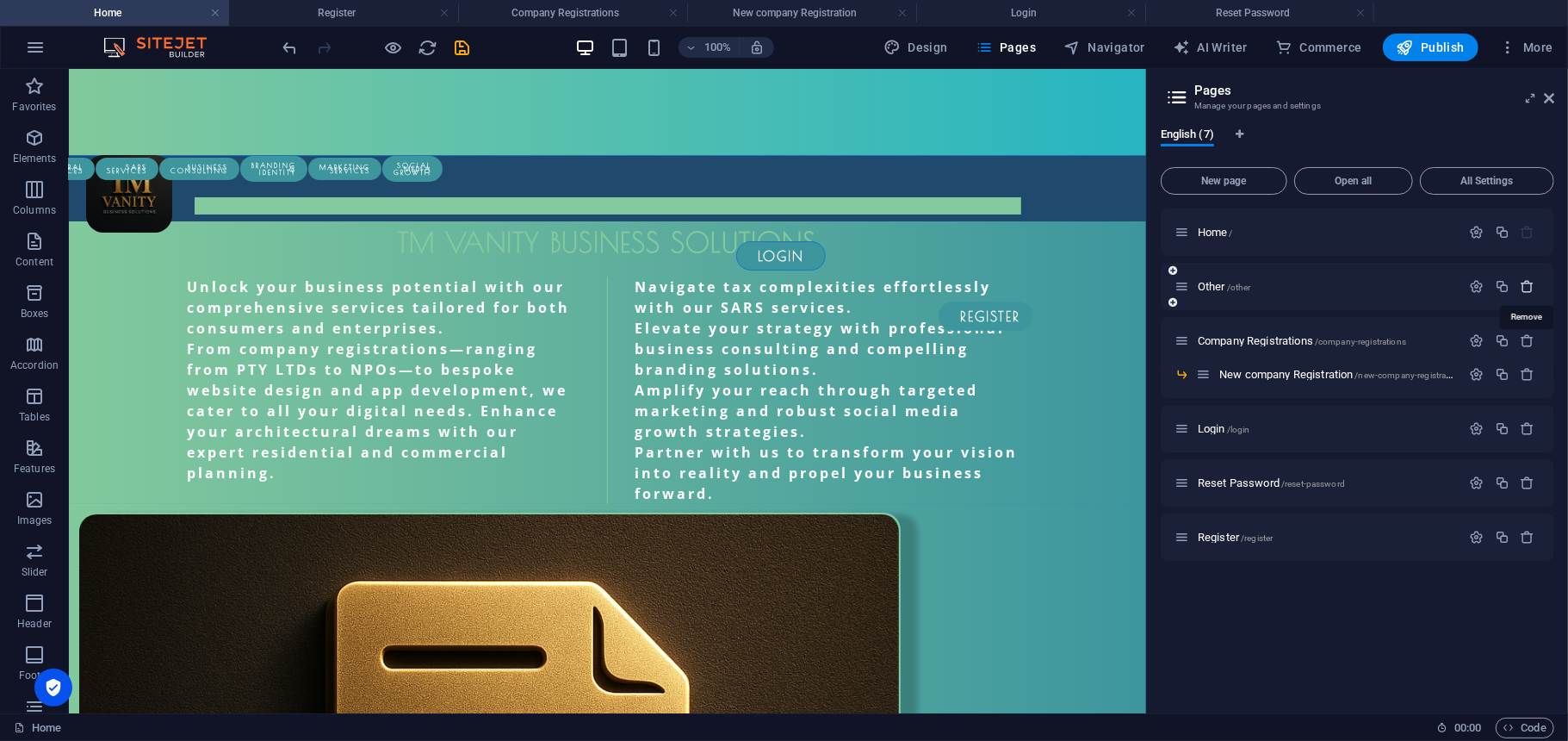 click at bounding box center (1528, 286) 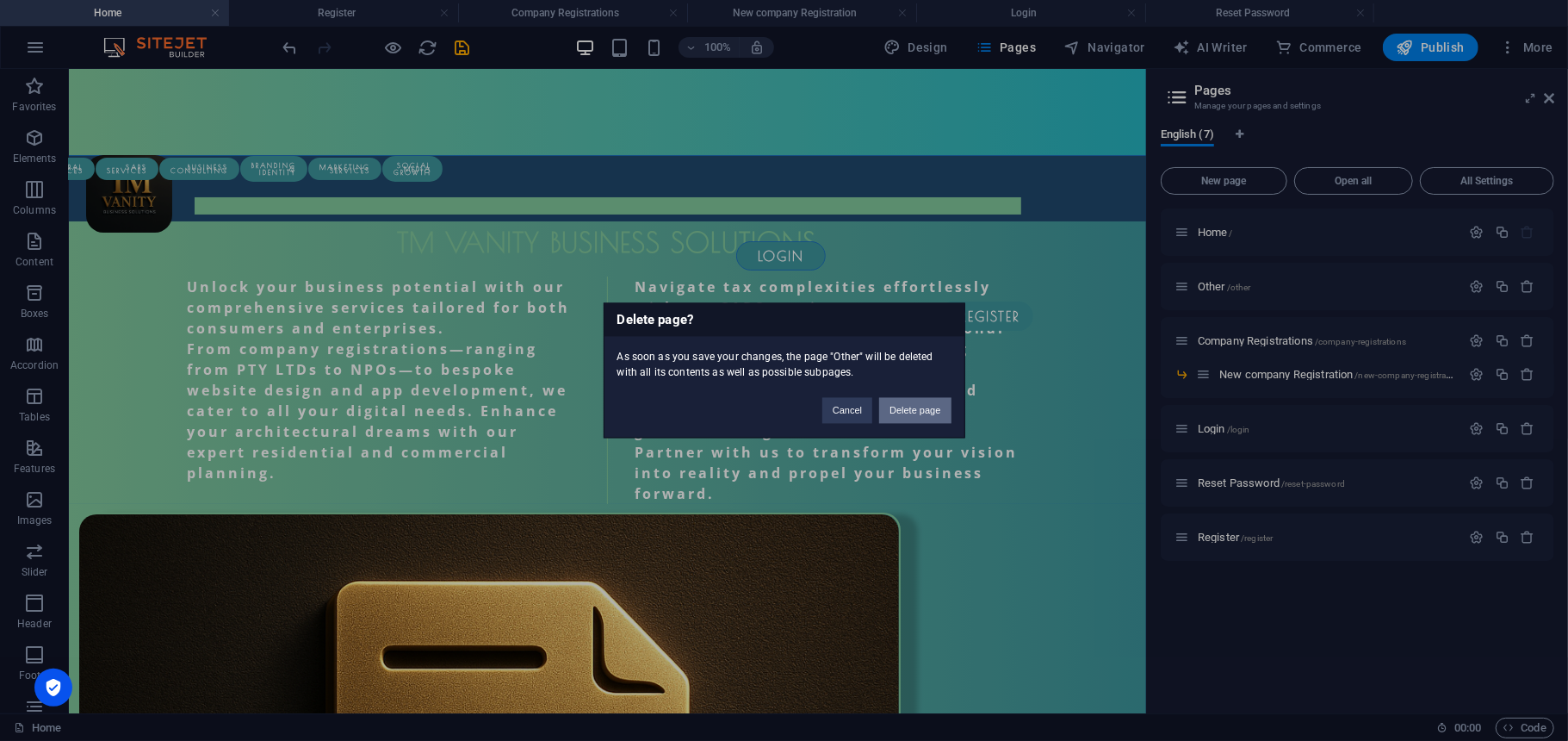 click on "Delete page" at bounding box center [914, 411] 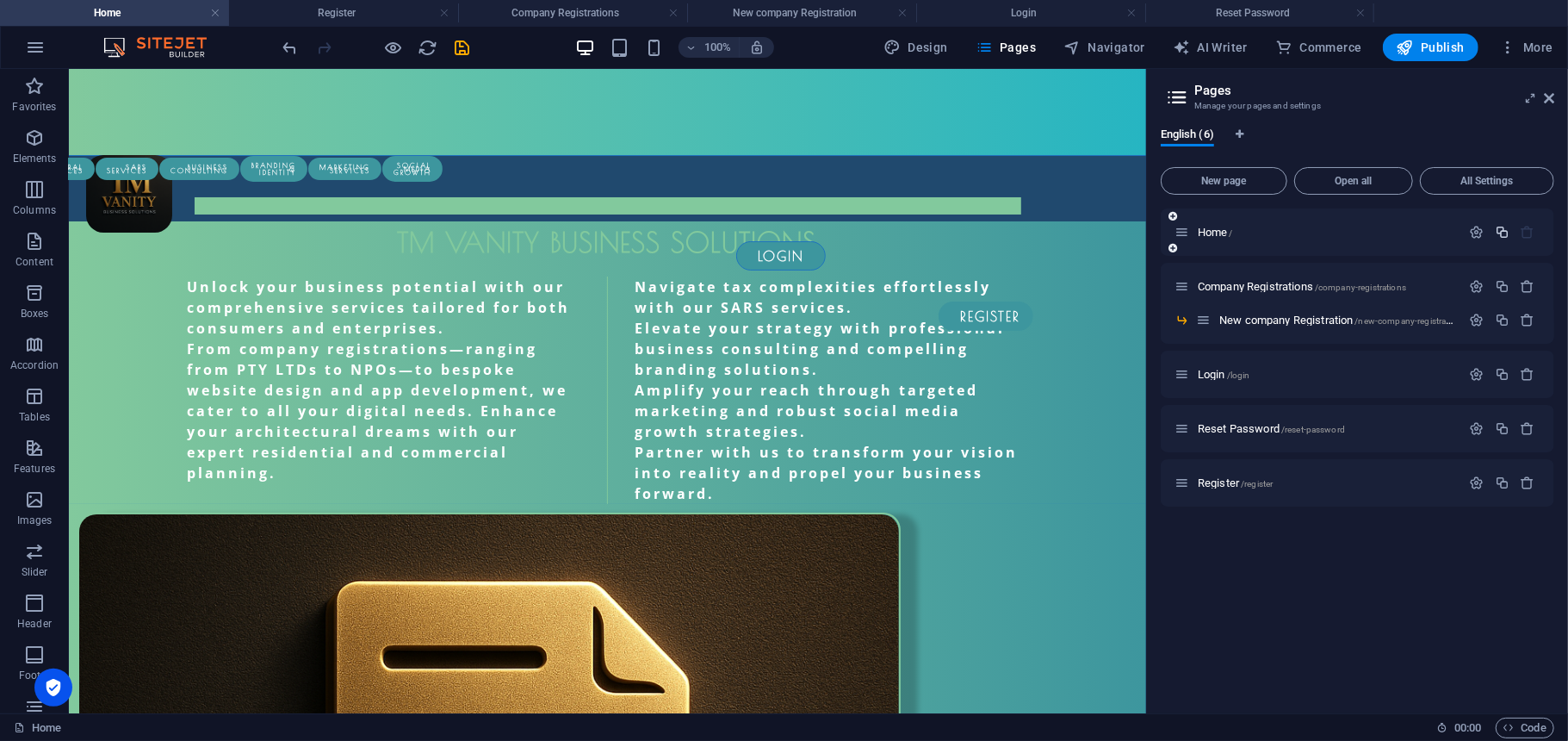 click at bounding box center (1502, 232) 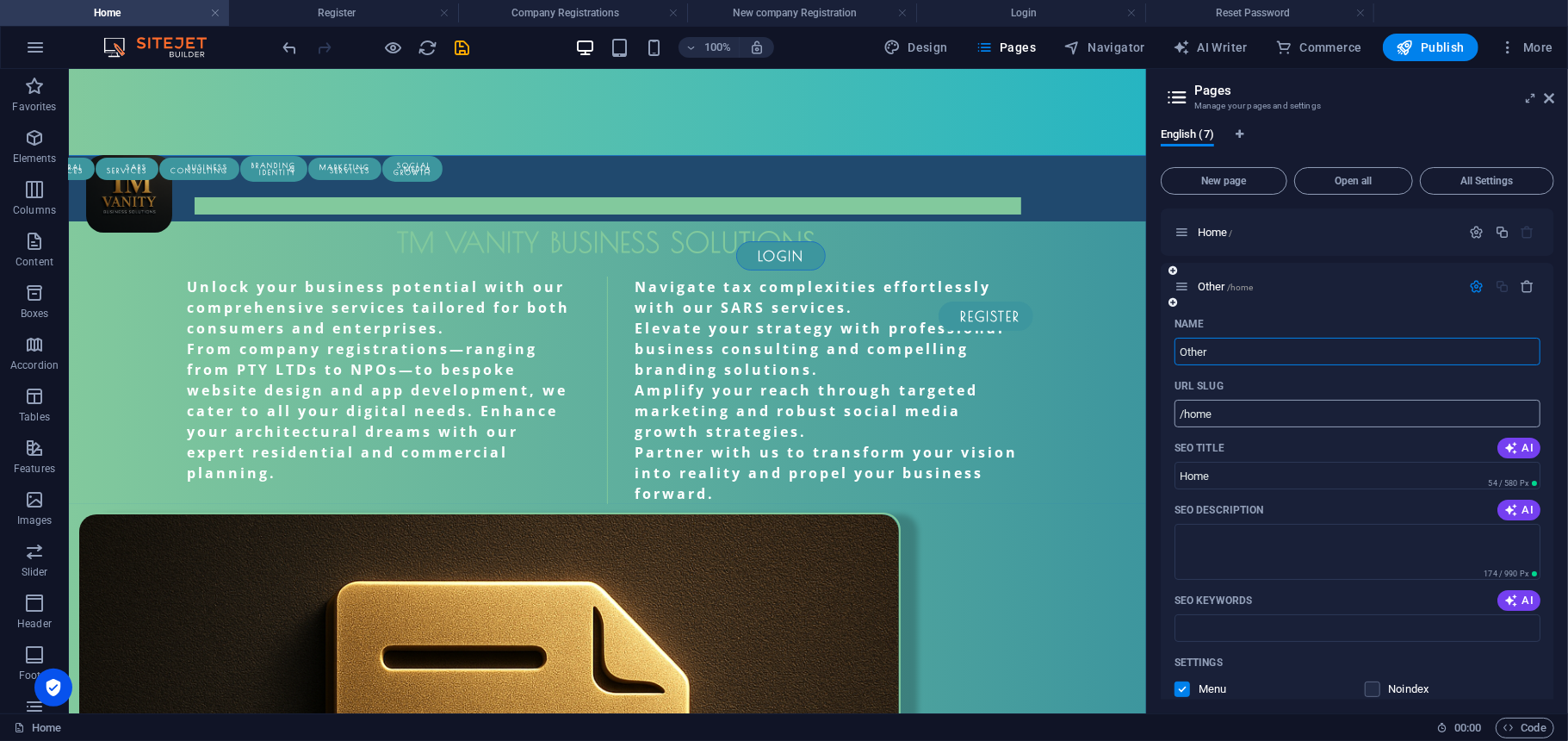 type on "Other" 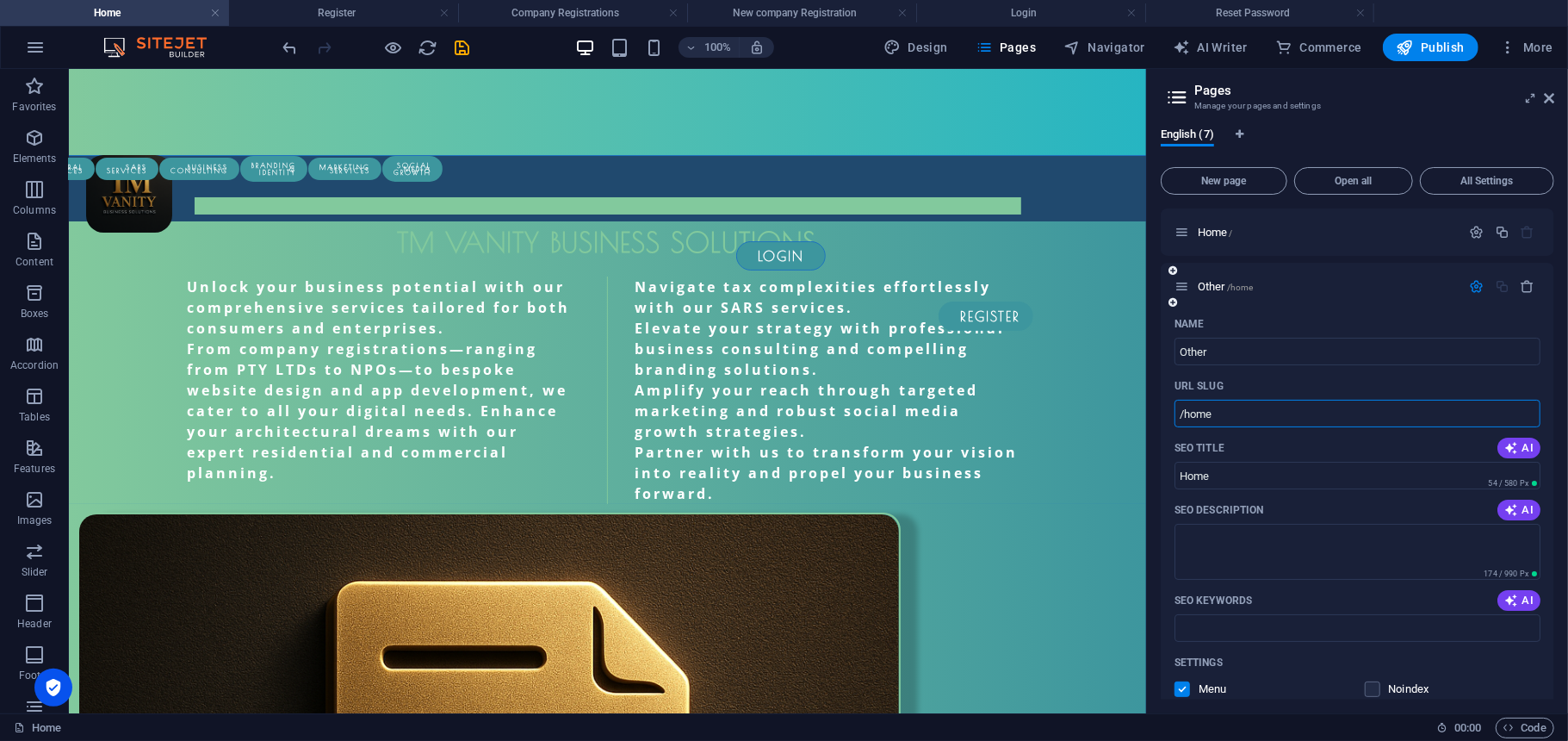 click on "/home" at bounding box center [1357, 414] 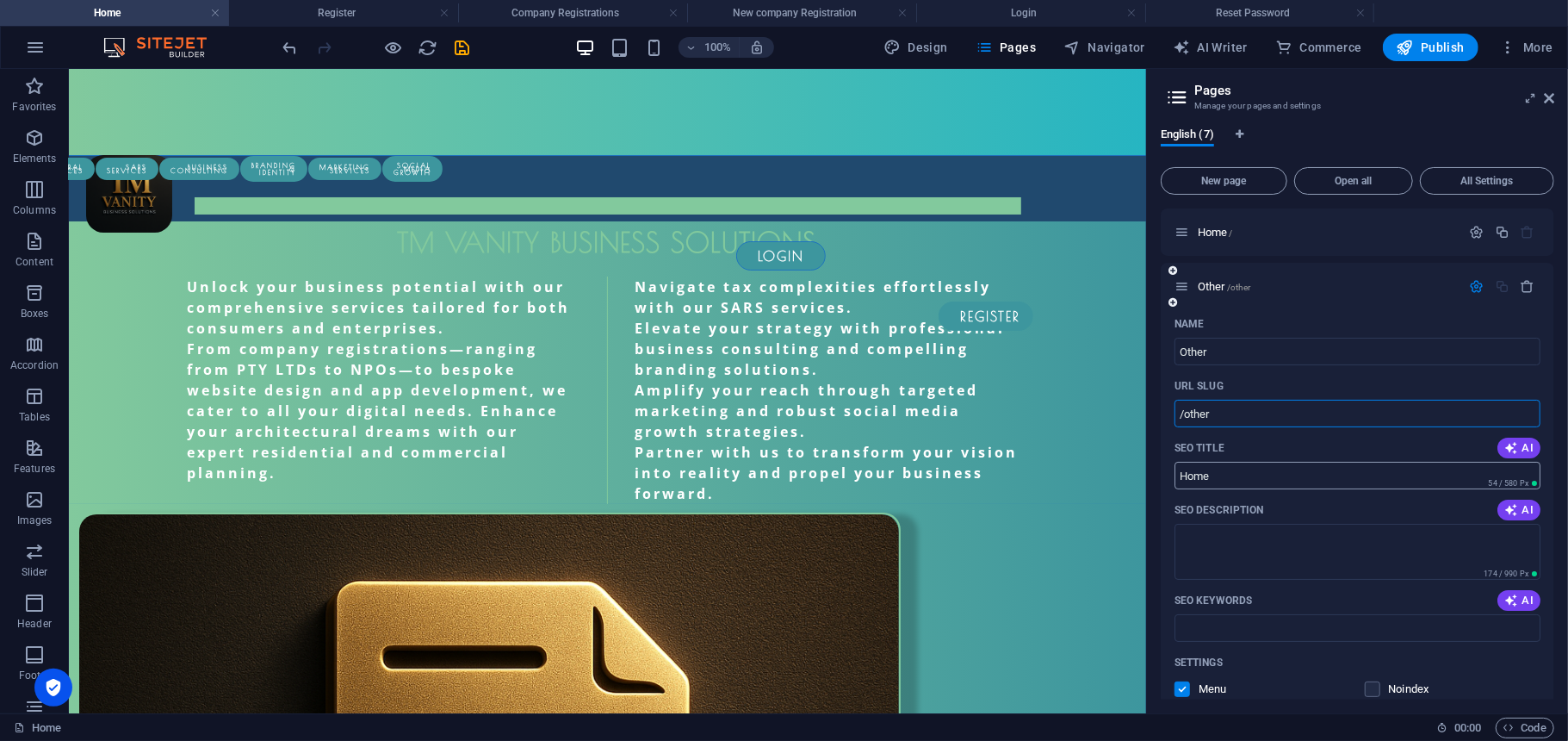 type on "/other" 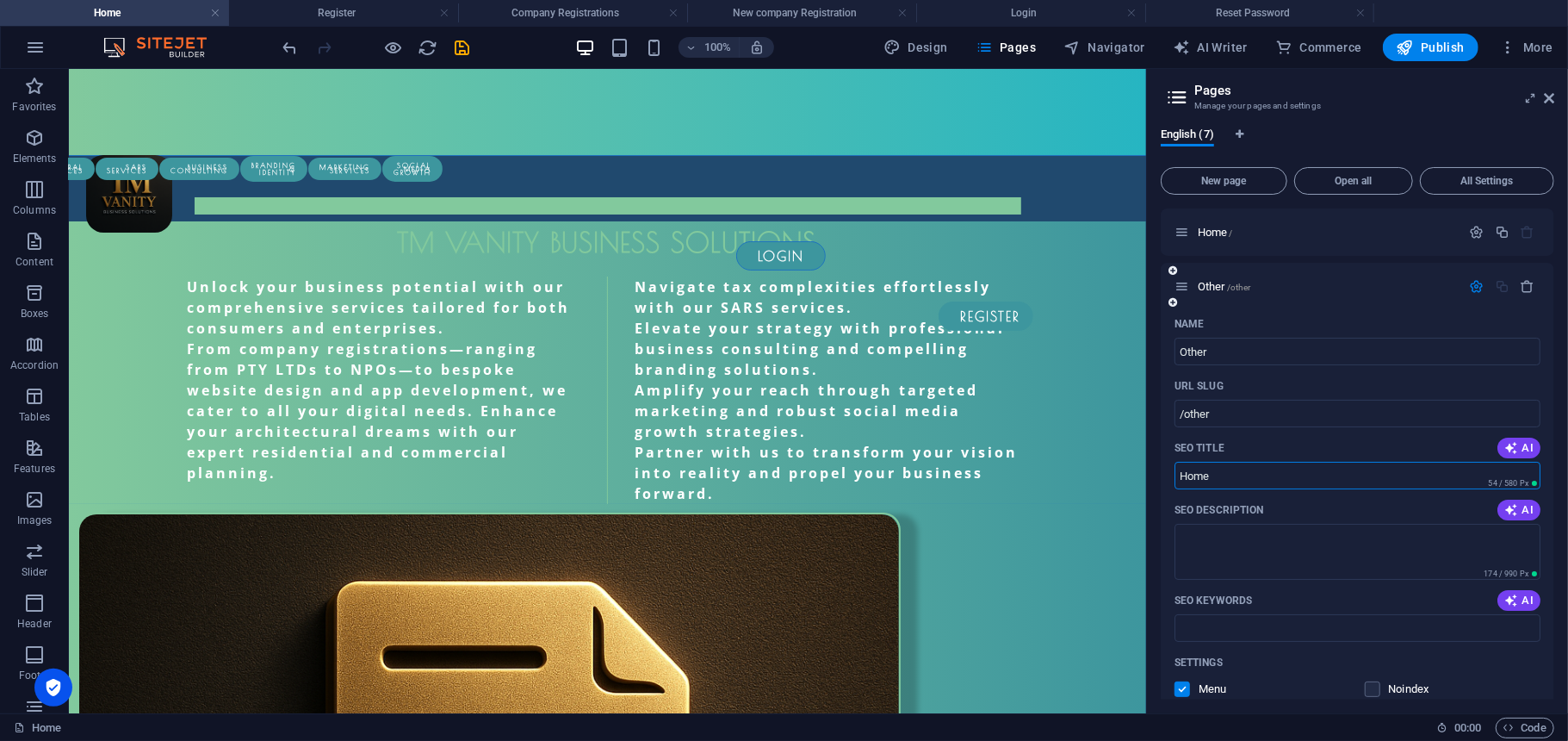 click on "Home" at bounding box center (1357, 476) 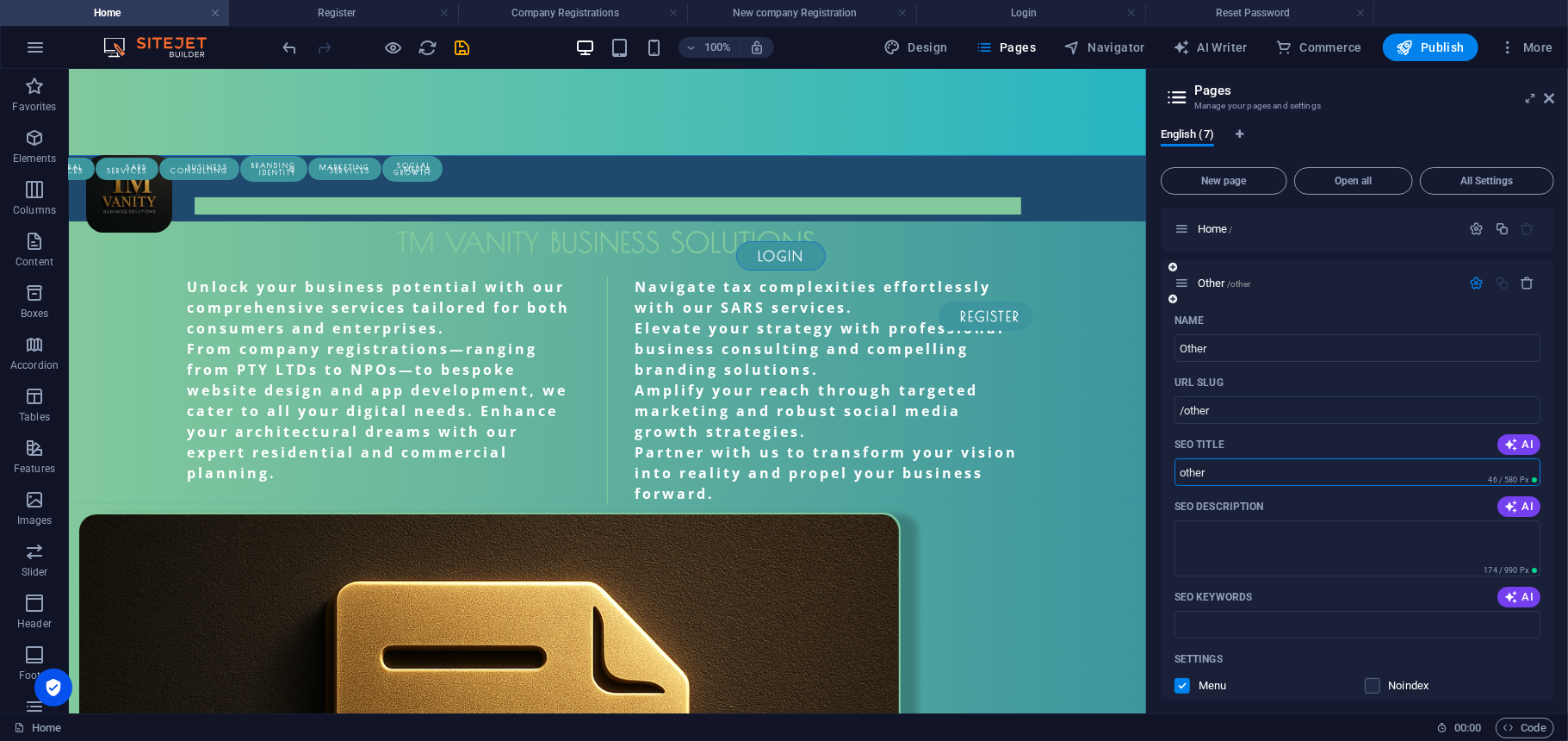 scroll, scrollTop: 0, scrollLeft: 0, axis: both 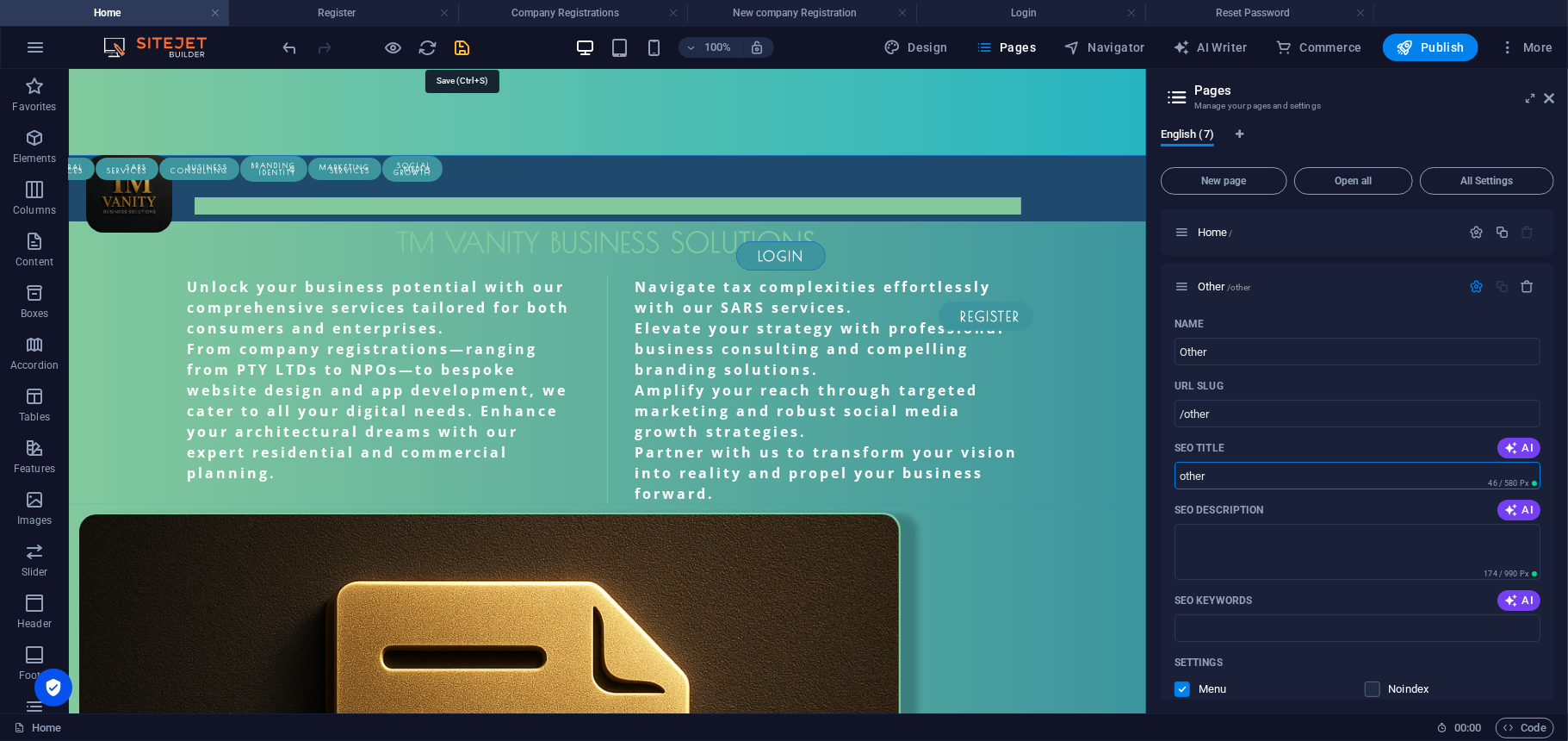type on "other" 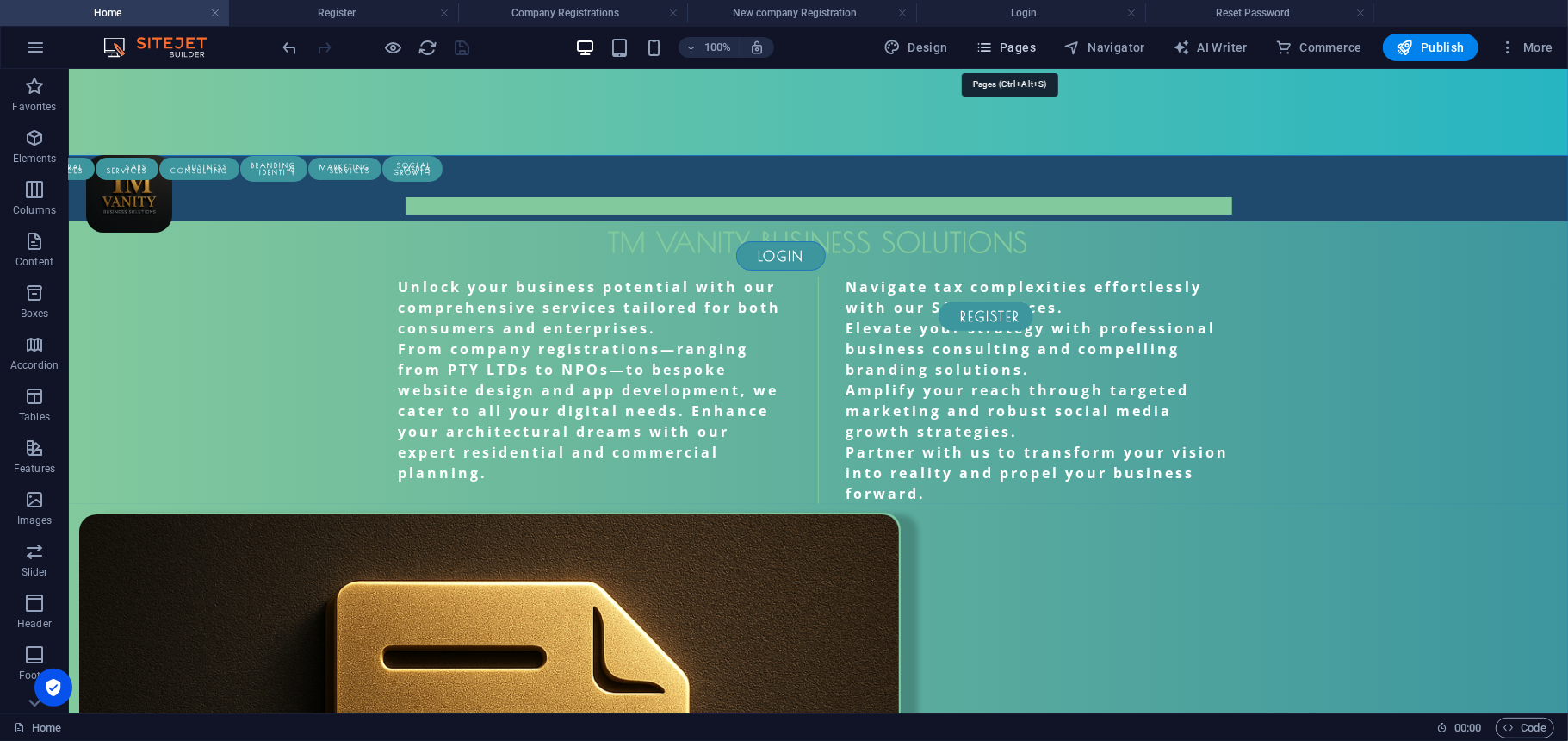 click on "Pages" at bounding box center [1006, 47] 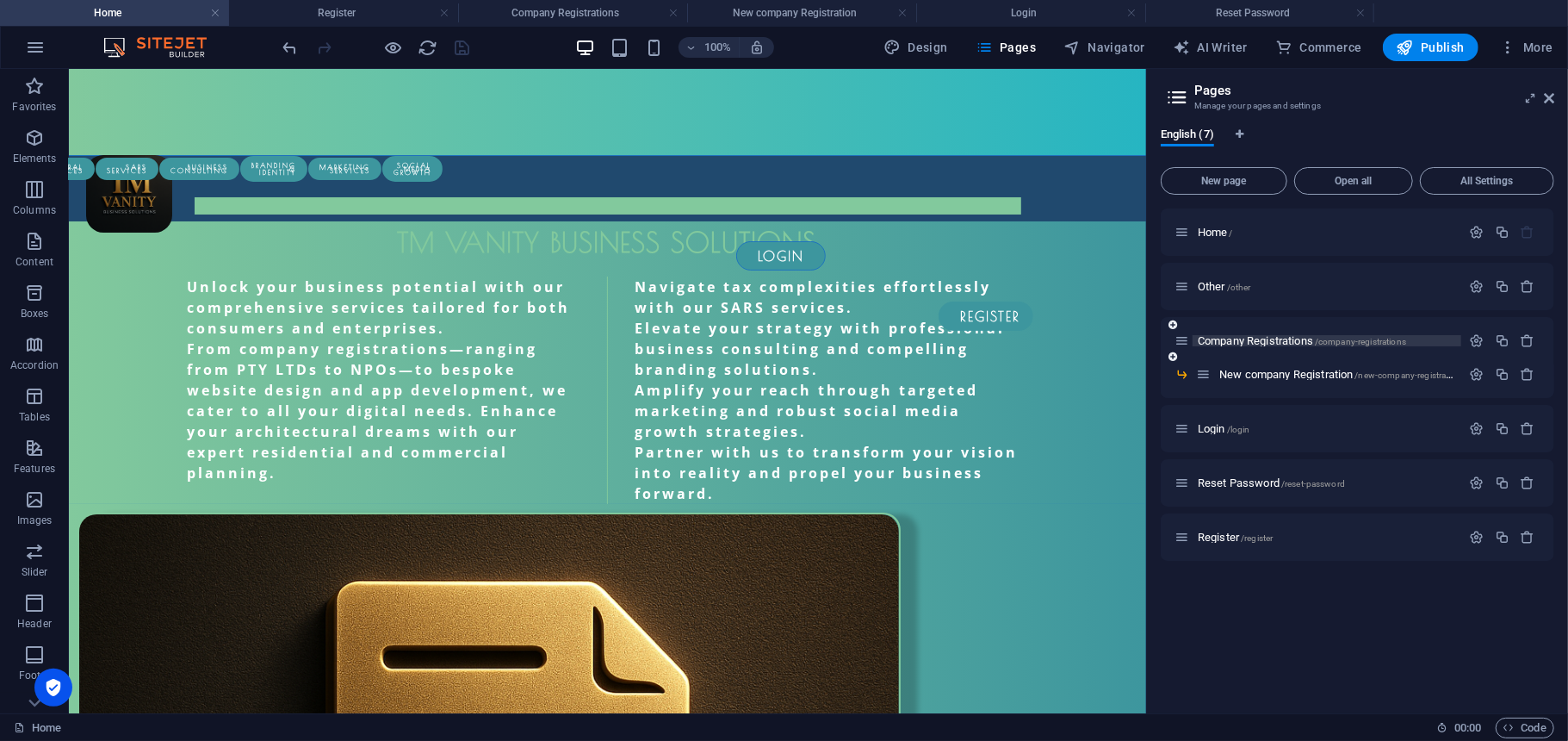 click on "Company Registrations /company-registrations" at bounding box center [1302, 340] 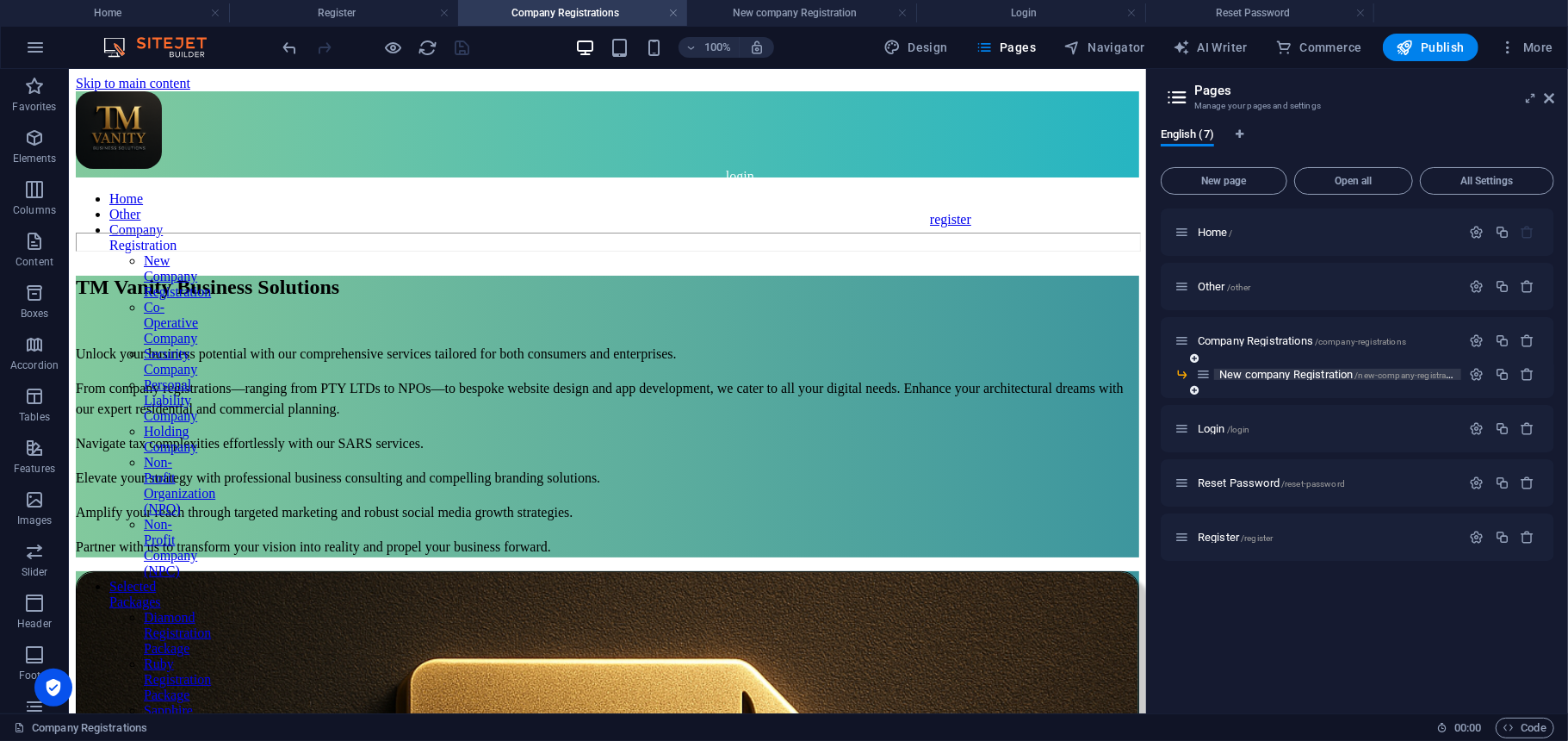 click on "New company Registration /new-company-registration" at bounding box center (1340, 374) 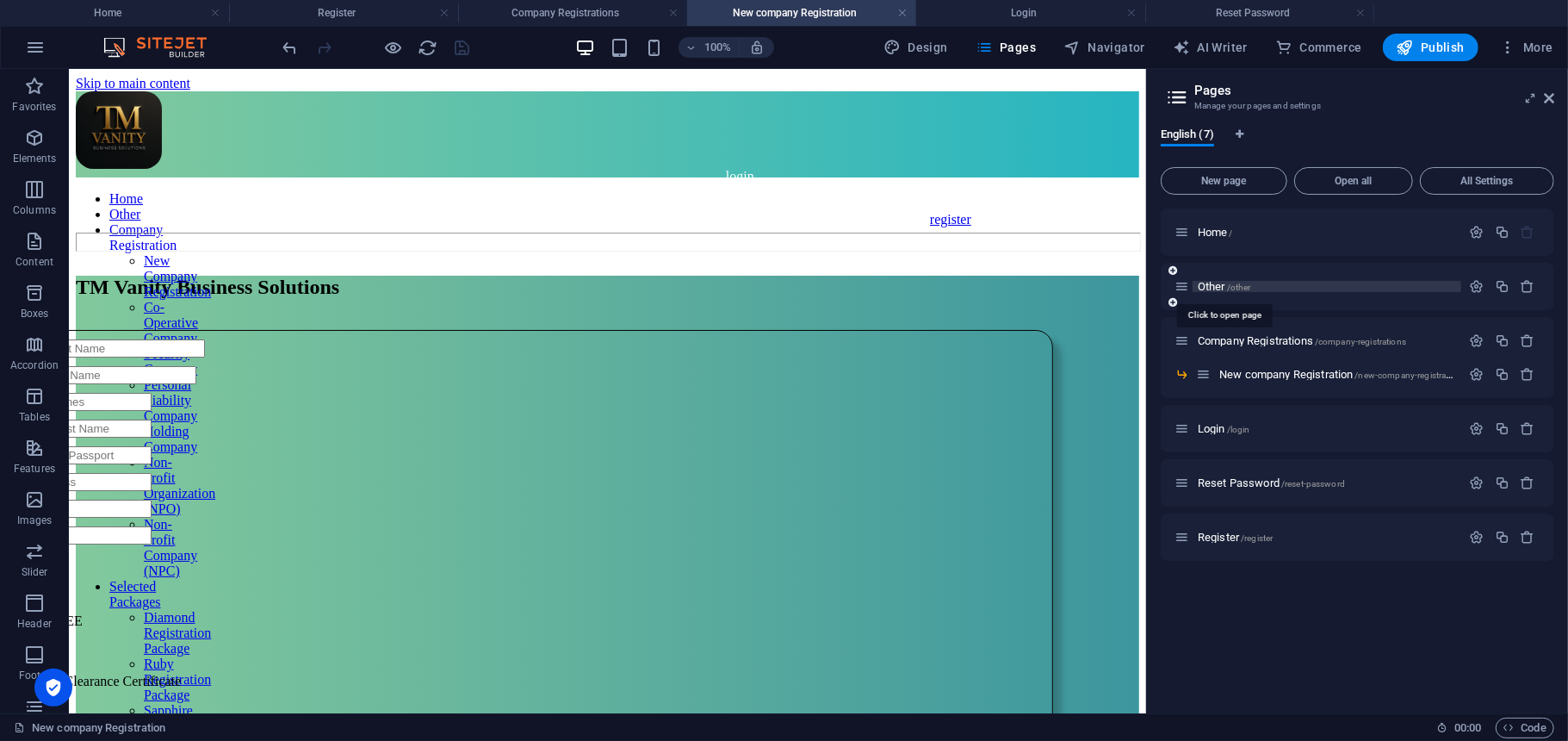 click on "/other" at bounding box center (1239, 287) 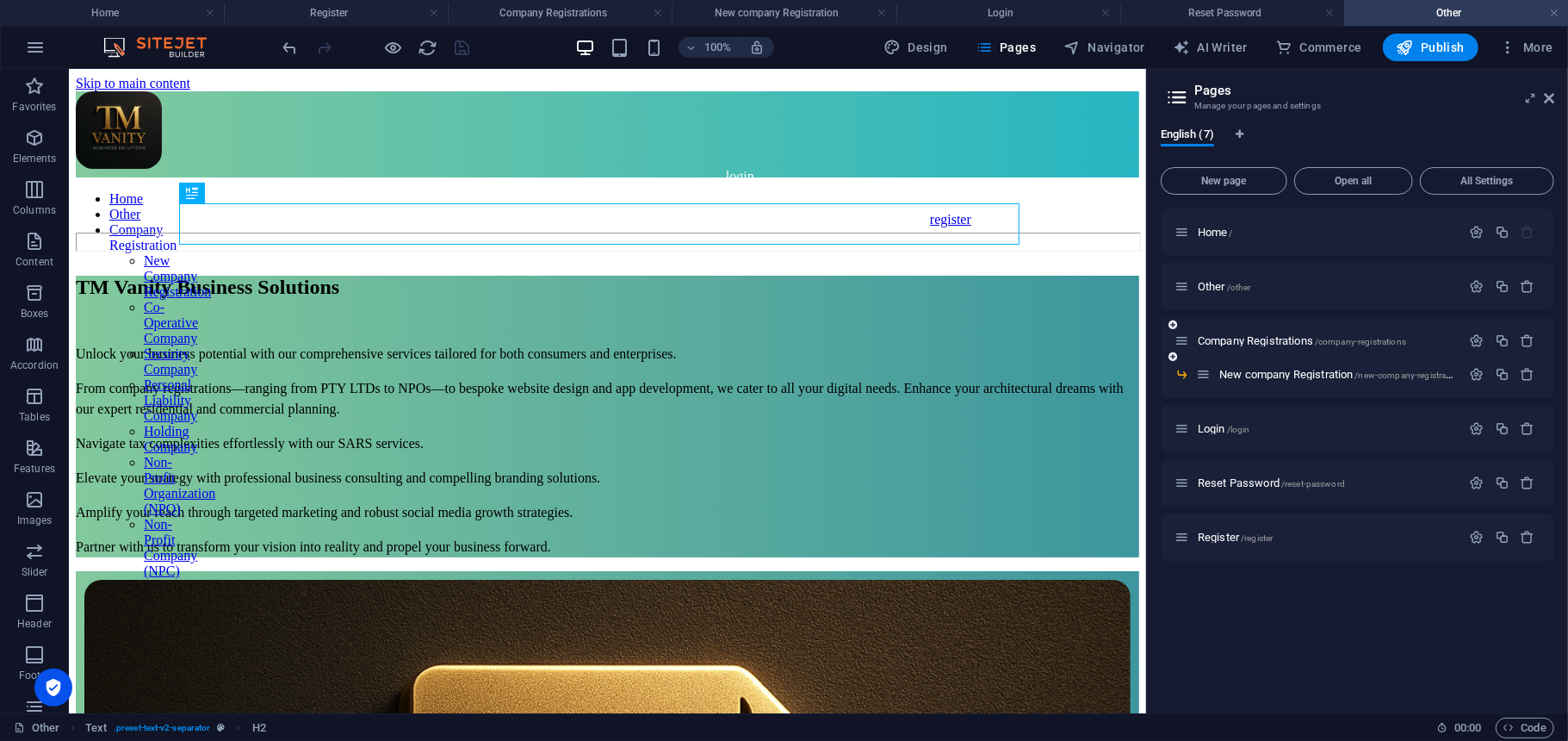 scroll, scrollTop: 0, scrollLeft: 0, axis: both 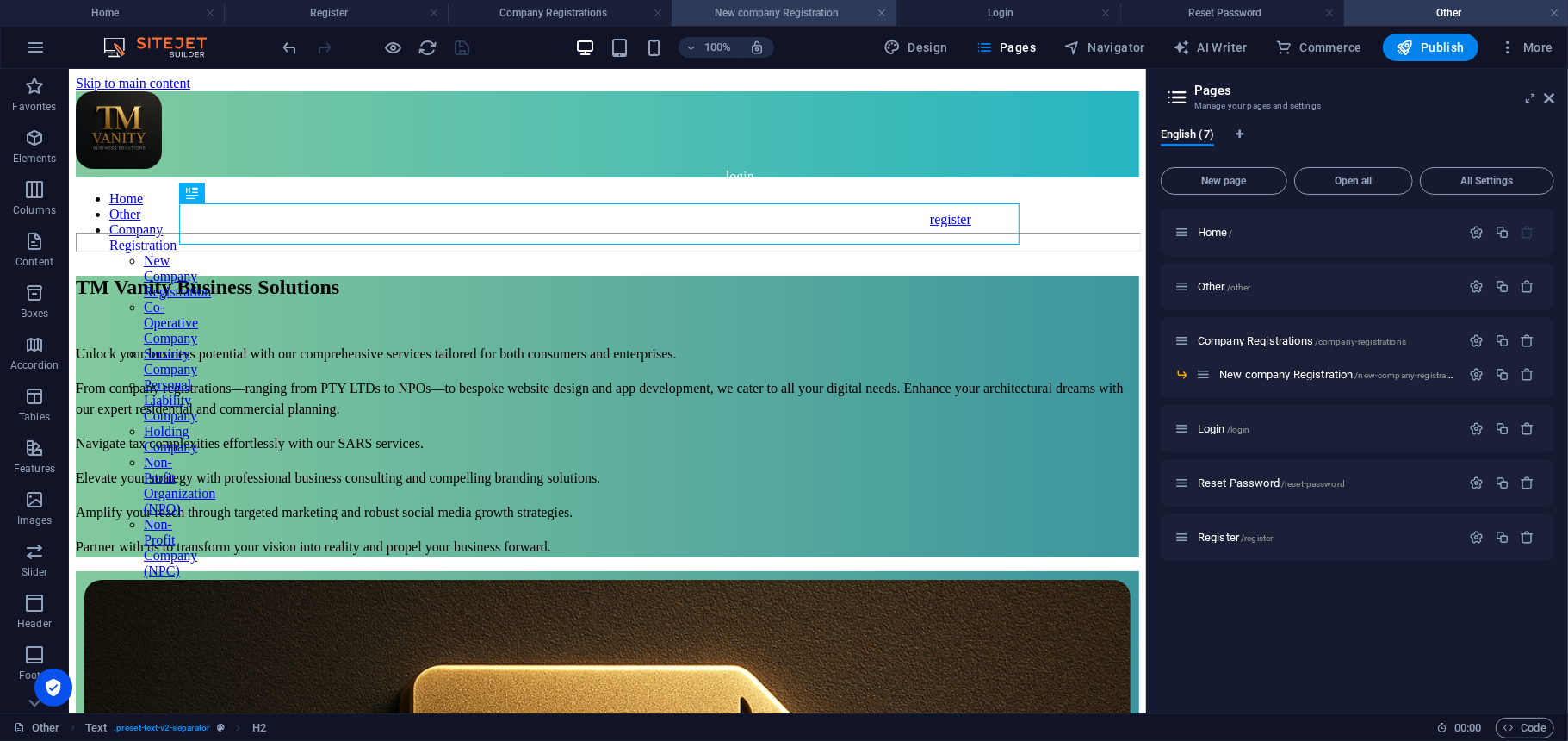 click on "New company Registration" at bounding box center (784, 13) 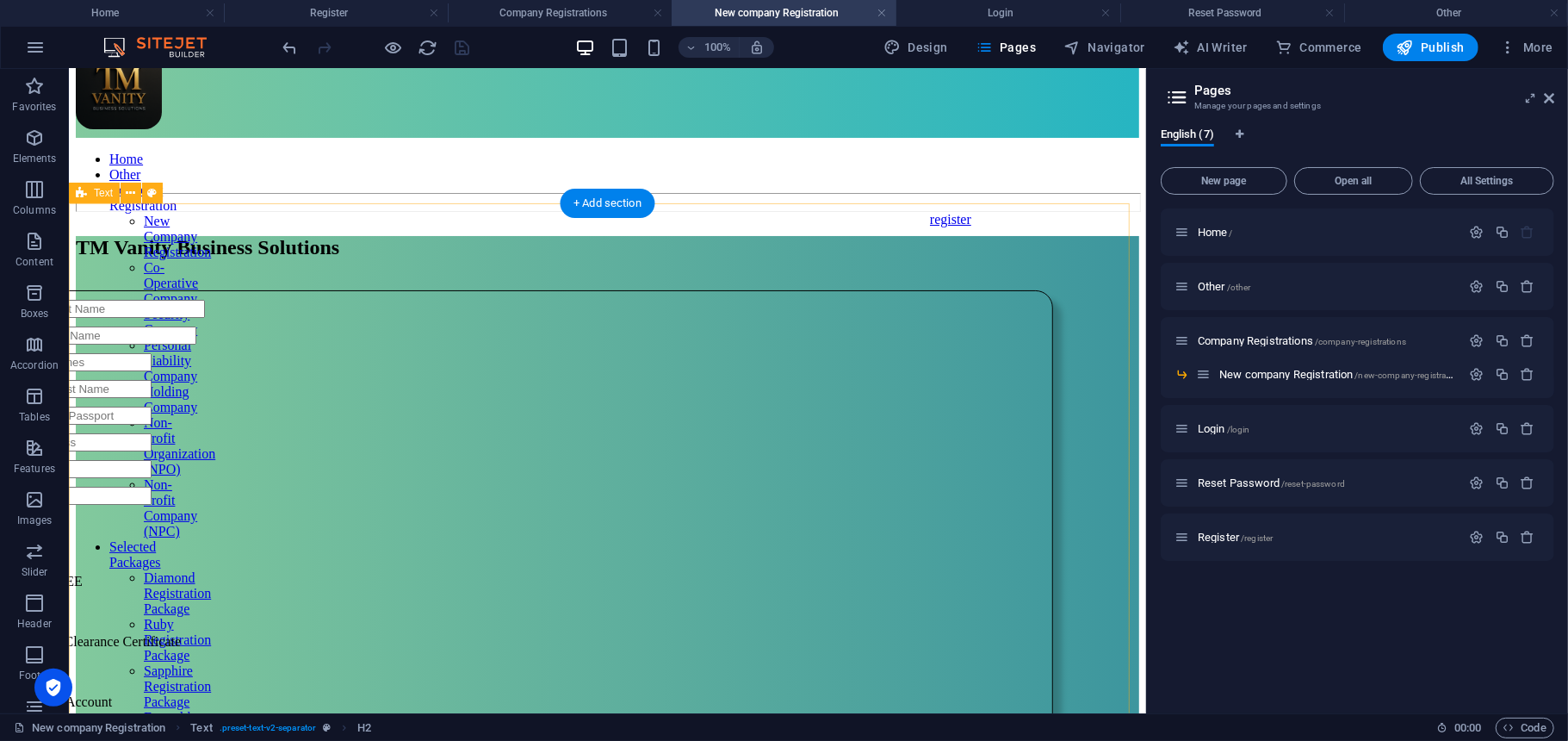 scroll, scrollTop: 0, scrollLeft: 0, axis: both 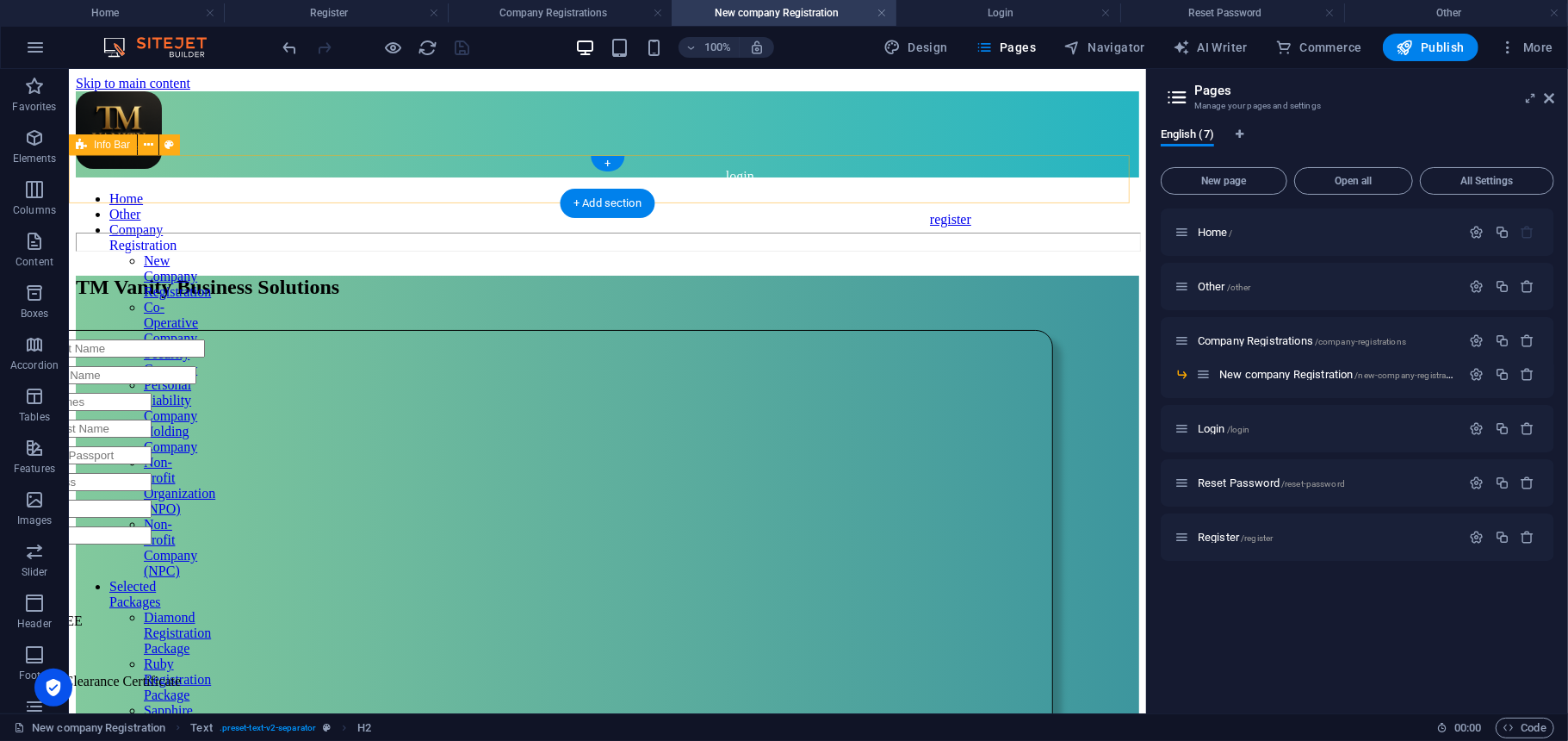 click at bounding box center [606, 224] 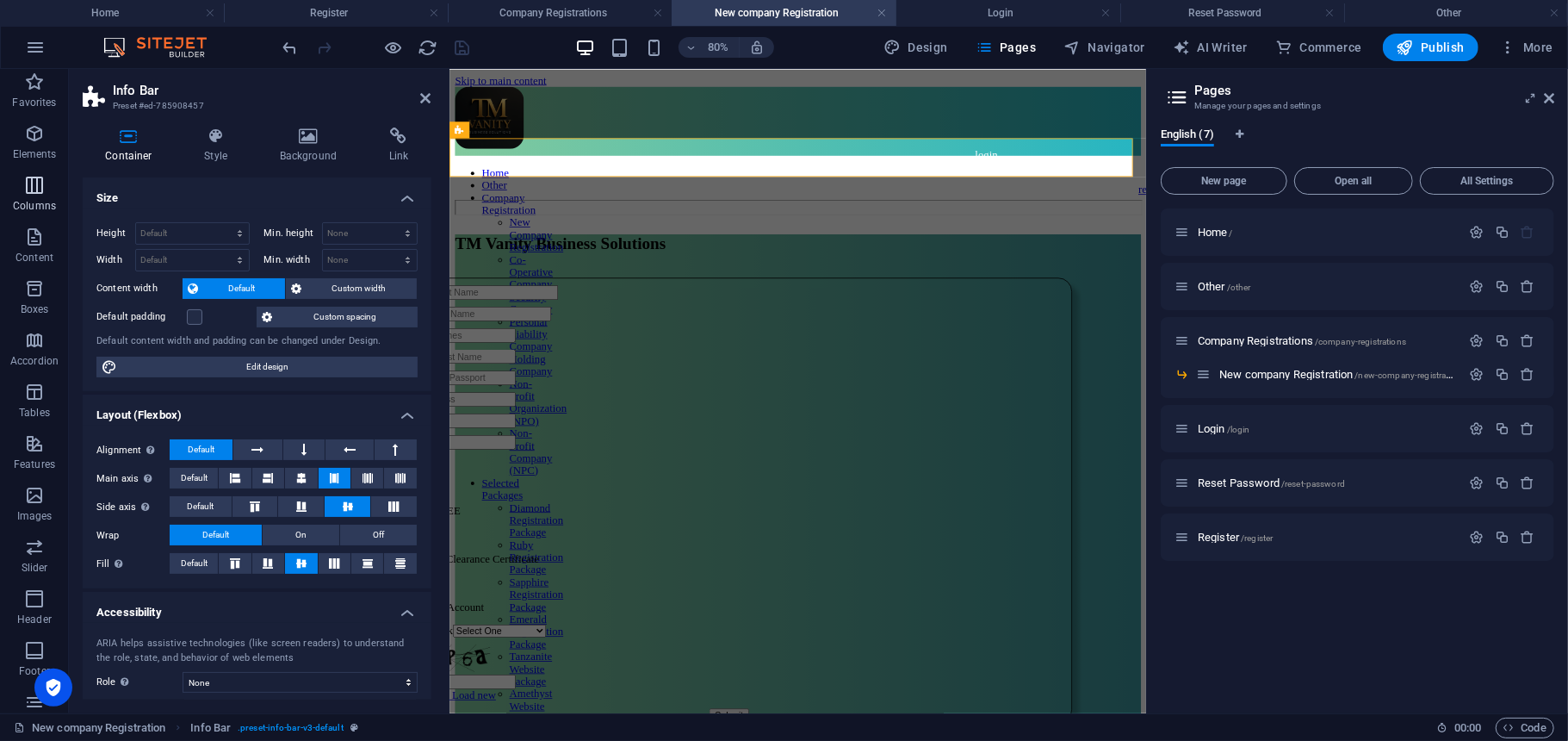 scroll, scrollTop: 0, scrollLeft: 0, axis: both 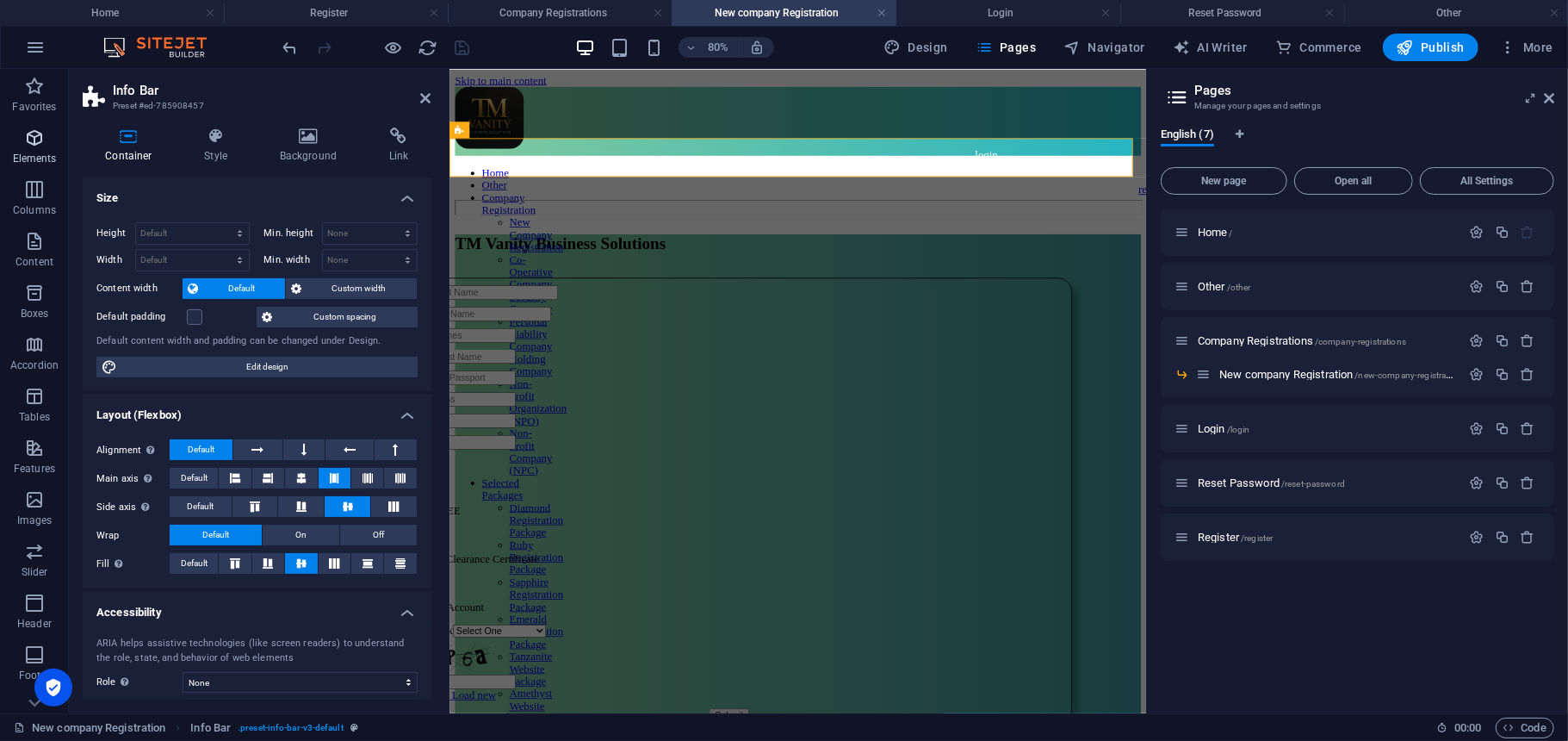 click at bounding box center [34, 138] 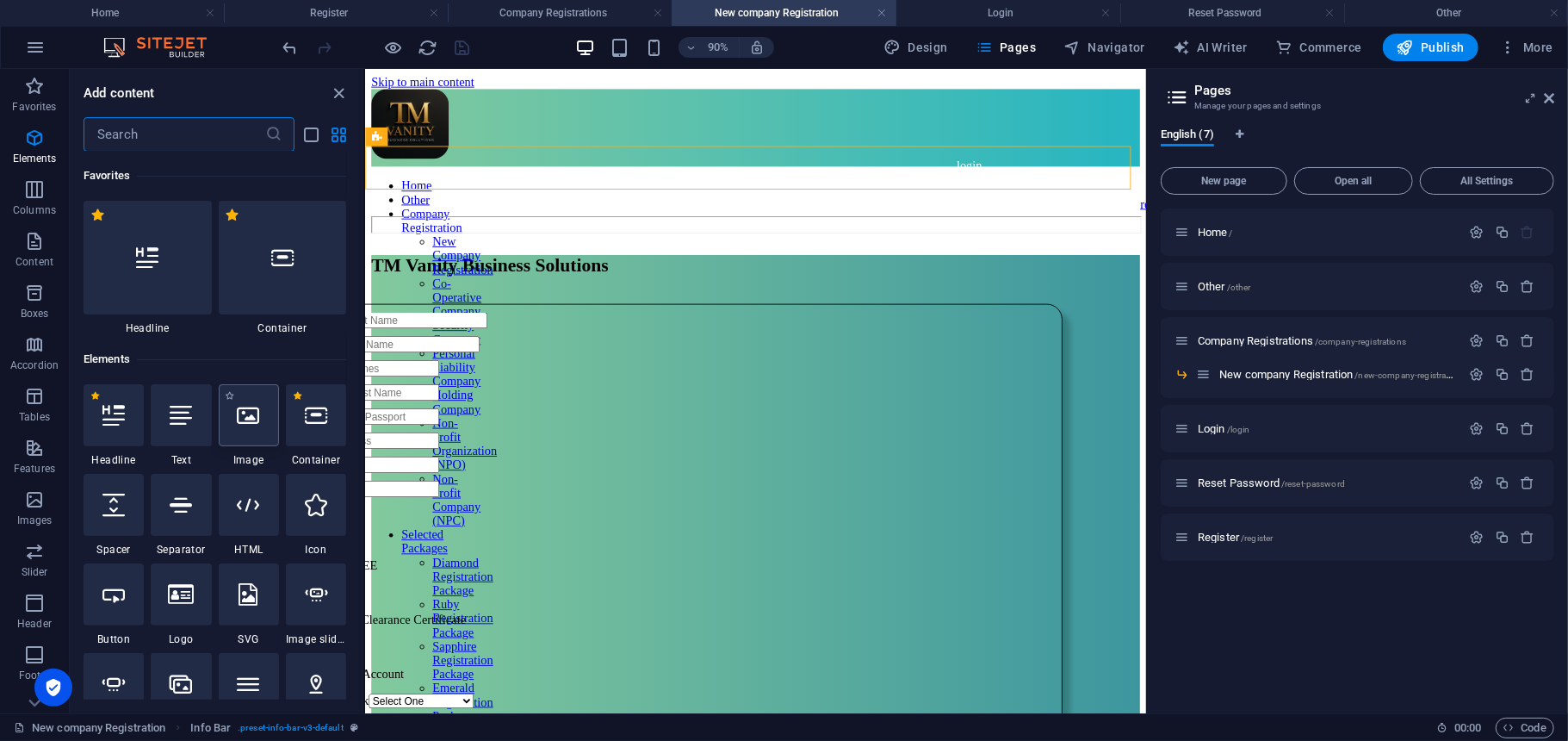 scroll, scrollTop: 184, scrollLeft: 0, axis: vertical 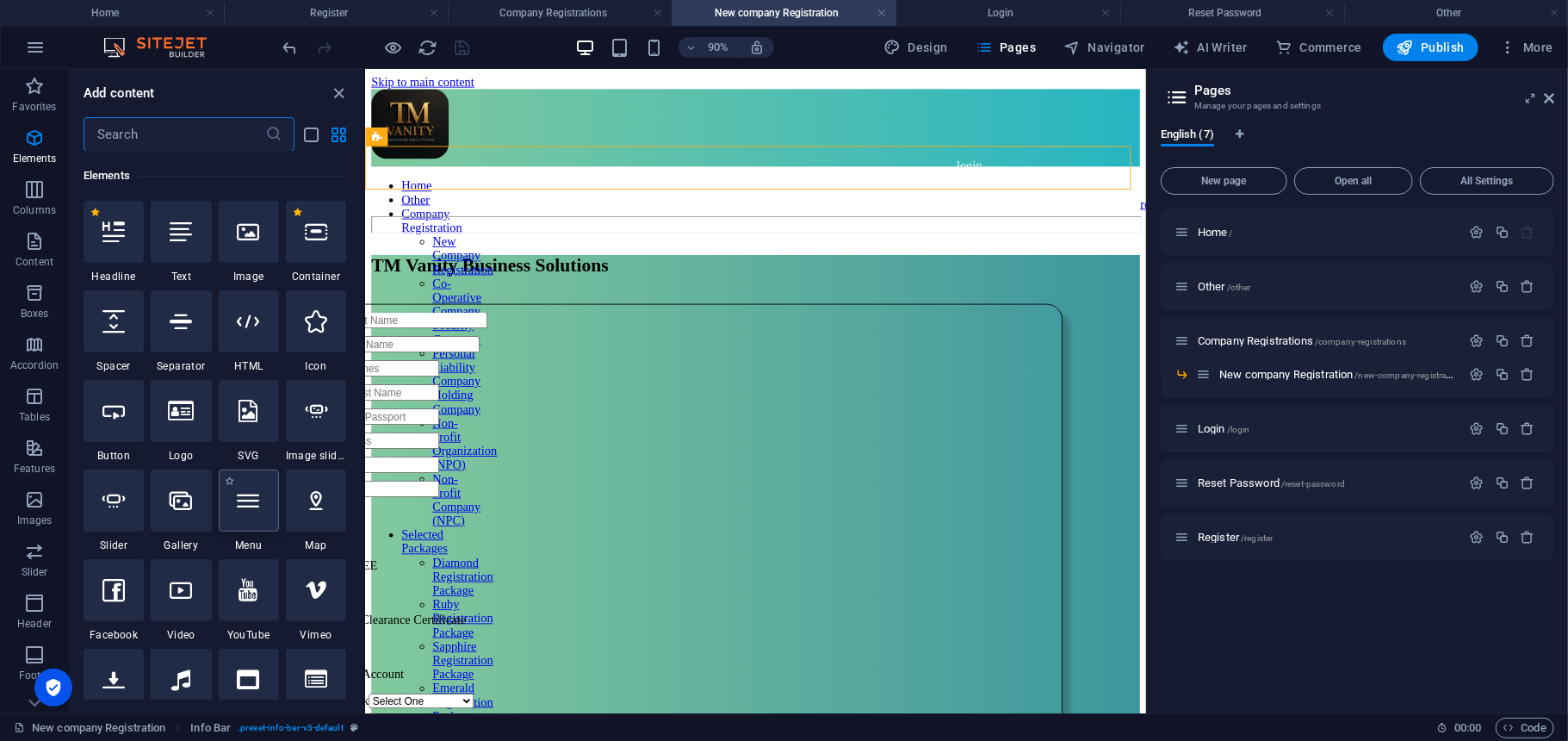 click at bounding box center (249, 501) 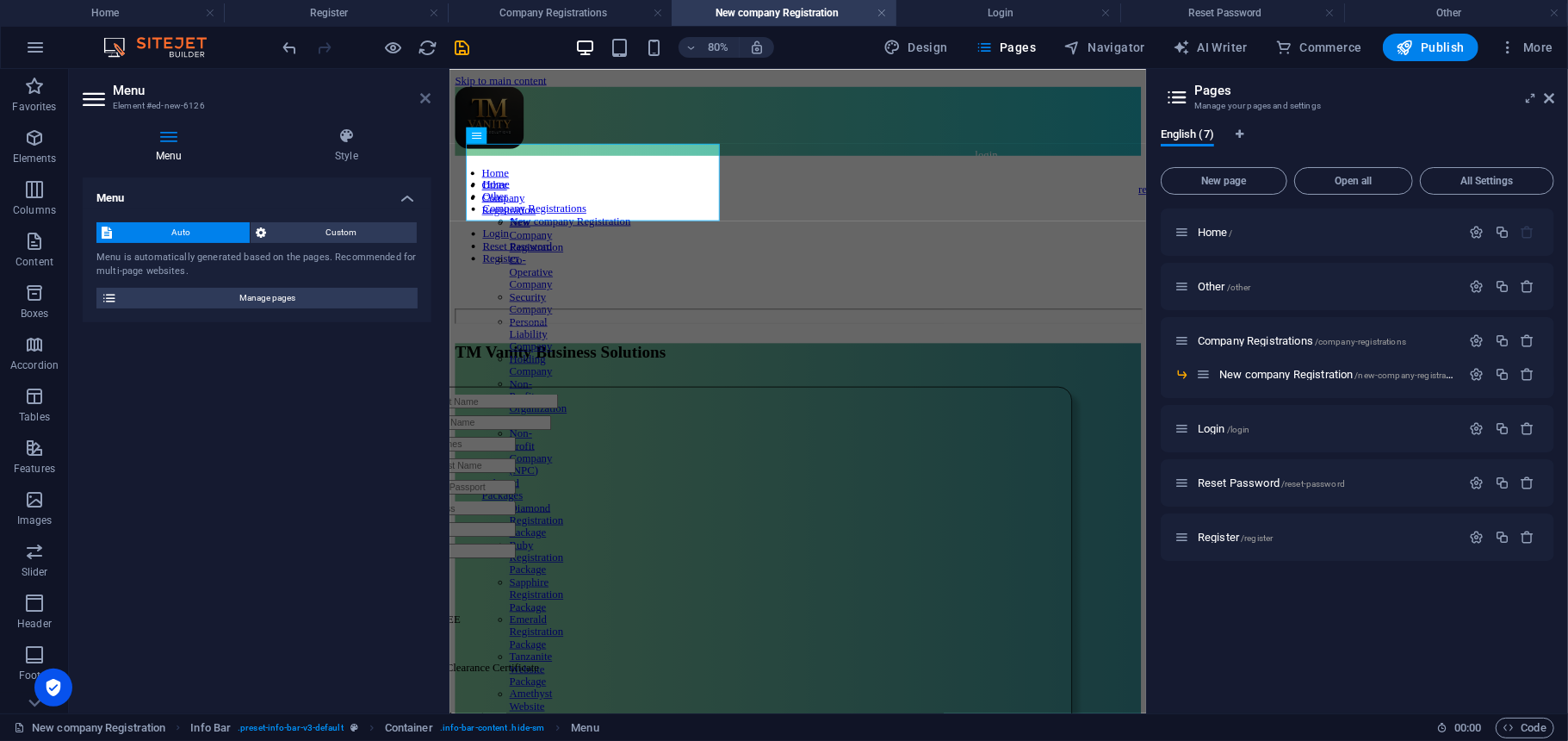 click at bounding box center (426, 98) 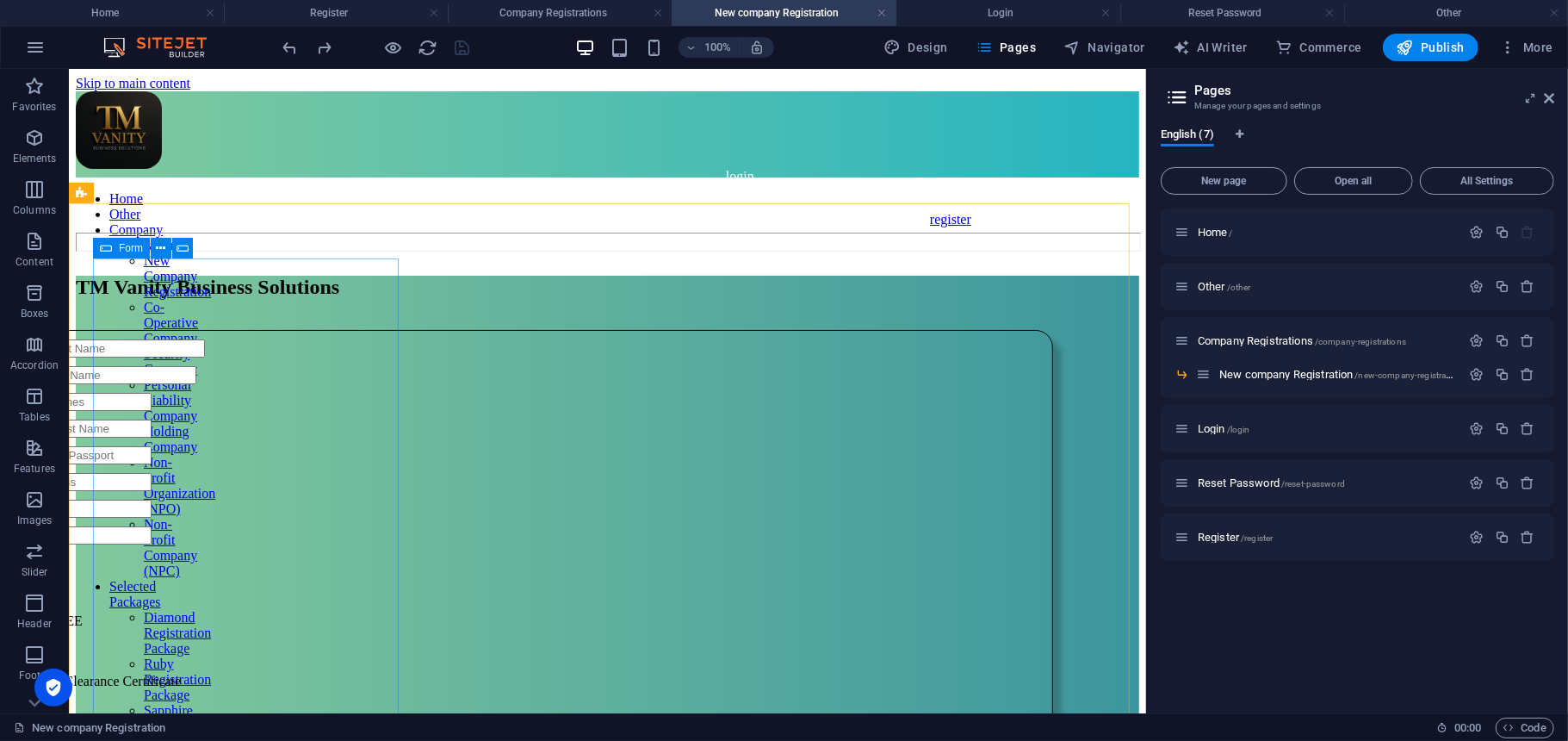 click on "Form" at bounding box center [121, 248] 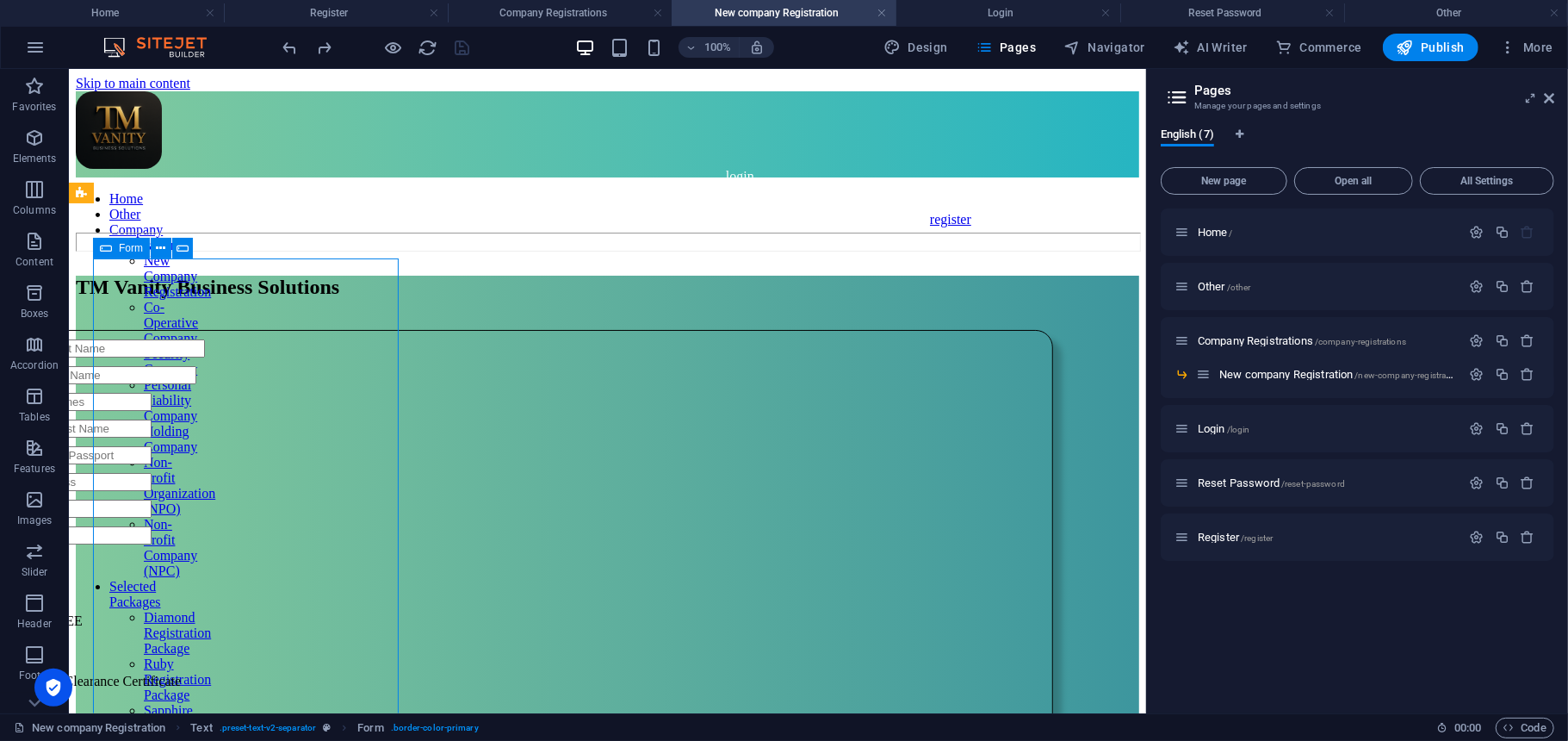 click on "Form" at bounding box center [121, 248] 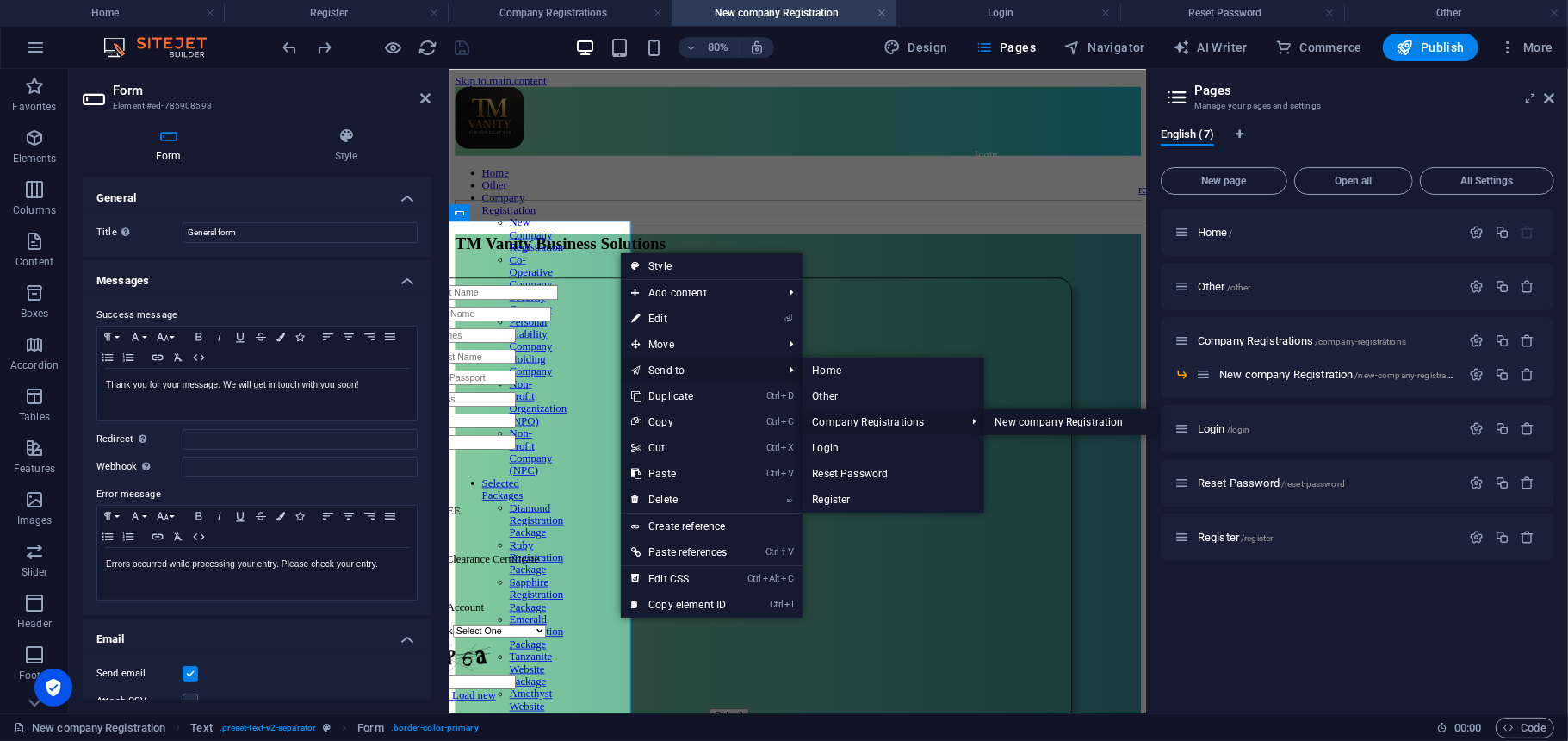 click on "New company Registration" at bounding box center [1070, 422] 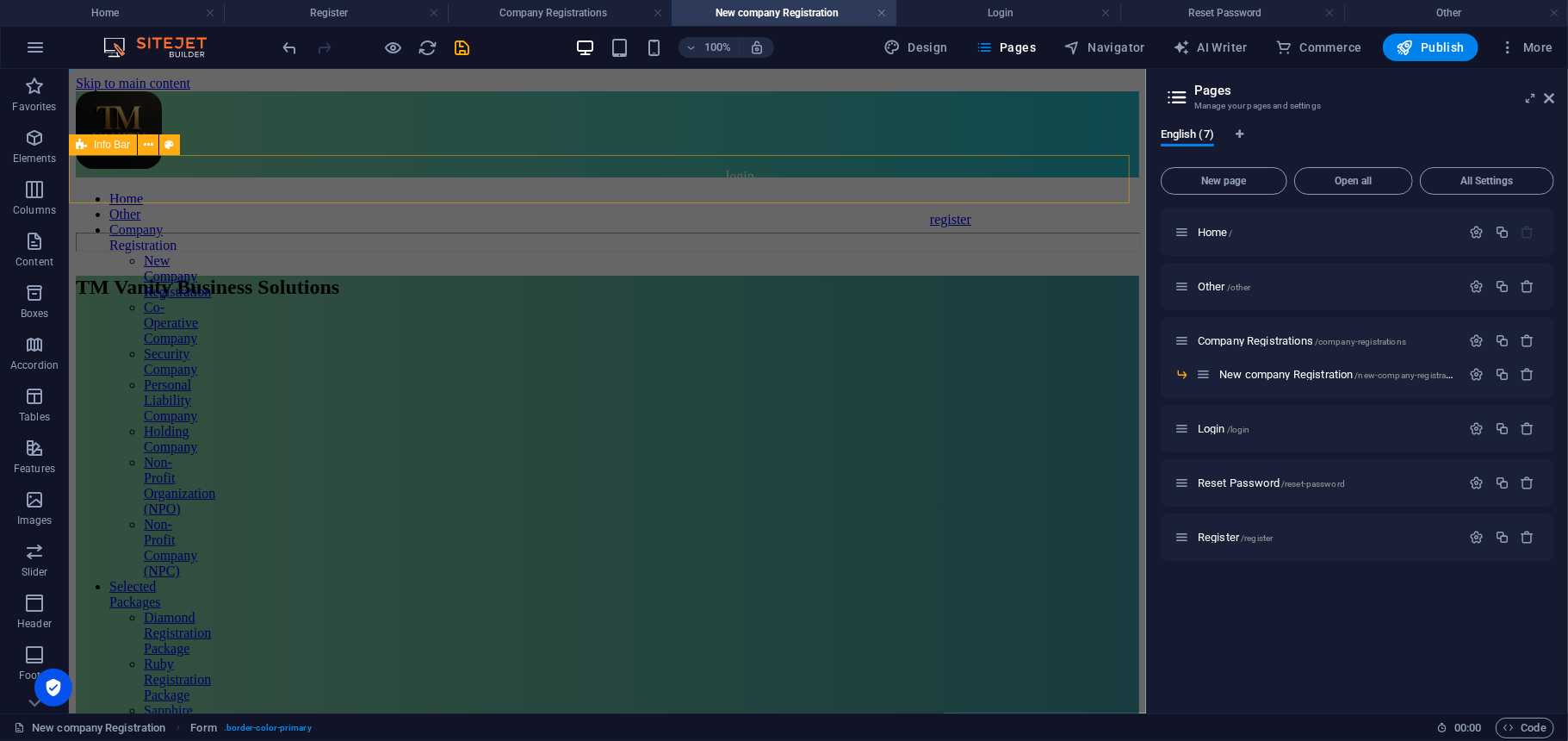 click at bounding box center (606, 224) 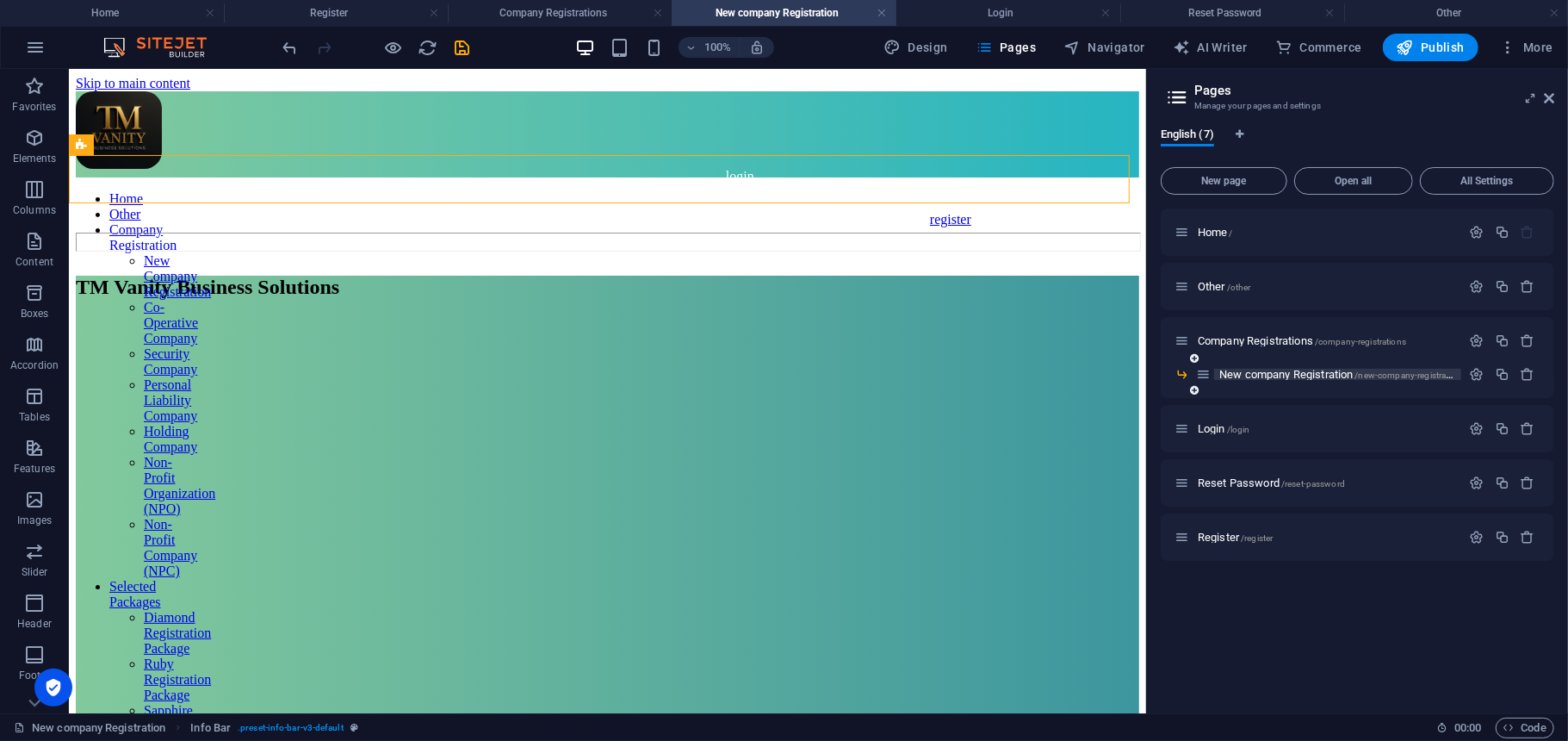 click on "New company Registration /new-company-registration" at bounding box center [1340, 374] 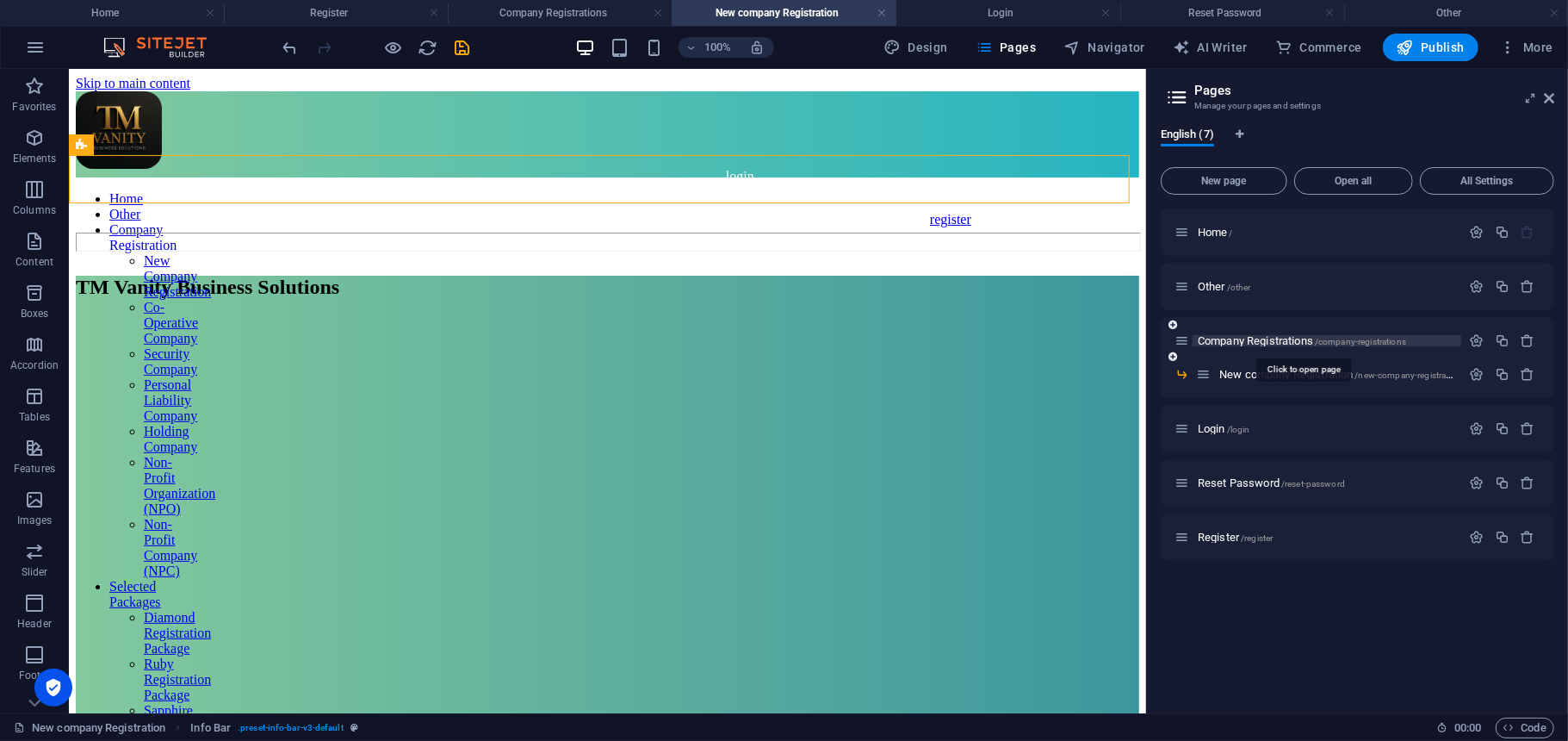 click on "Company Registrations /company-registrations" at bounding box center (1302, 340) 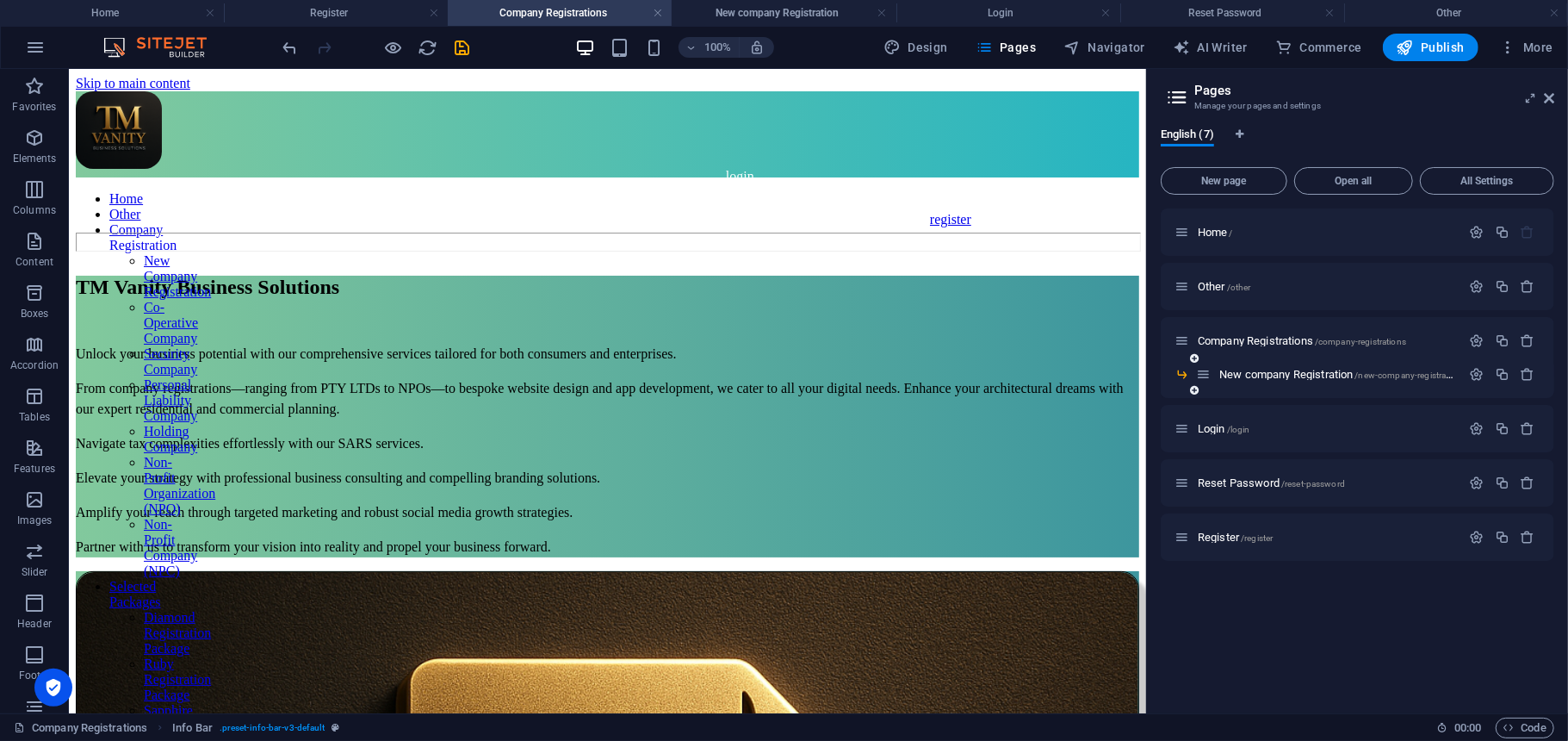 click on "New company Registration /new-company-registration" at bounding box center [1329, 374] 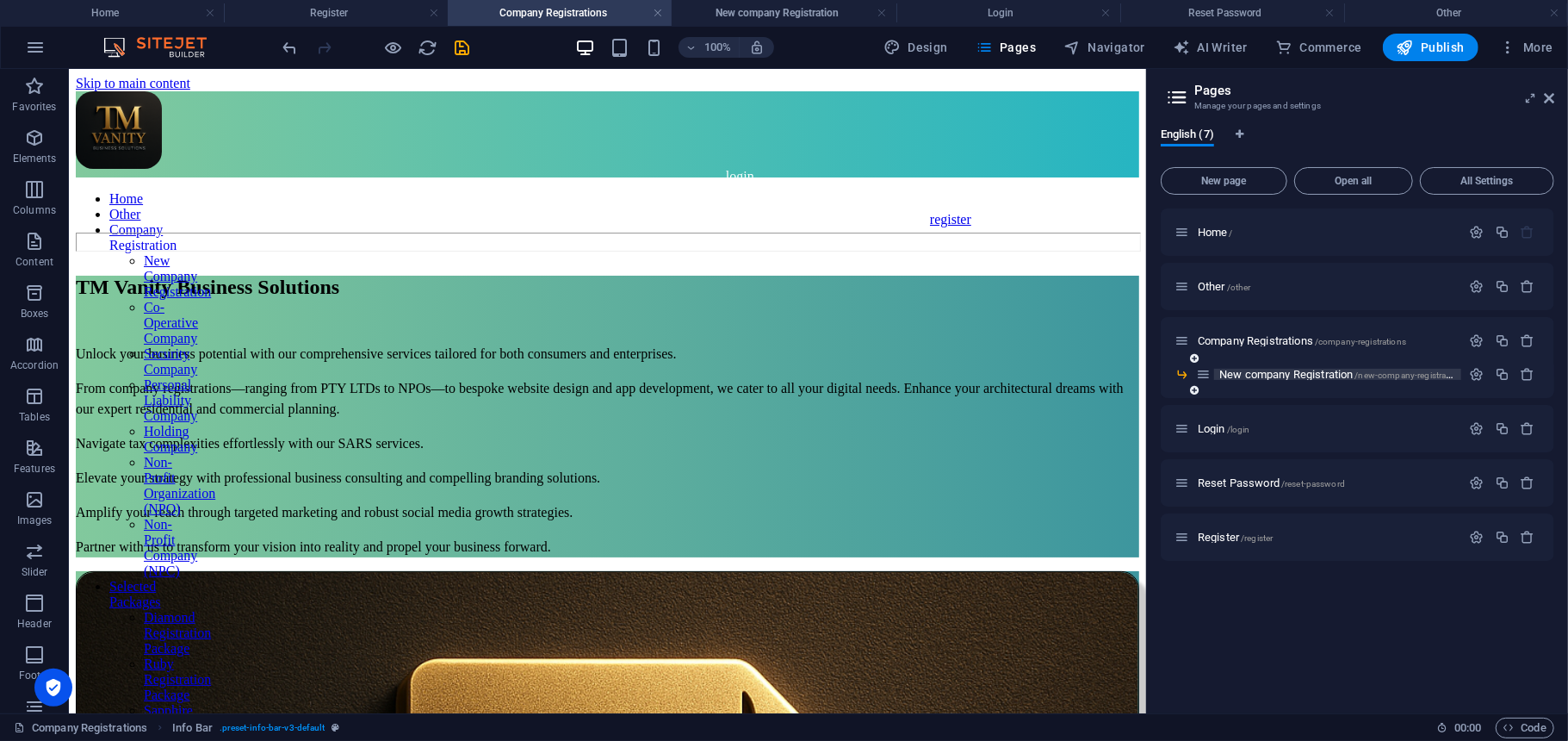 click on "New company Registration /new-company-registration" at bounding box center [1340, 374] 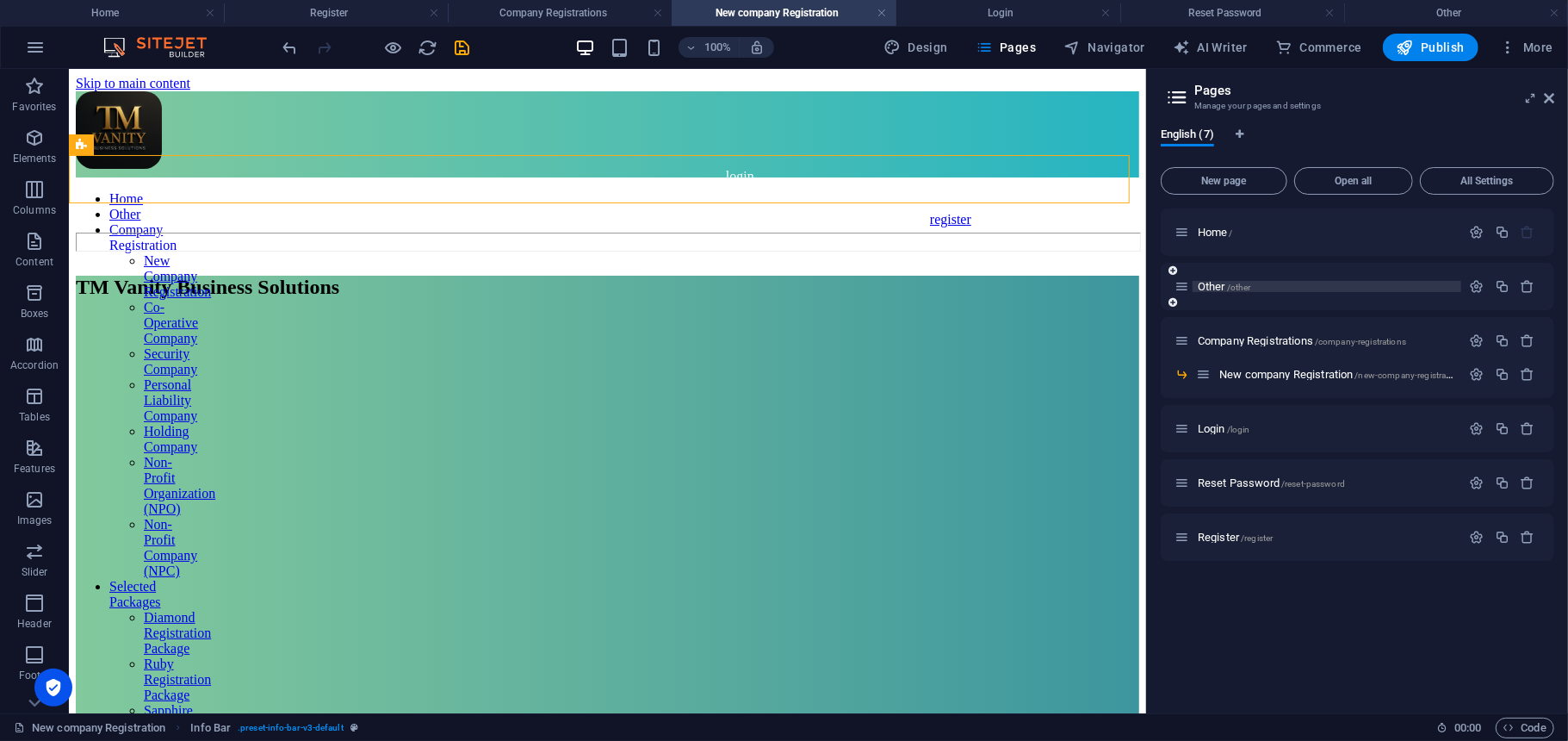 click on "Other /other" at bounding box center [1224, 286] 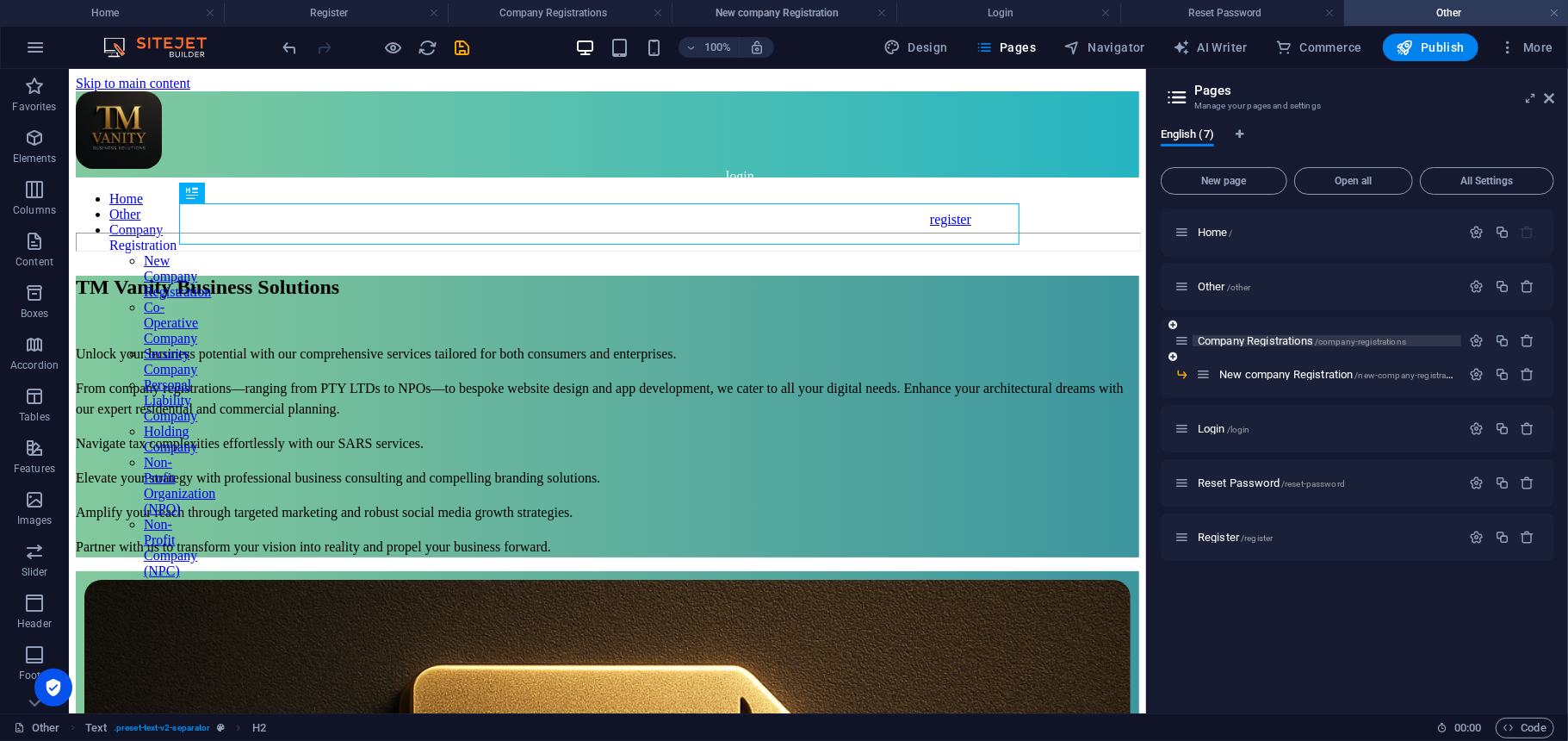 click on "Company Registrations /company-registrations" at bounding box center (1302, 340) 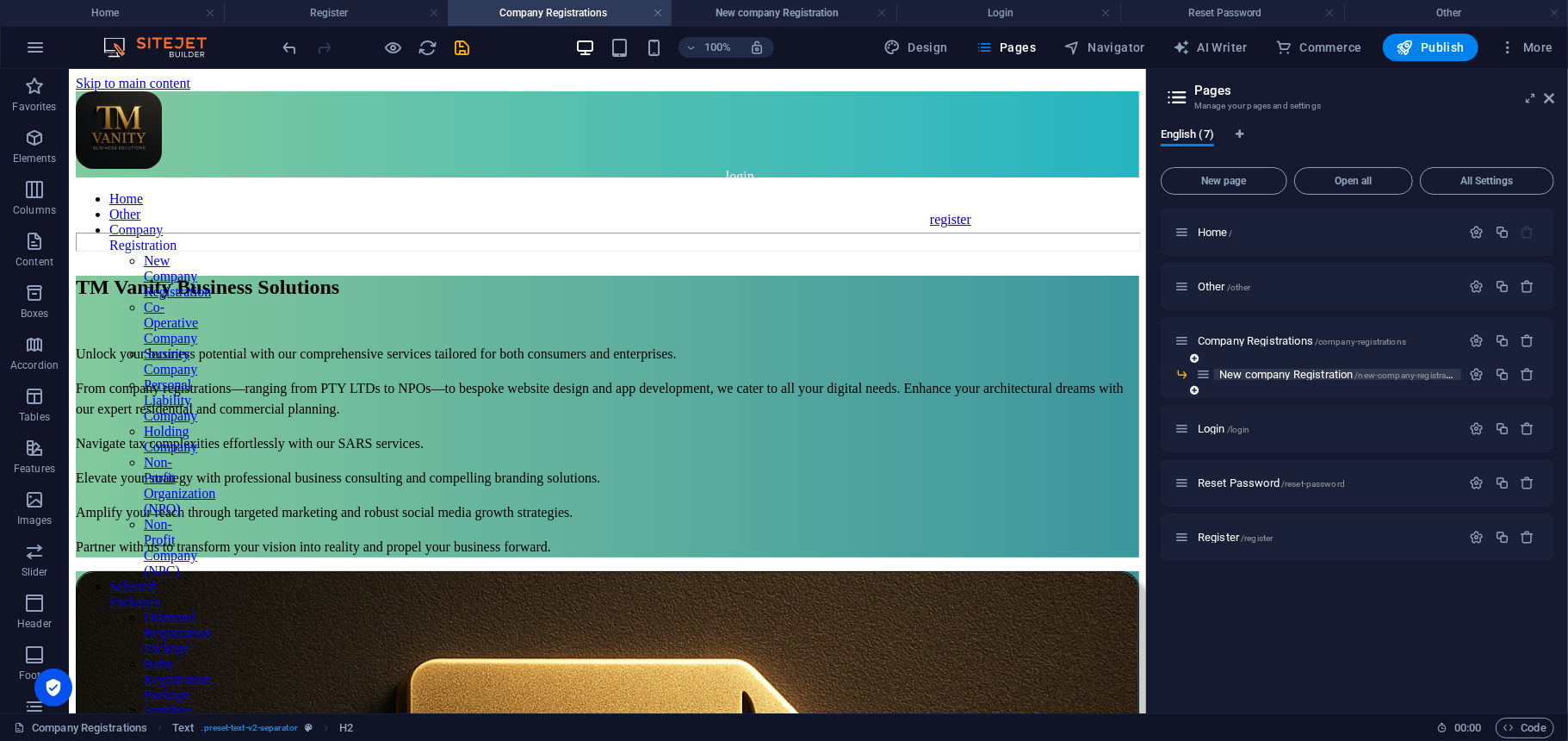 click on "New company Registration /new-company-registration" at bounding box center [1340, 374] 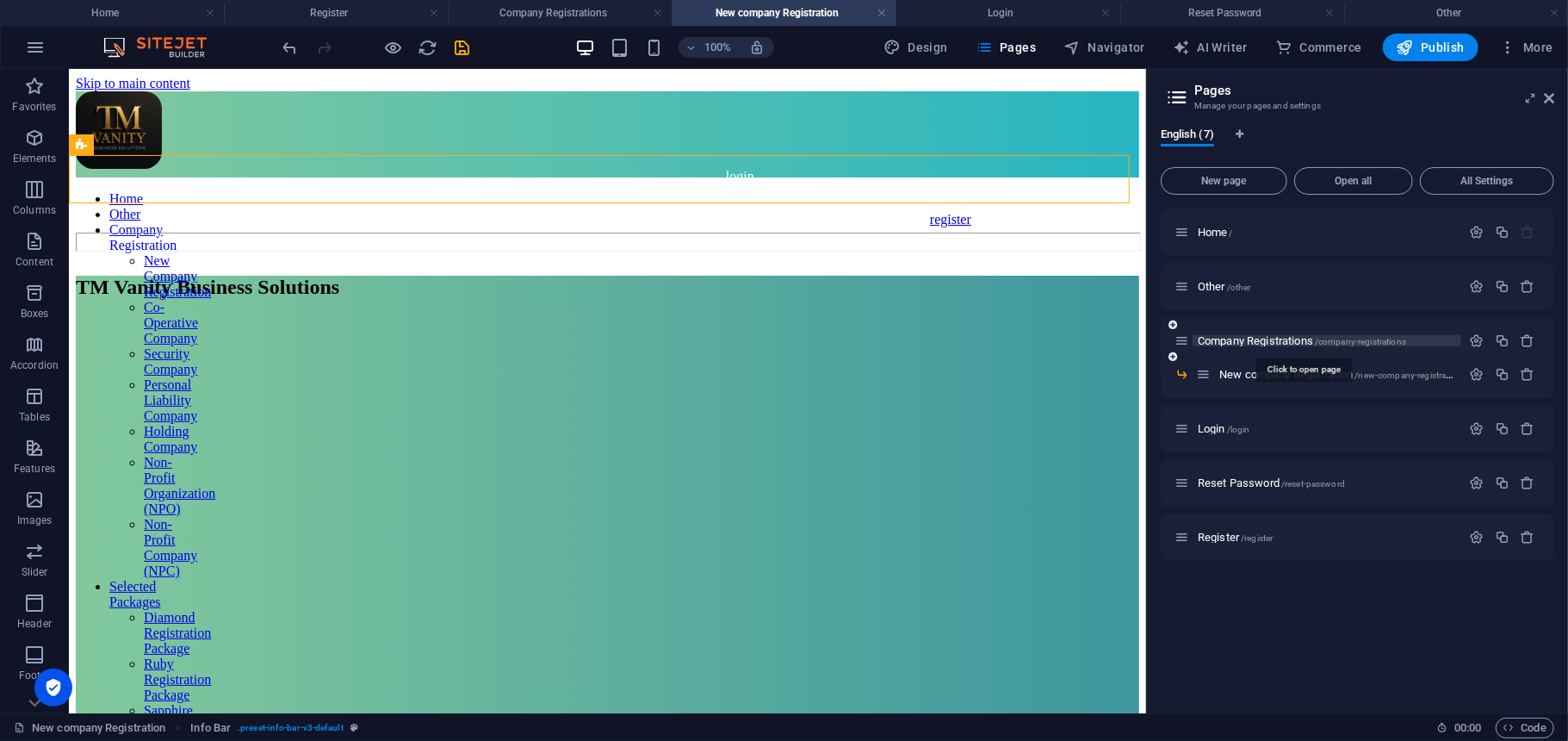click on "Company Registrations /company-registrations" at bounding box center [1302, 340] 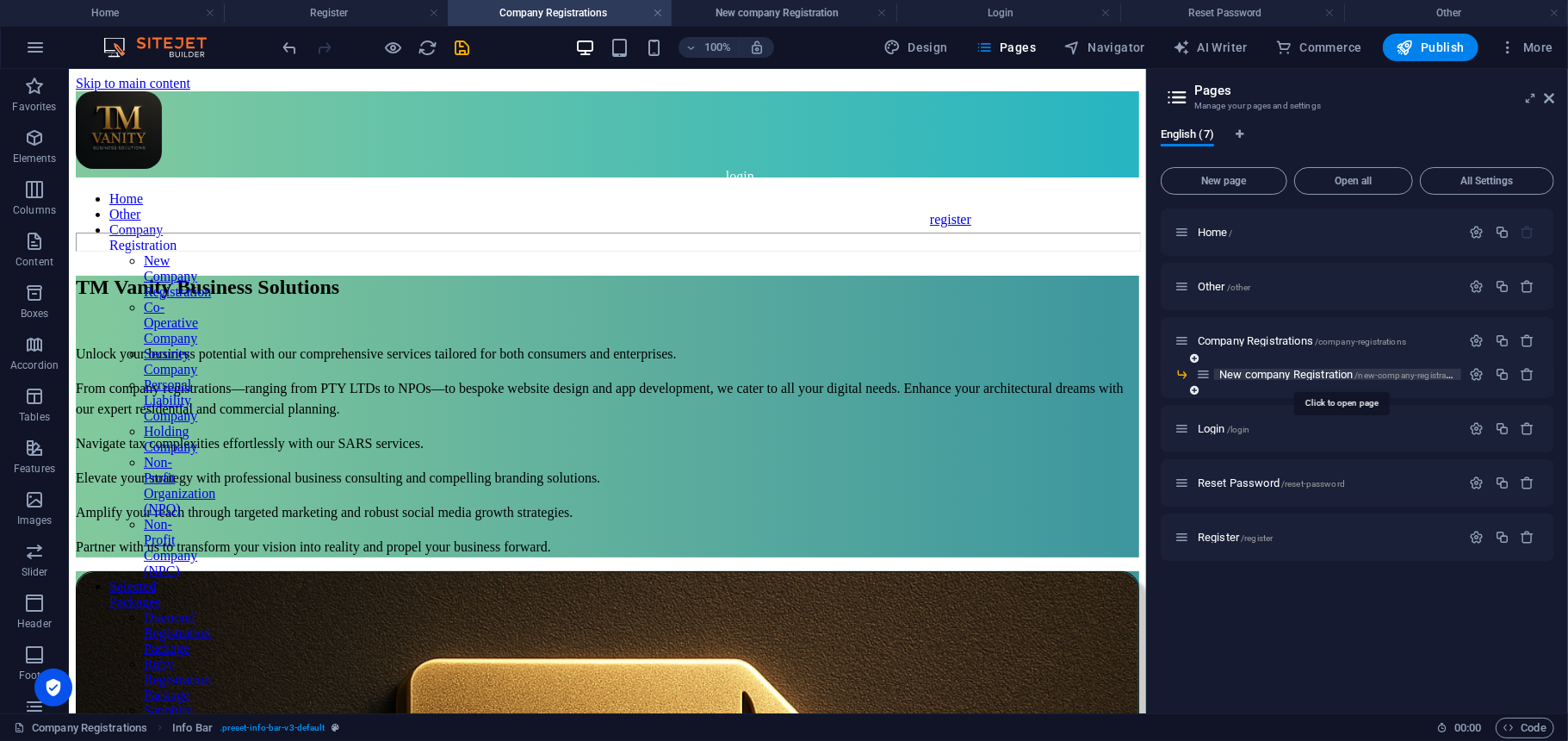 click on "New company Registration /new-company-registration" at bounding box center [1340, 374] 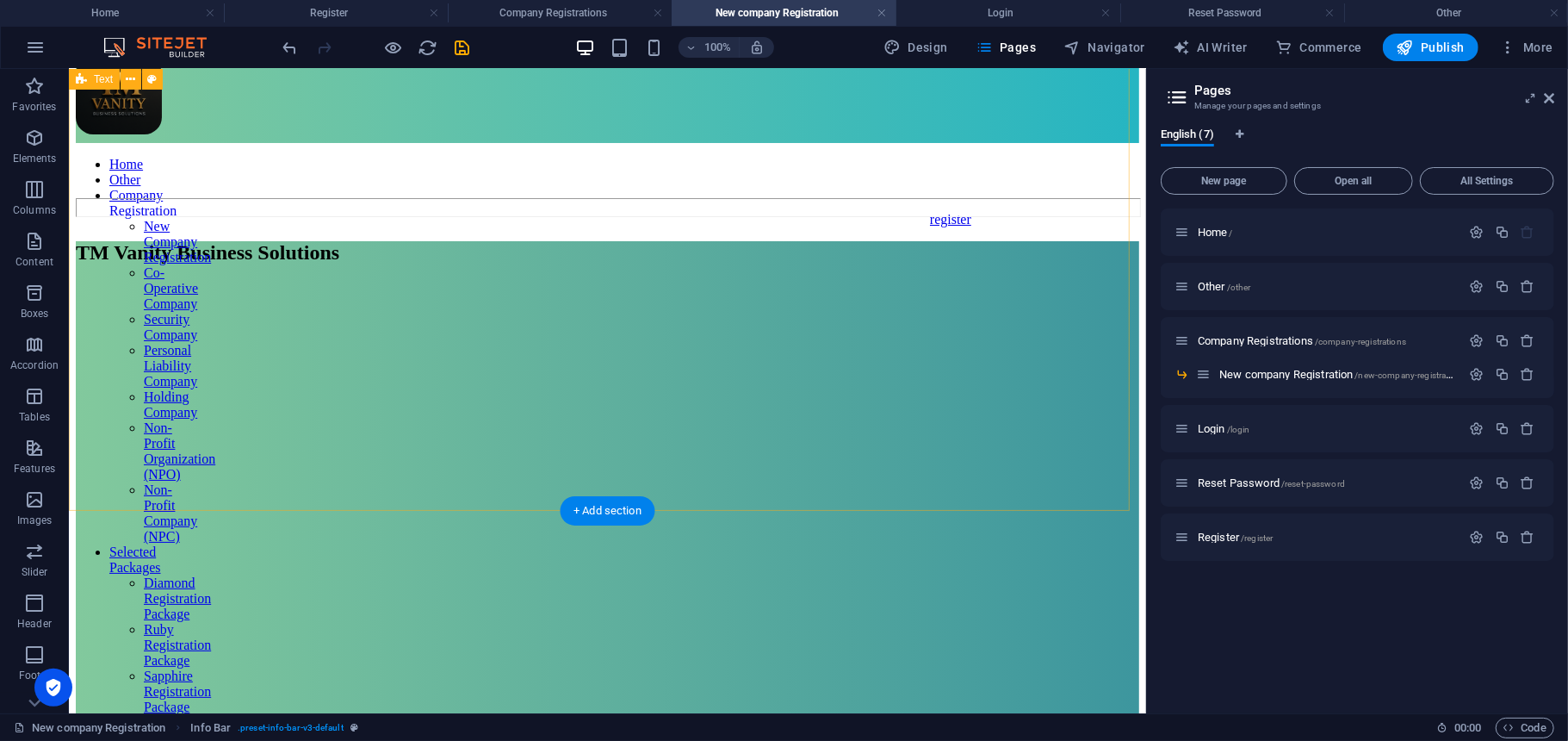 scroll, scrollTop: 0, scrollLeft: 0, axis: both 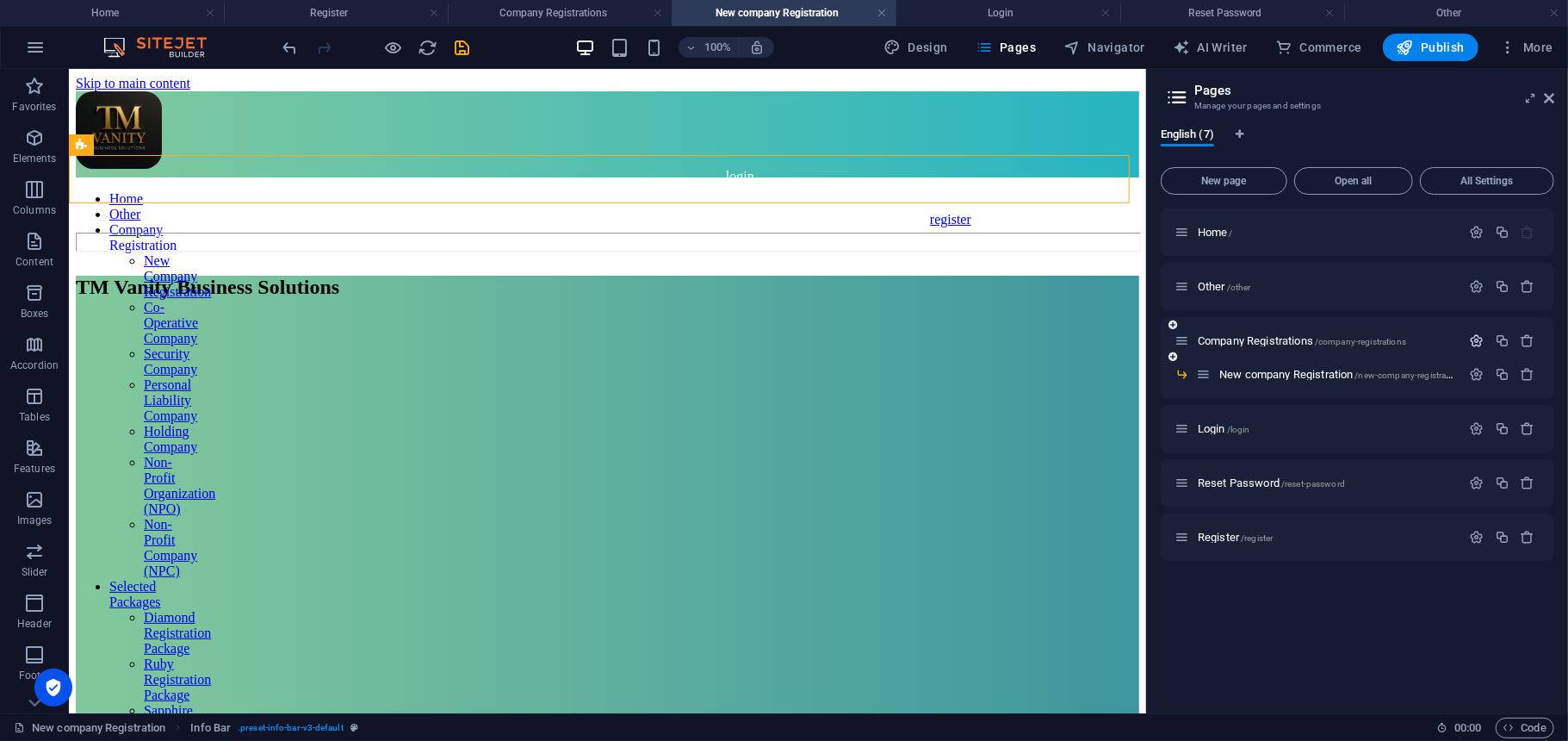 click at bounding box center [1477, 340] 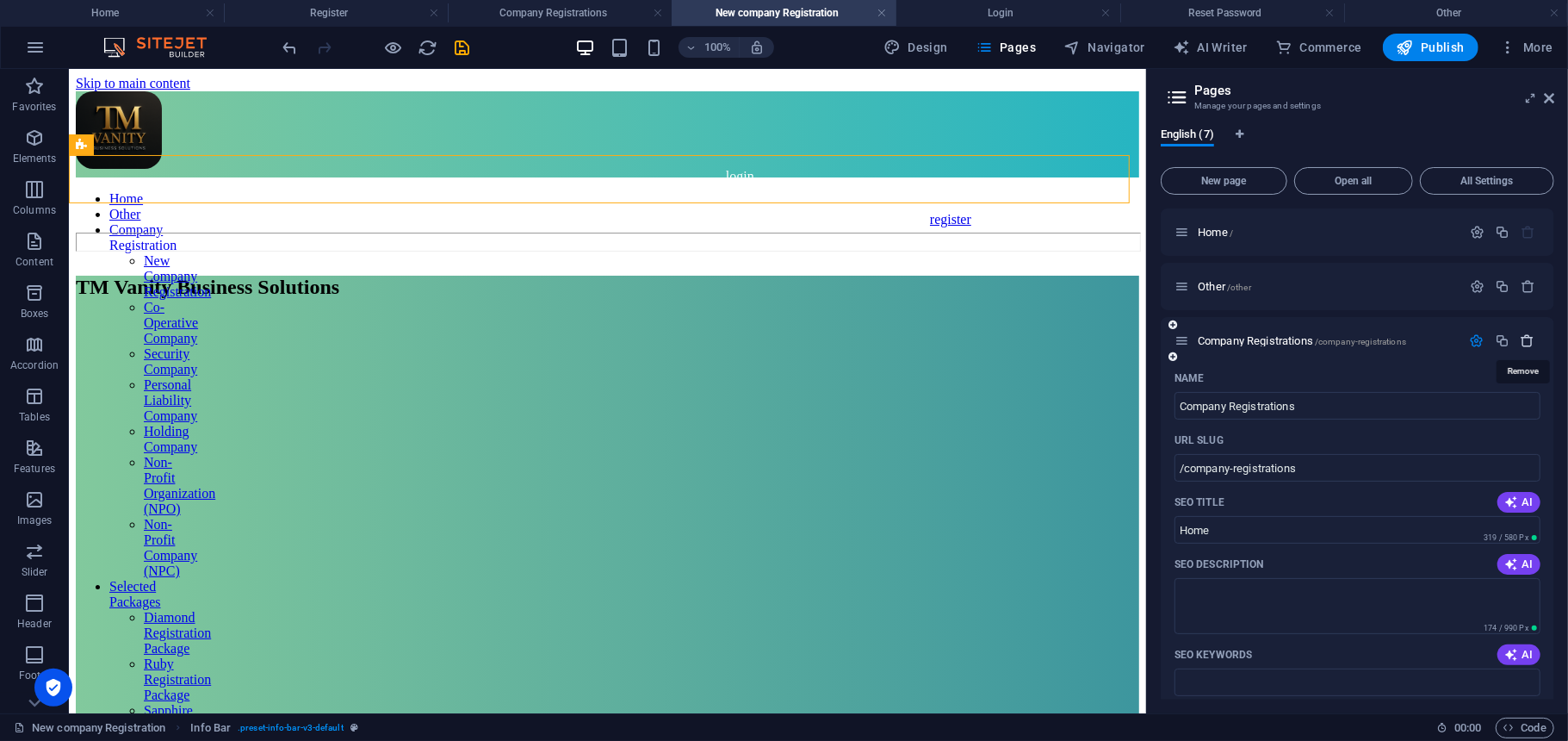 click at bounding box center (1528, 340) 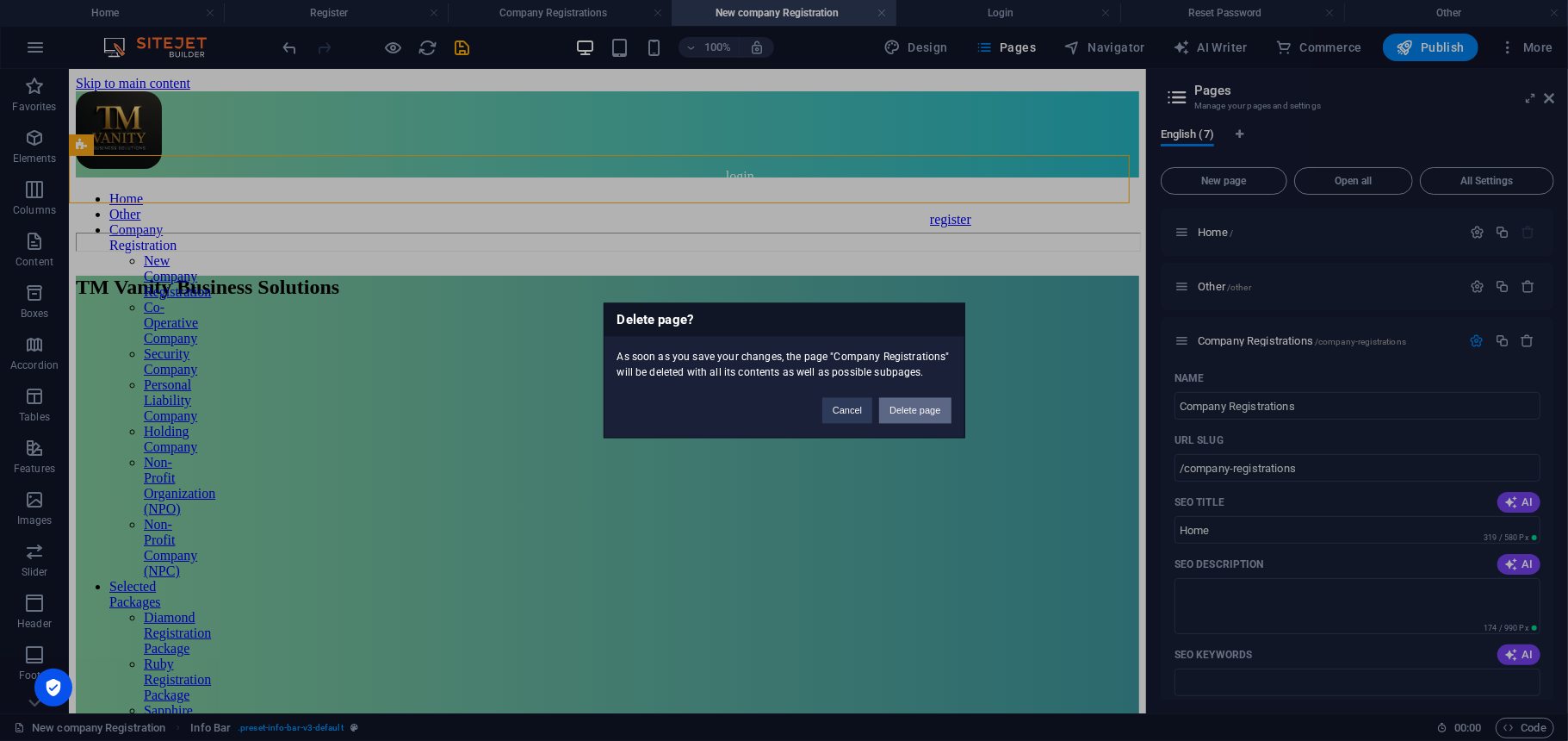drag, startPoint x: 849, startPoint y: 339, endPoint x: 918, endPoint y: 408, distance: 97.580736 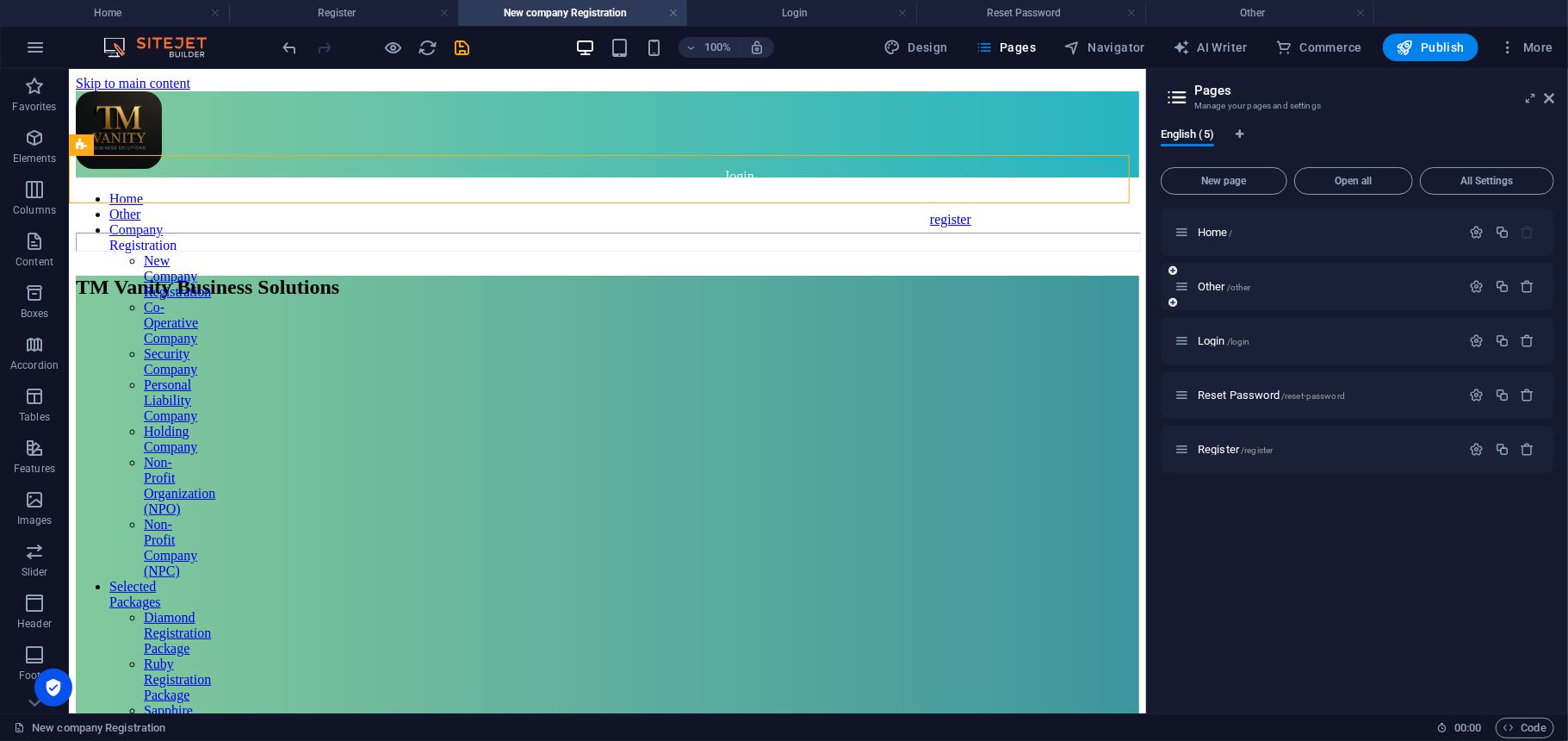click on "Other /other" at bounding box center [1317, 286] 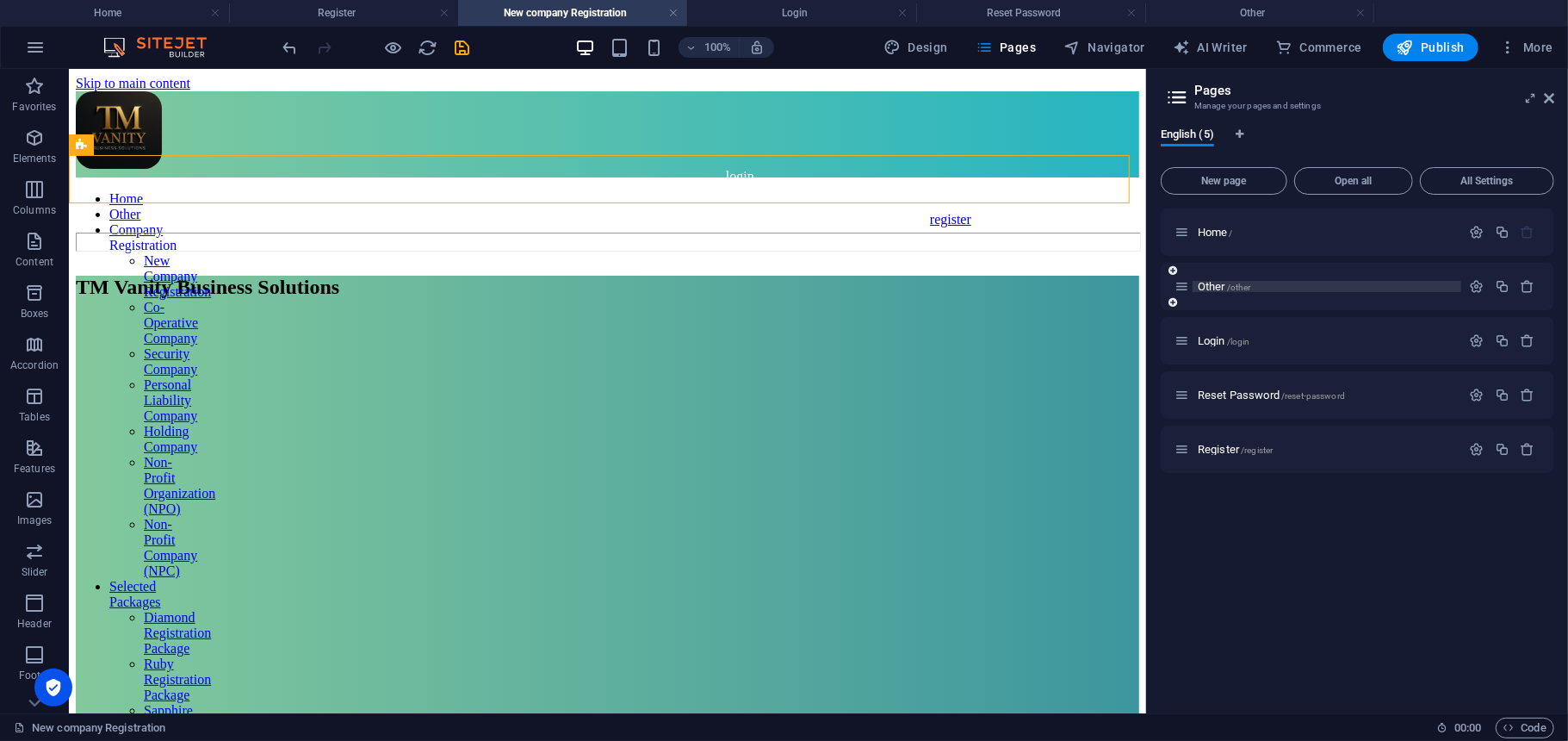 click on "Other /other" at bounding box center [1224, 286] 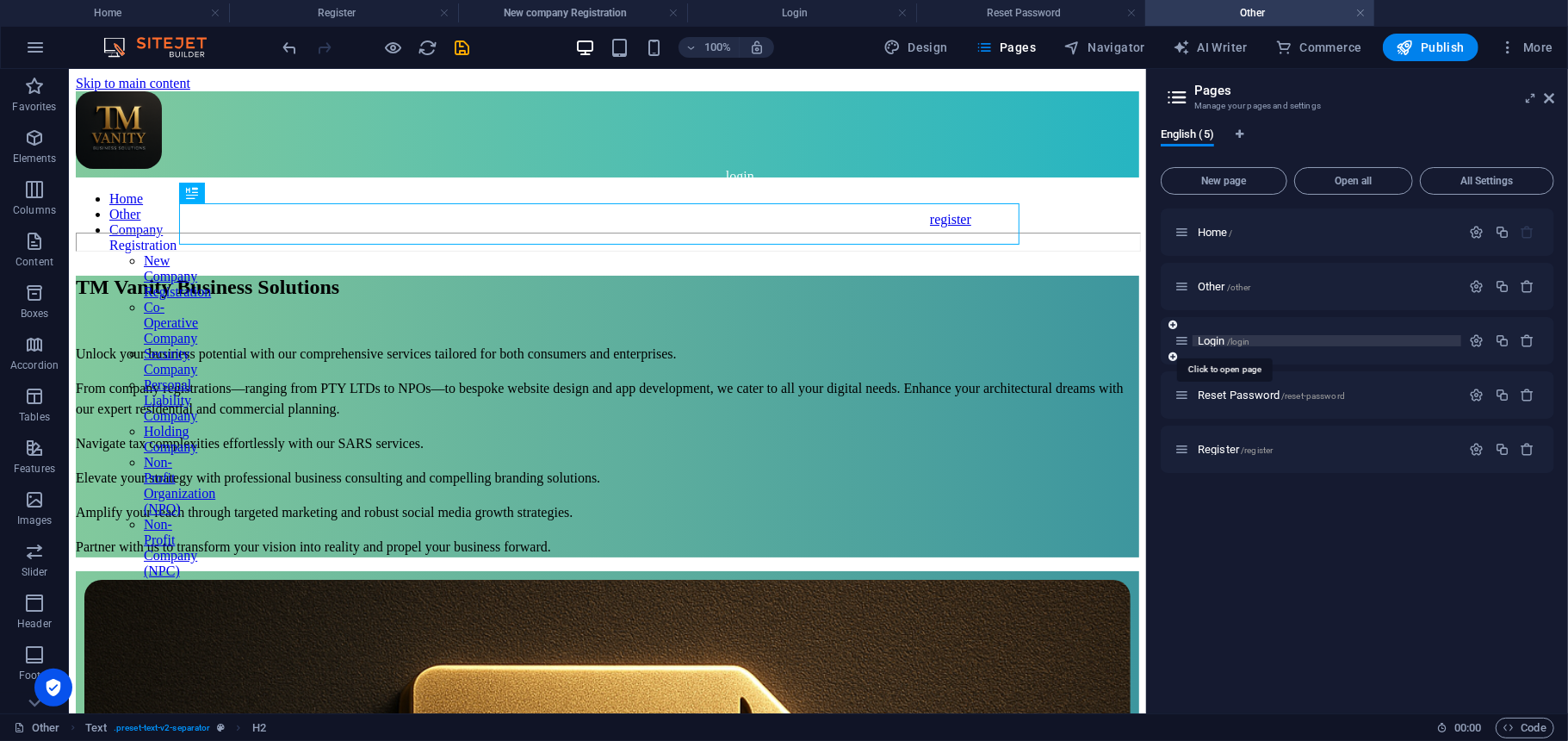 click on "Login /login" at bounding box center (1224, 340) 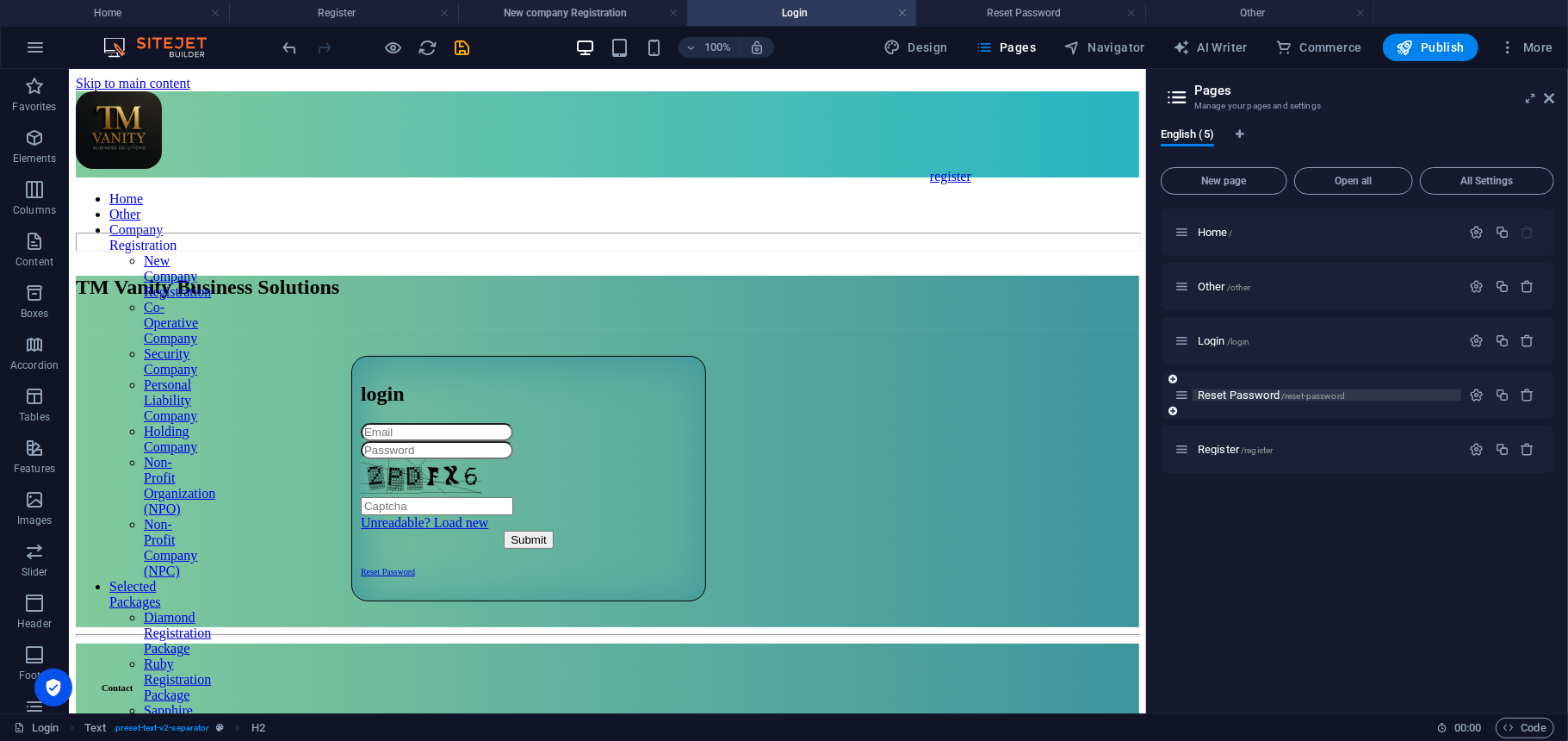 click on "Reset Password /reset-password" at bounding box center [1271, 395] 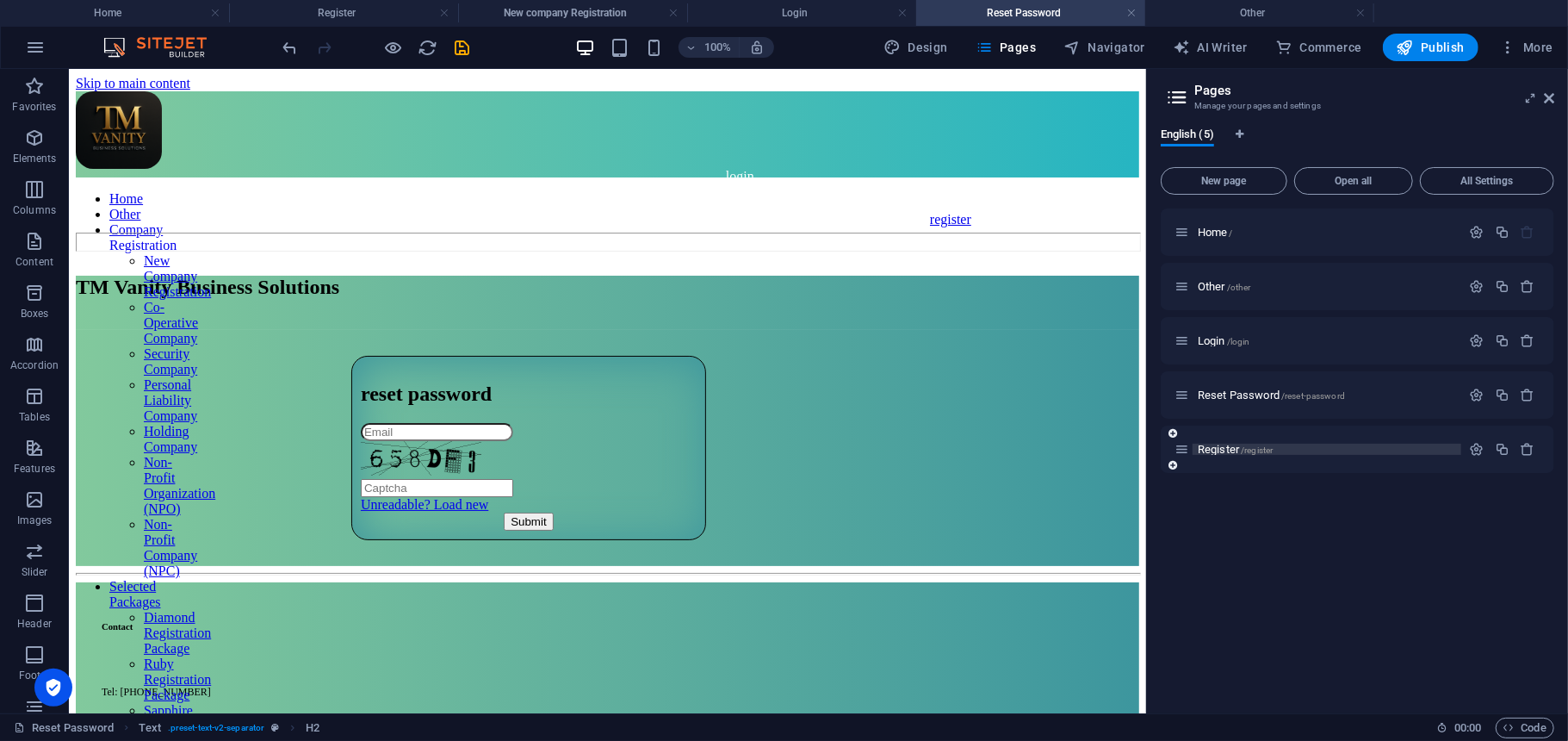 click on "Register /register" at bounding box center [1235, 449] 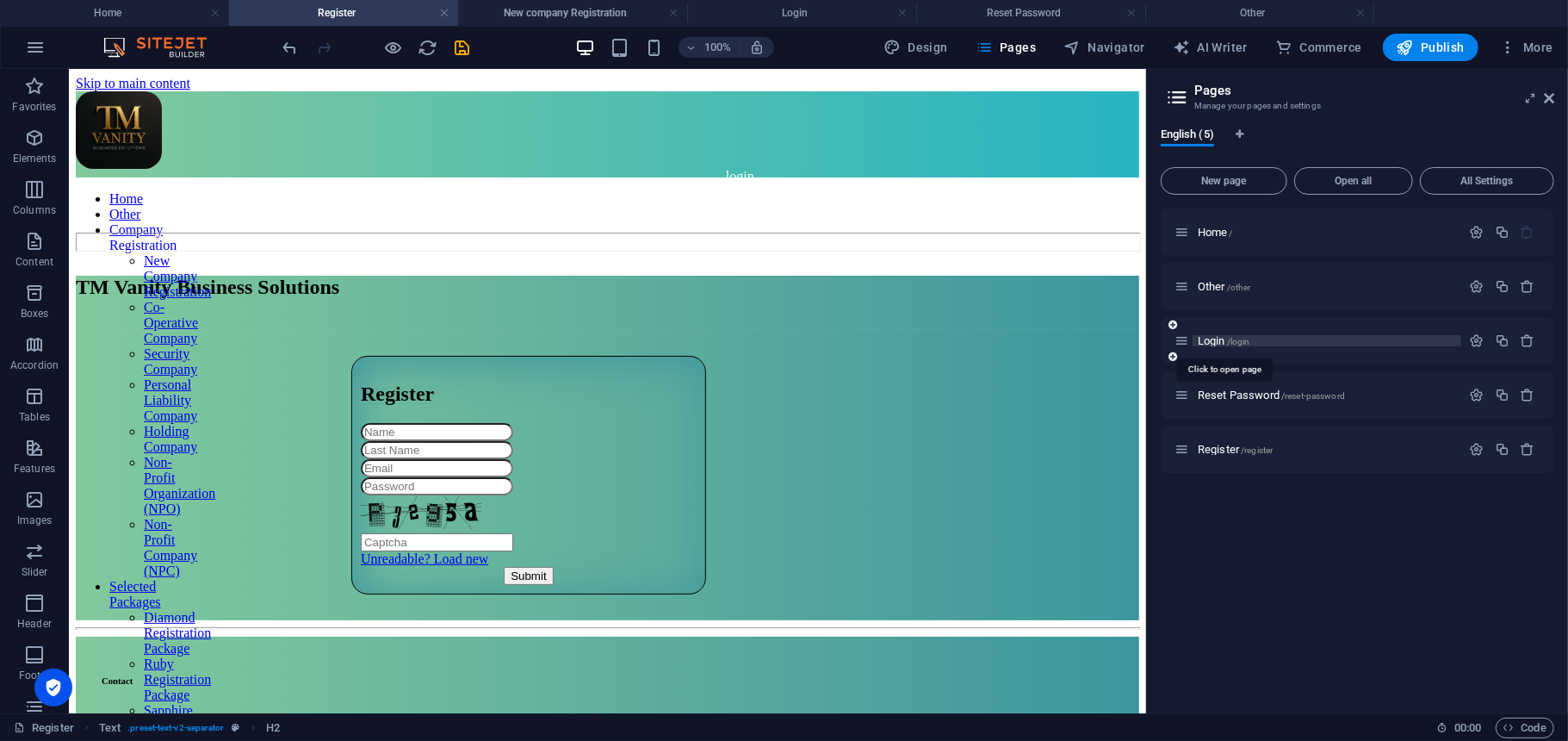 click on "Login /login" at bounding box center (1224, 340) 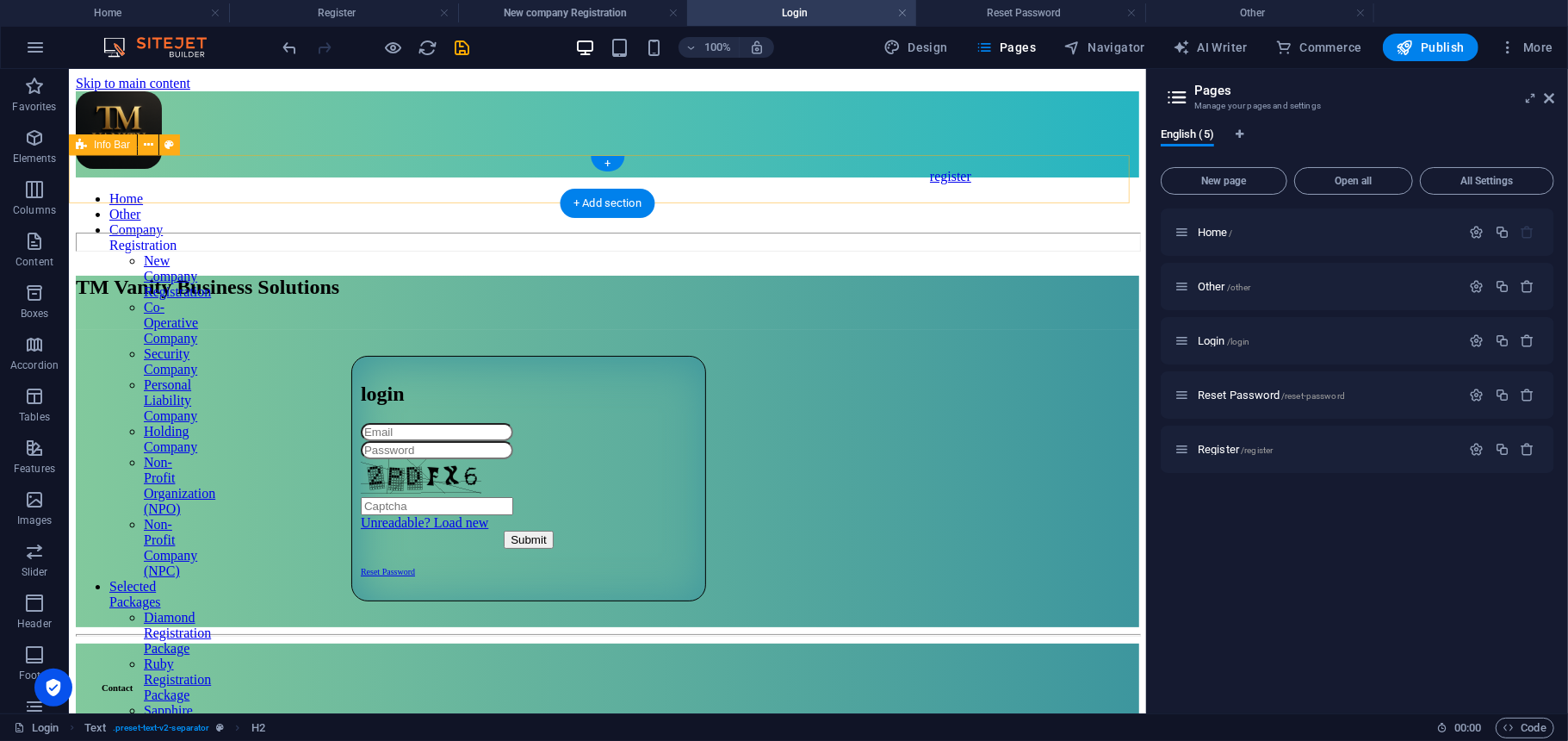click at bounding box center [606, 224] 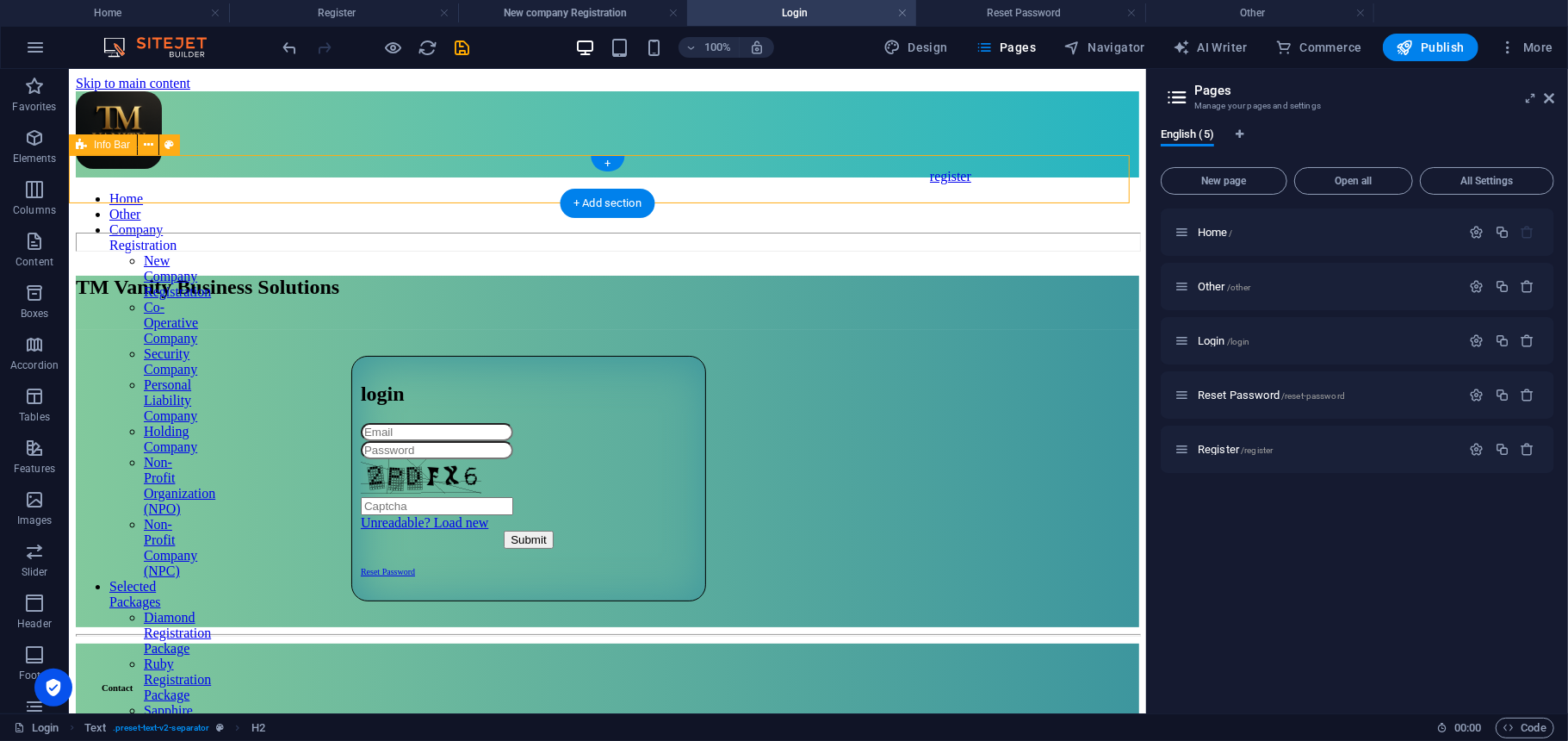 click at bounding box center (606, 224) 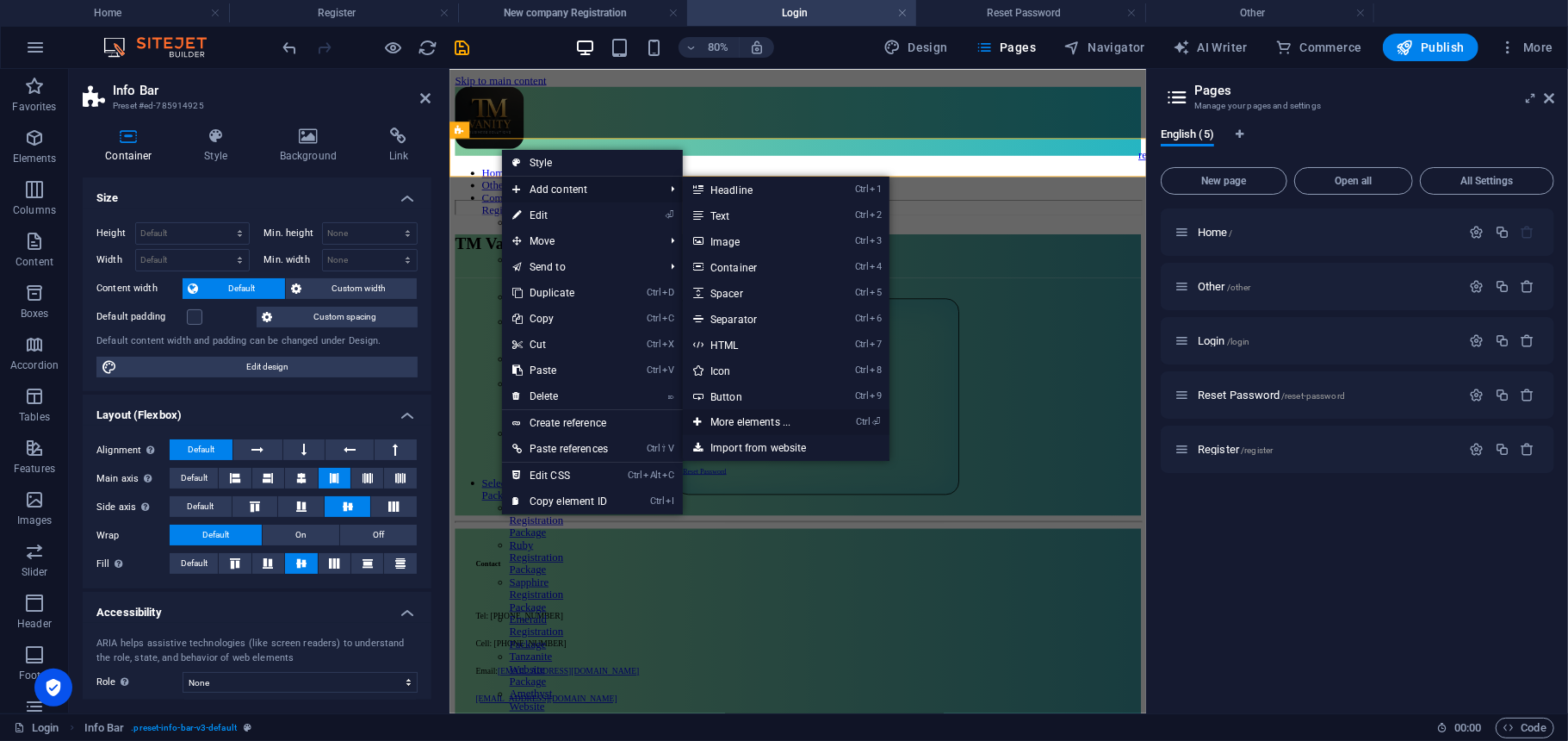 click on "Ctrl ⏎  More elements ..." at bounding box center [753, 422] 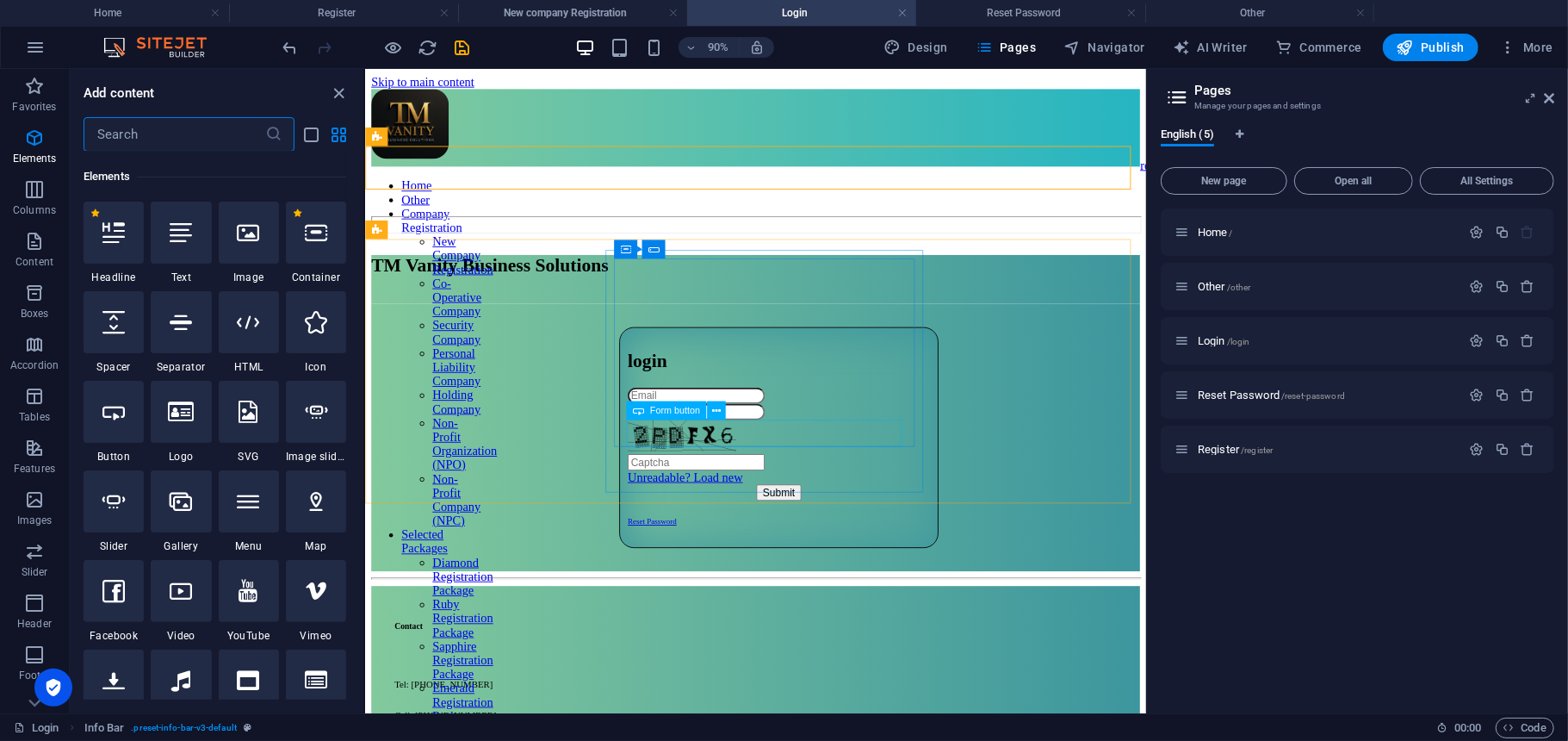 scroll, scrollTop: 184, scrollLeft: 0, axis: vertical 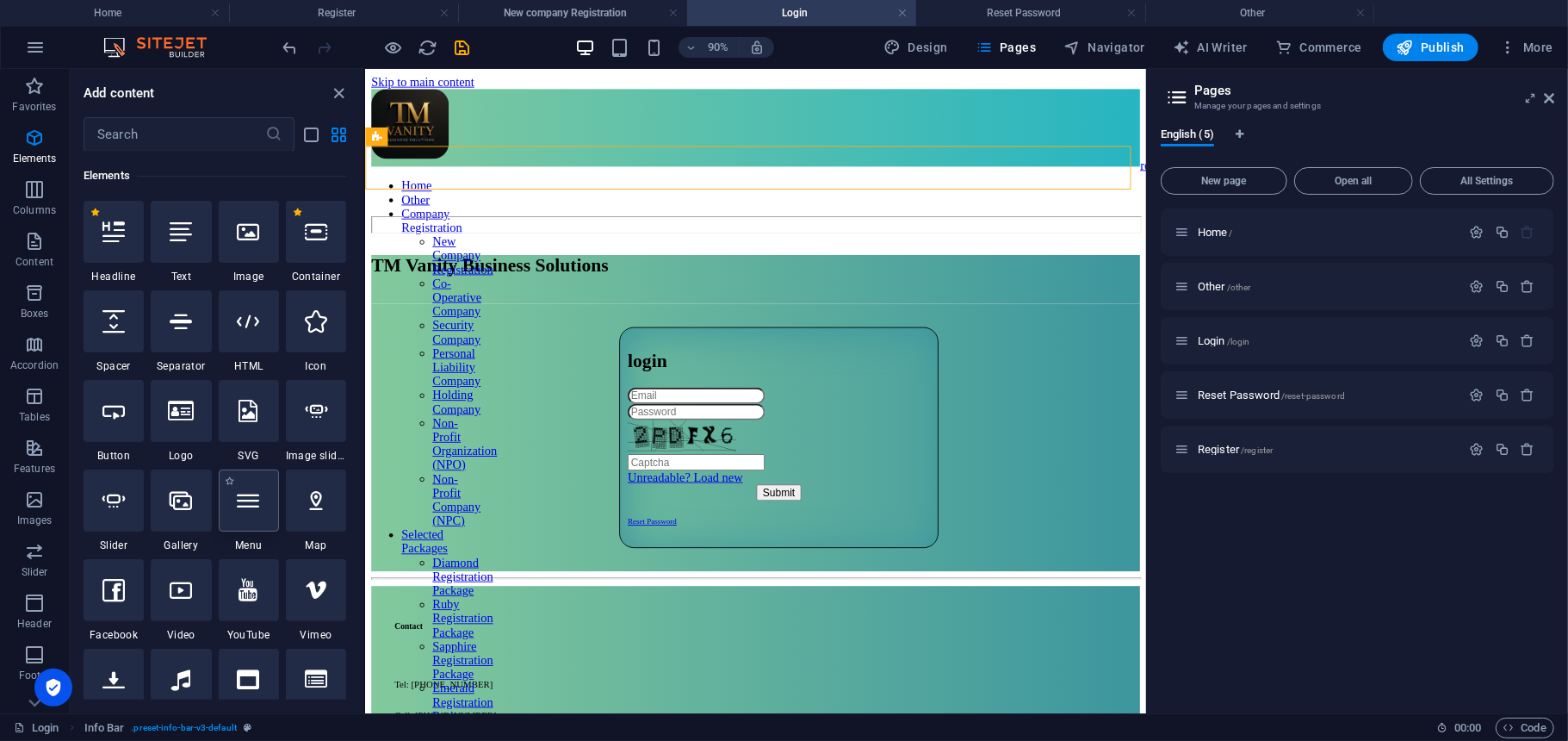click at bounding box center (249, 501) 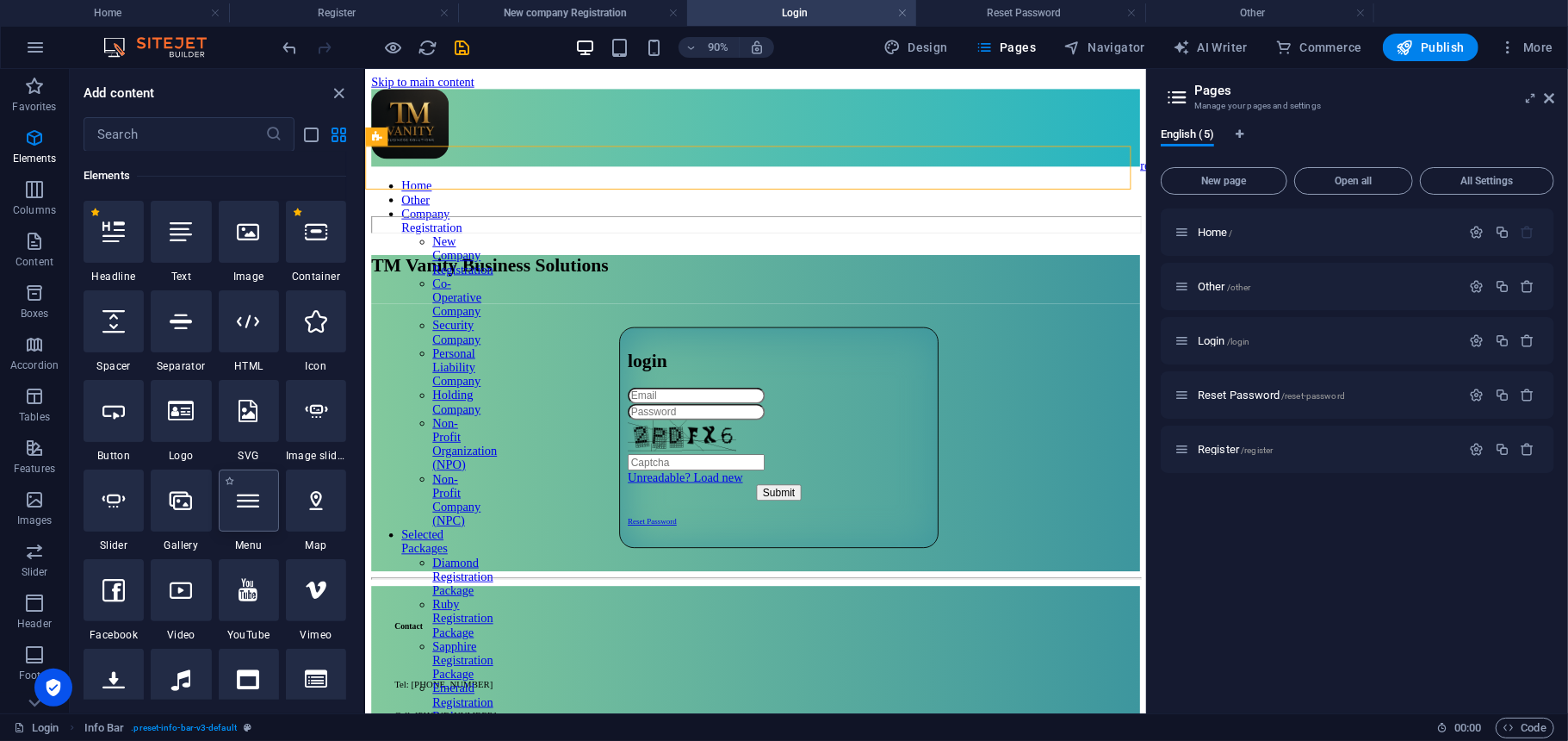 click on "H2   Text   Cards   Container   4 columns   Image   4 columns   Container   Footer Saga   Container   Text   Form button   Form   Captcha   Spacer   Container   H2   Email   Input   Info Bar" at bounding box center [755, 391] 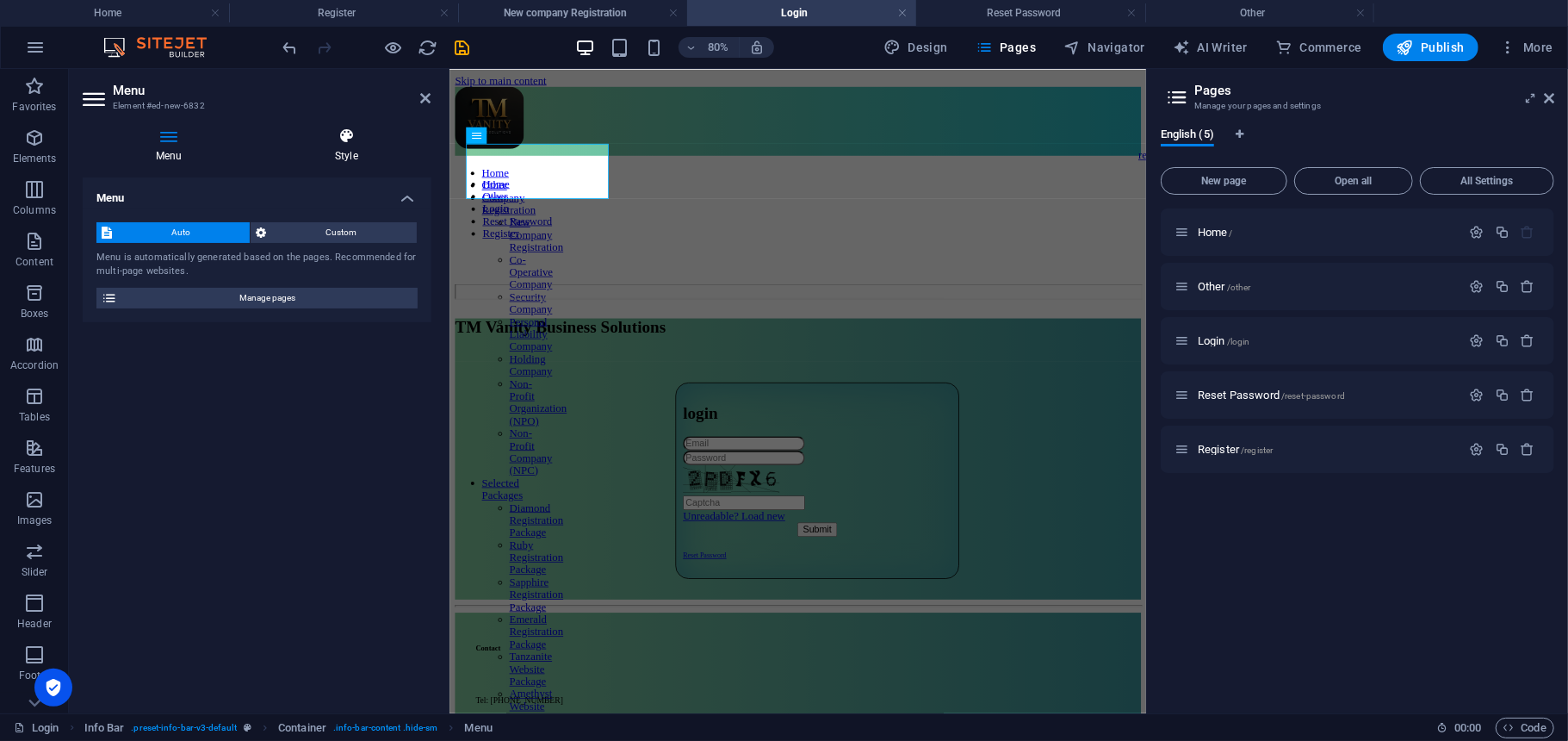 click on "Style" at bounding box center [346, 146] 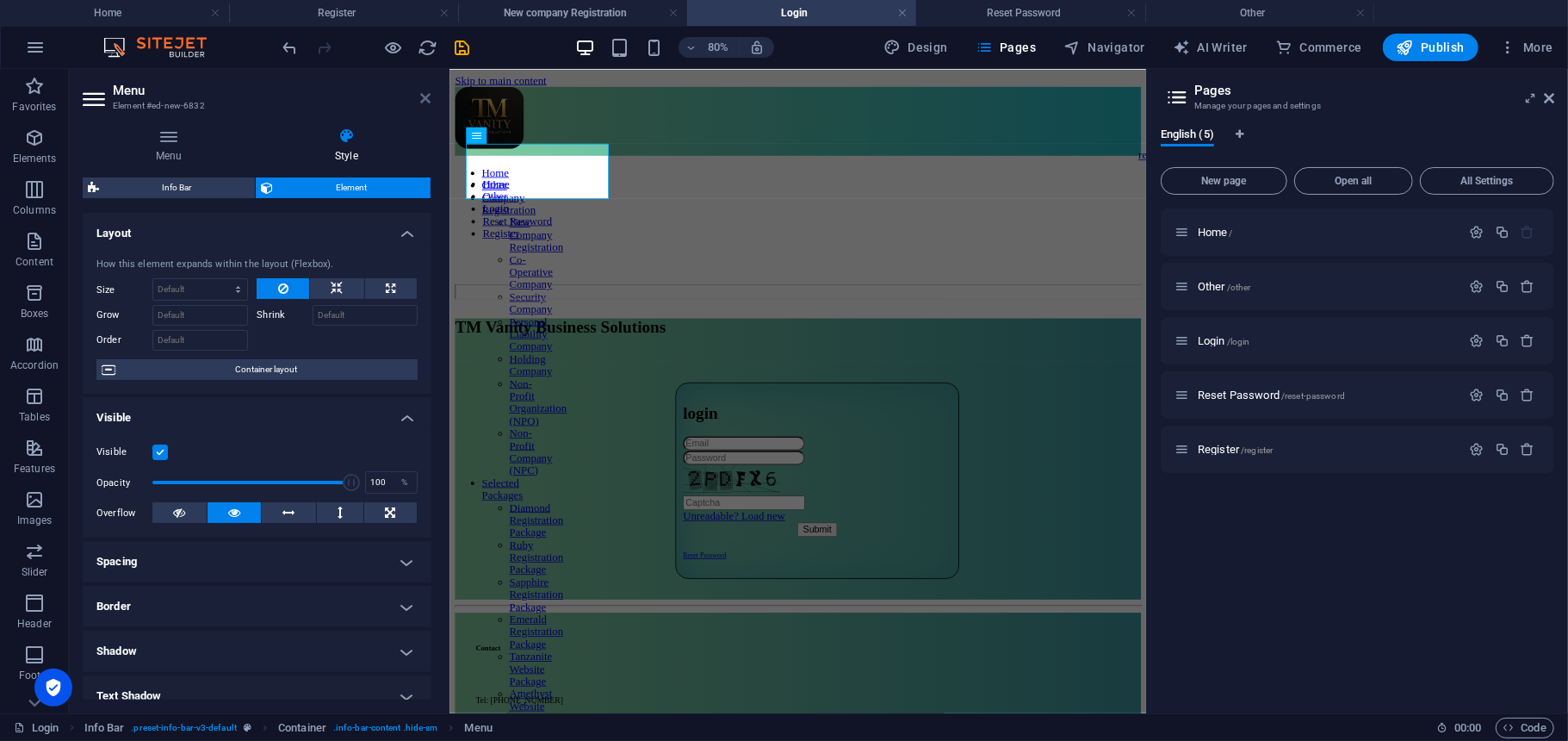 click at bounding box center (426, 98) 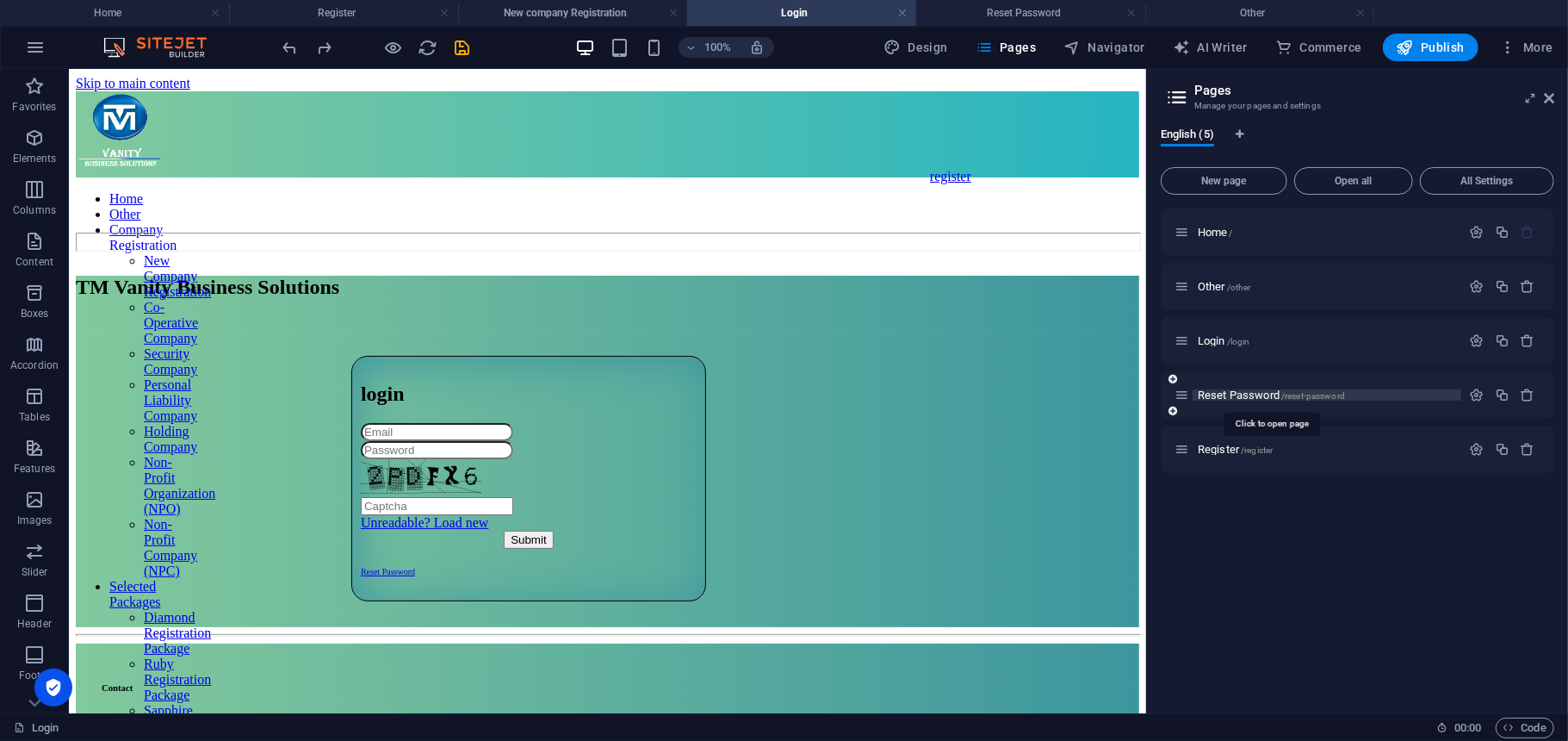click on "Reset Password /reset-password" at bounding box center (1271, 395) 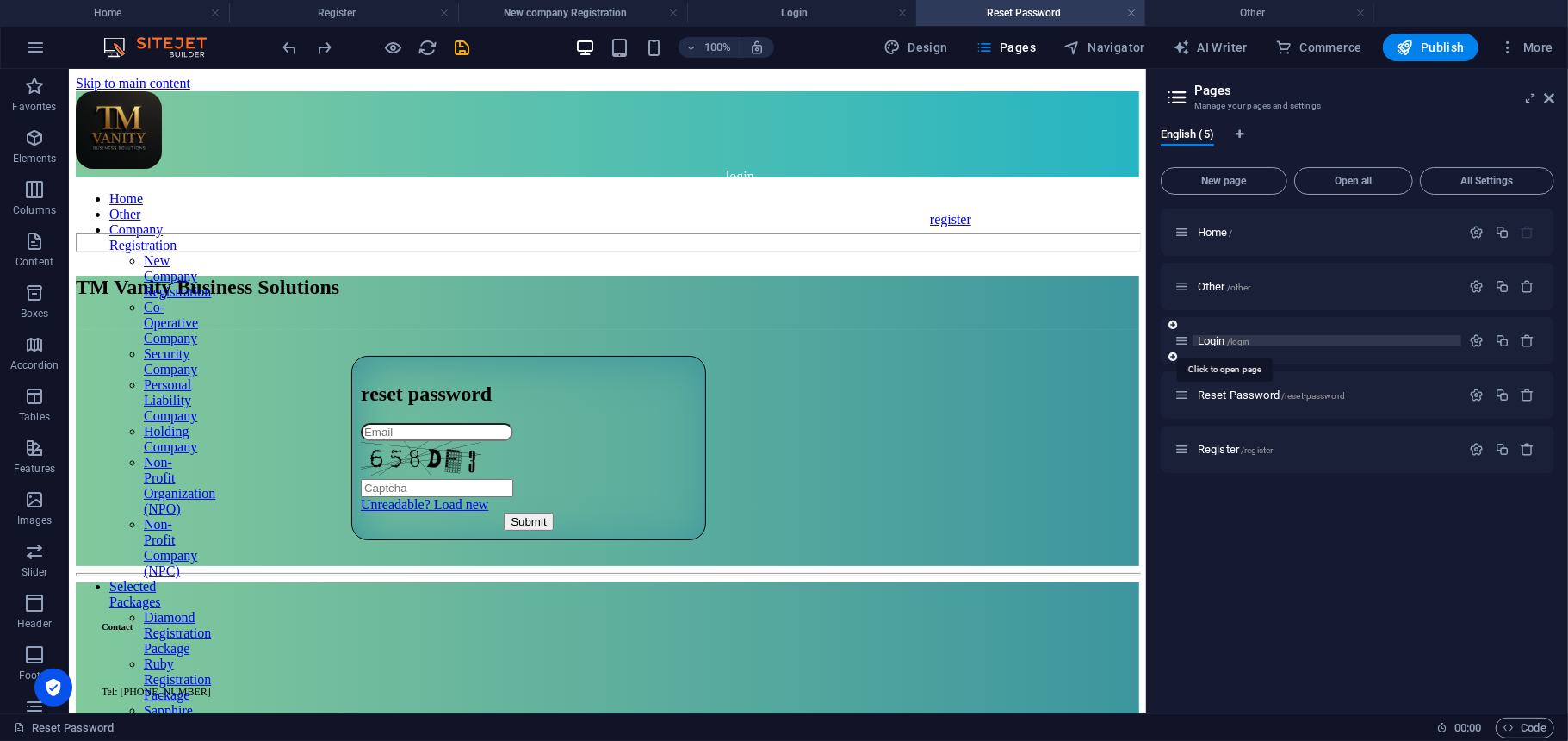 click on "Login /login" at bounding box center [1224, 340] 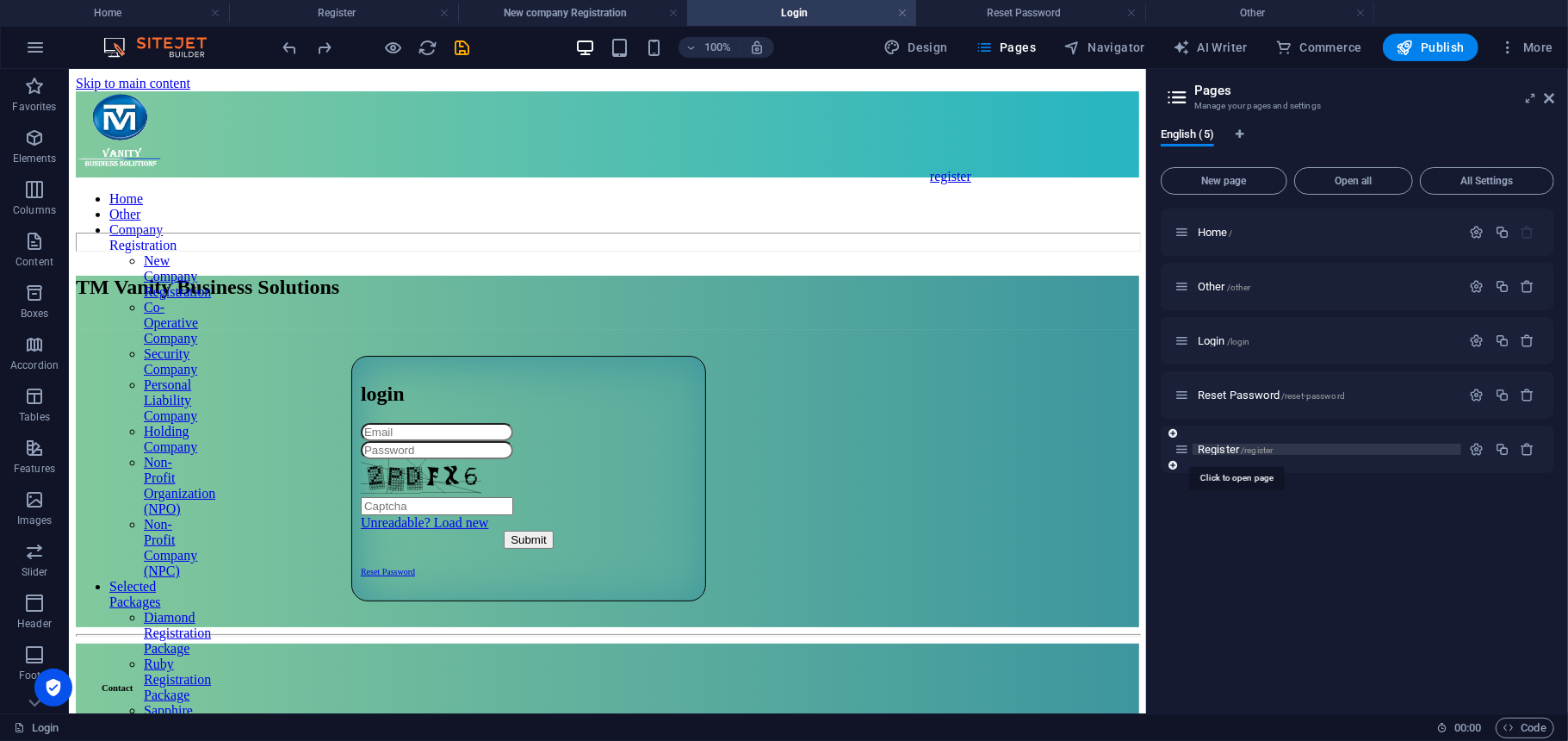 click on "Register /register" at bounding box center [1235, 449] 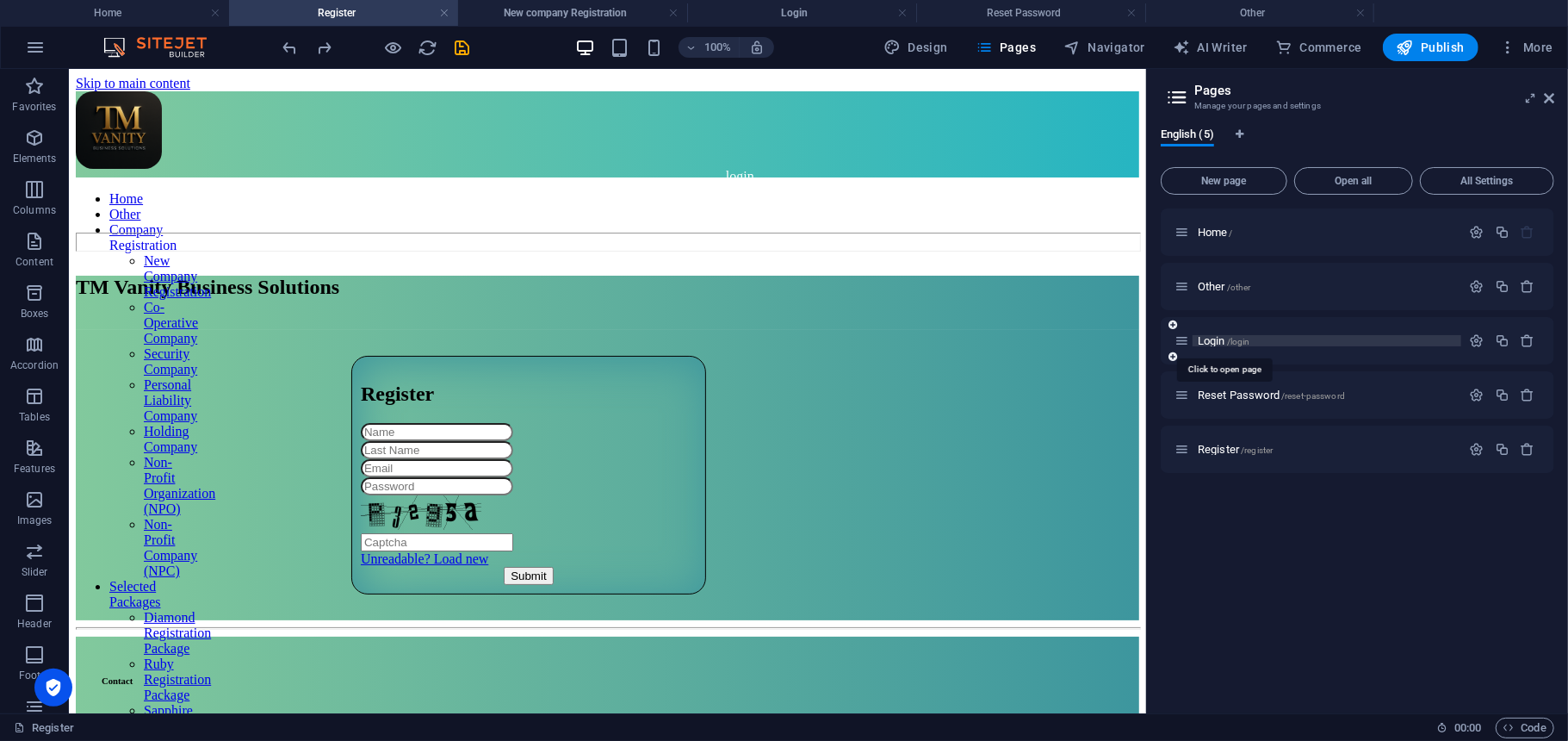 click on "Login /login" at bounding box center [1224, 340] 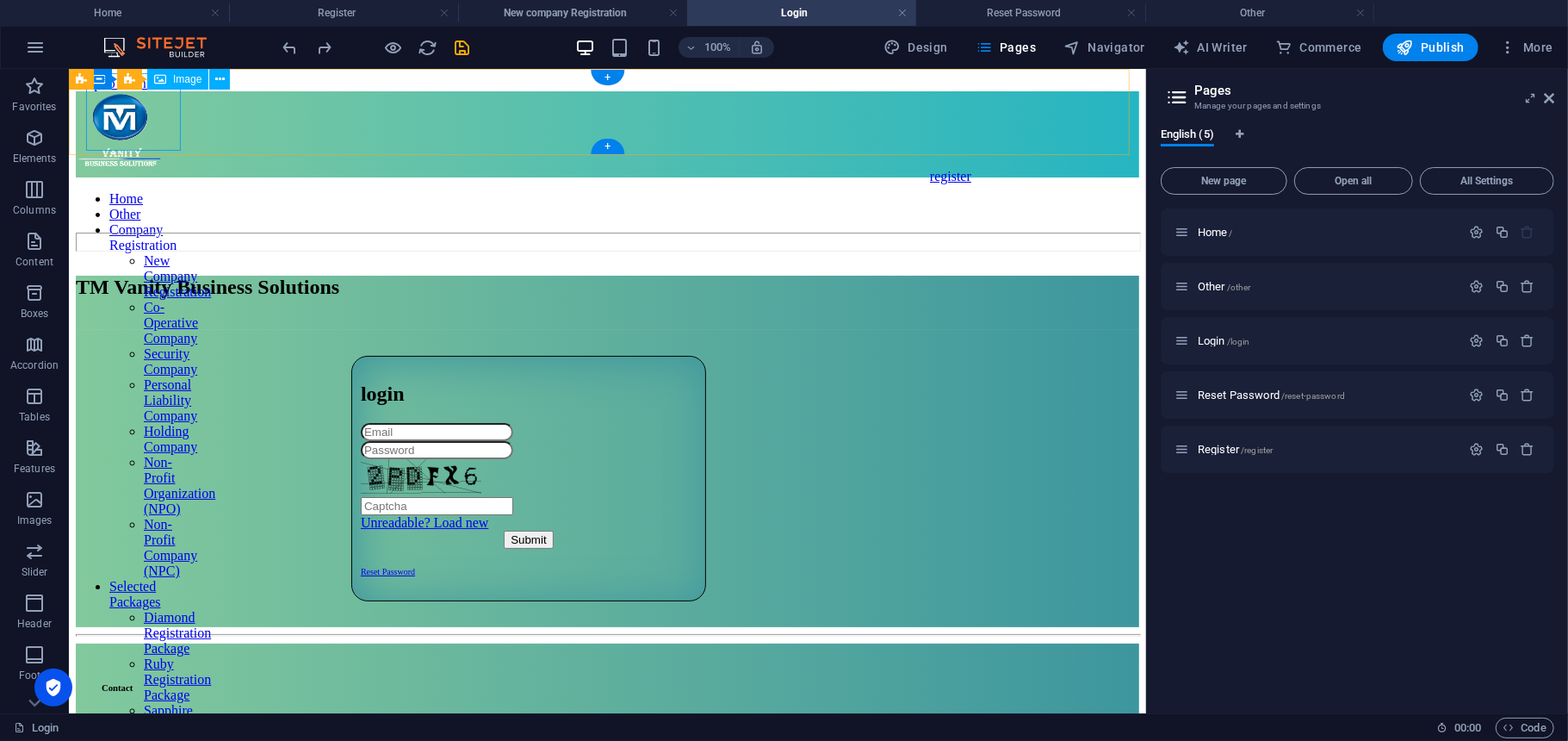 click at bounding box center (122, 131) 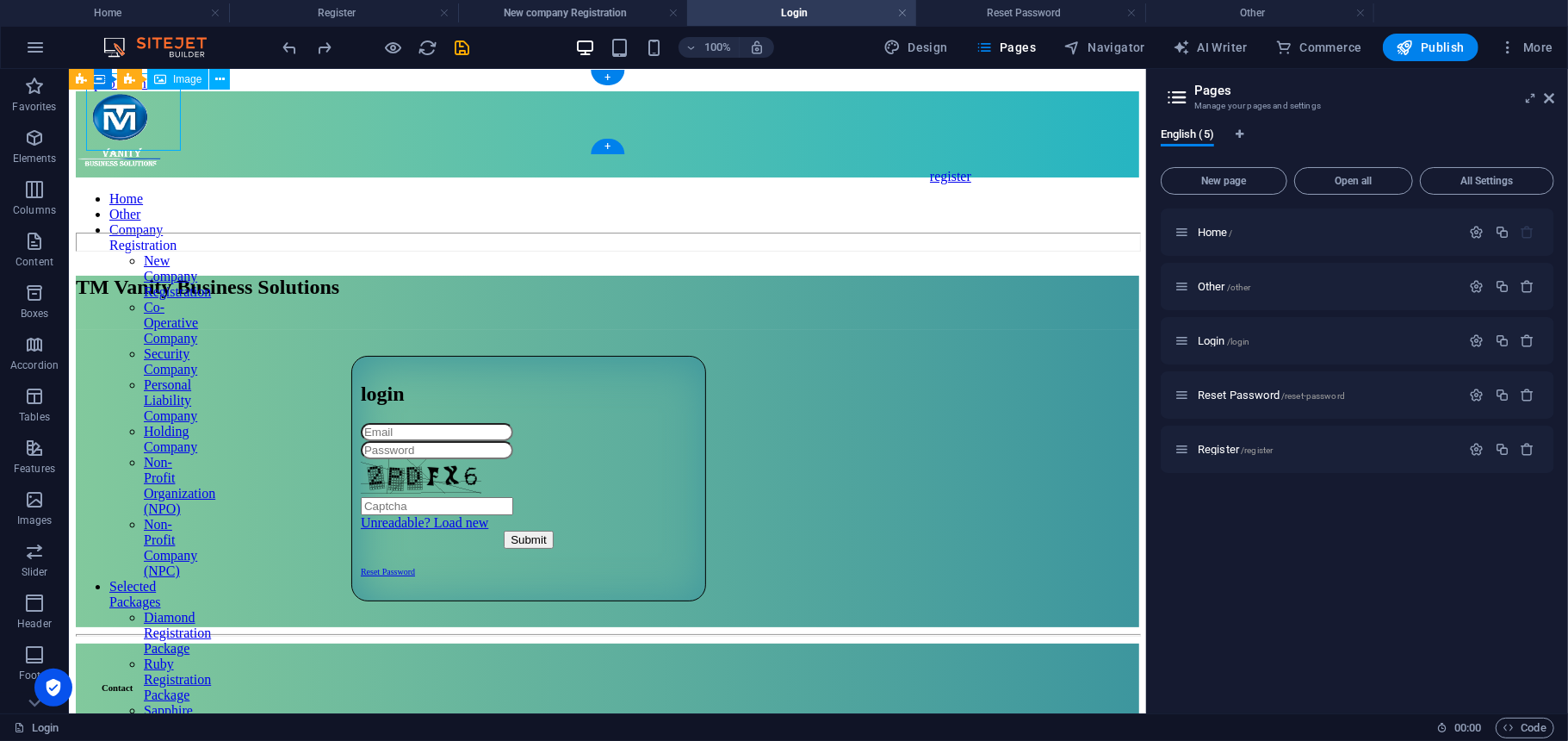 click at bounding box center (122, 131) 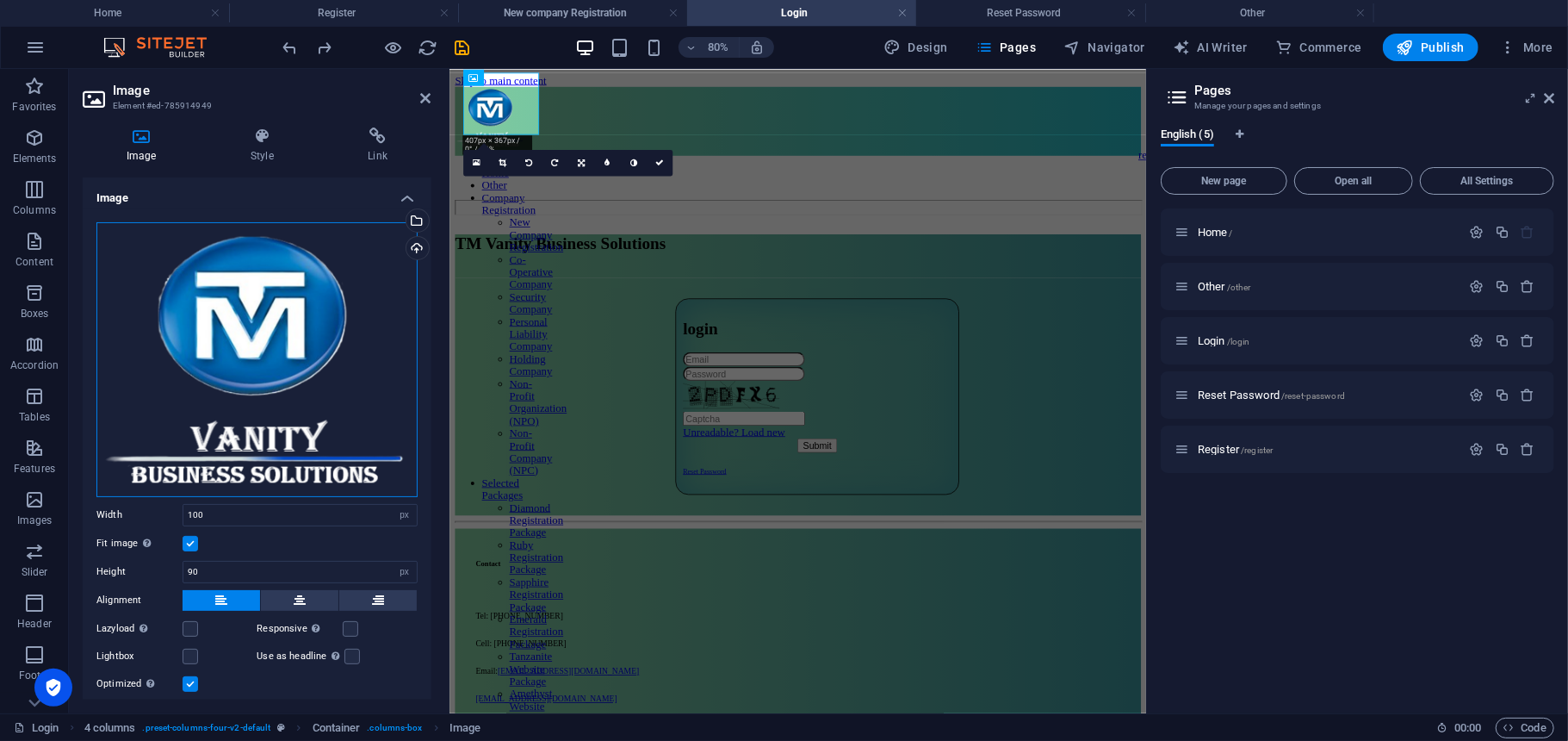 click on "Drag files here, click to choose files or select files from Files or our free stock photos & videos" at bounding box center (257, 359) 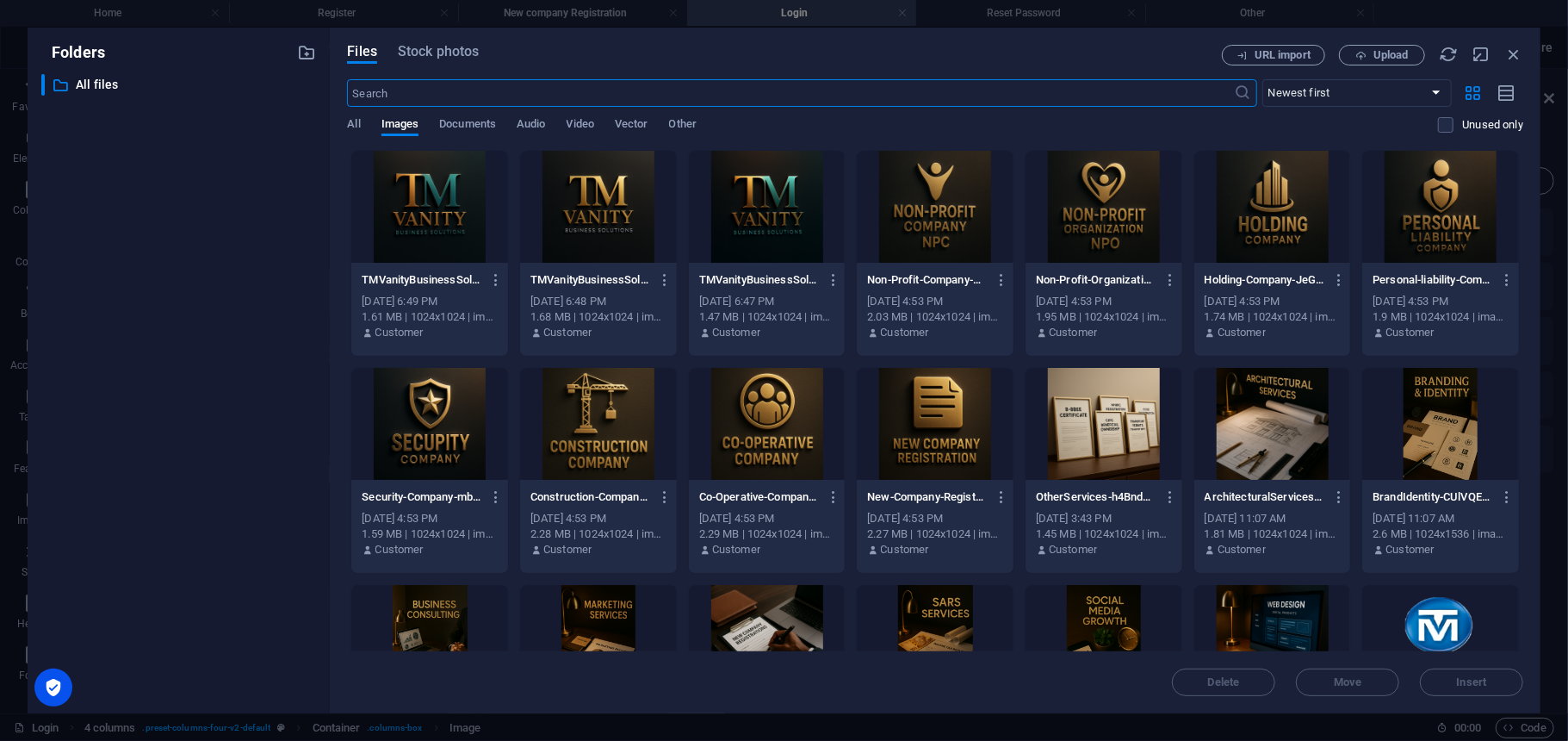 click at bounding box center (598, 207) 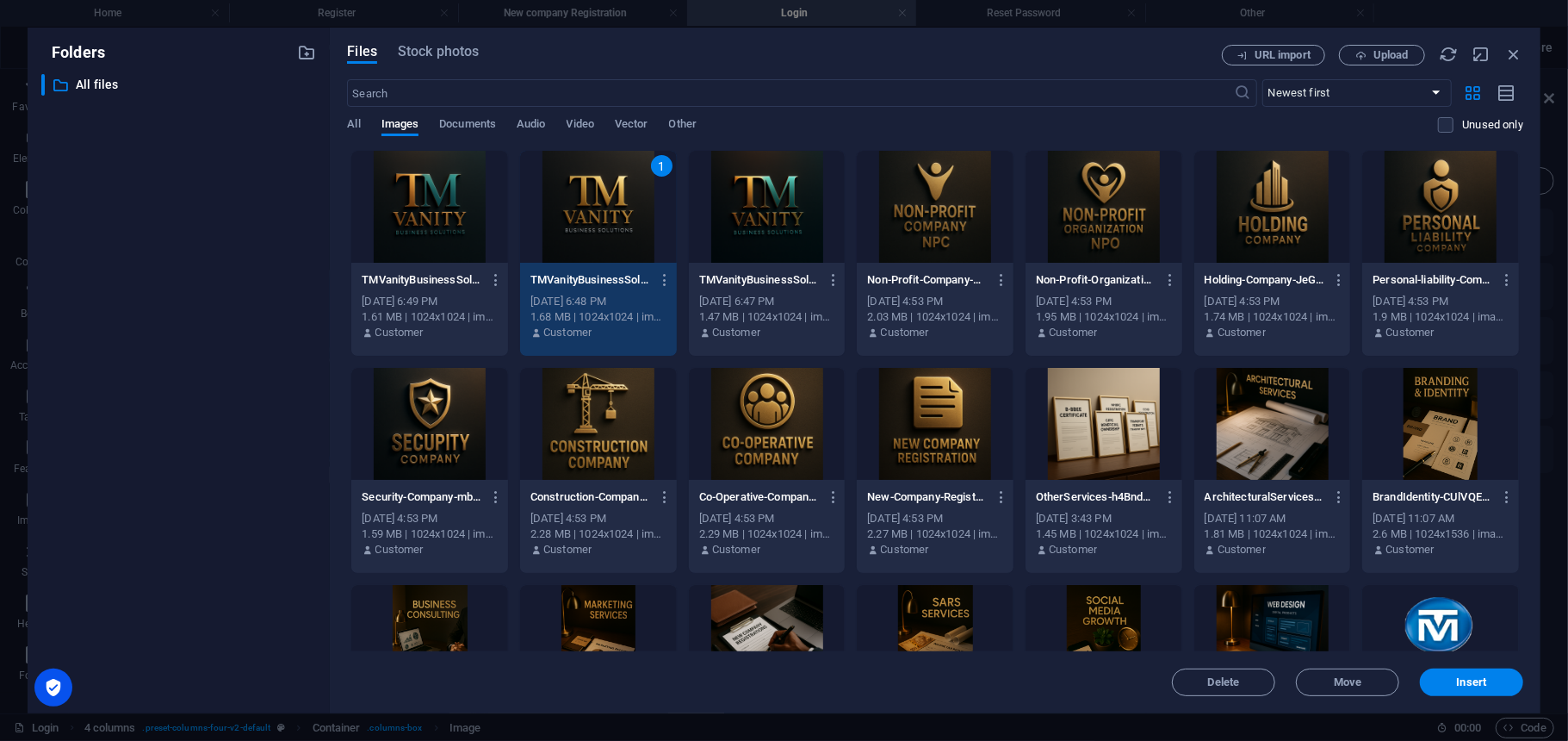 click on "1" at bounding box center (598, 207) 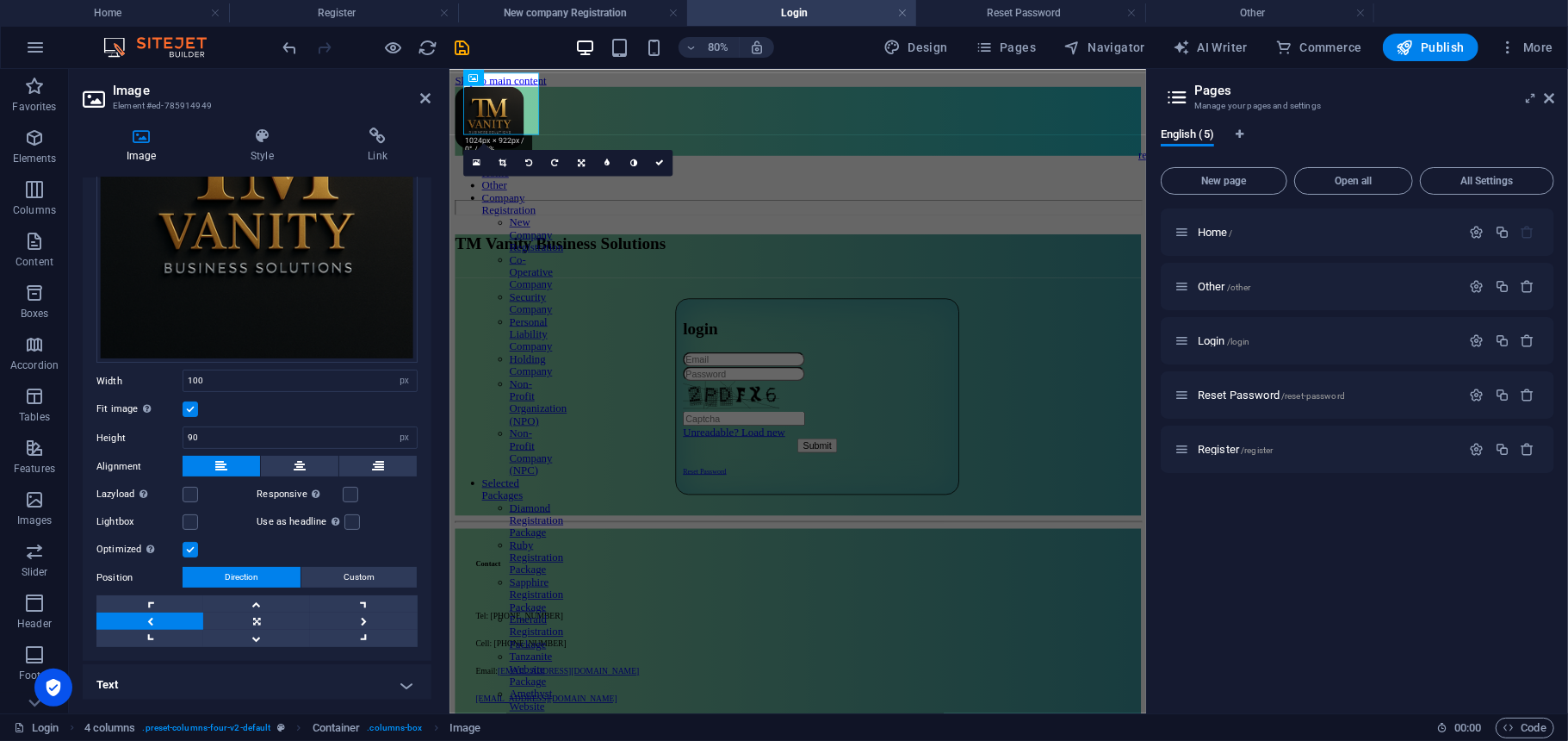 scroll, scrollTop: 184, scrollLeft: 0, axis: vertical 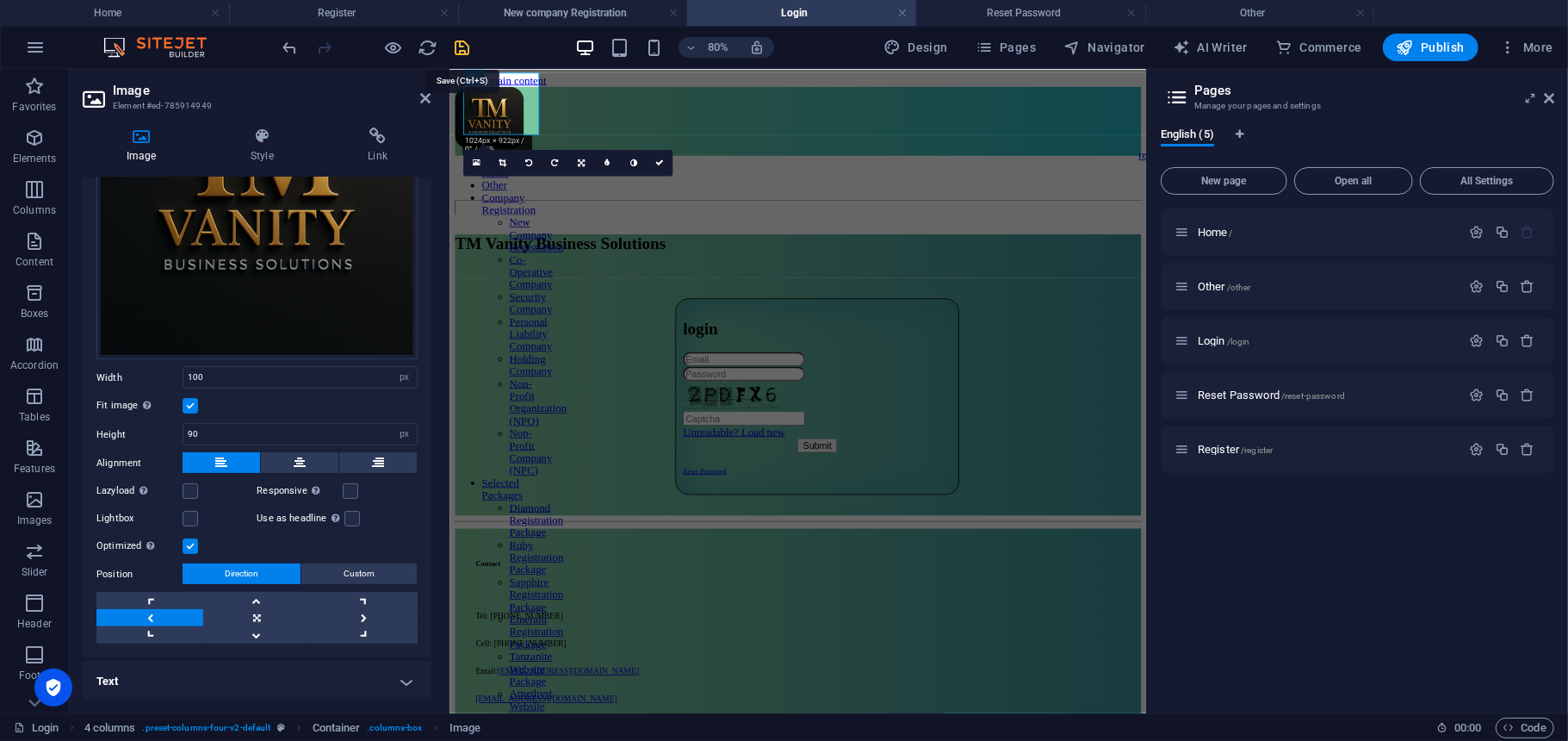drag, startPoint x: 462, startPoint y: 47, endPoint x: 1460, endPoint y: 298, distance: 1029.0797 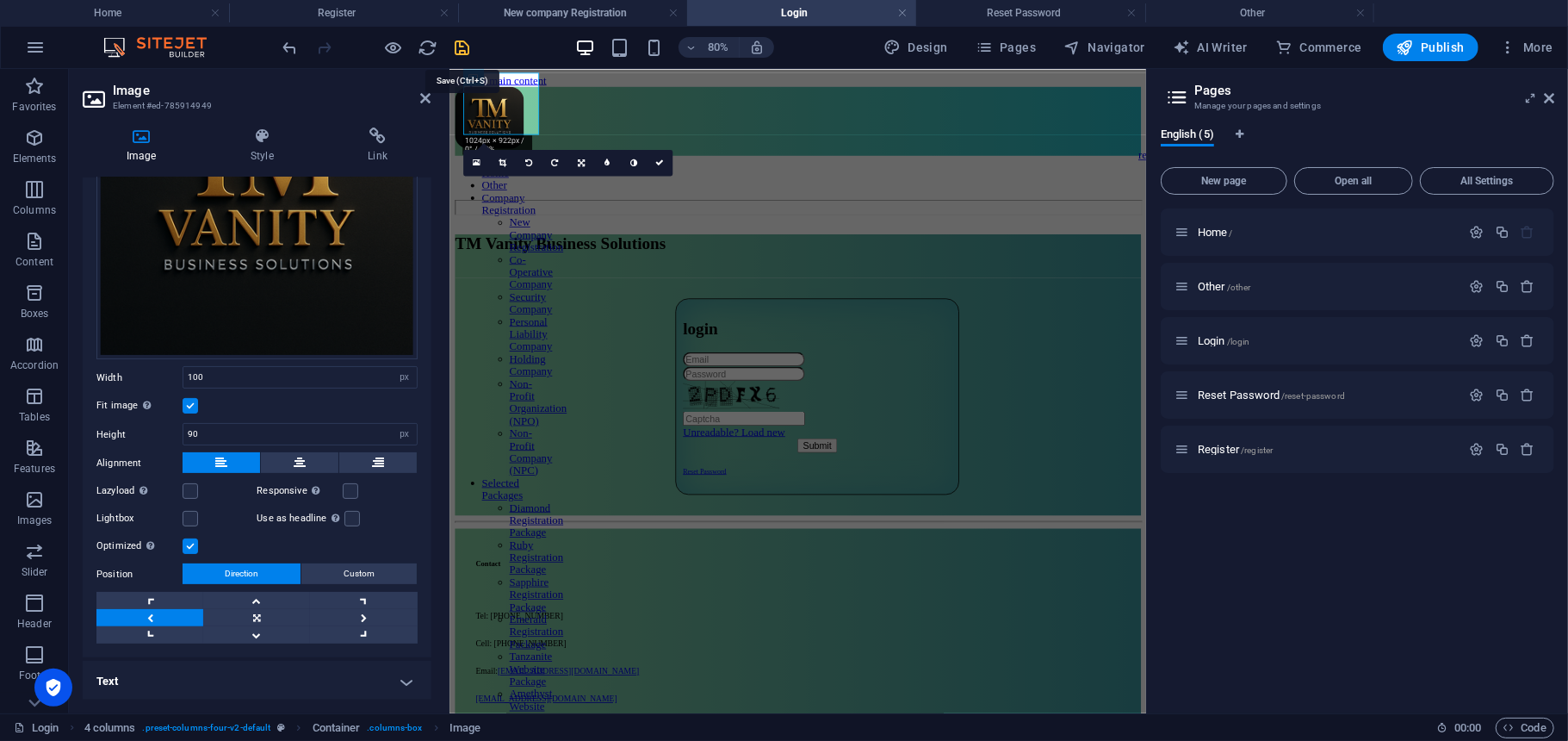 click at bounding box center (462, 47) 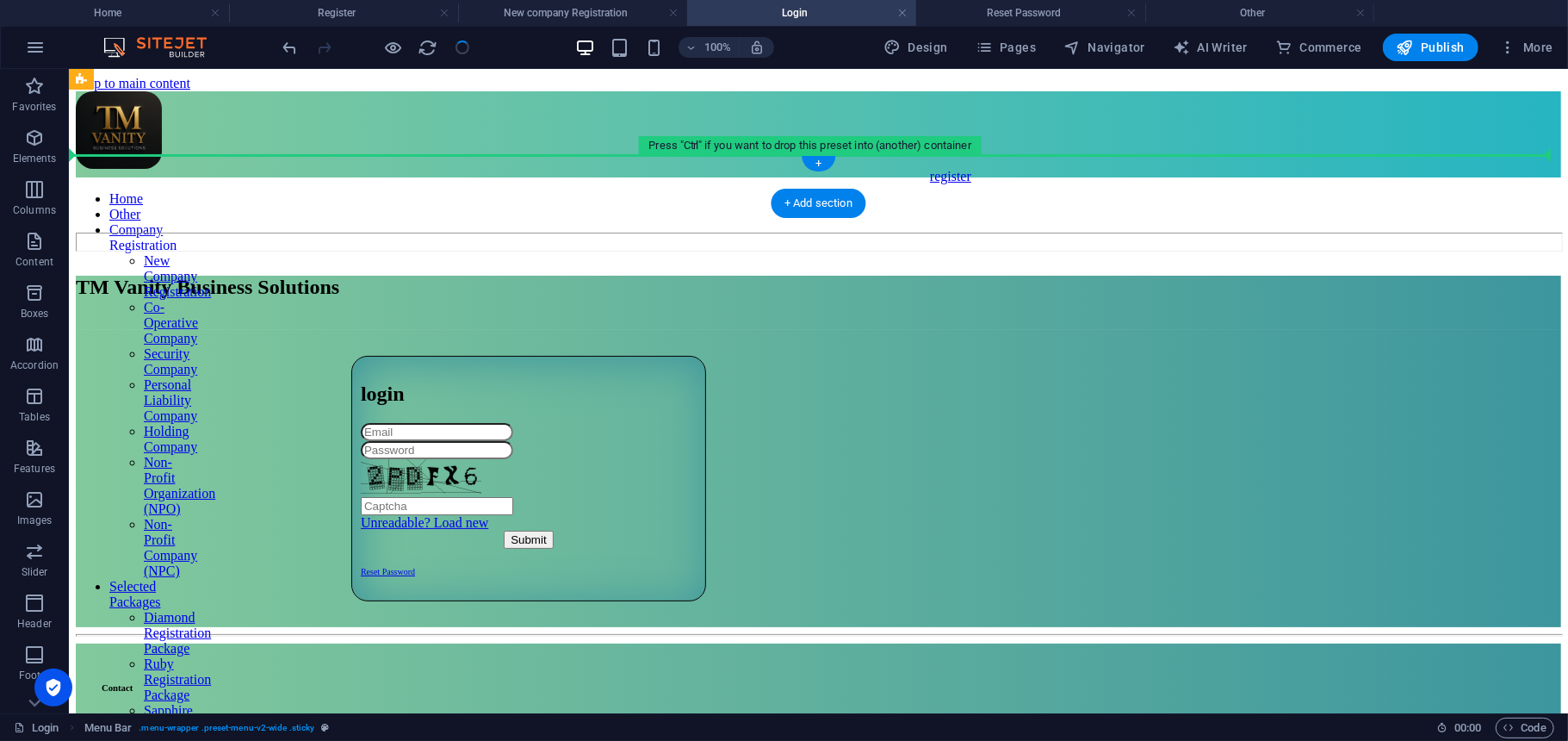 drag, startPoint x: 200, startPoint y: 144, endPoint x: 144, endPoint y: 168, distance: 60.92618 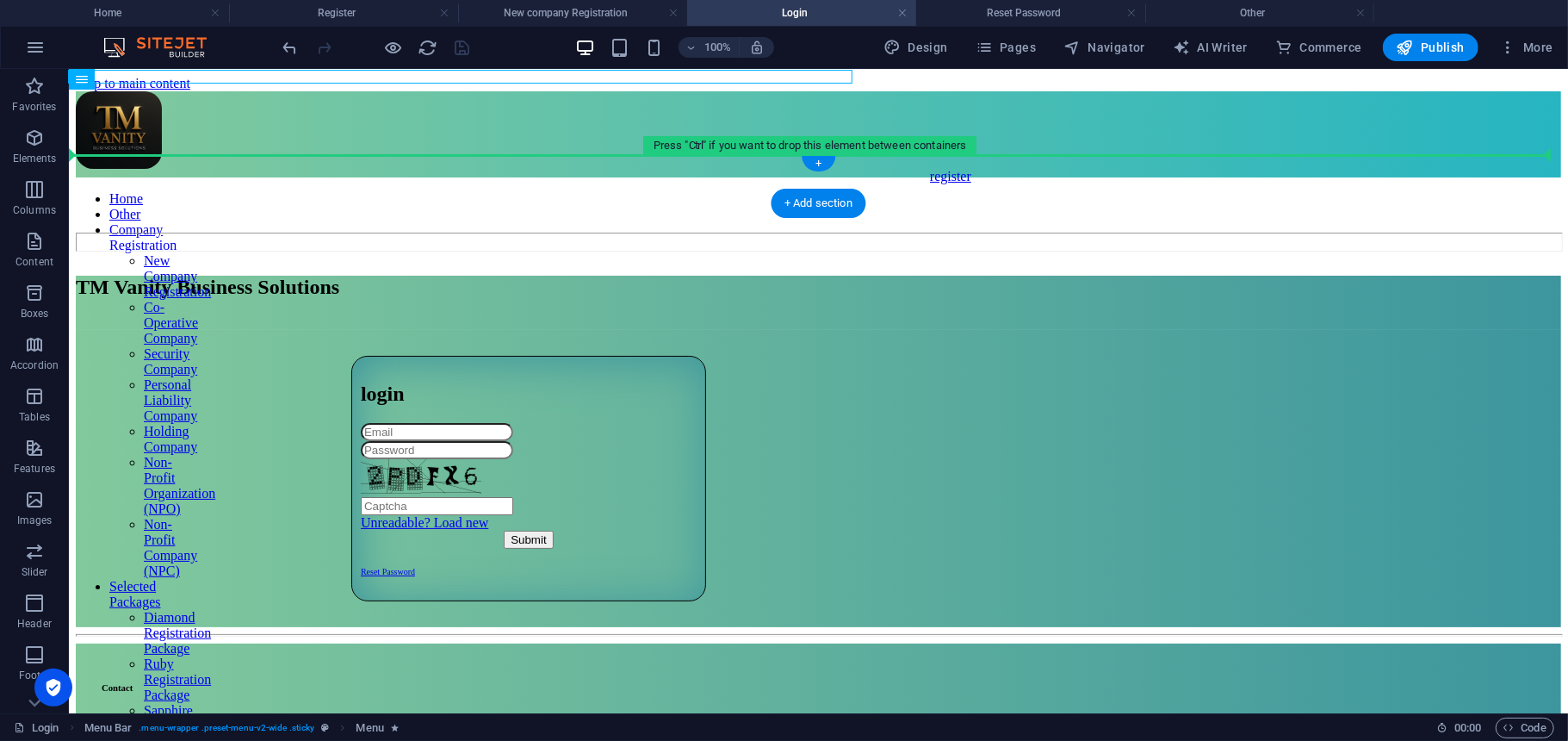 drag, startPoint x: 186, startPoint y: 144, endPoint x: 115, endPoint y: 165, distance: 74.040529 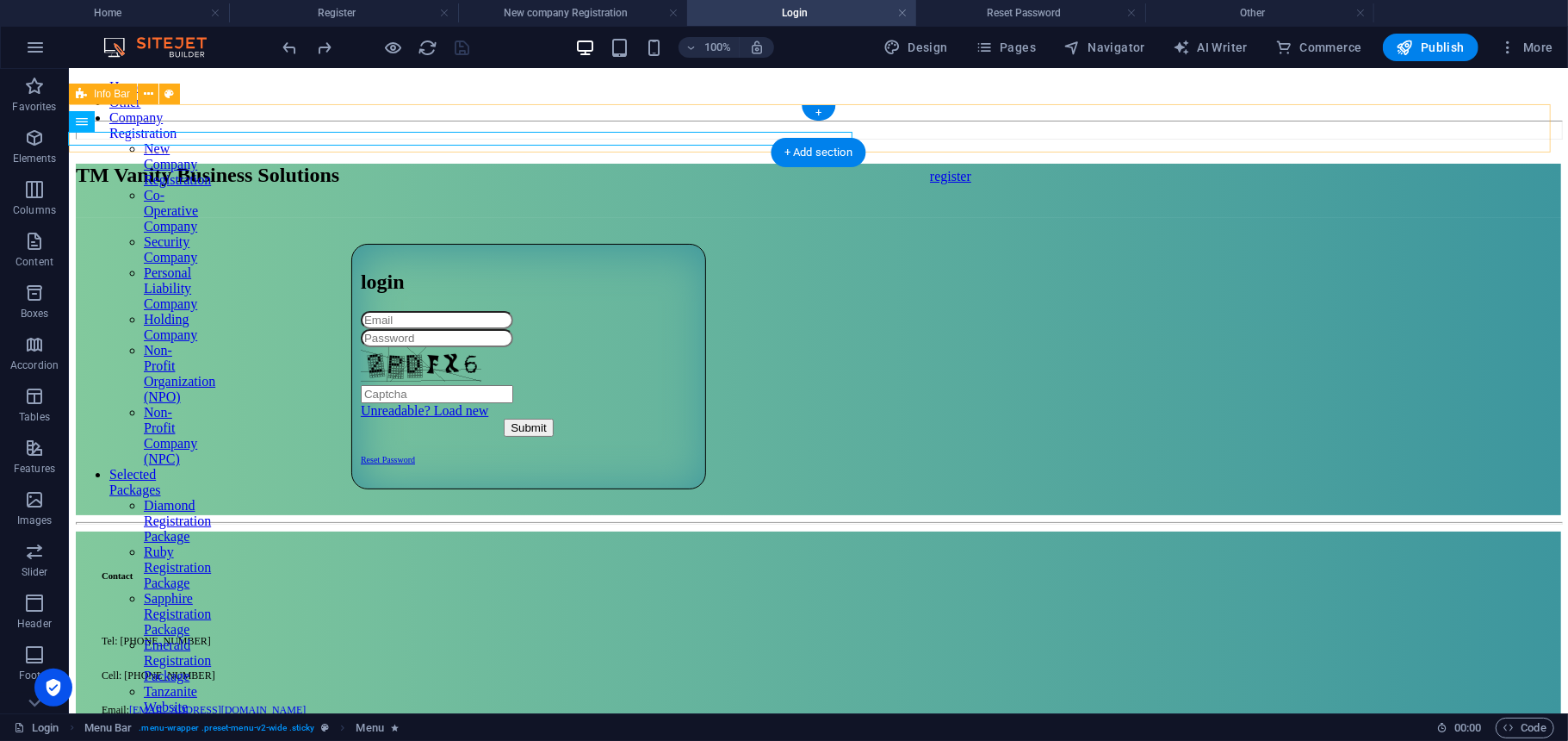 scroll, scrollTop: 0, scrollLeft: 0, axis: both 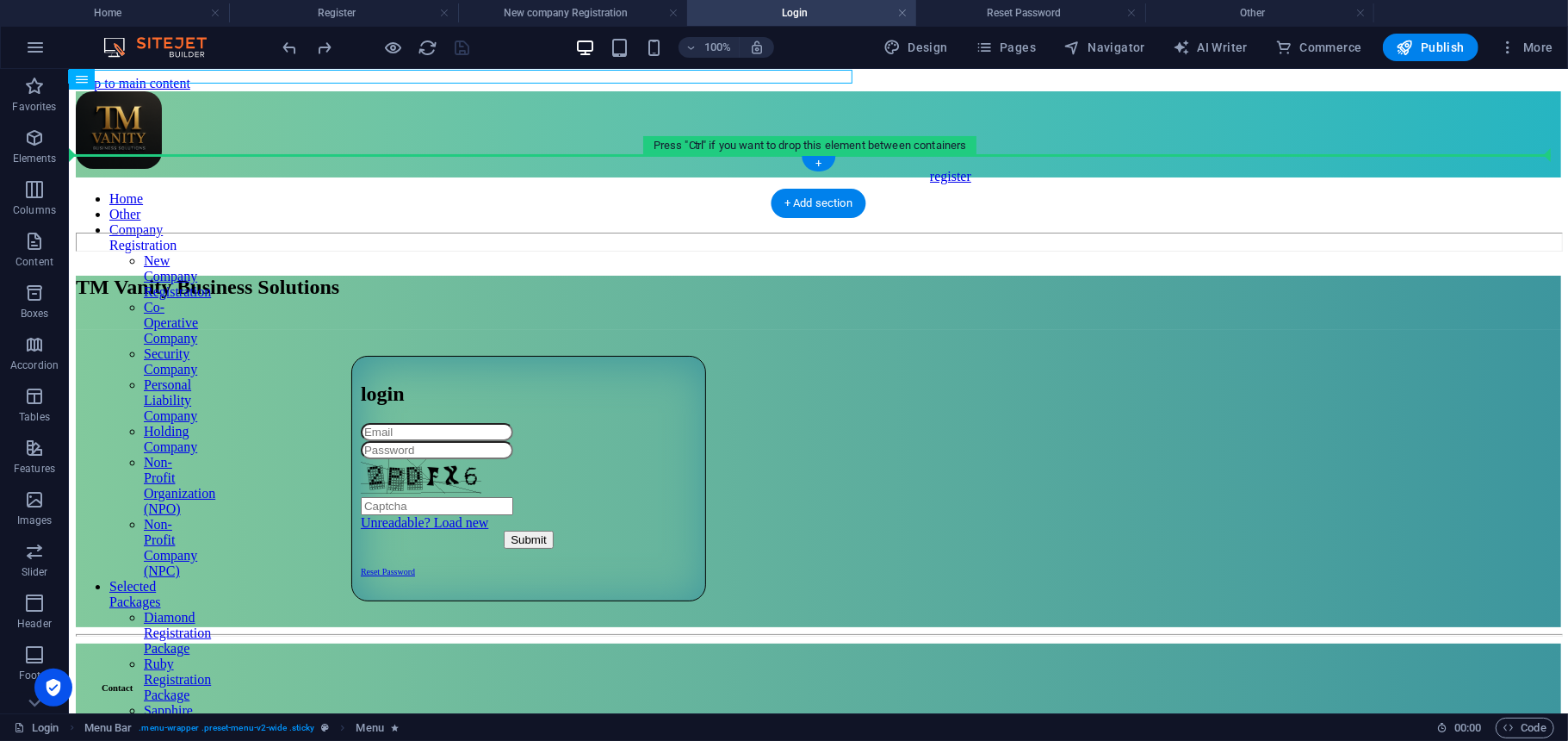drag, startPoint x: 187, startPoint y: 147, endPoint x: 115, endPoint y: 159, distance: 72.99315 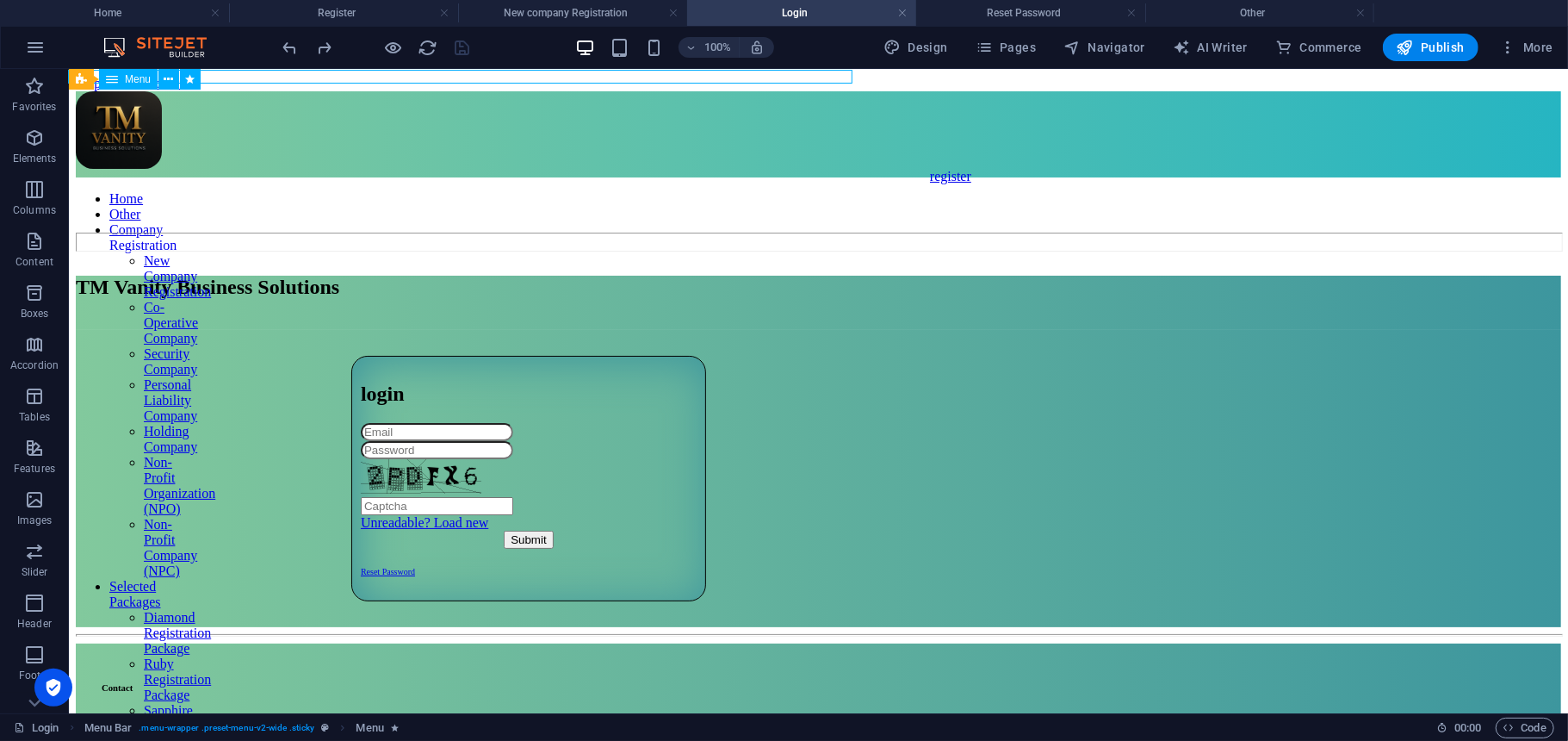 click at bounding box center [112, 79] 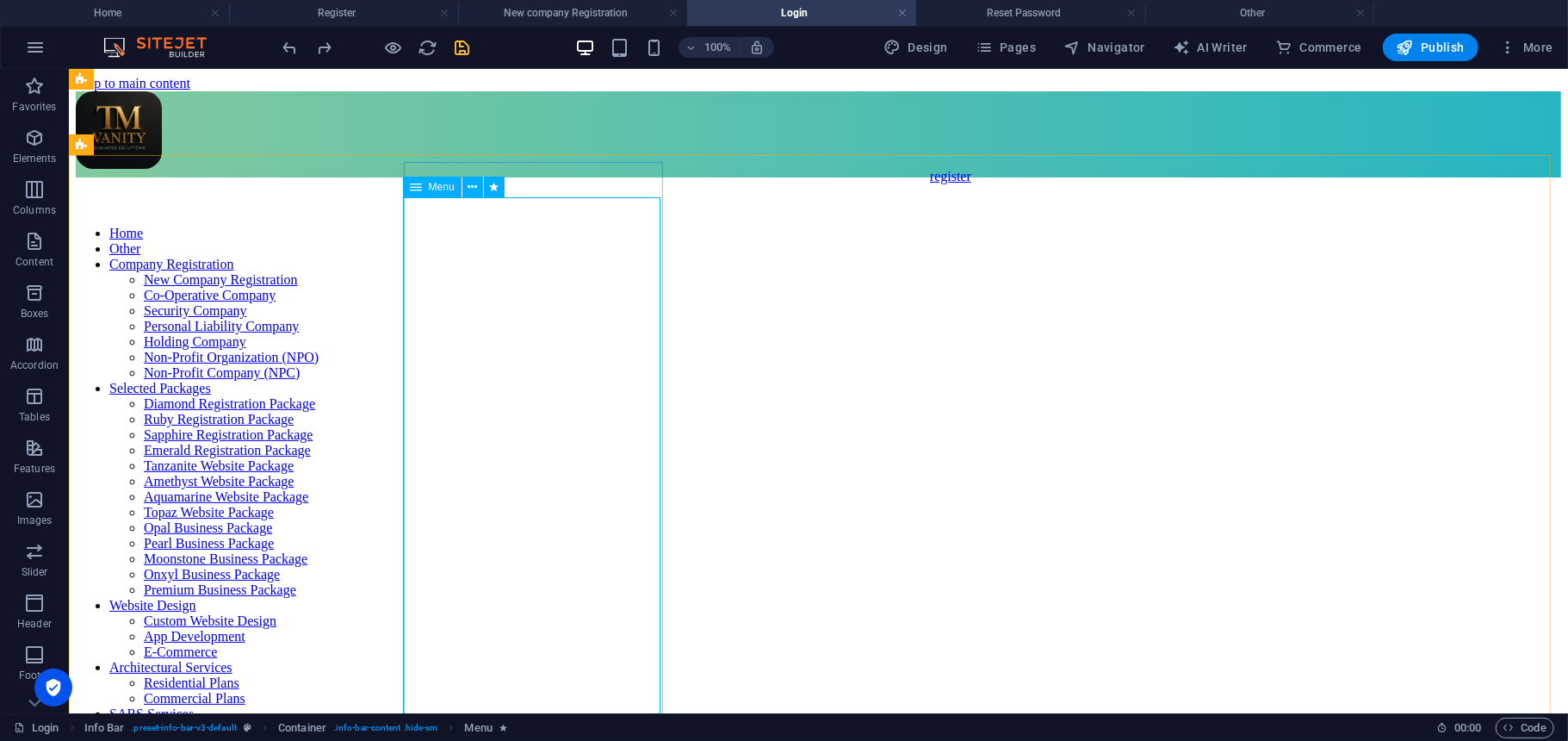 click on "Menu" at bounding box center [432, 187] 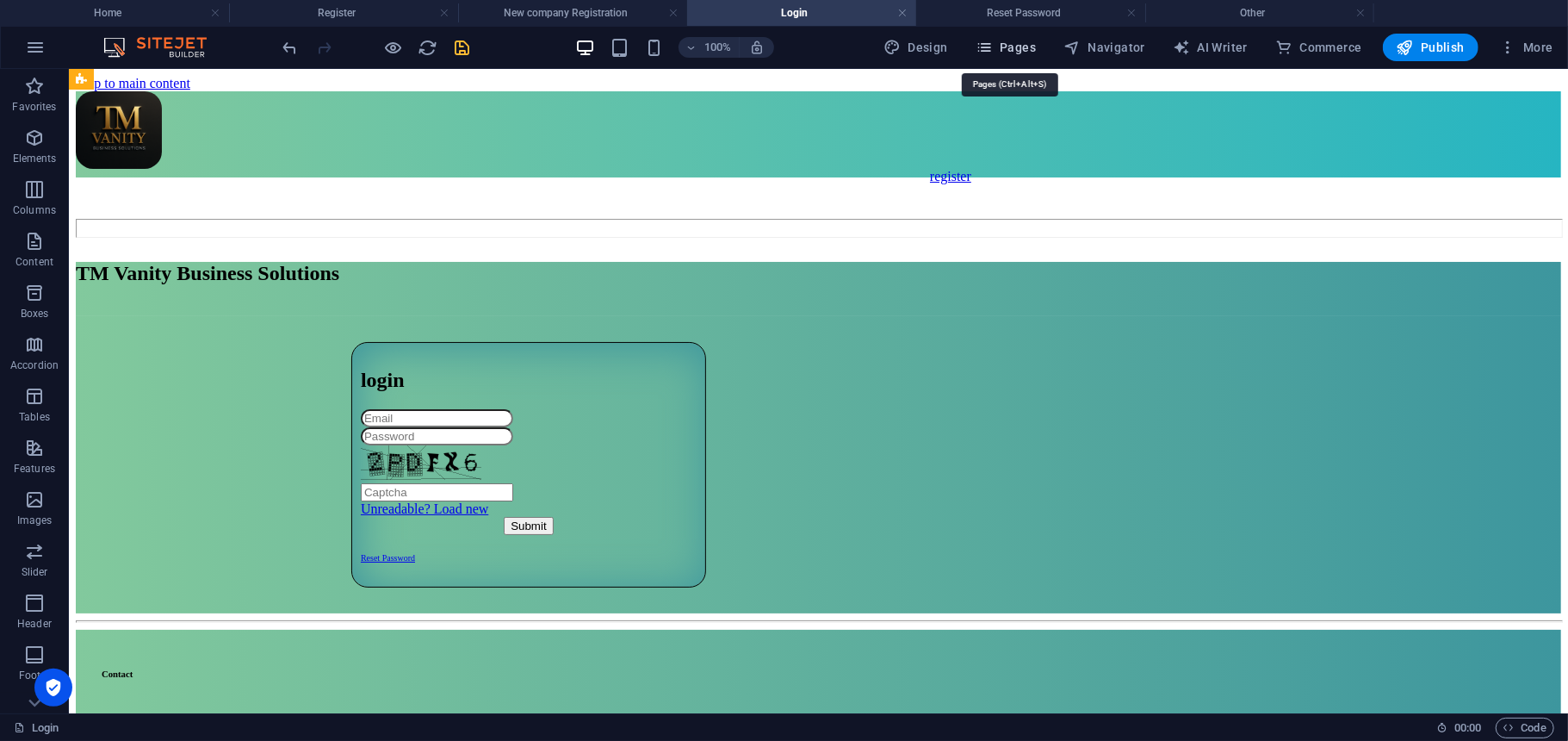 click on "Pages" at bounding box center (1006, 47) 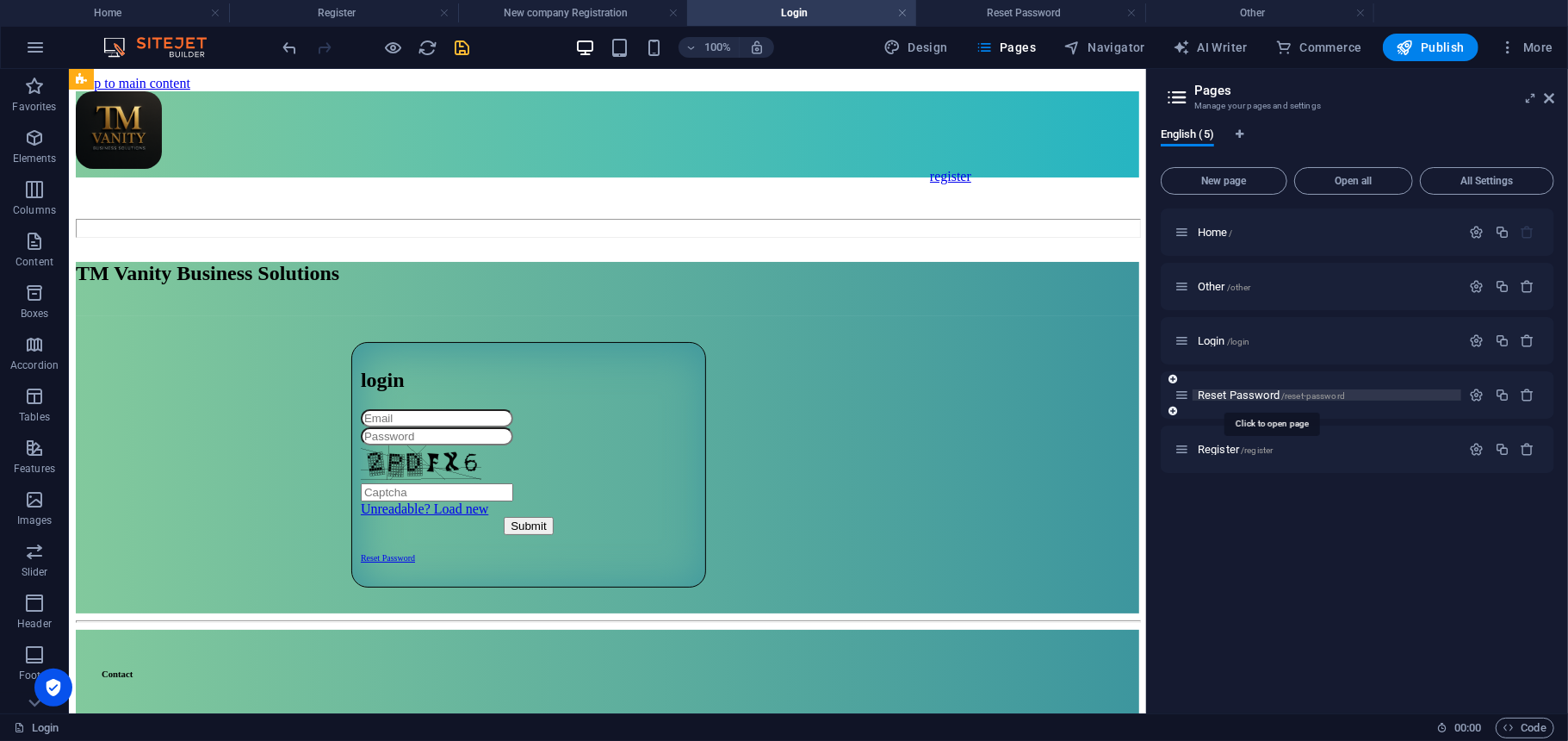 click on "Reset Password /reset-password" at bounding box center (1271, 395) 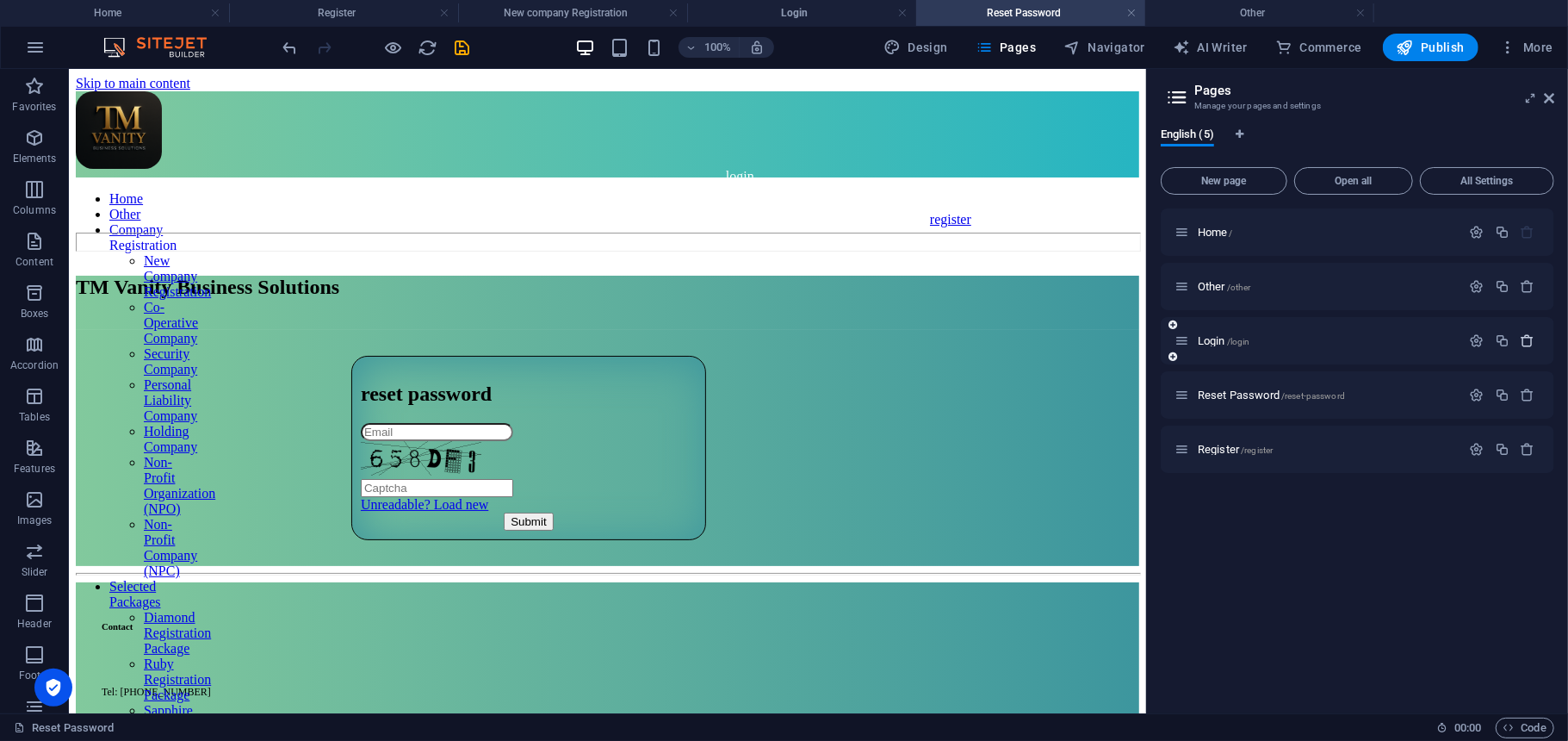 click at bounding box center [1528, 340] 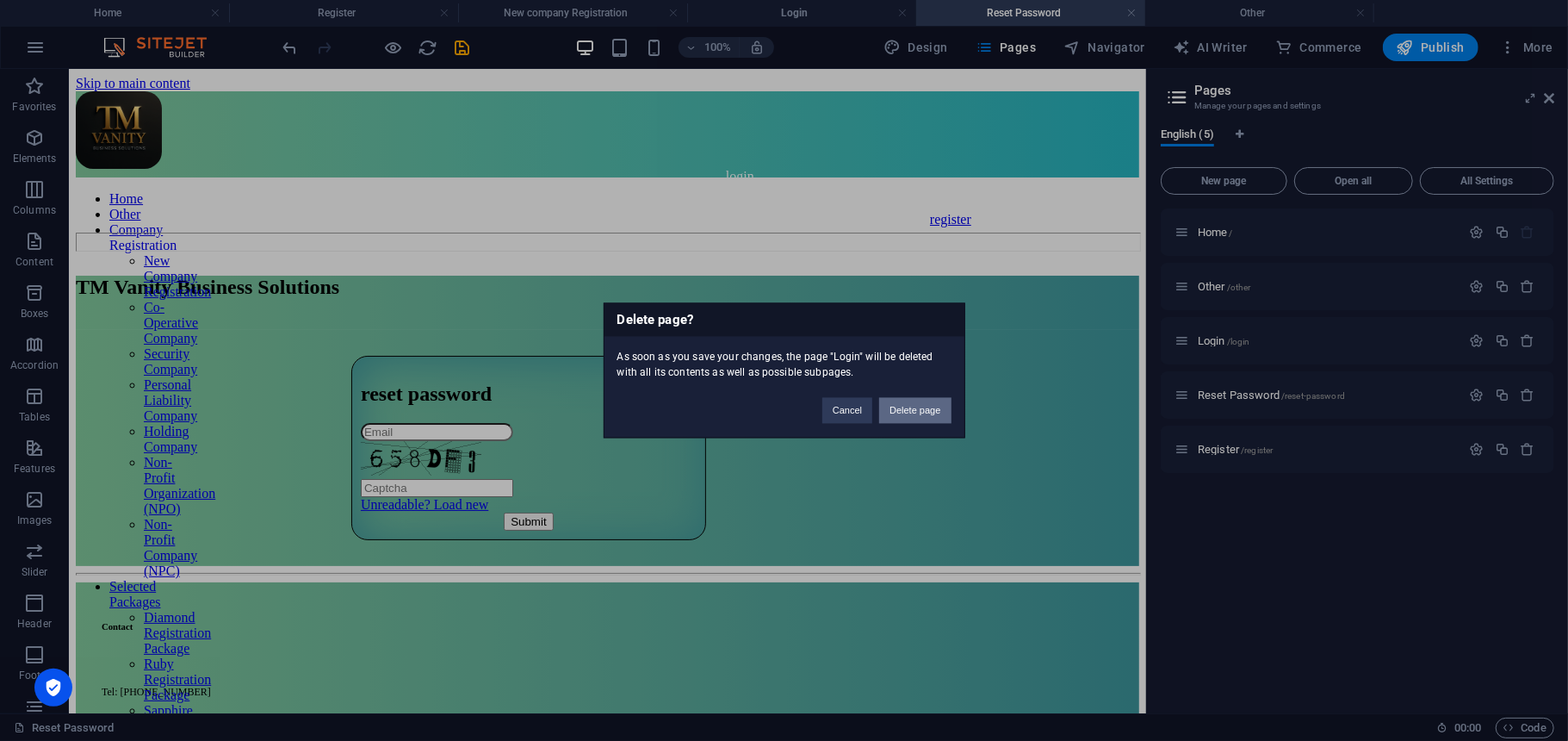 click on "Delete page" at bounding box center [914, 411] 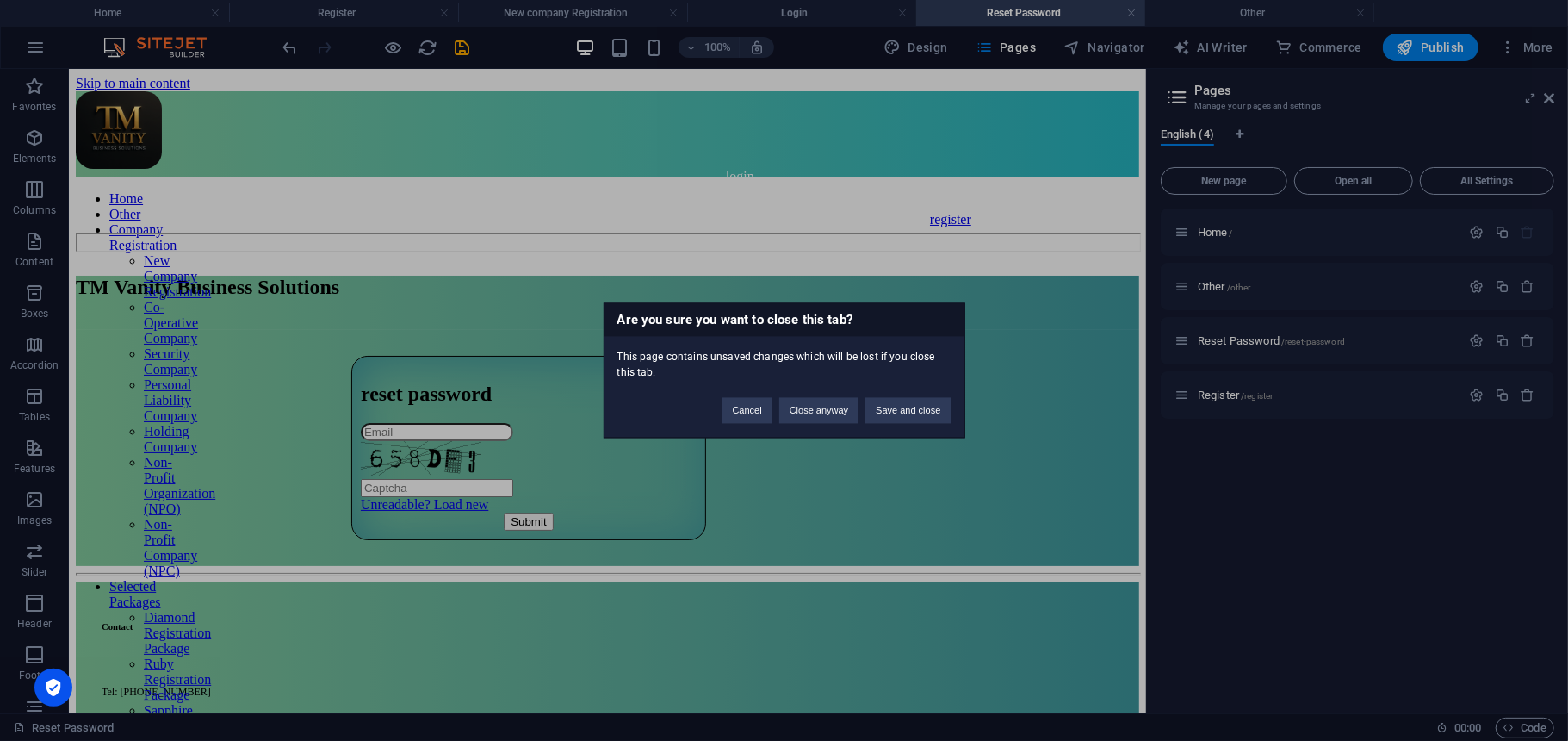 click on "Are you sure you want to close this tab? This page contains unsaved changes which will be lost if you close this tab. Cancel Close anyway Save and close" at bounding box center [784, 370] 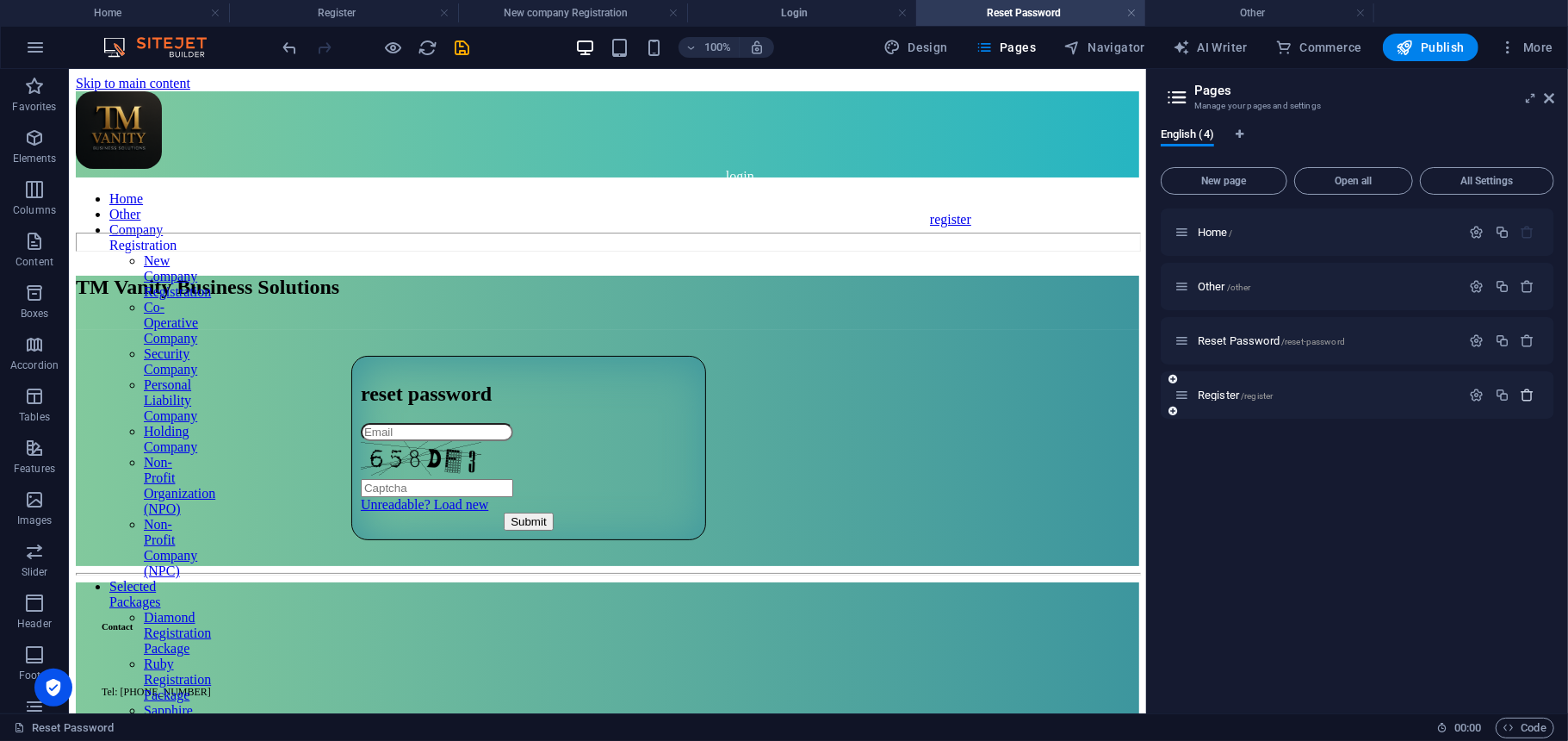 click at bounding box center (1528, 395) 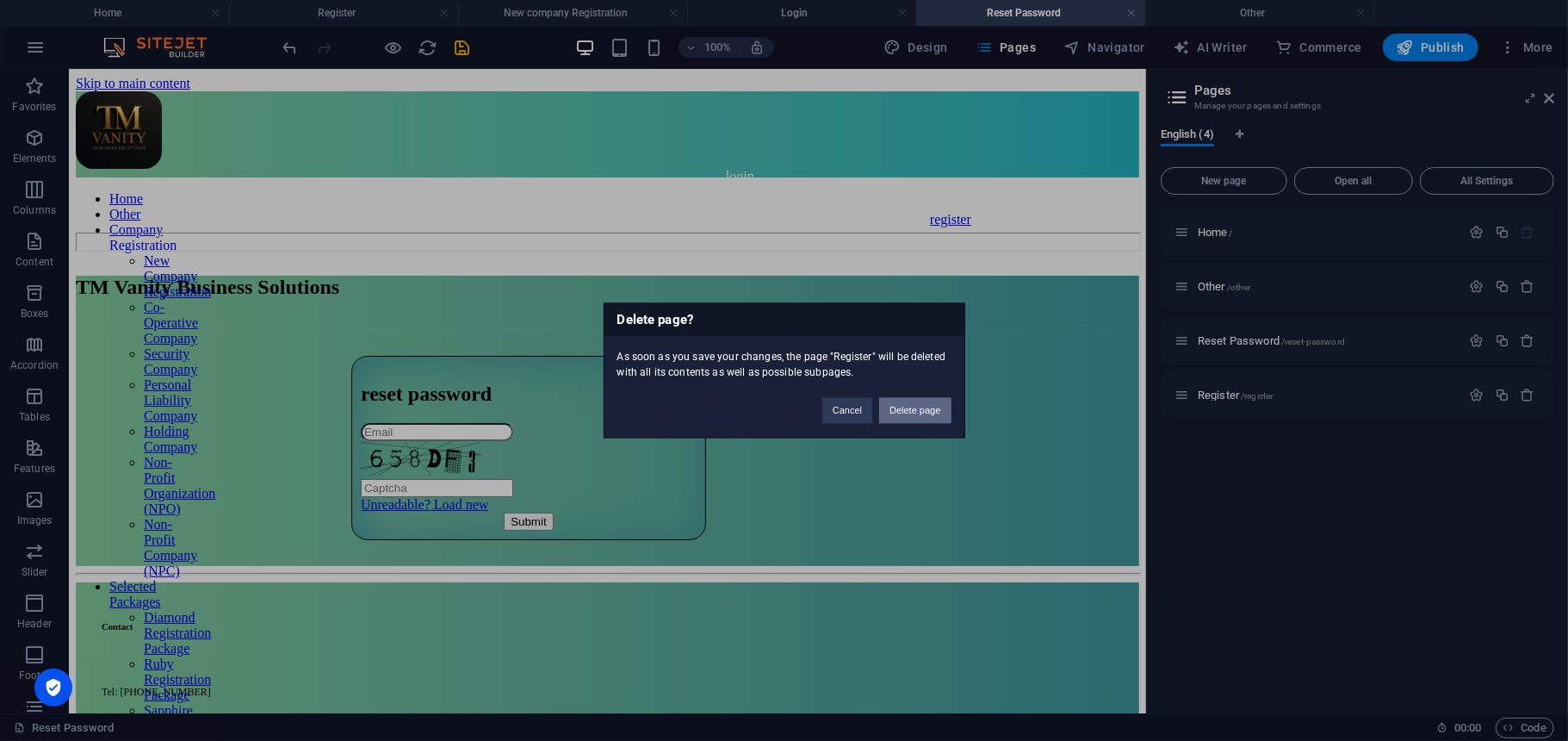 click on "Delete page" at bounding box center (914, 411) 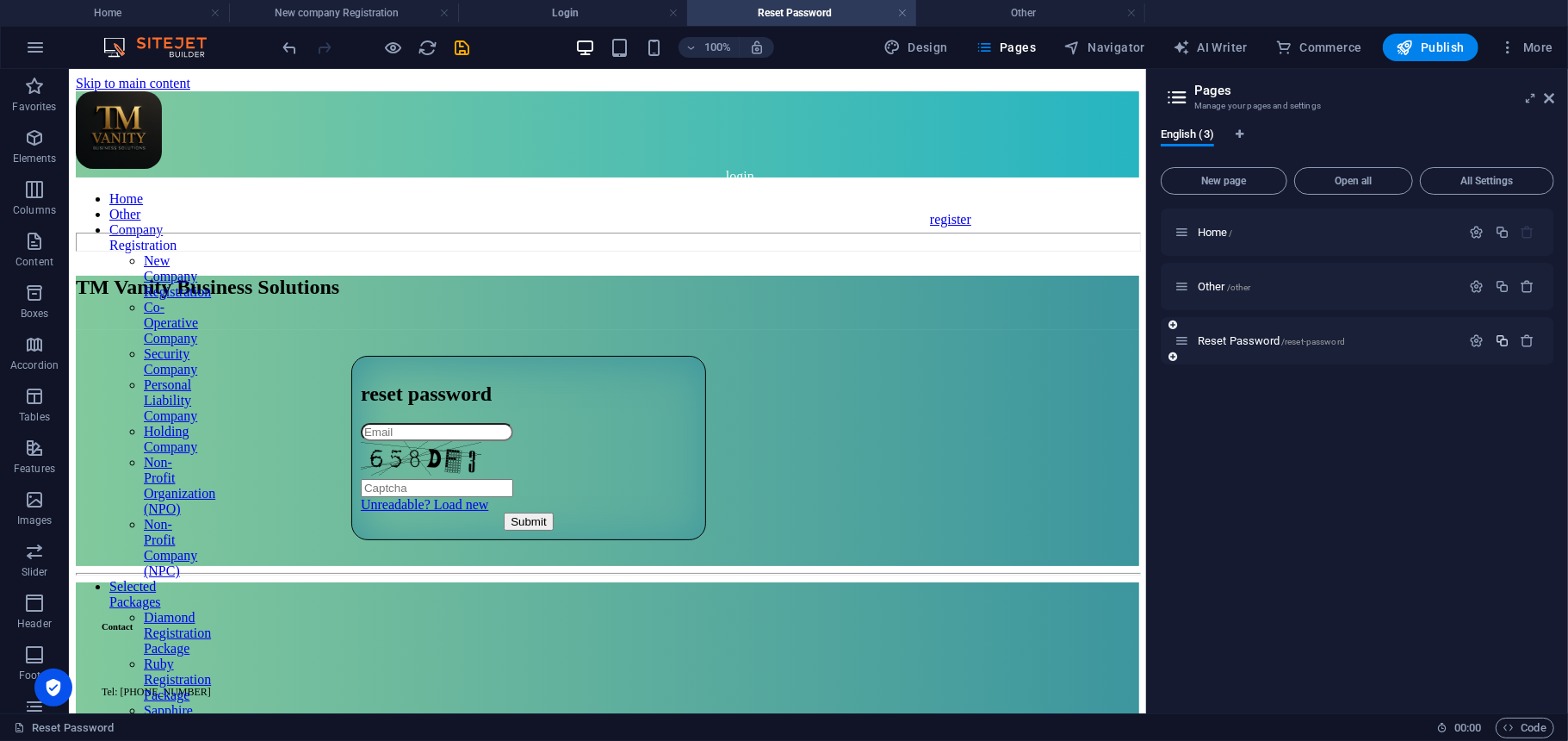click at bounding box center (1502, 340) 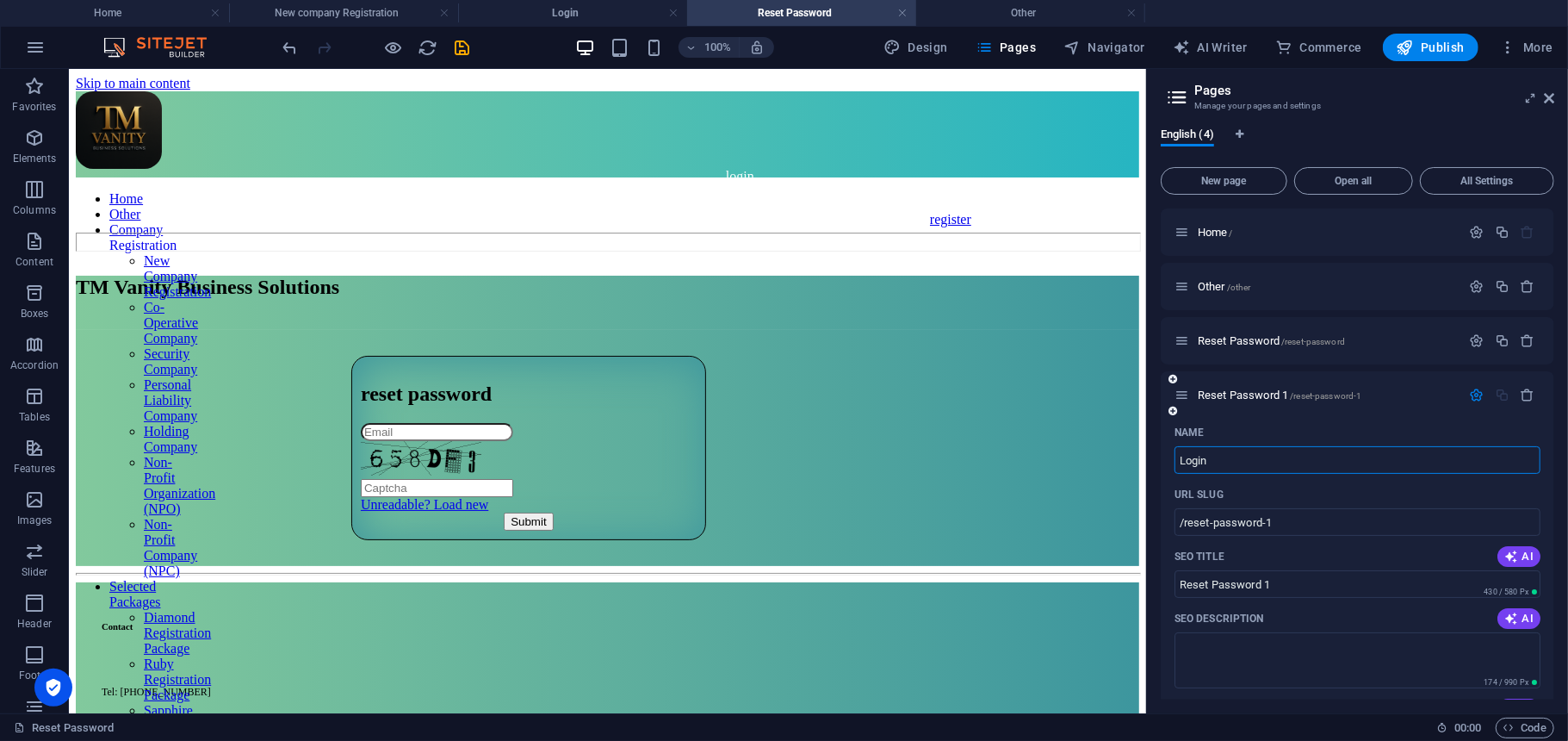 type on "Login" 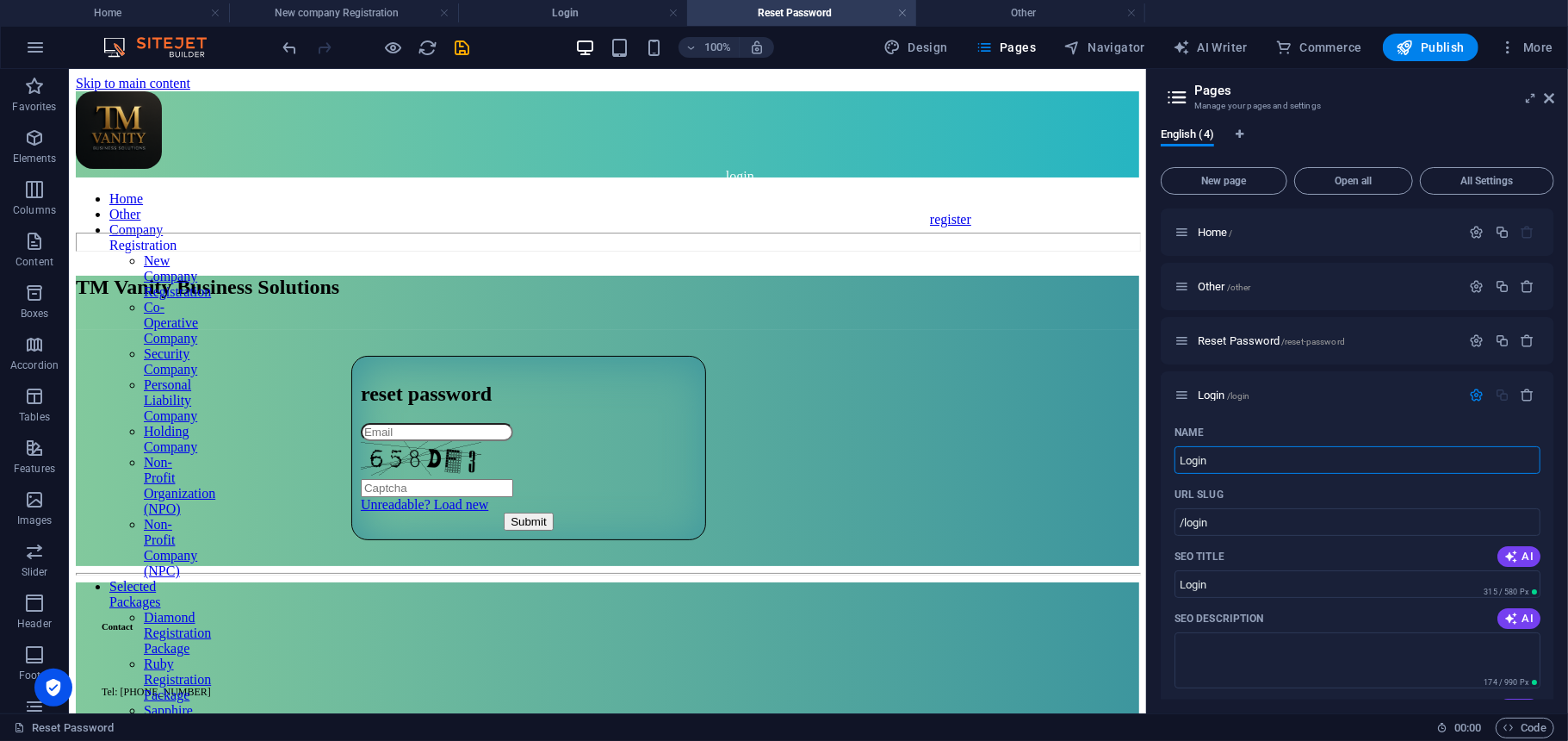 type on "Login" 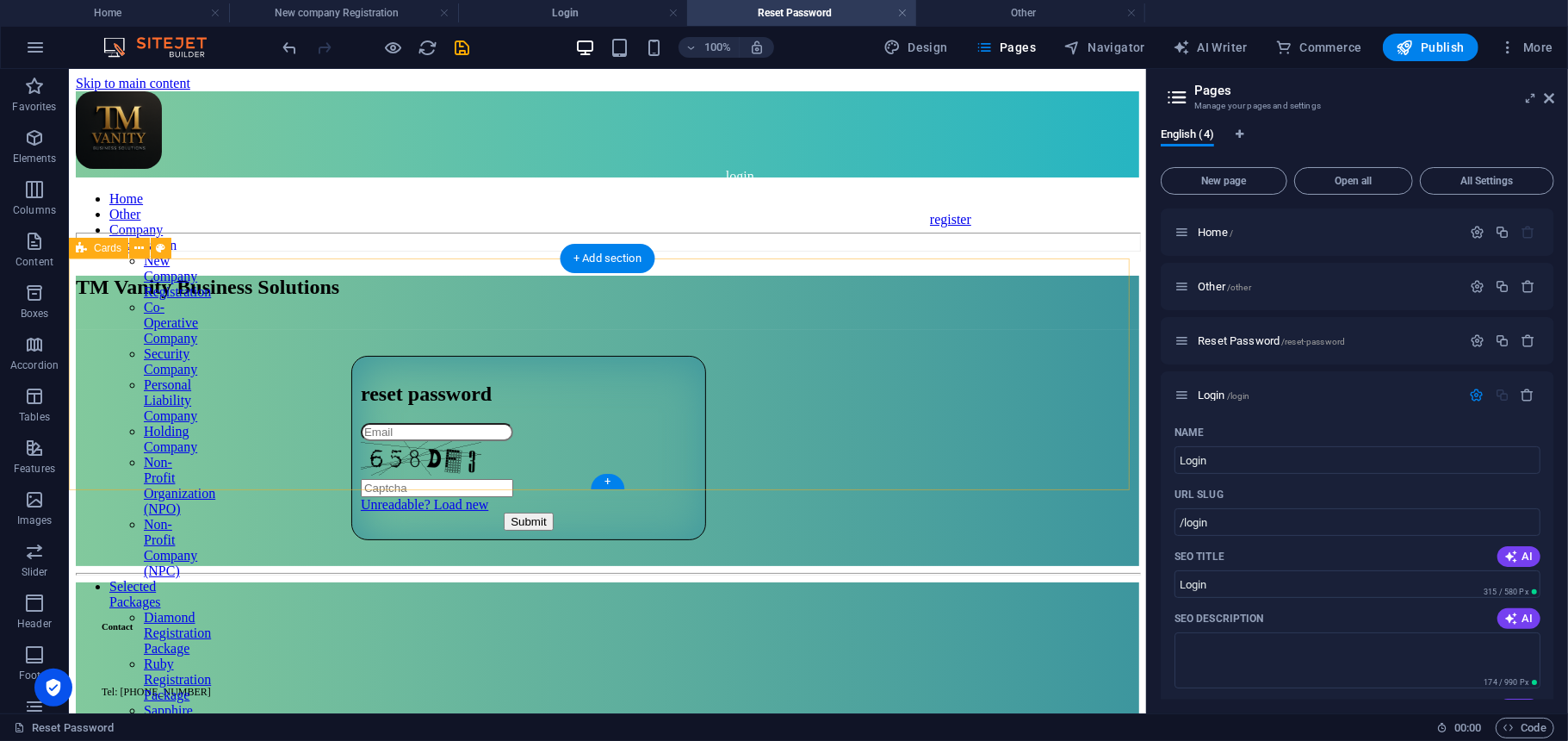 click on "reset password Unreadable? Load new Submit" at bounding box center [606, 447] 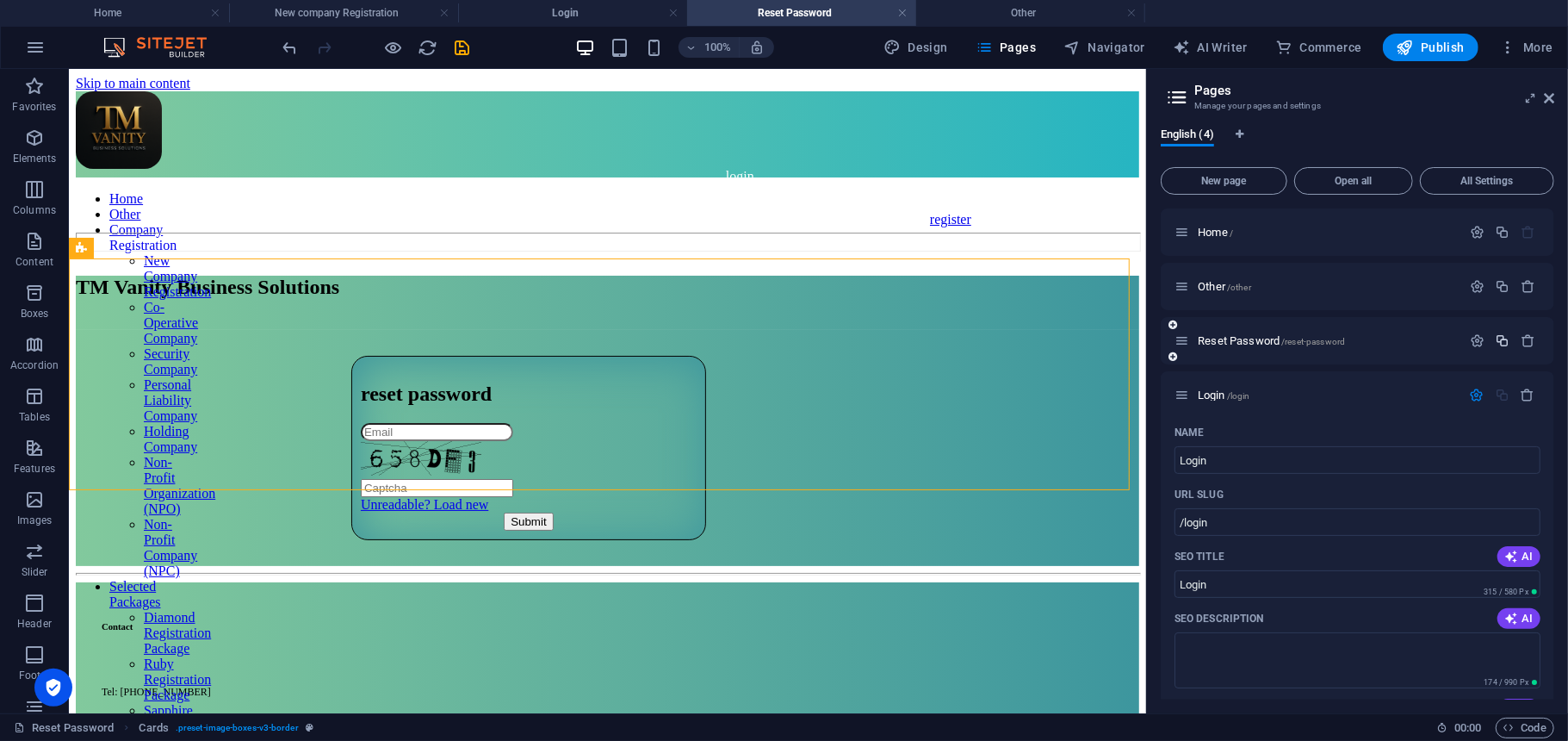 click at bounding box center (1502, 340) 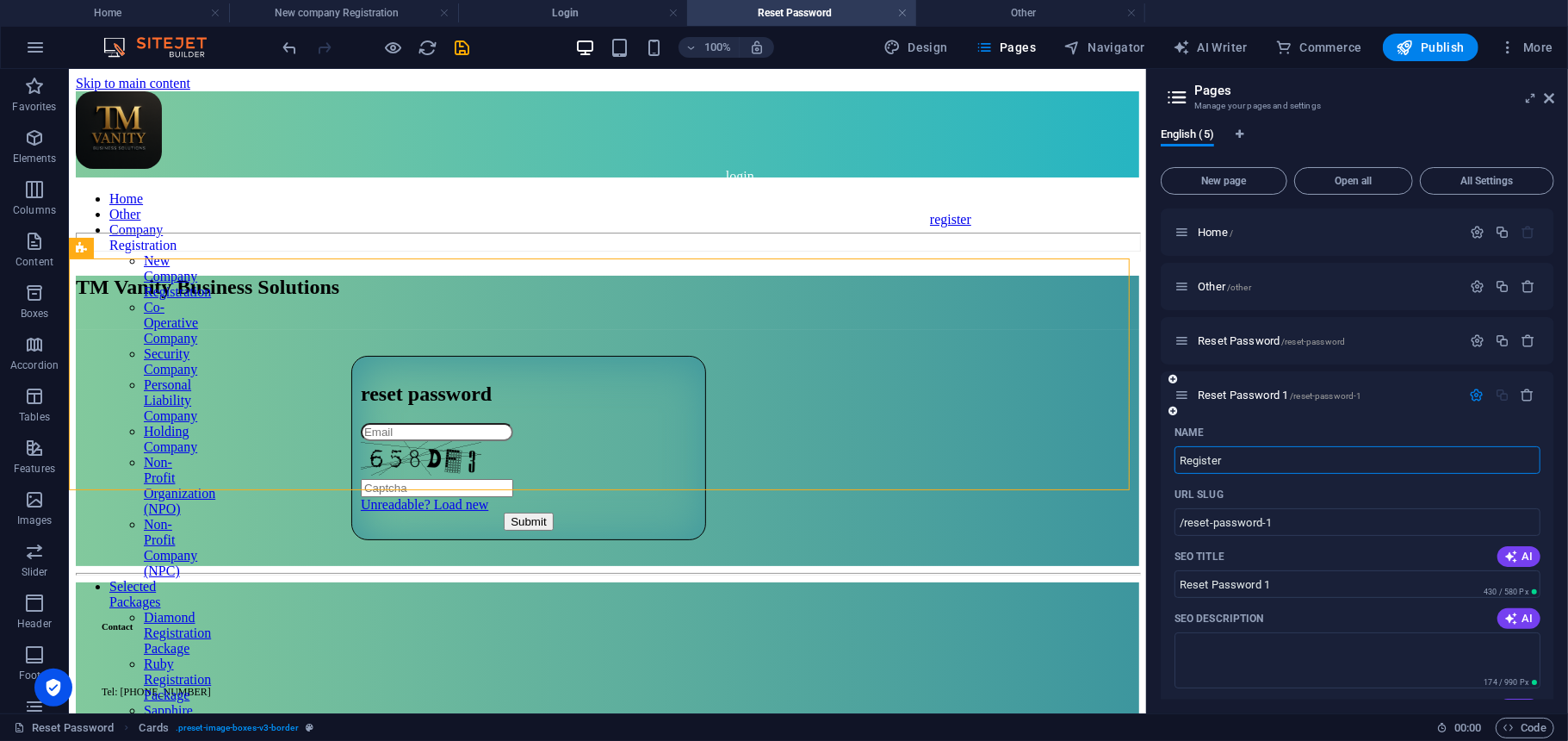 type on "Register" 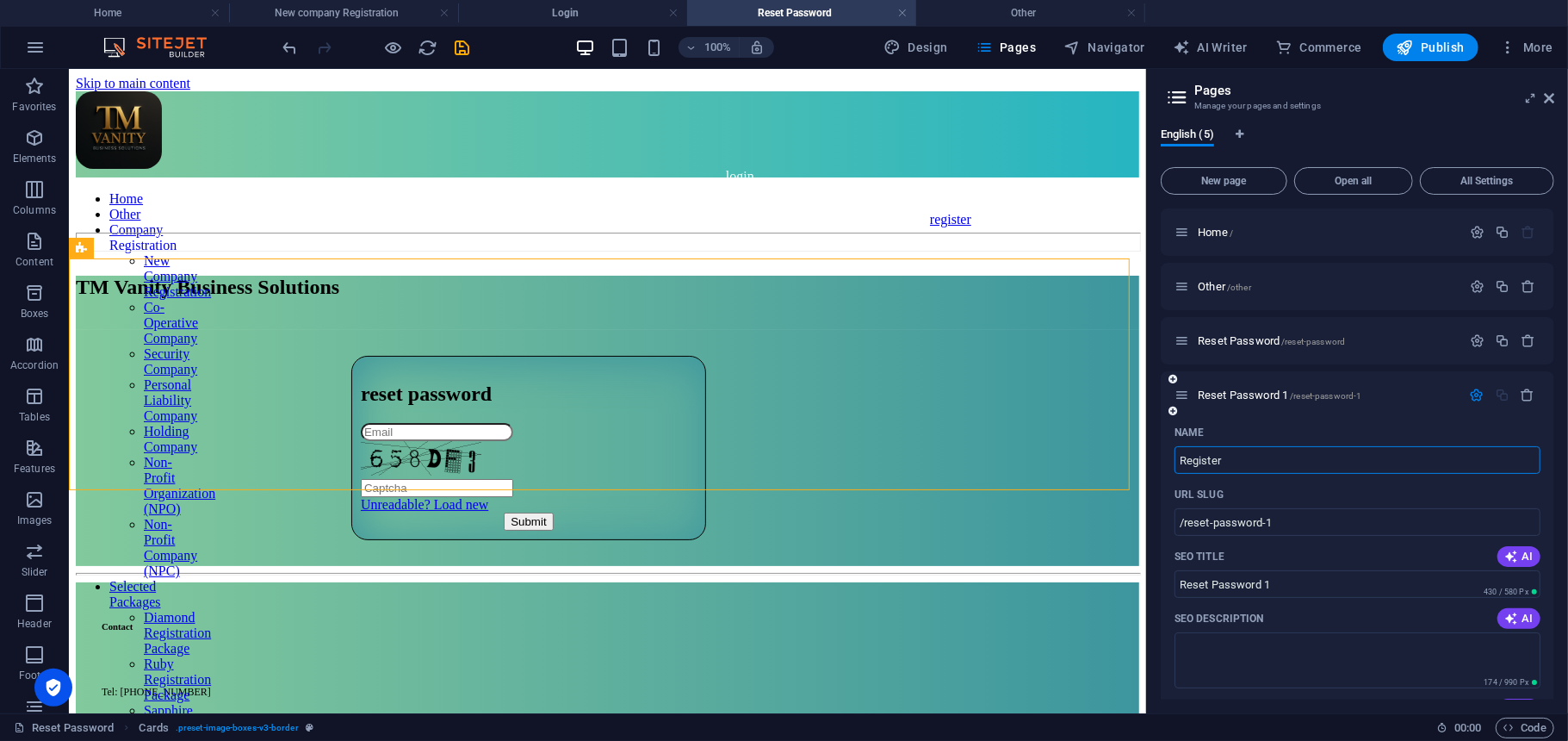 type on "/register" 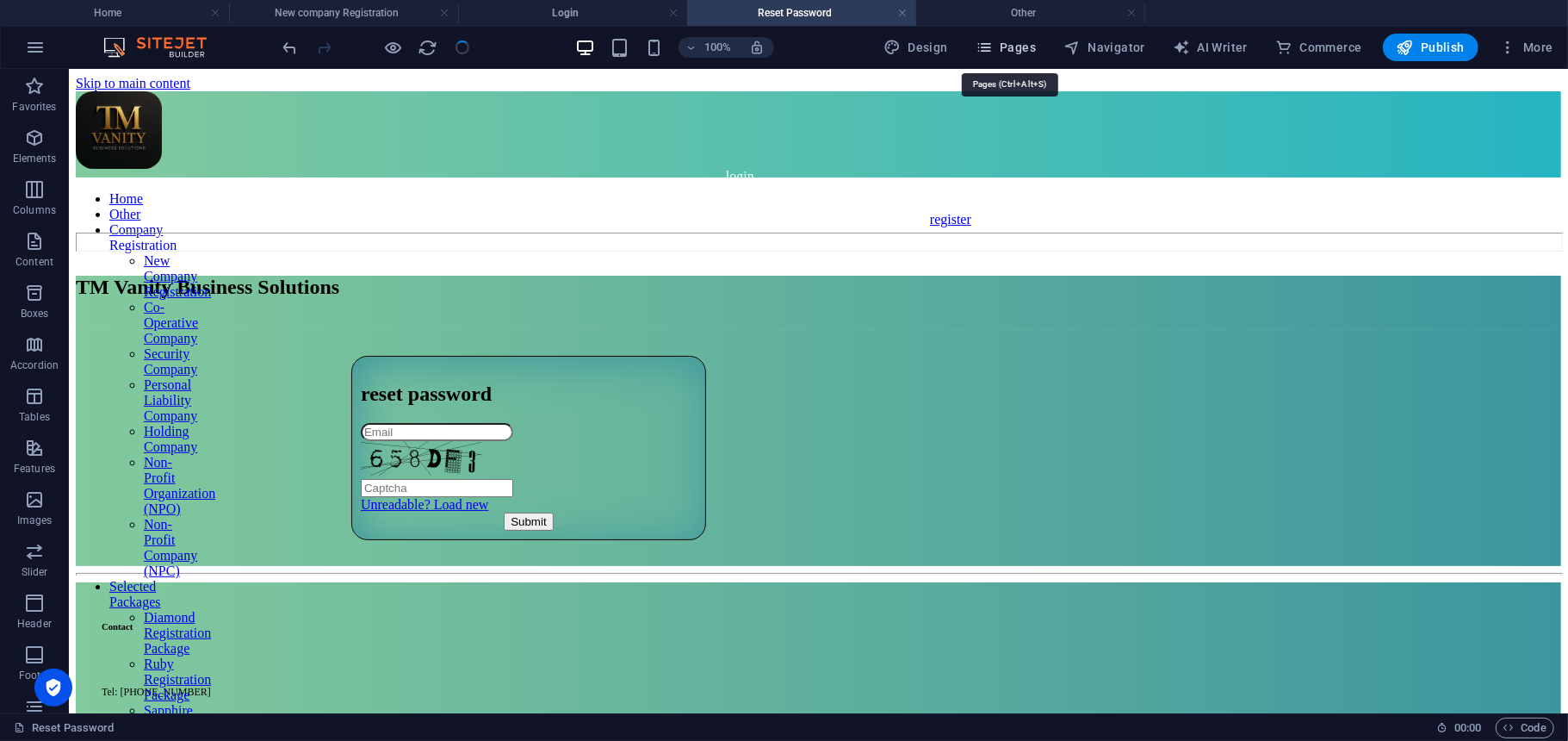 click on "Pages" at bounding box center (1006, 47) 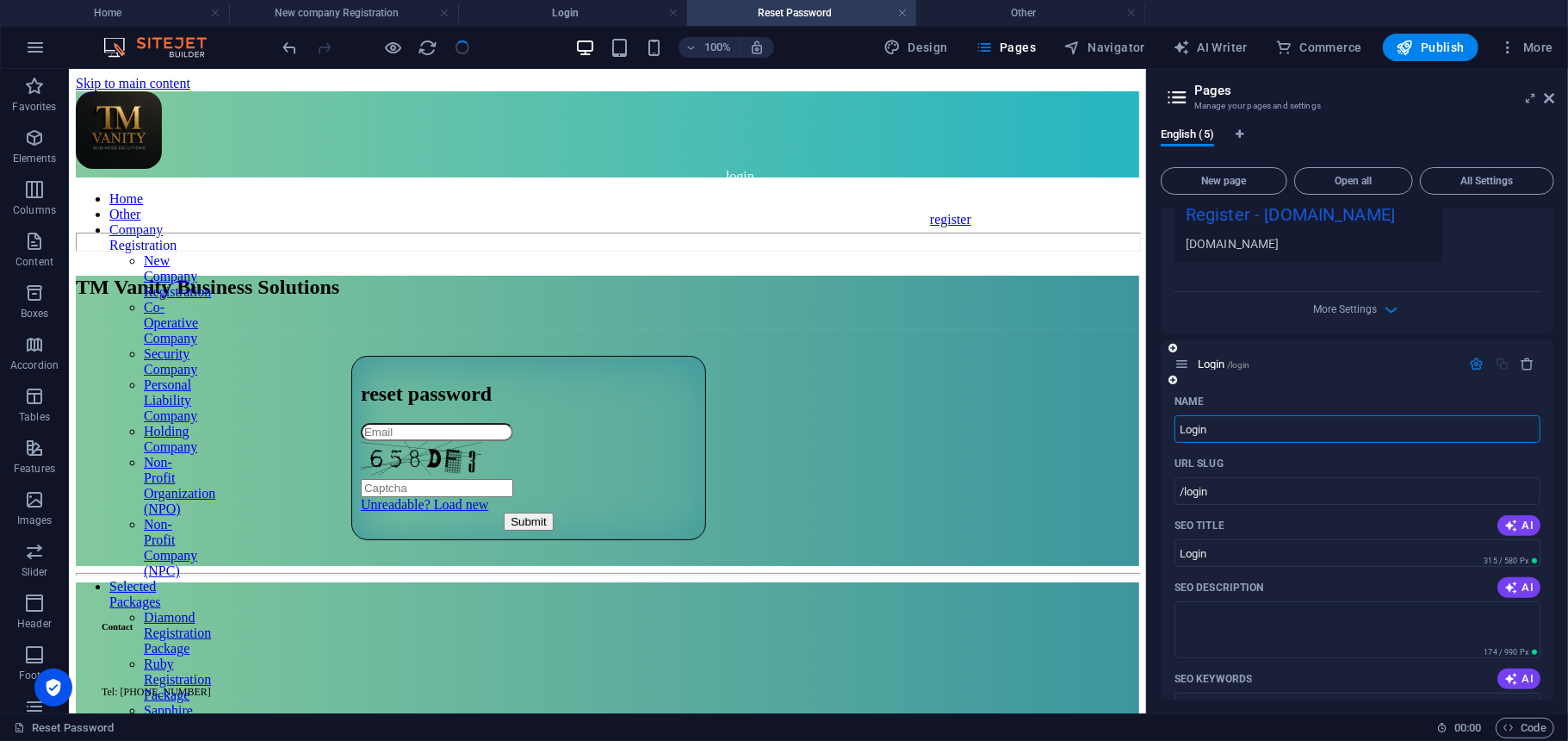 scroll, scrollTop: 0, scrollLeft: 0, axis: both 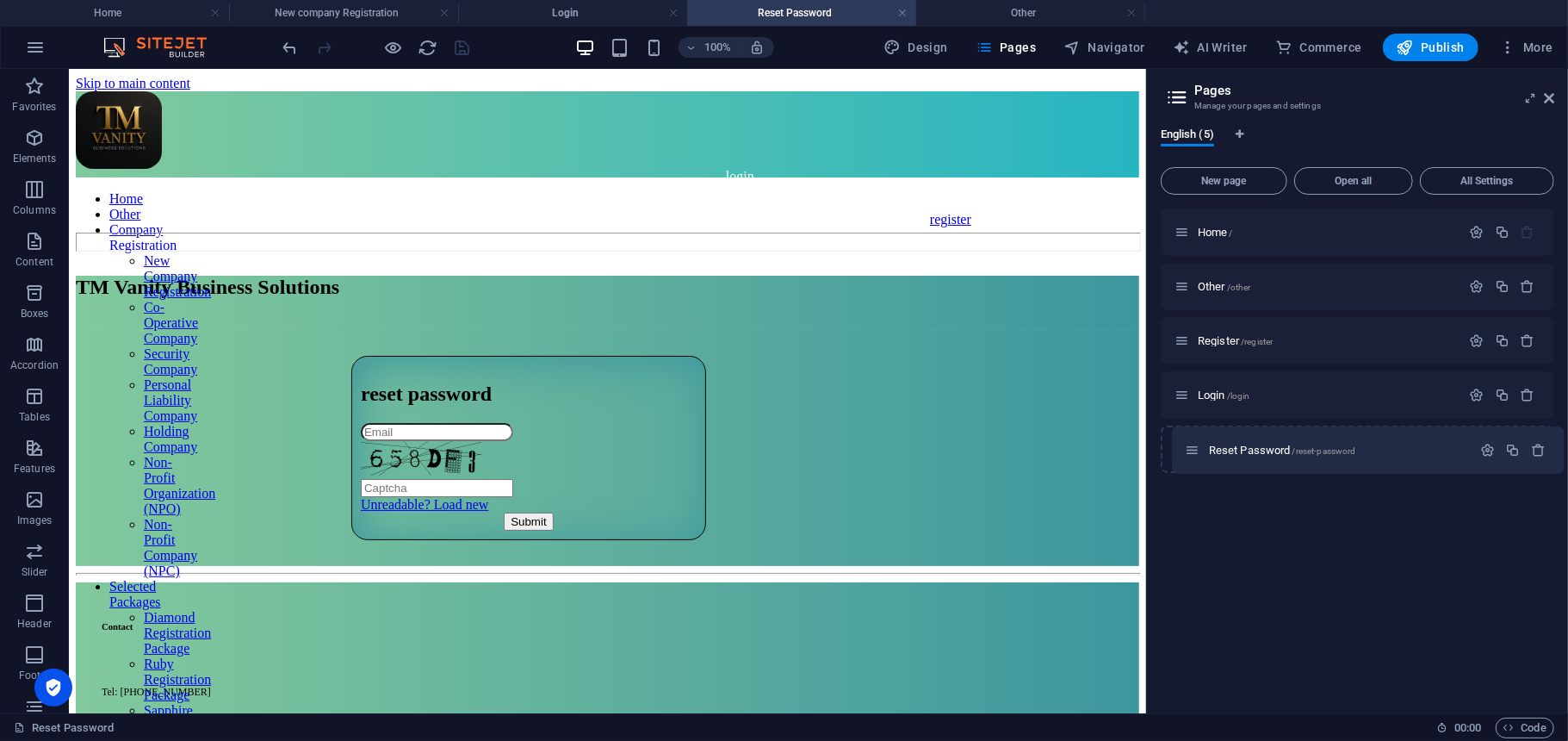 drag, startPoint x: 1187, startPoint y: 341, endPoint x: 1193, endPoint y: 460, distance: 119.15116 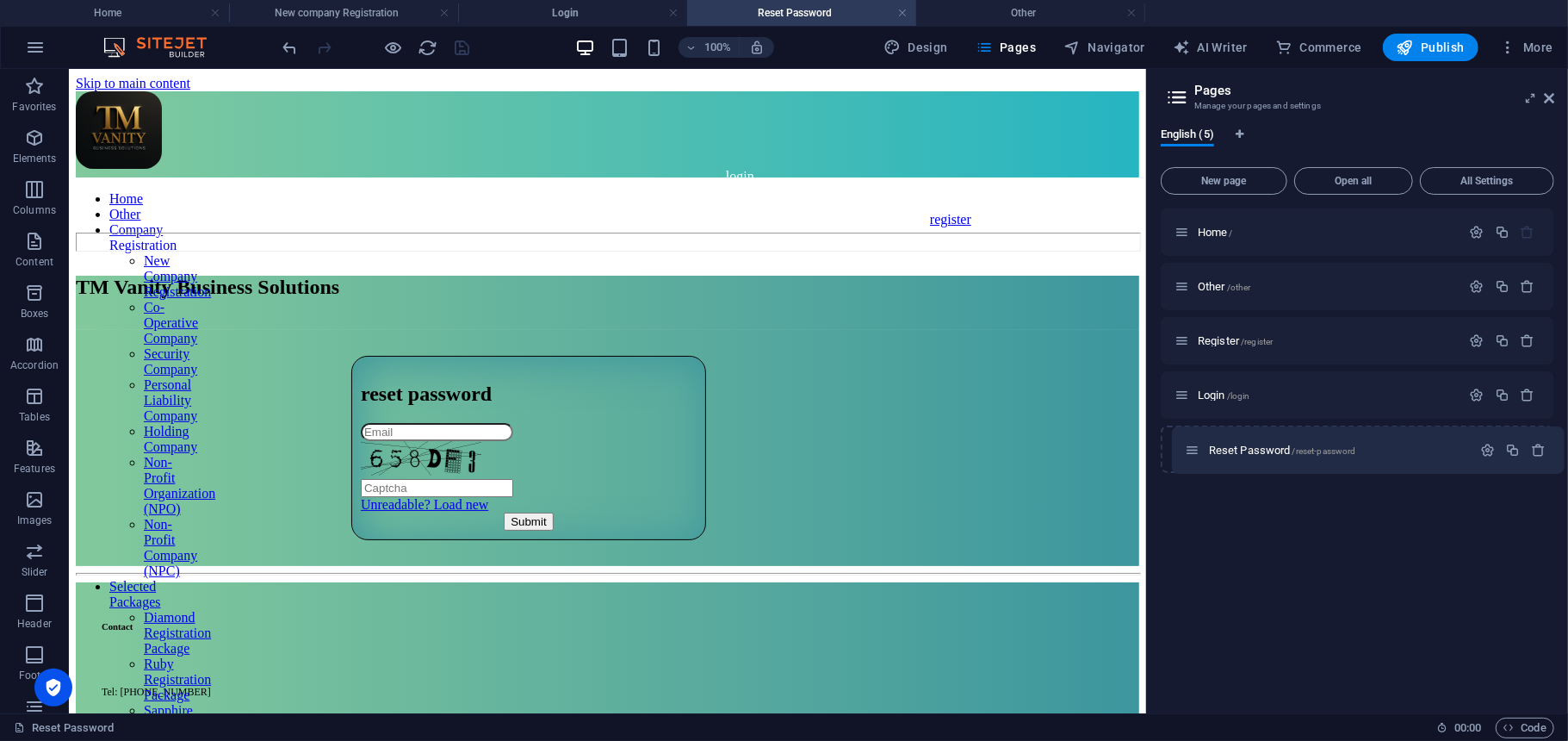 click on "Home / Other /other Reset Password /reset-password Register /register Login /login" at bounding box center [1357, 340] 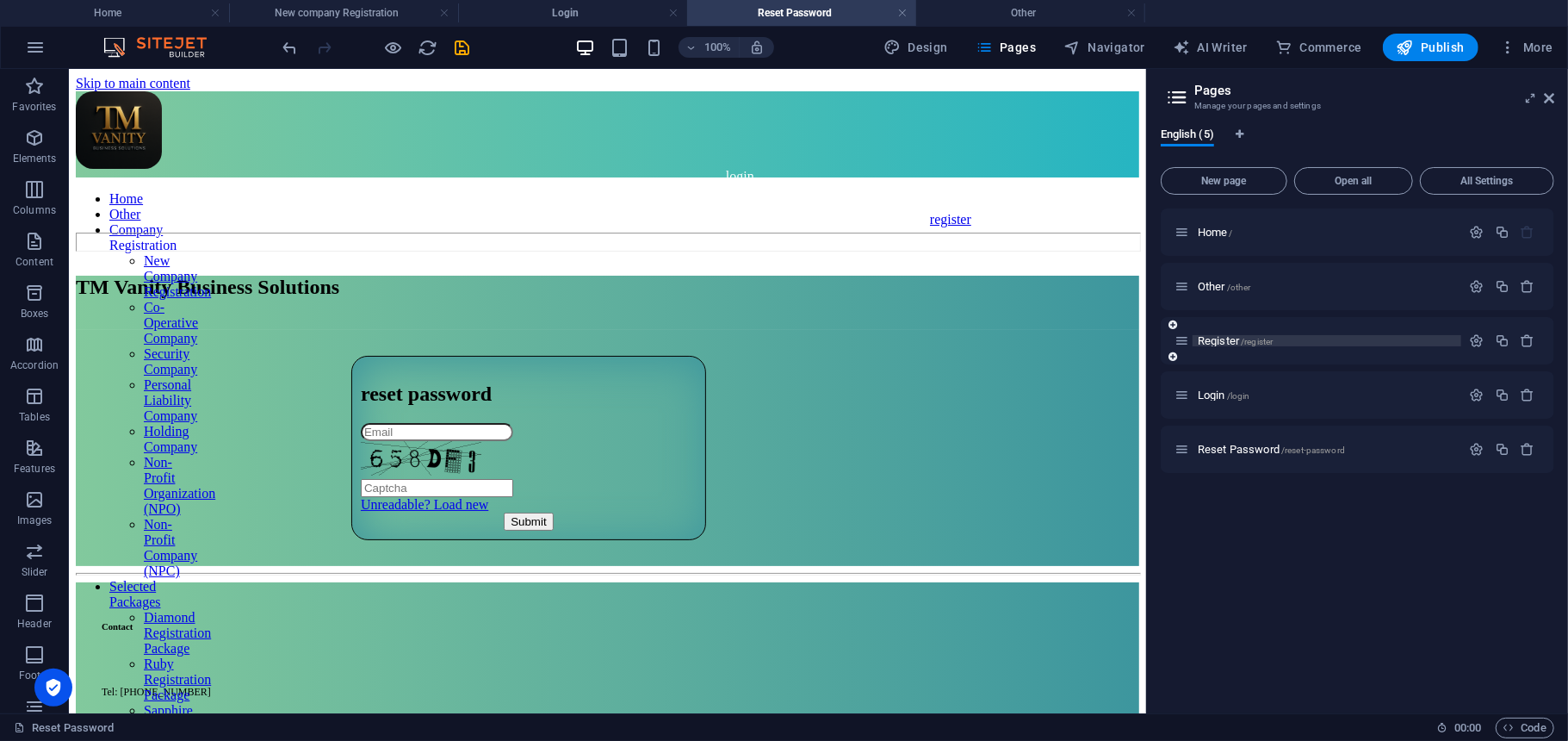 click on "Register /register" at bounding box center (1235, 340) 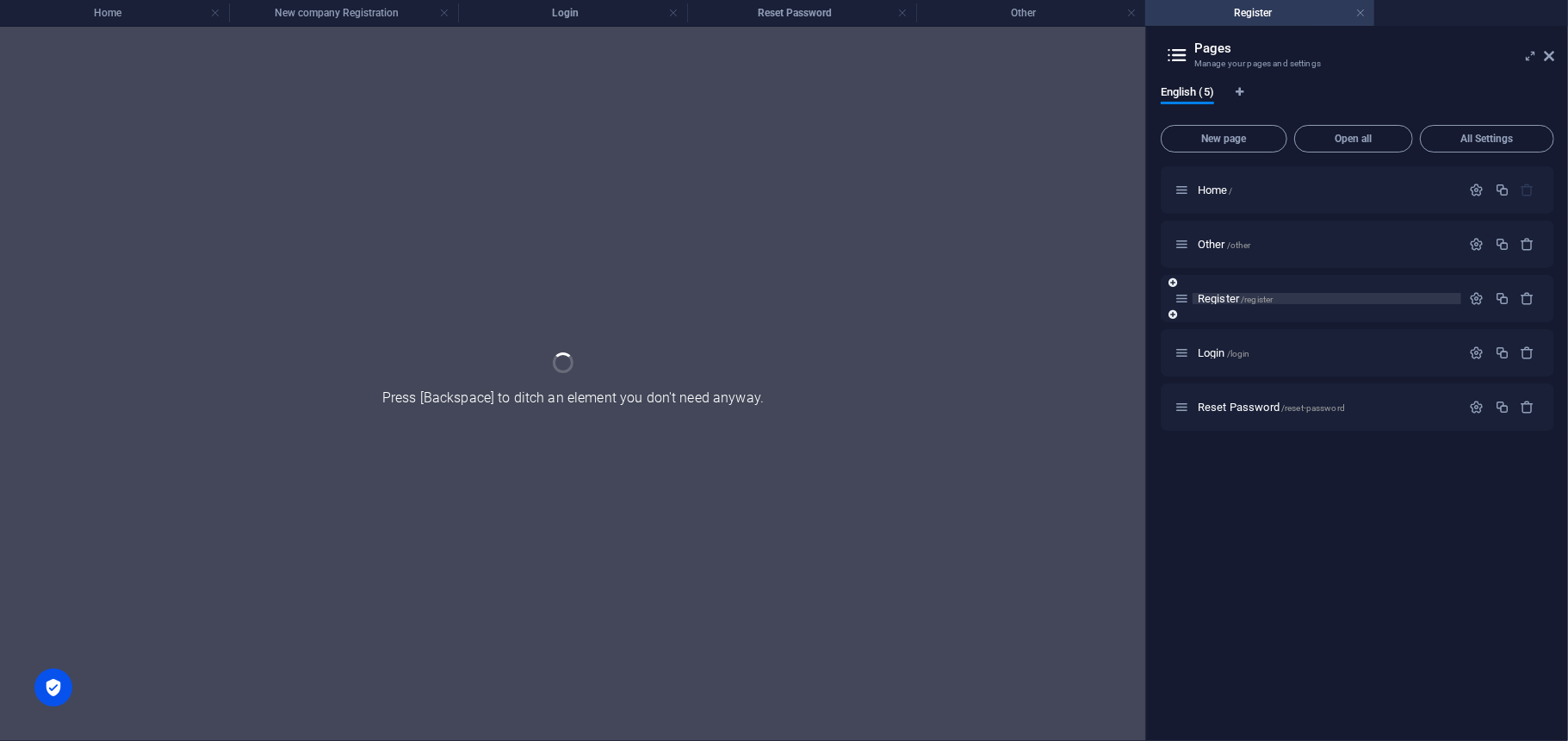 click on "Login /login" at bounding box center (1357, 352) 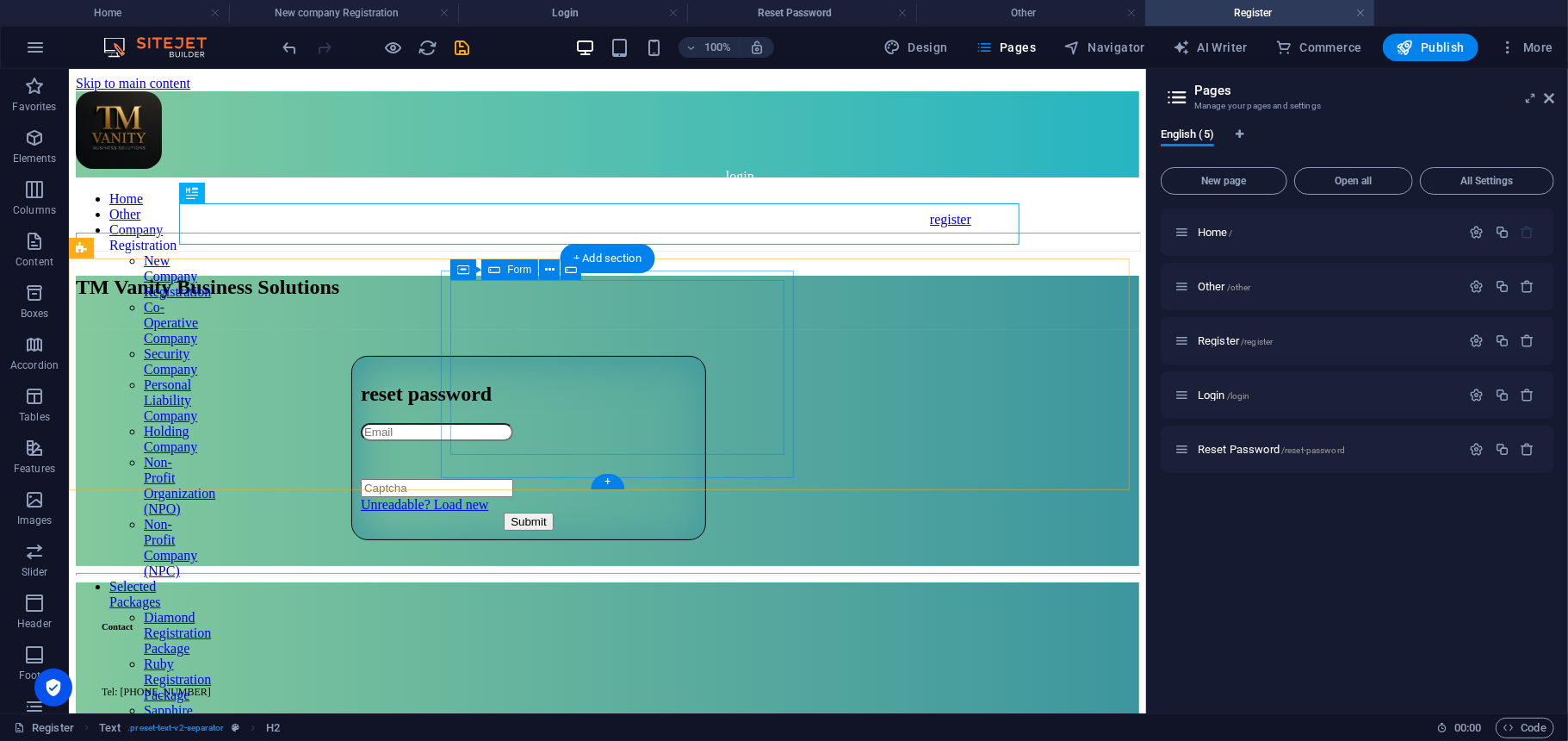 scroll, scrollTop: 0, scrollLeft: 0, axis: both 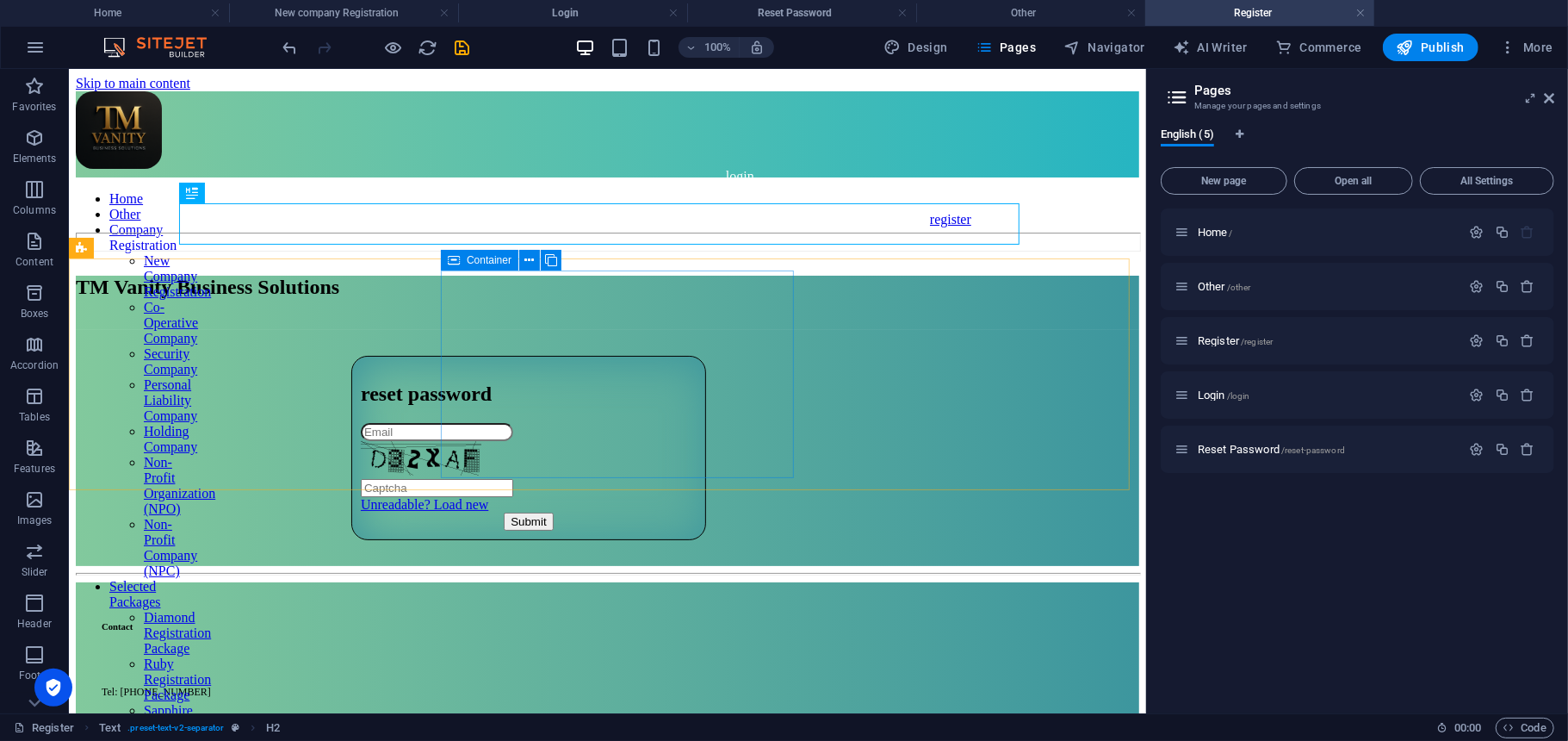 click on "Container" at bounding box center (489, 260) 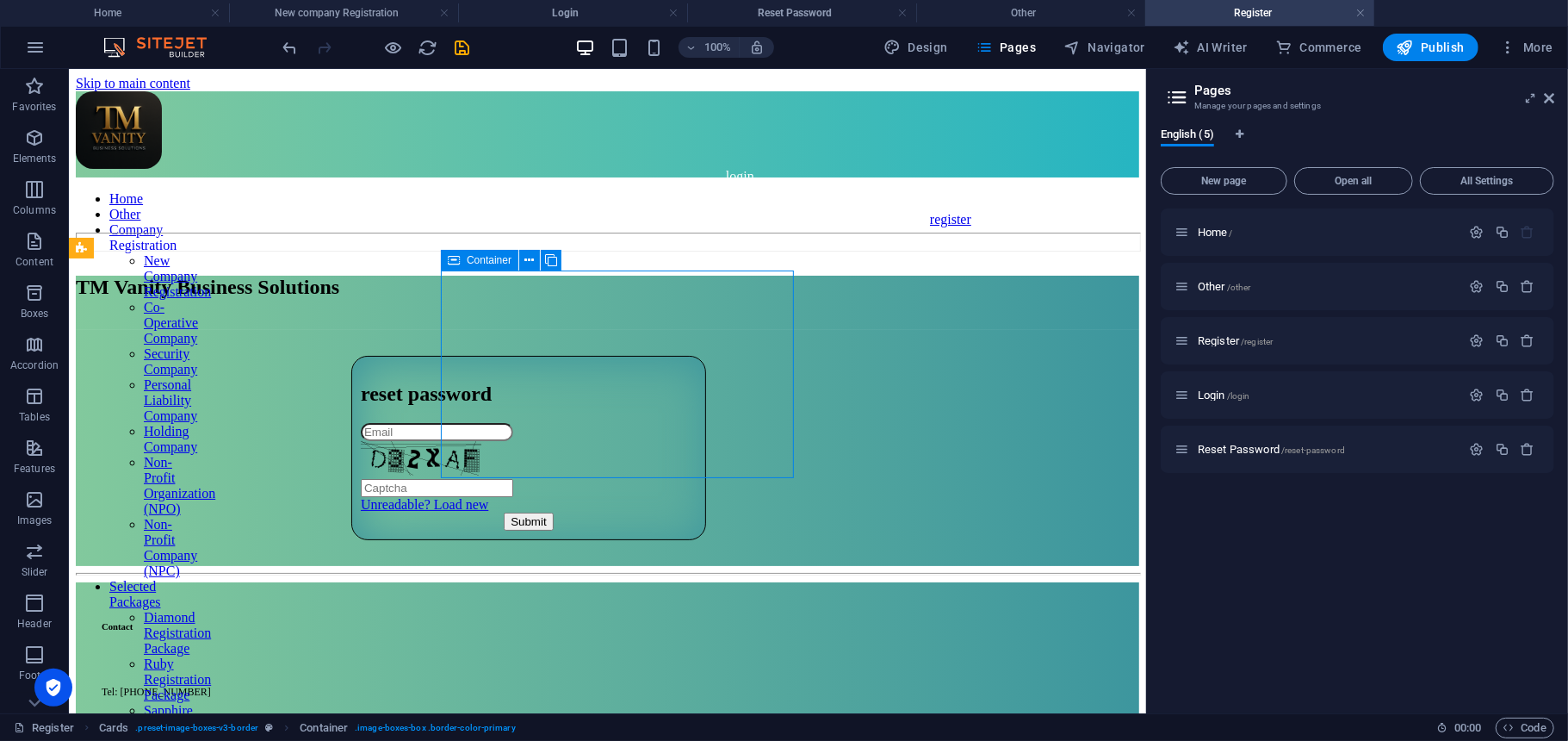 drag, startPoint x: 487, startPoint y: 256, endPoint x: 374, endPoint y: 339, distance: 140.20699 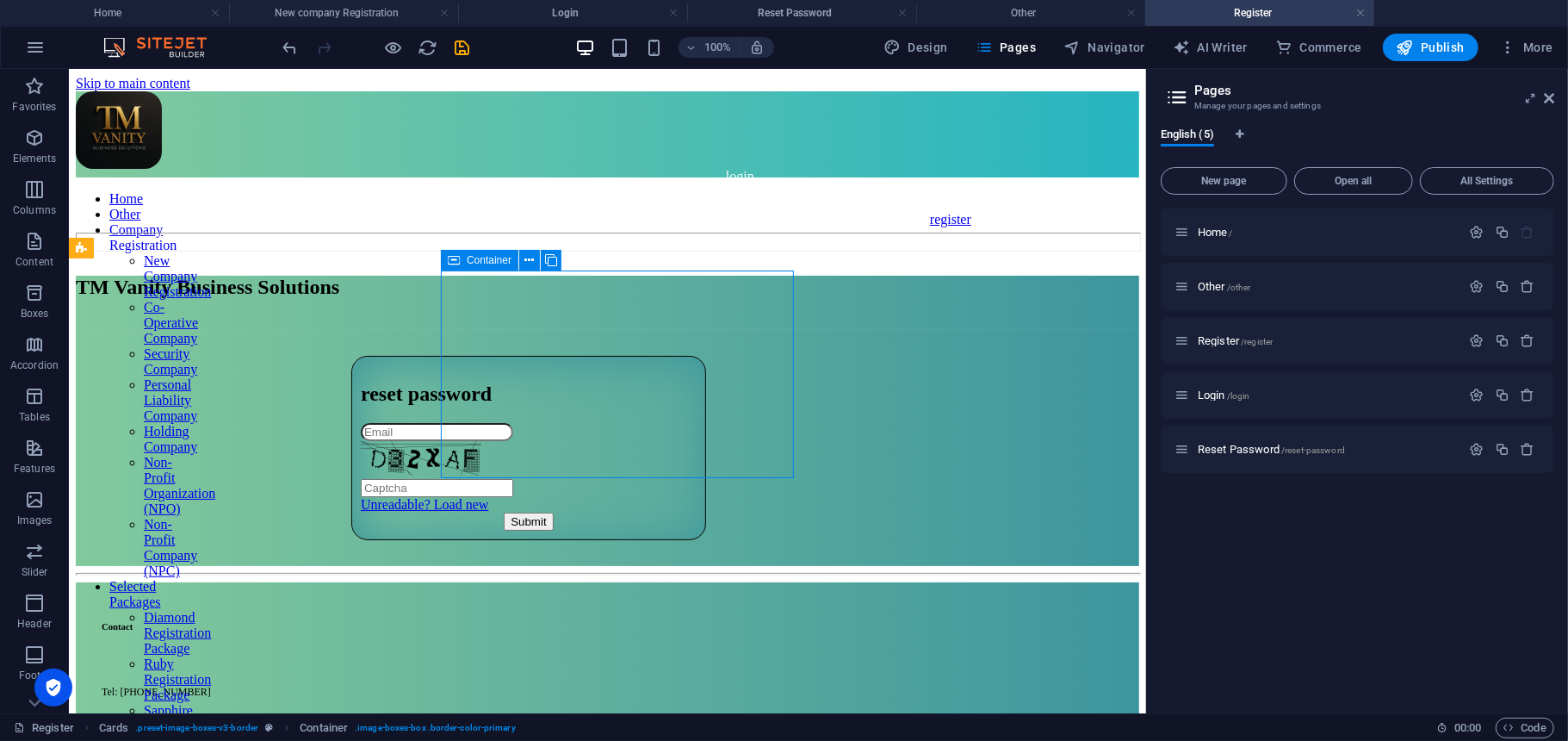 click on "Container" at bounding box center [489, 260] 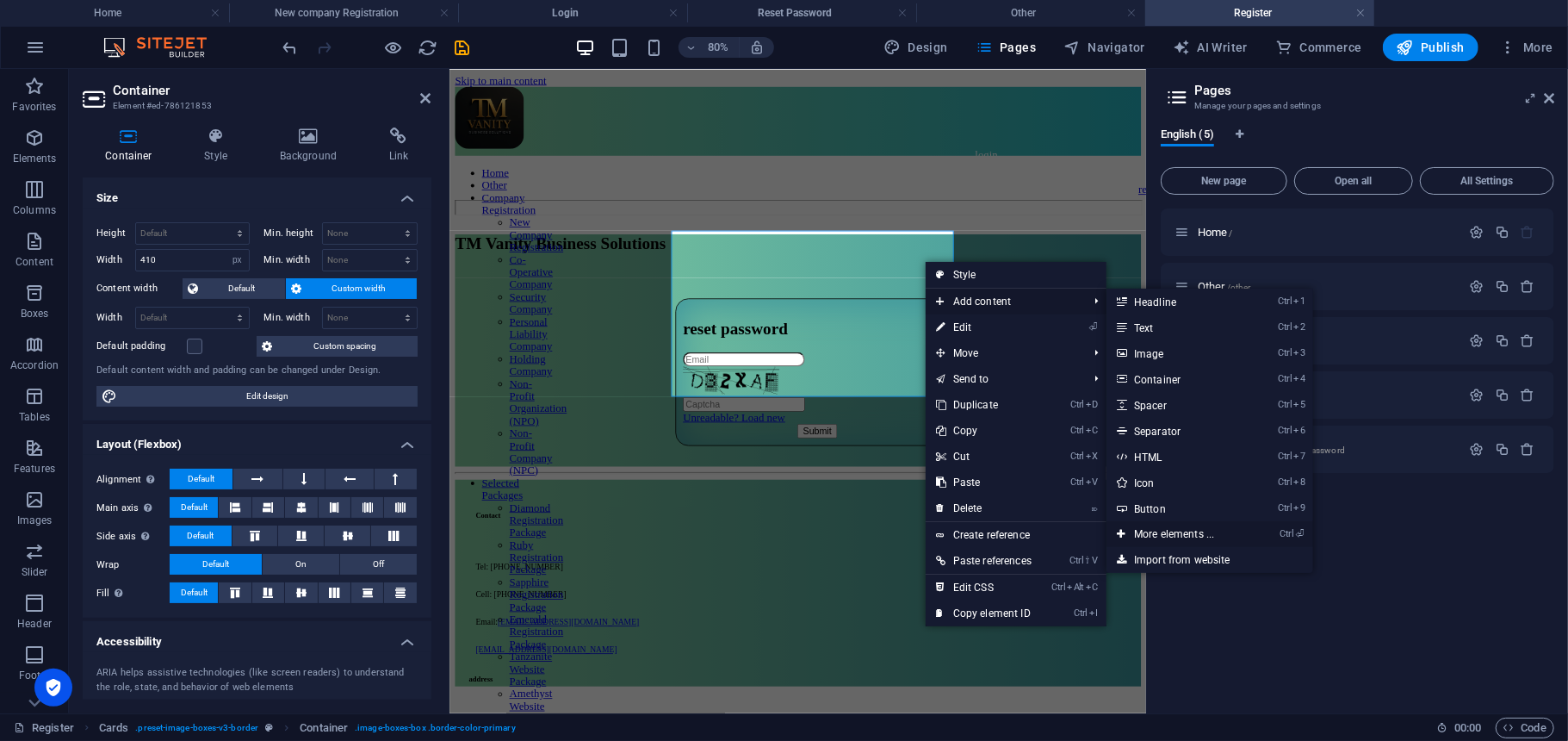 click on "Ctrl ⏎  More elements ..." at bounding box center [1177, 534] 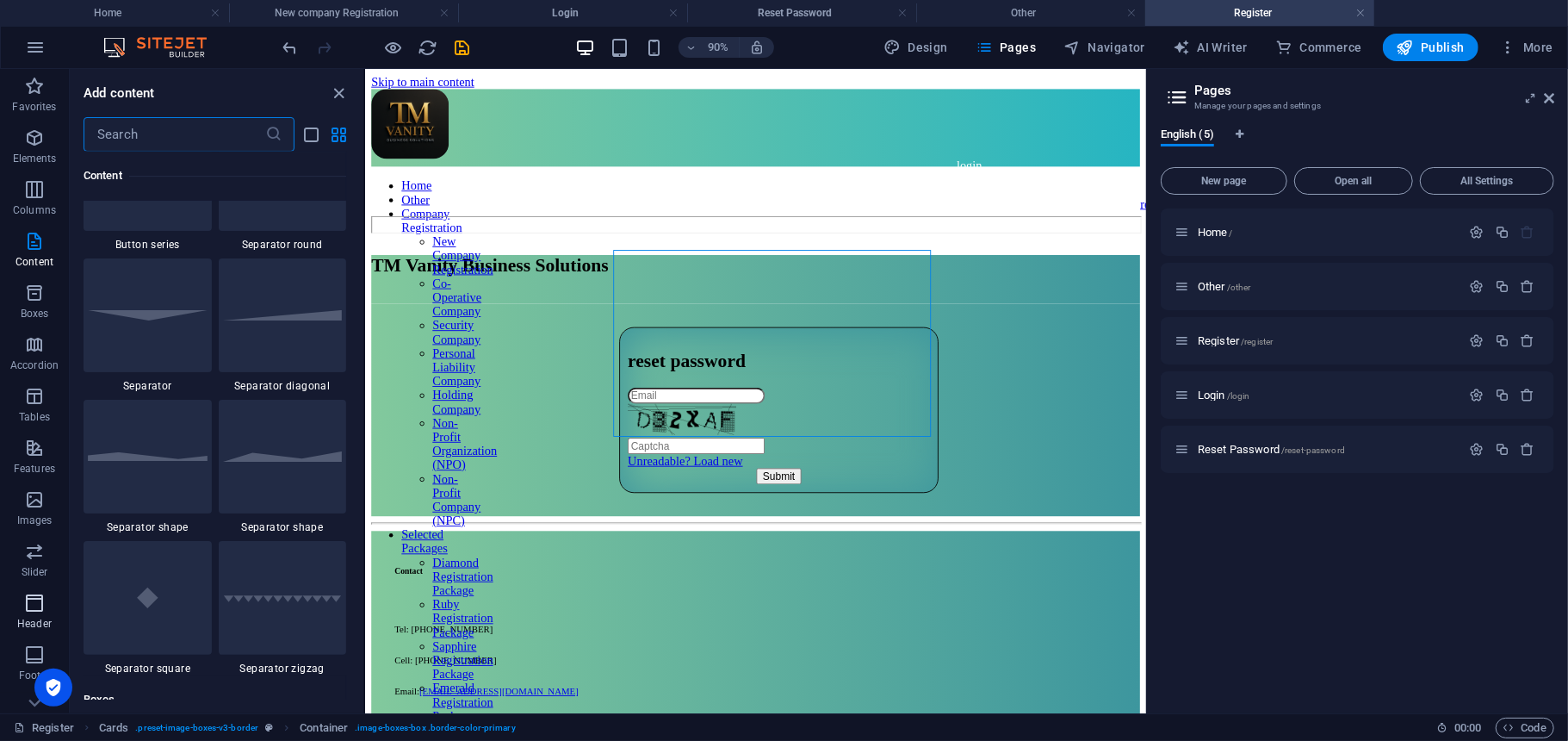 scroll, scrollTop: 4089, scrollLeft: 0, axis: vertical 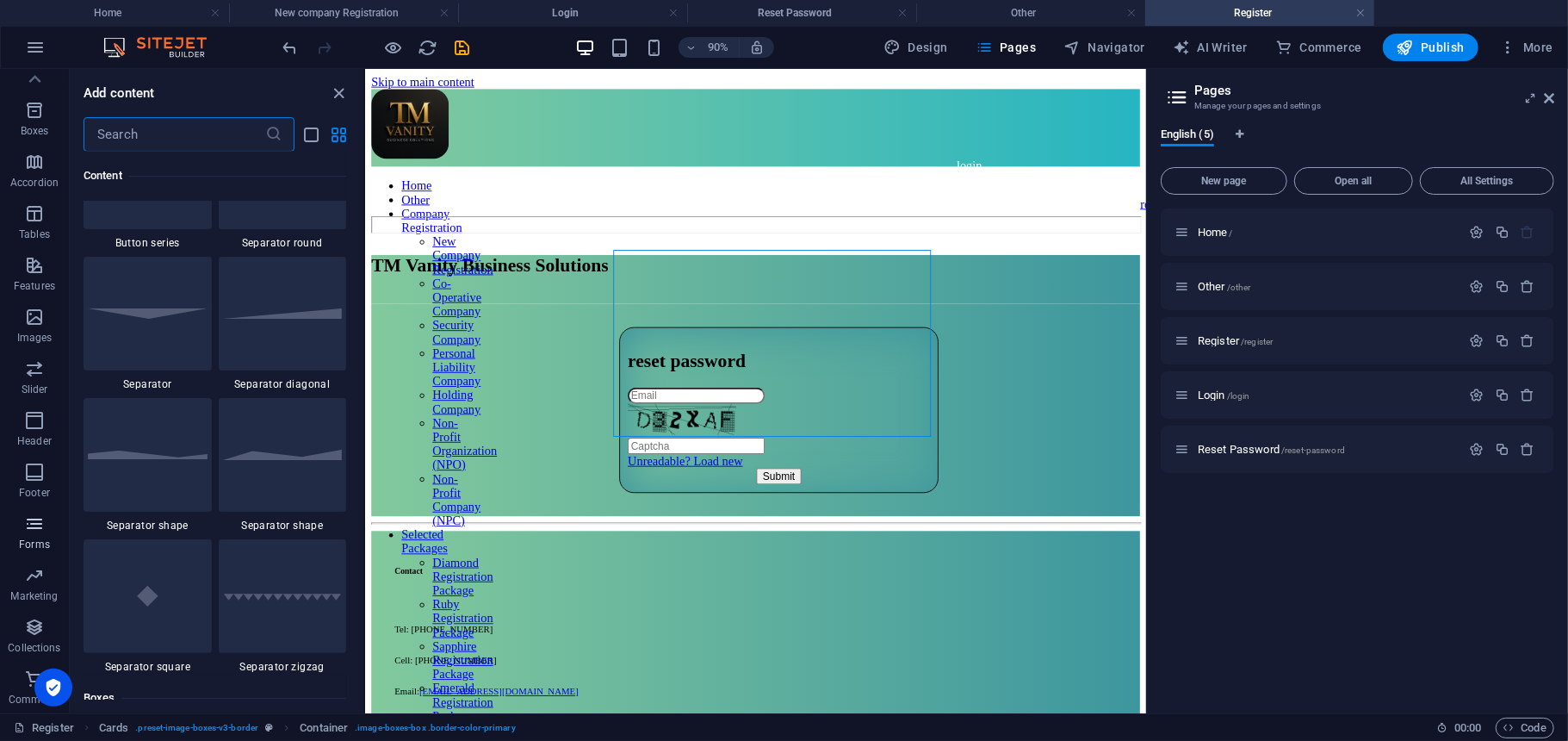 click on "Forms" at bounding box center (34, 534) 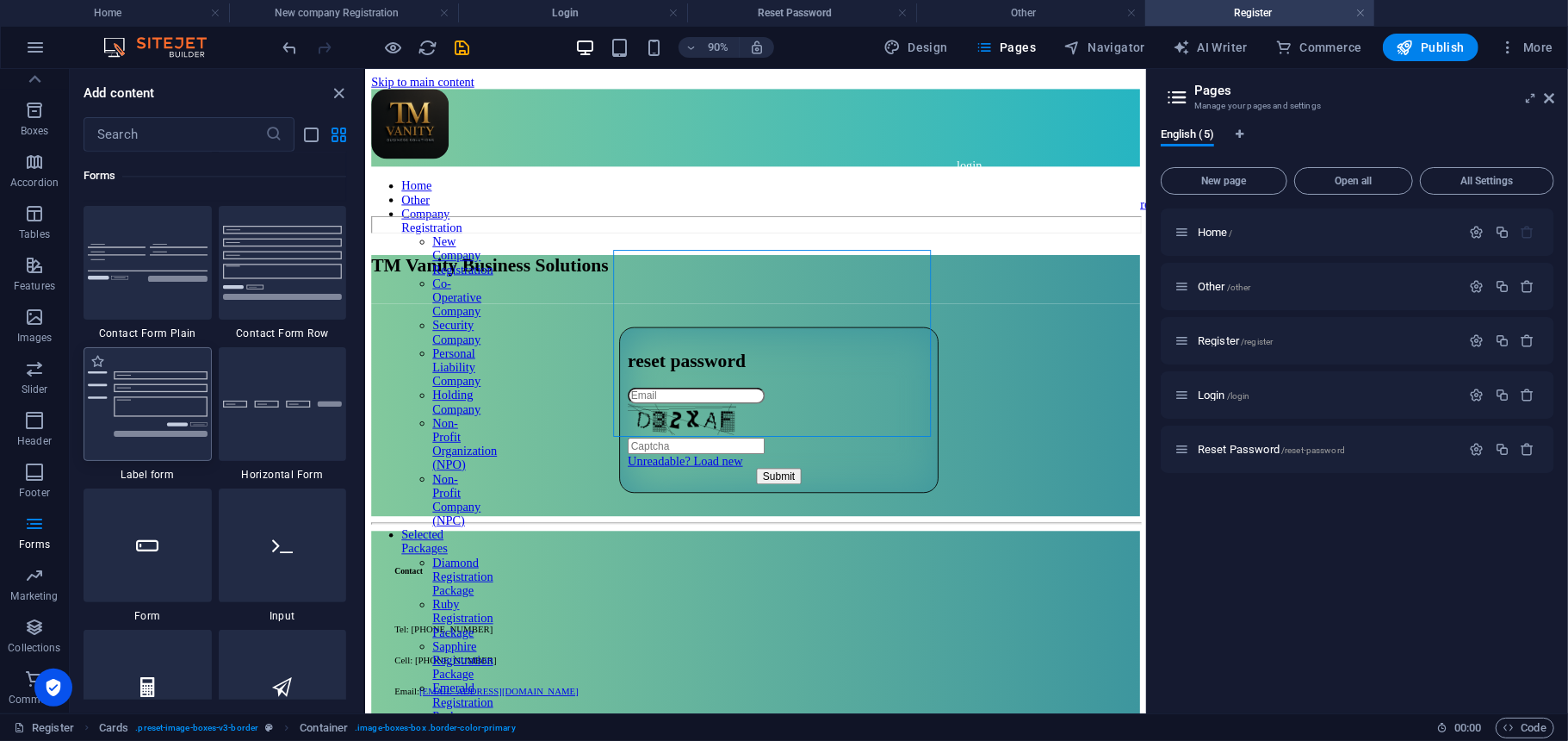 scroll, scrollTop: 12783, scrollLeft: 0, axis: vertical 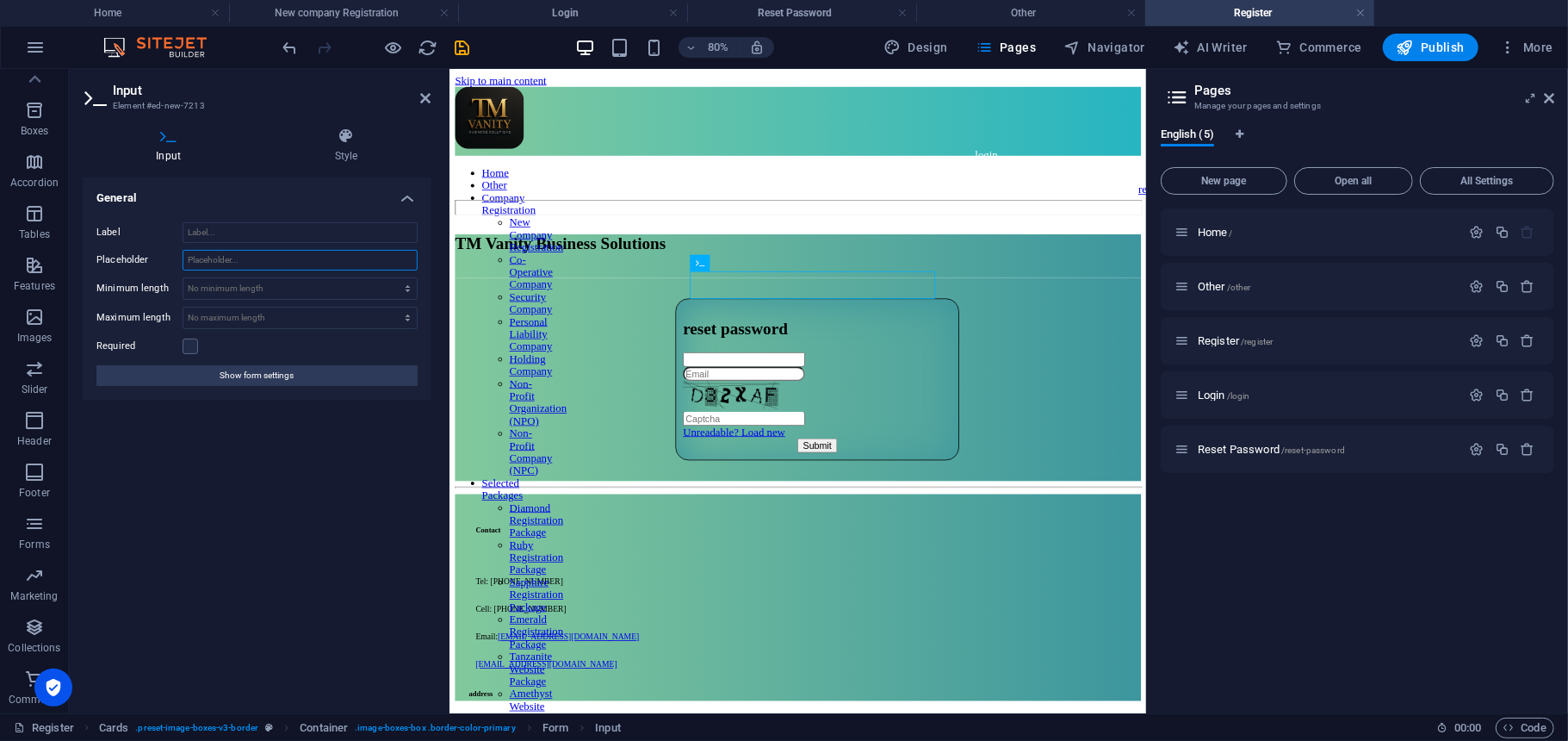 click on "Placeholder" at bounding box center [300, 260] 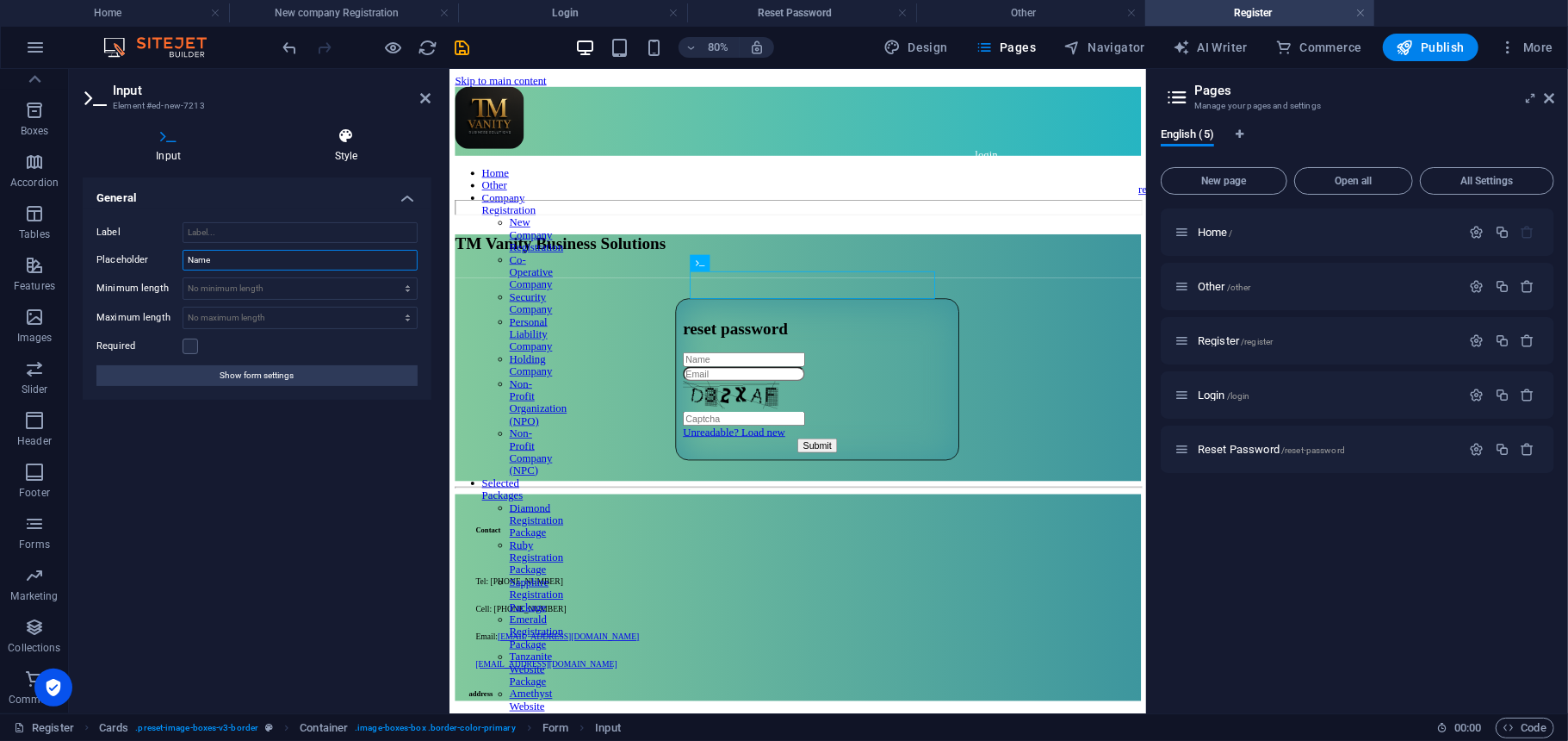 type on "Name" 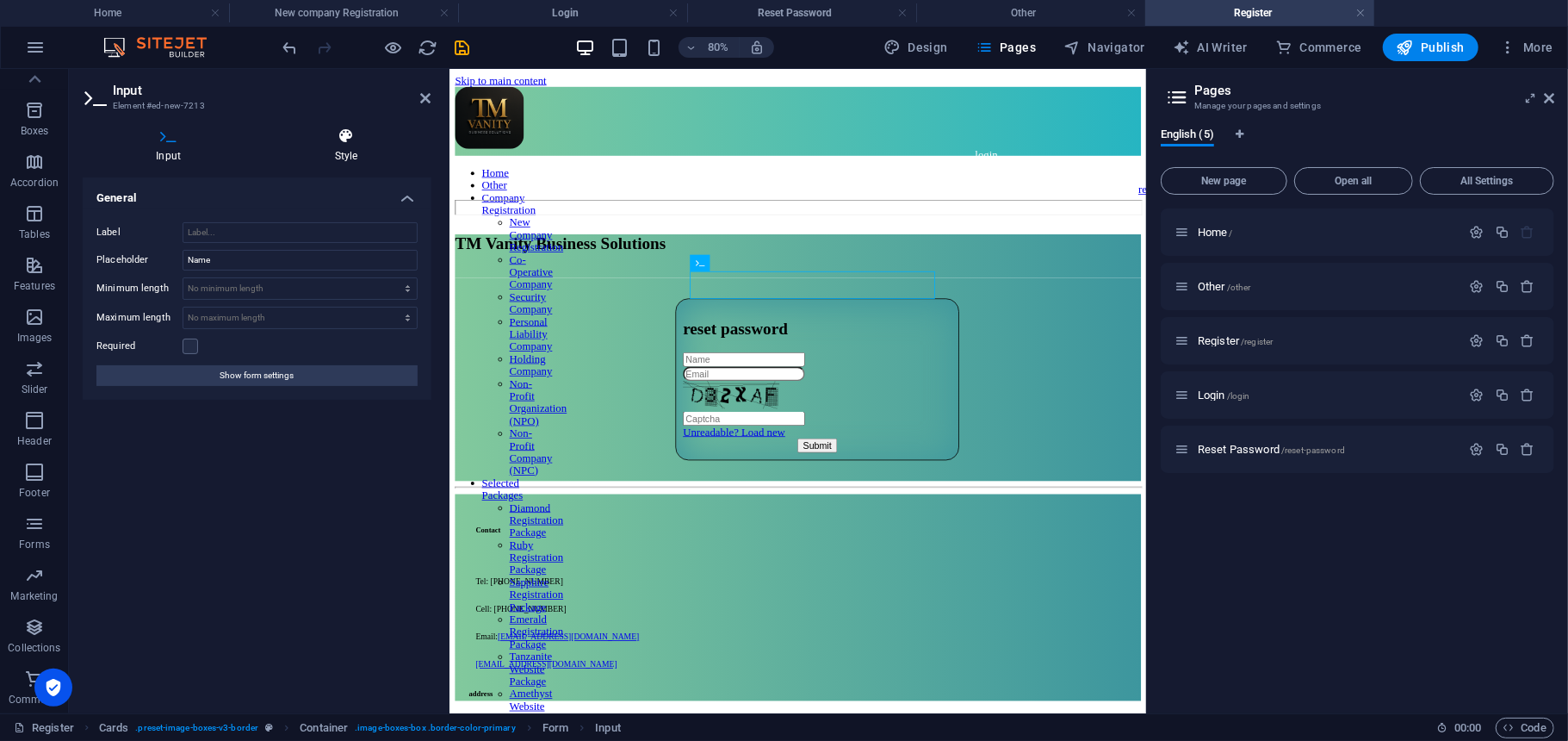 click on "Style" at bounding box center (345, 146) 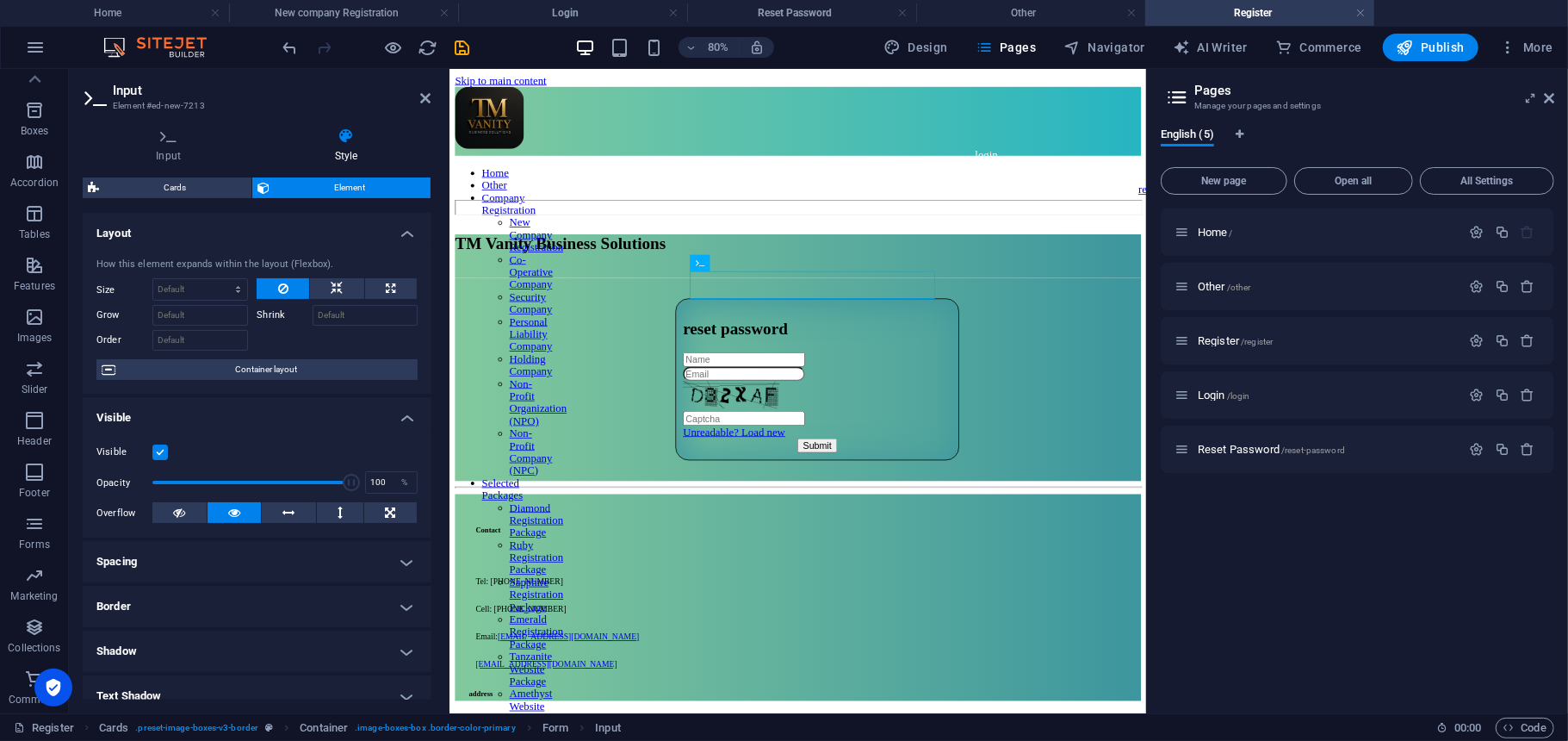 click on "Border" at bounding box center [257, 607] 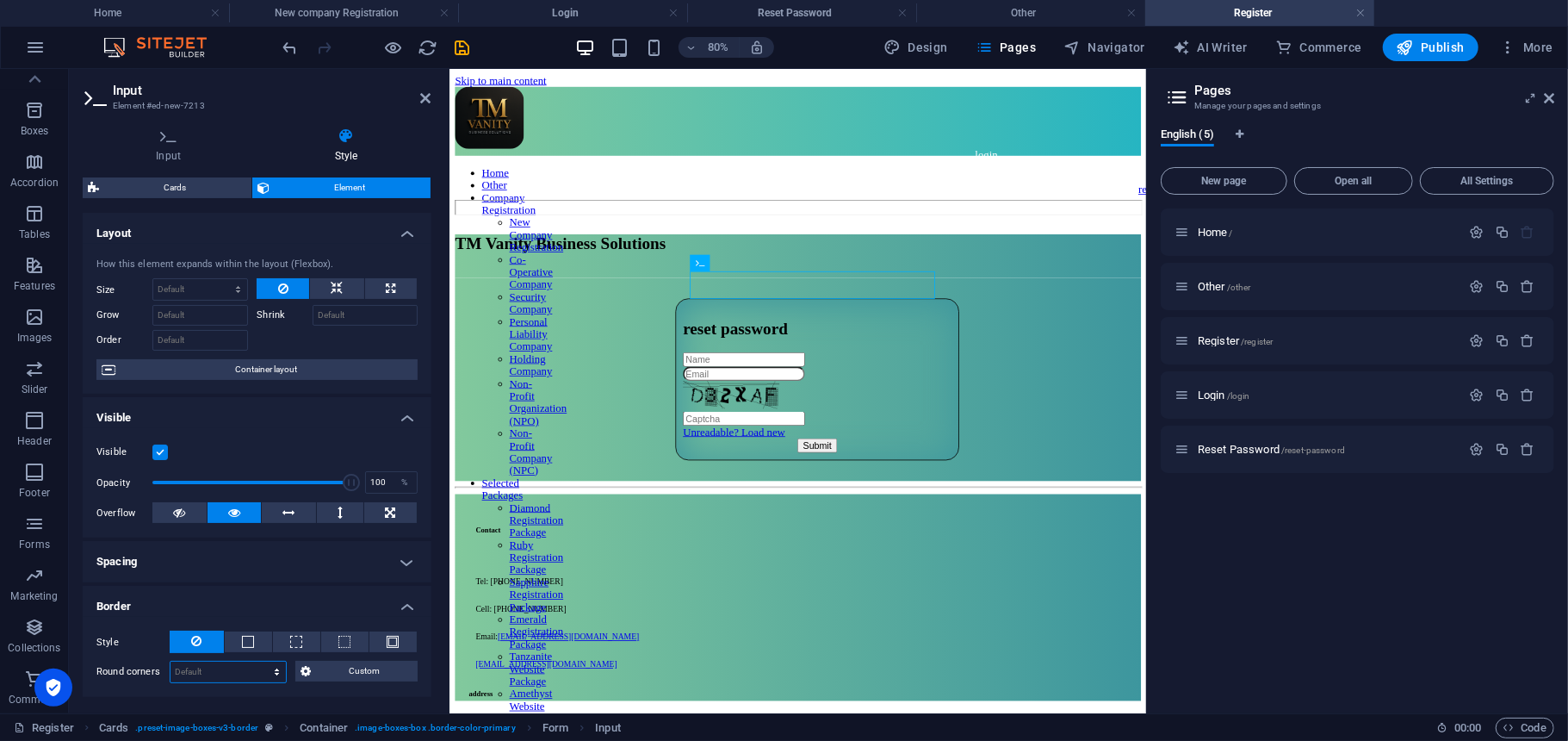 click on "Default px rem % vh vw Custom" at bounding box center (228, 672) 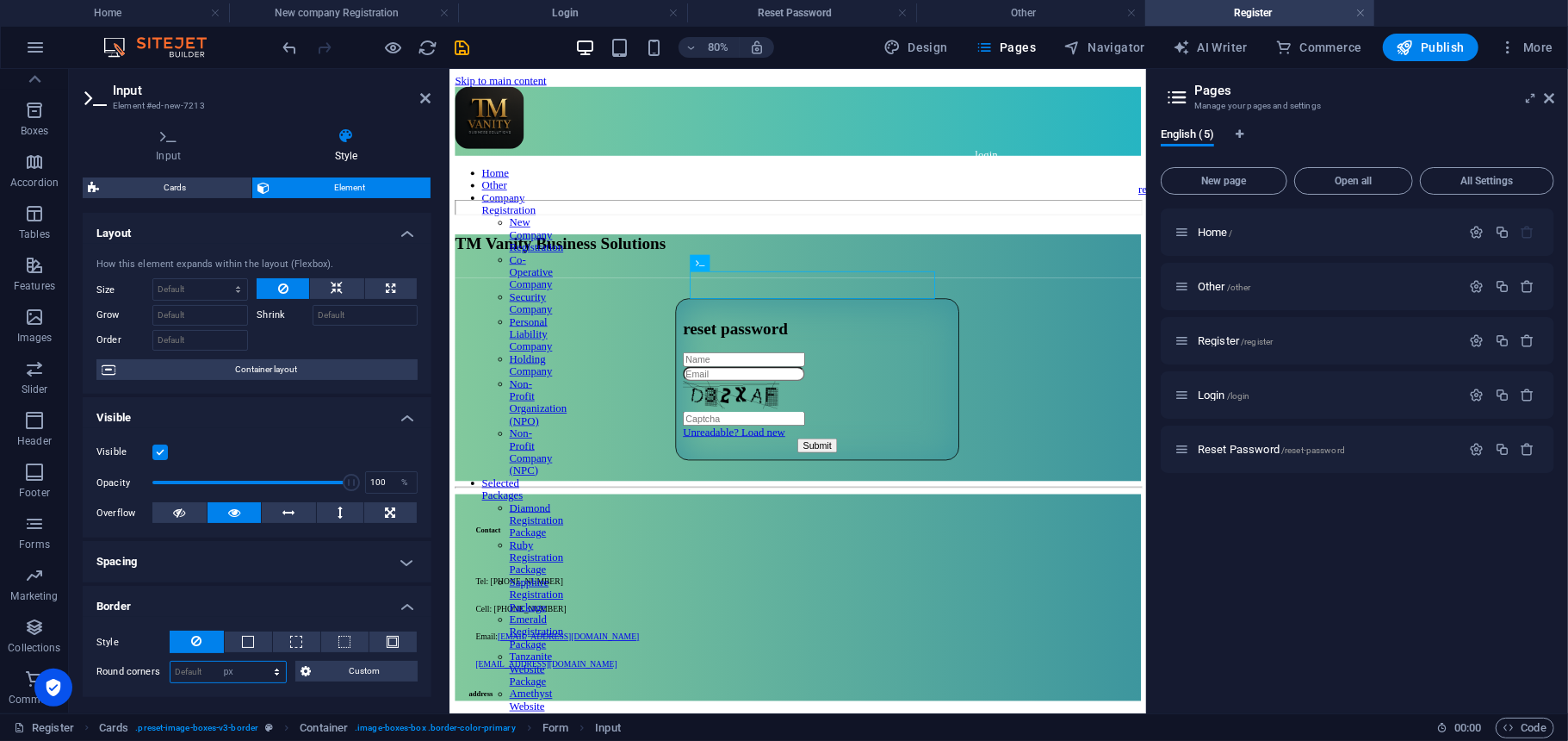click on "Default px rem % vh vw Custom" at bounding box center (228, 672) 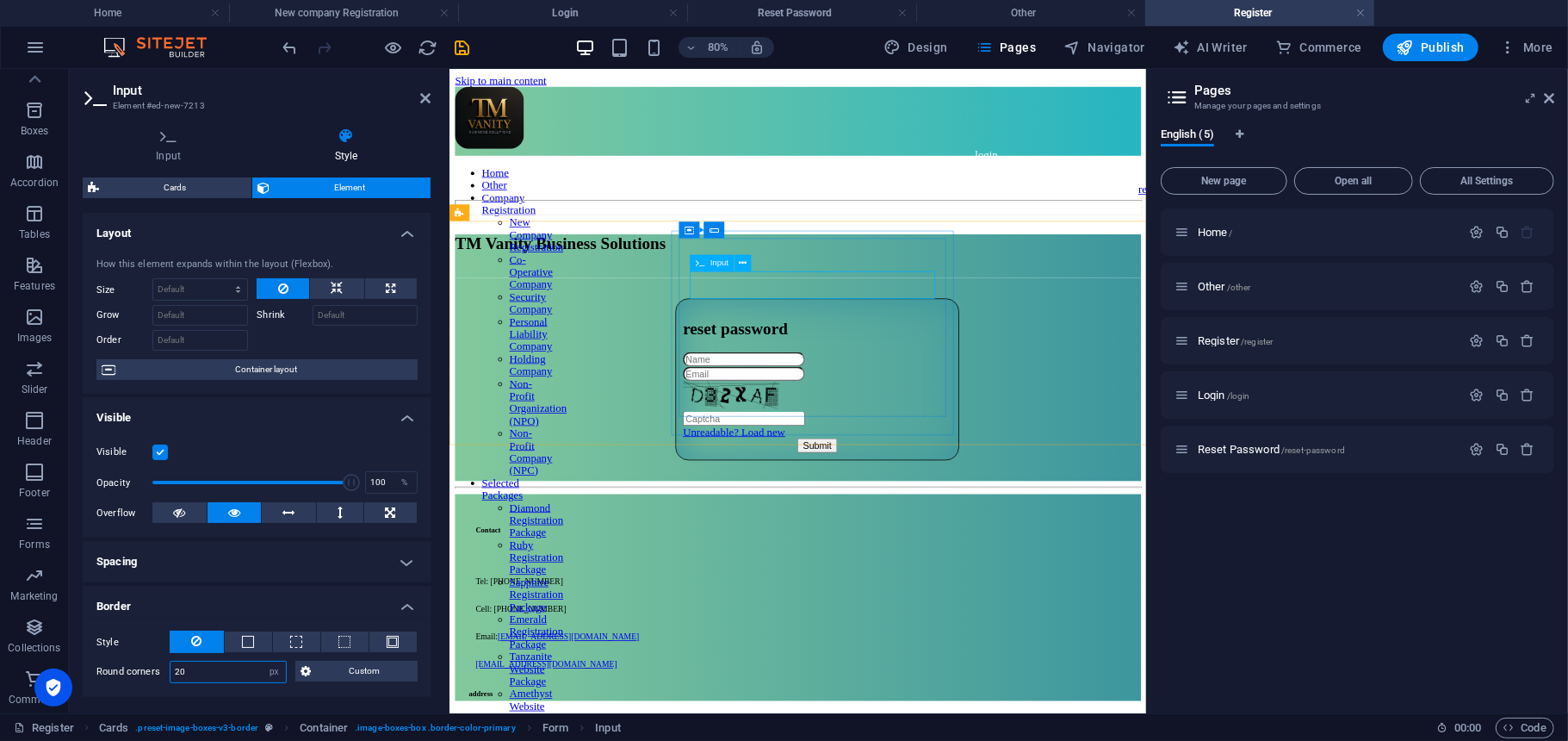 type on "20" 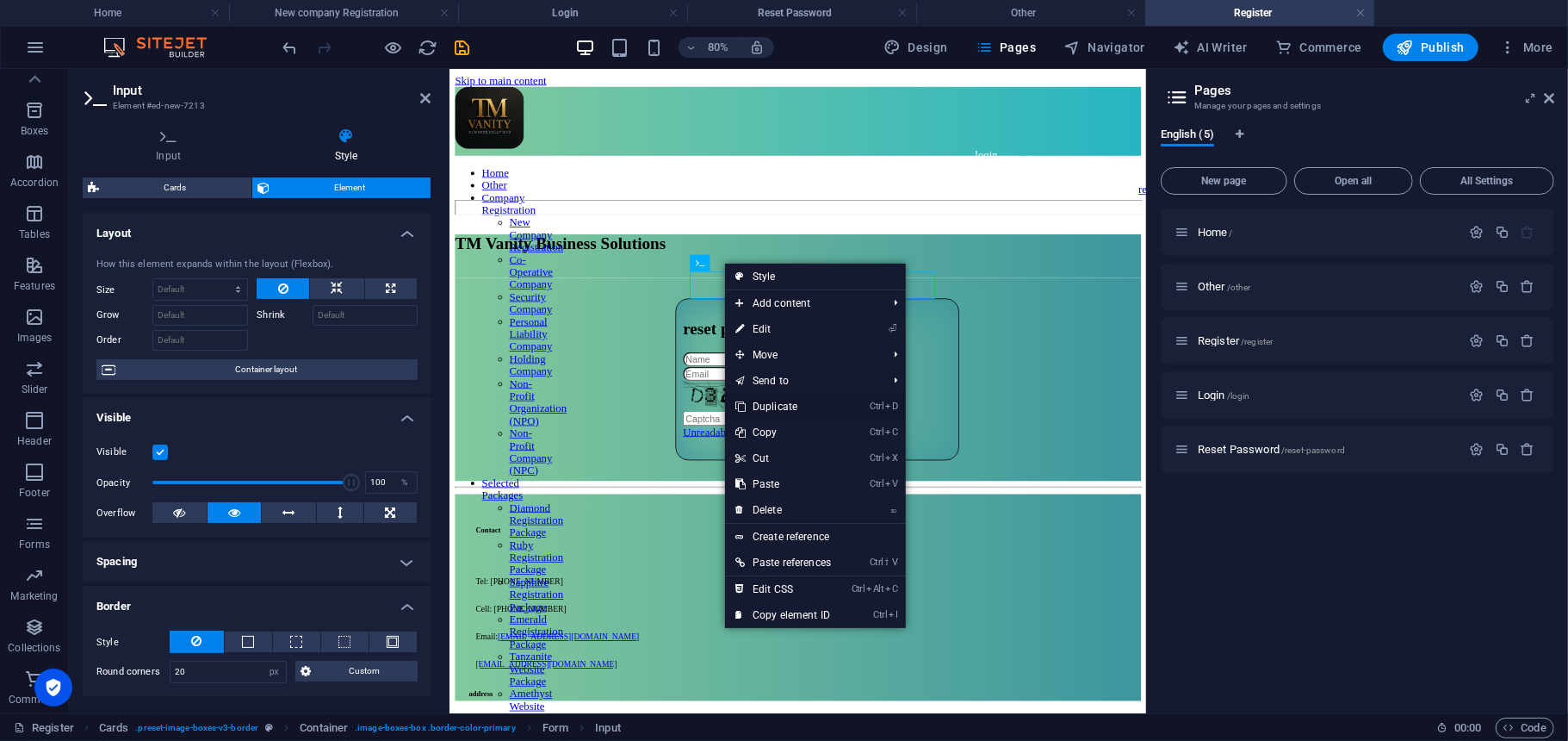 click on "Ctrl D  Duplicate" at bounding box center [783, 407] 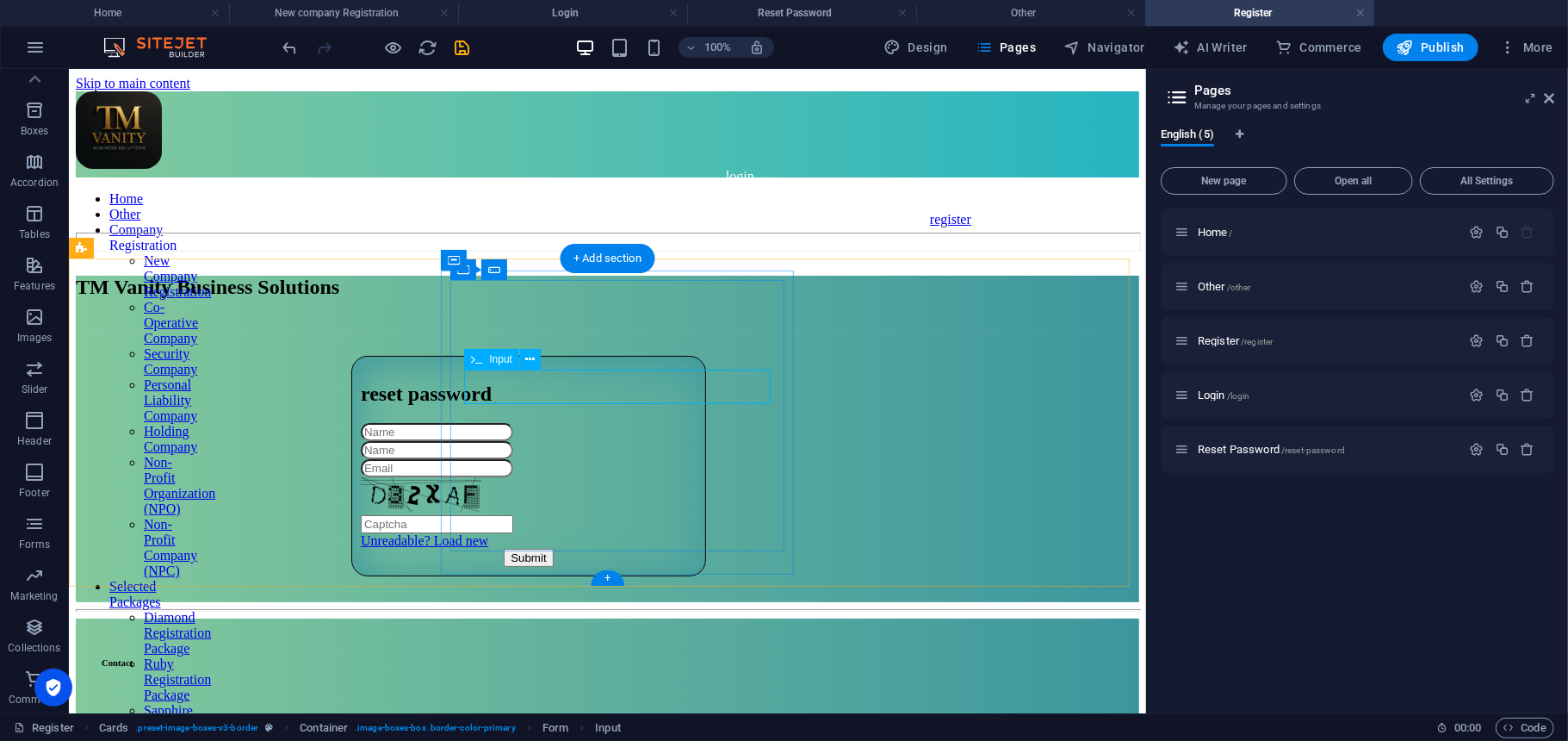 click at bounding box center (436, 449) 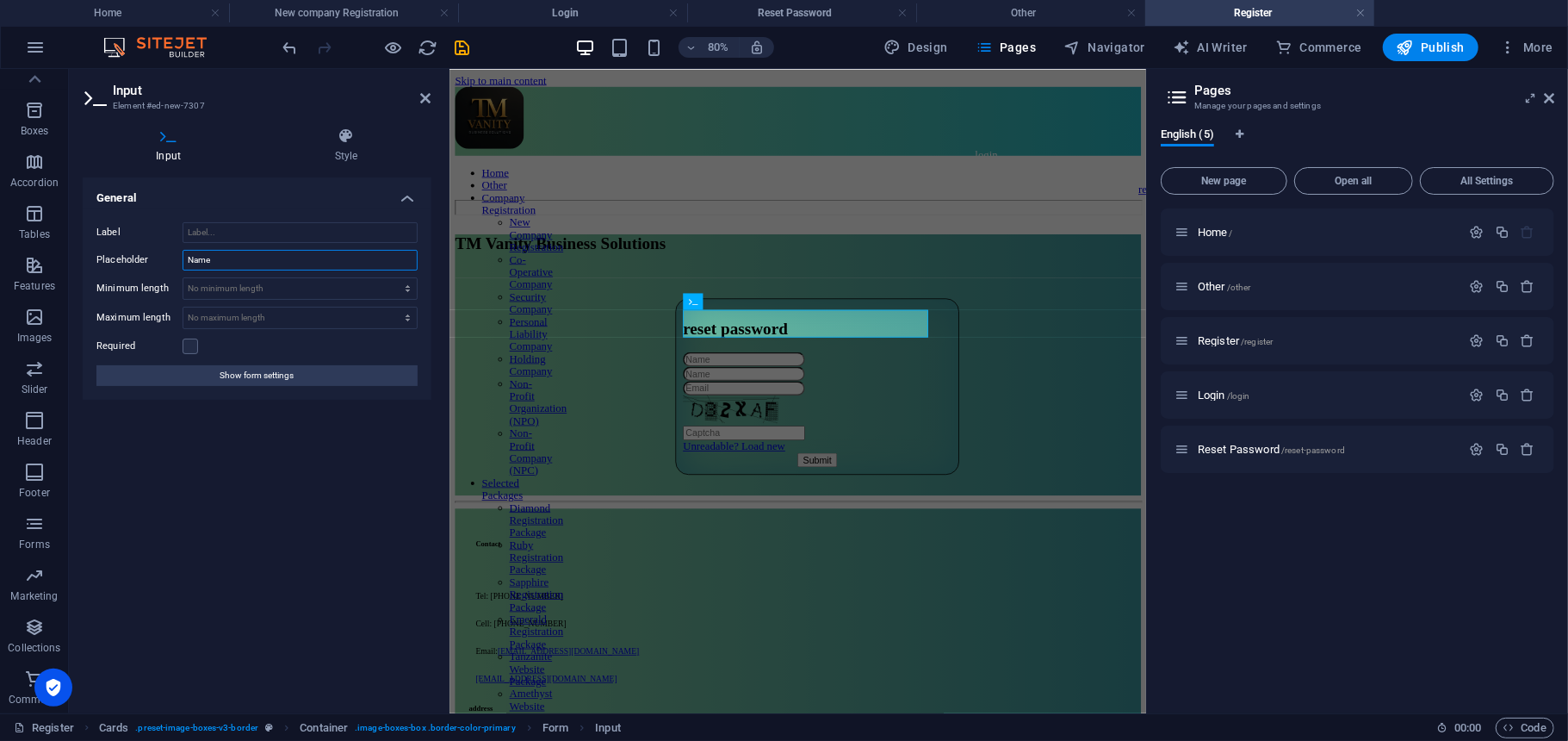 click on "Name" at bounding box center [300, 260] 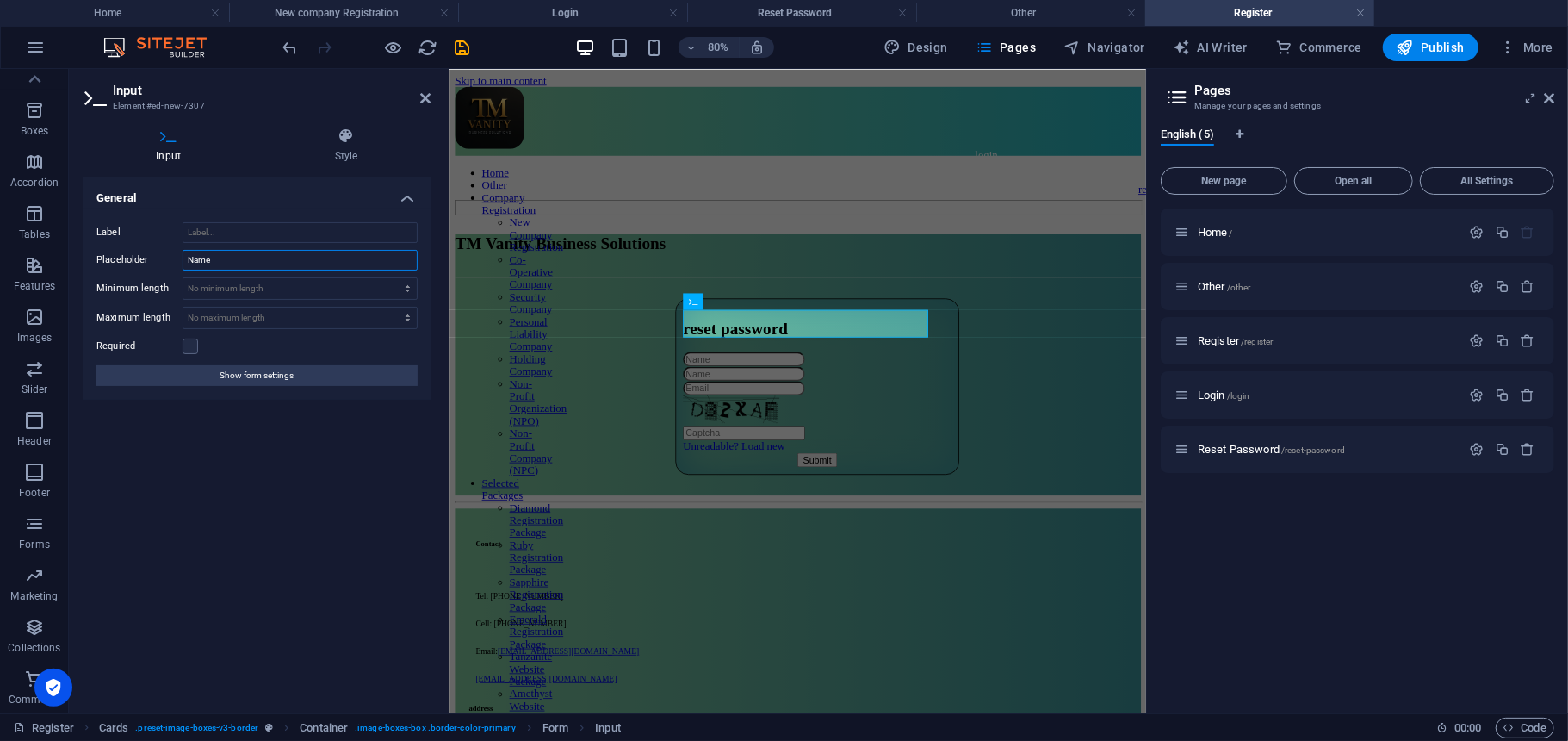 click on "Name" at bounding box center (300, 260) 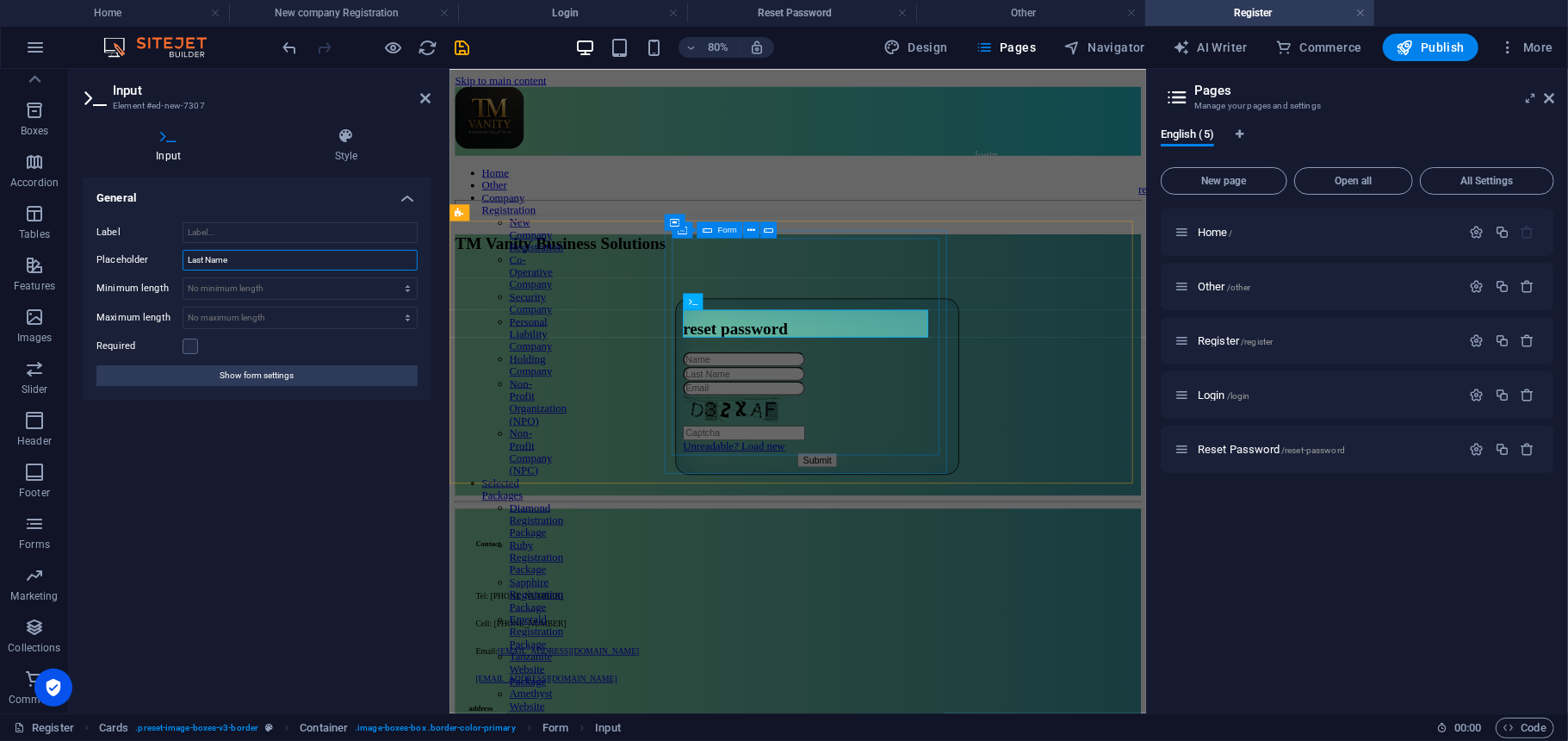 type on "Last Name" 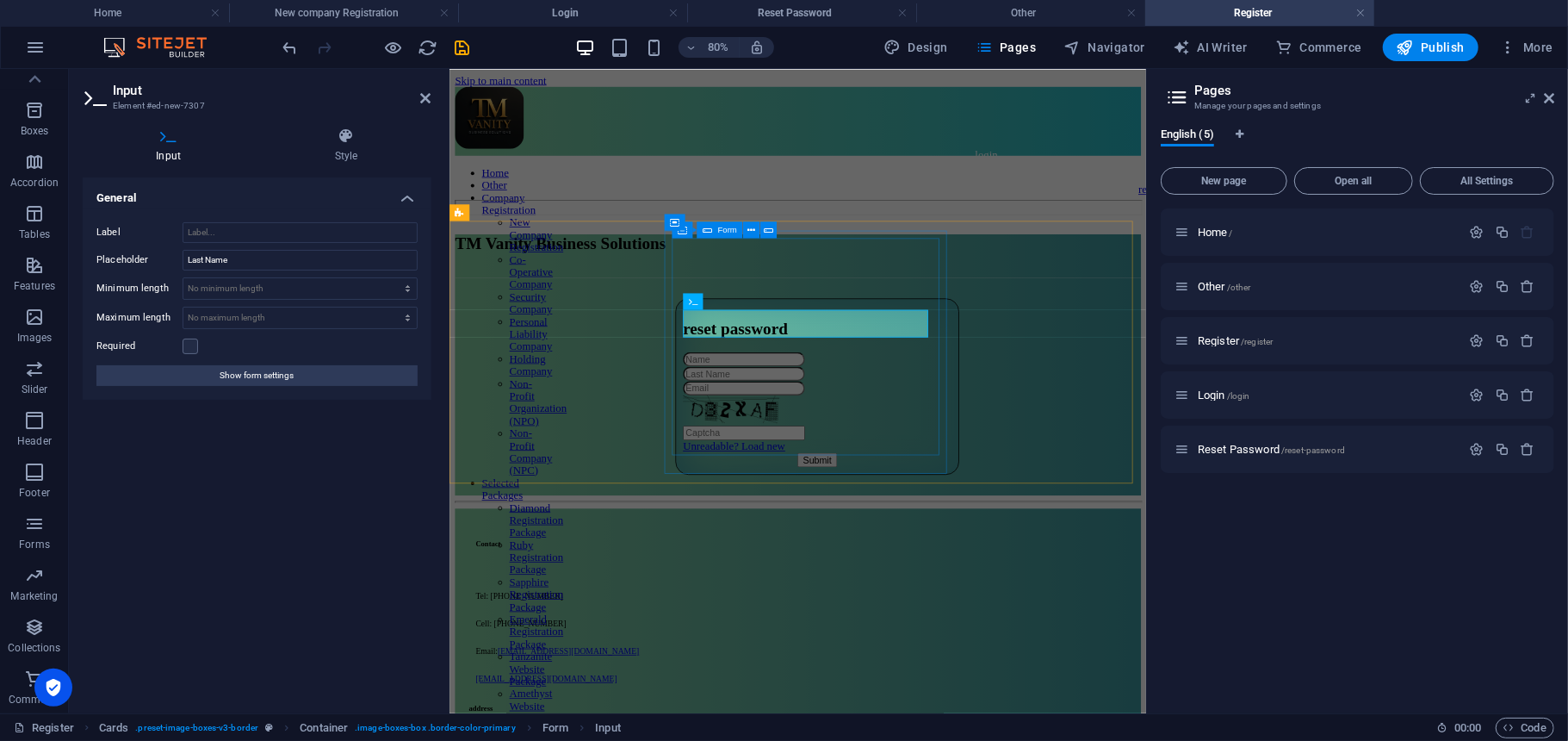 click on "reset password Unreadable? Load new Submit" at bounding box center (908, 474) 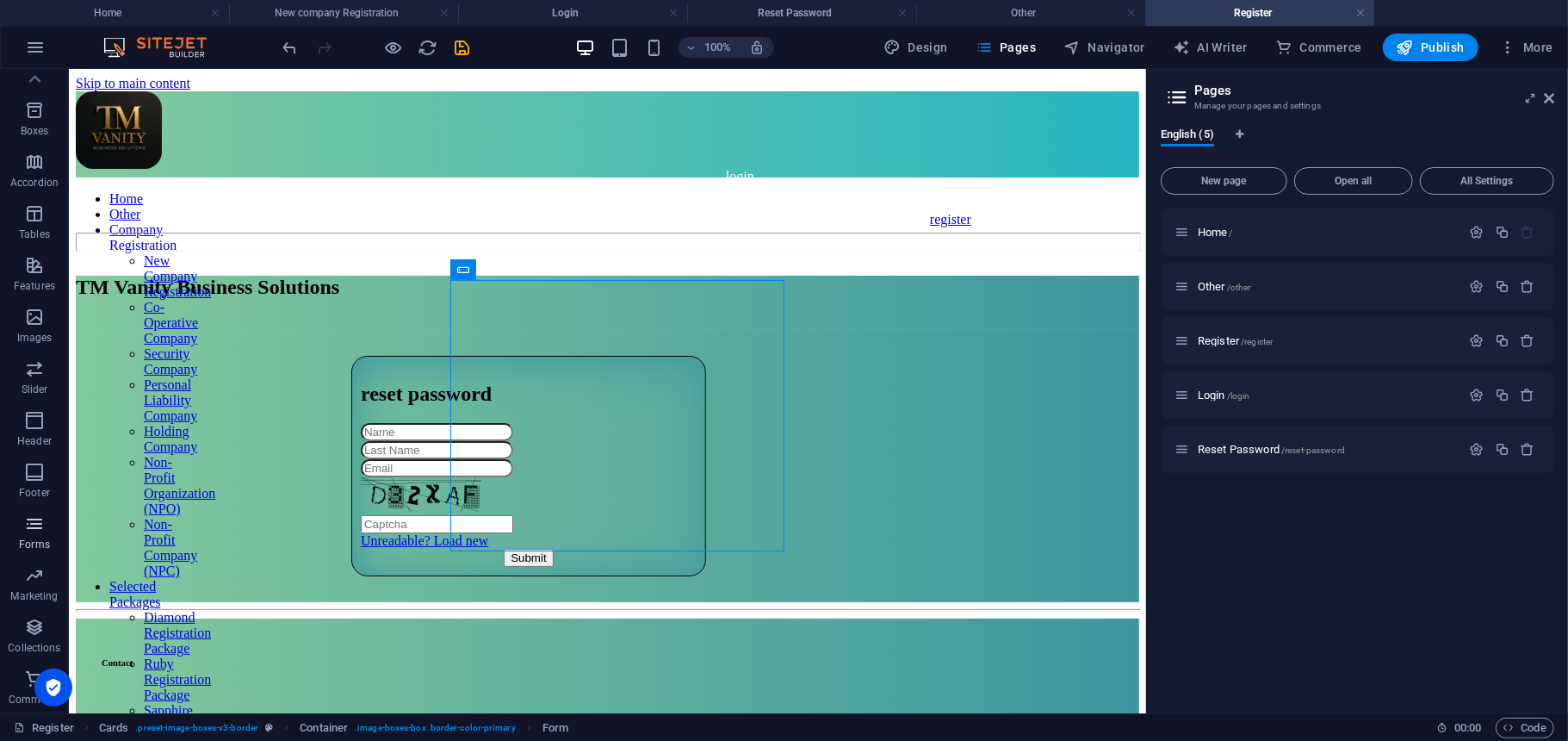 drag, startPoint x: 50, startPoint y: 539, endPoint x: 269, endPoint y: 496, distance: 223.1815 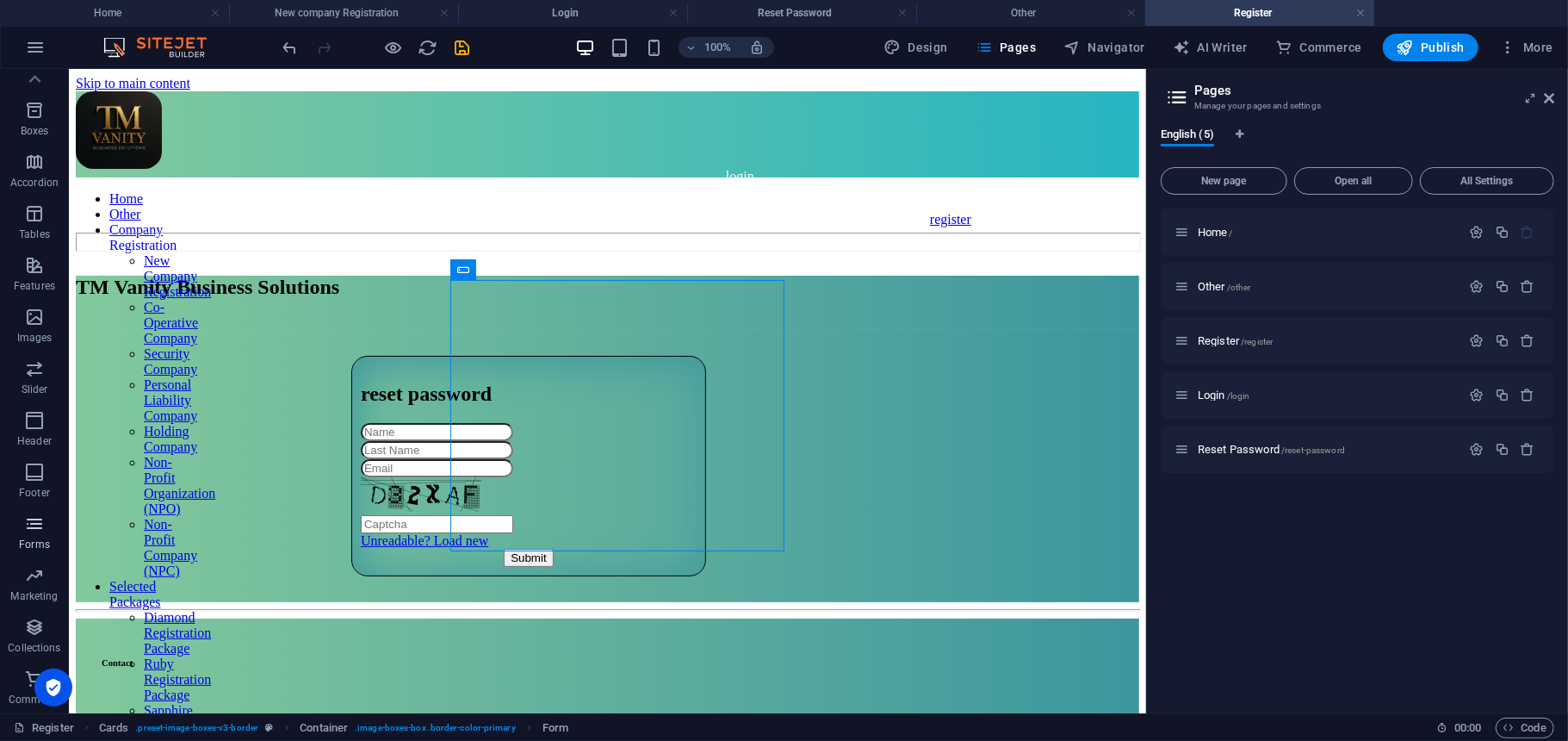 click on "Forms" at bounding box center [34, 534] 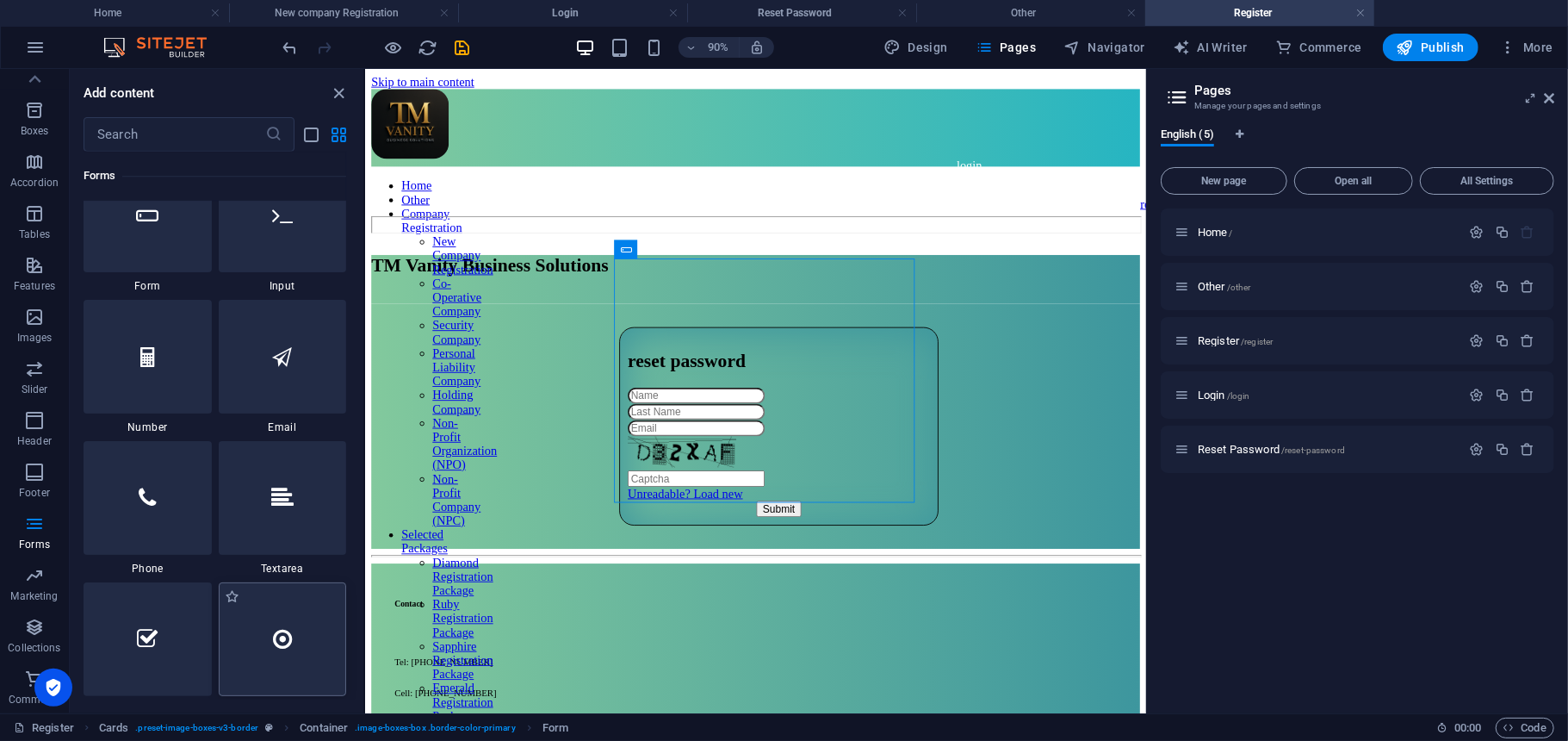 scroll, scrollTop: 12898, scrollLeft: 0, axis: vertical 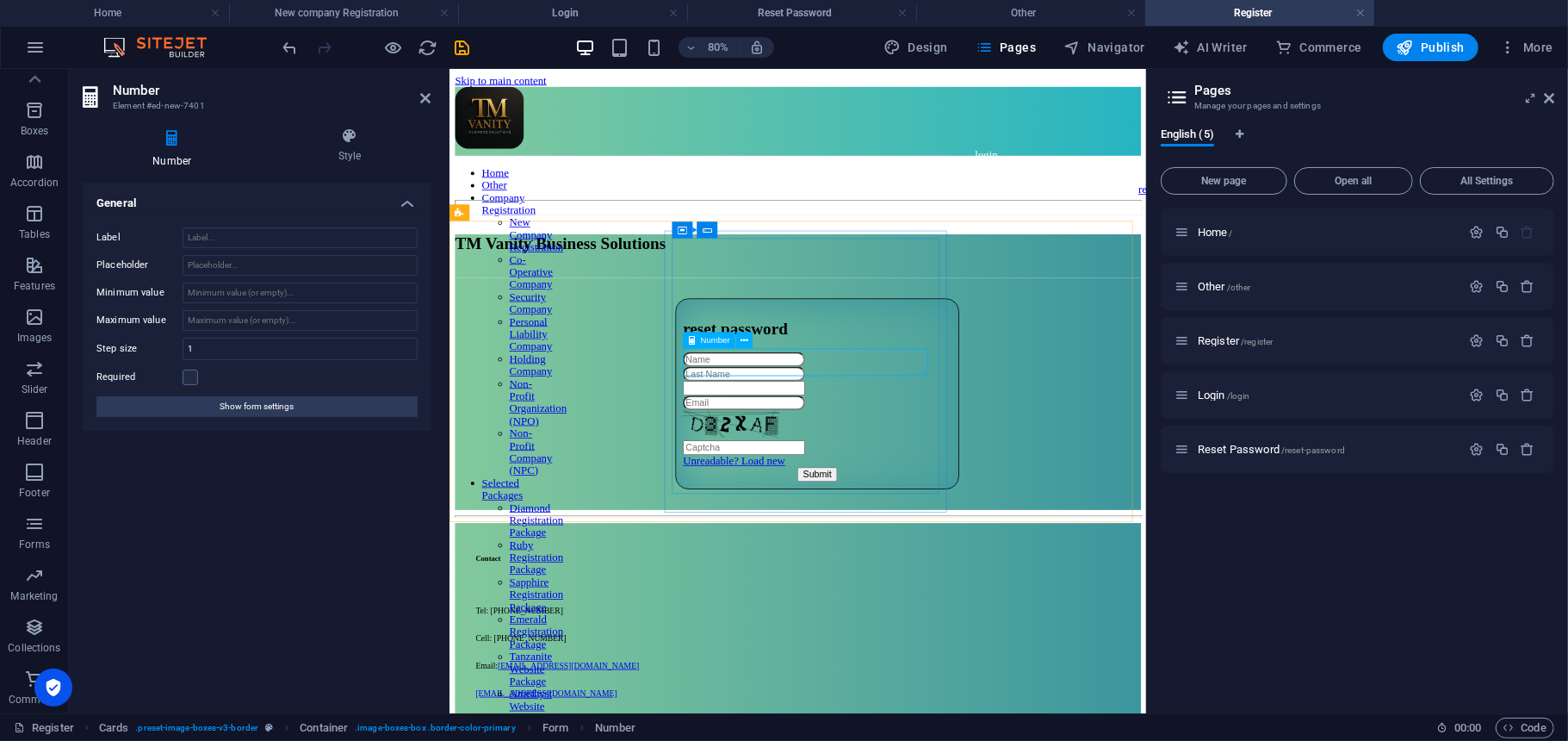 click at bounding box center (816, 467) 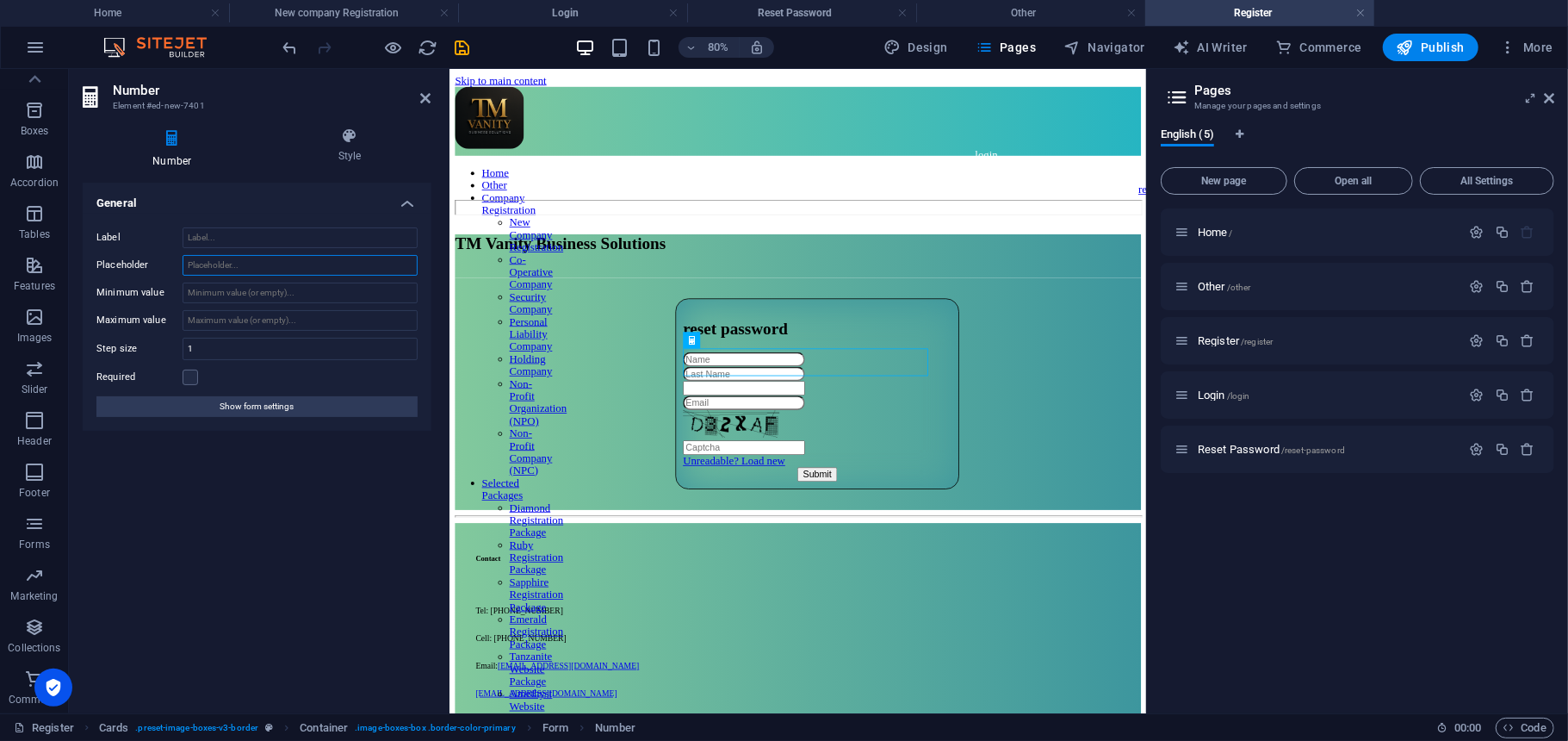 click on "Placeholder" at bounding box center (300, 265) 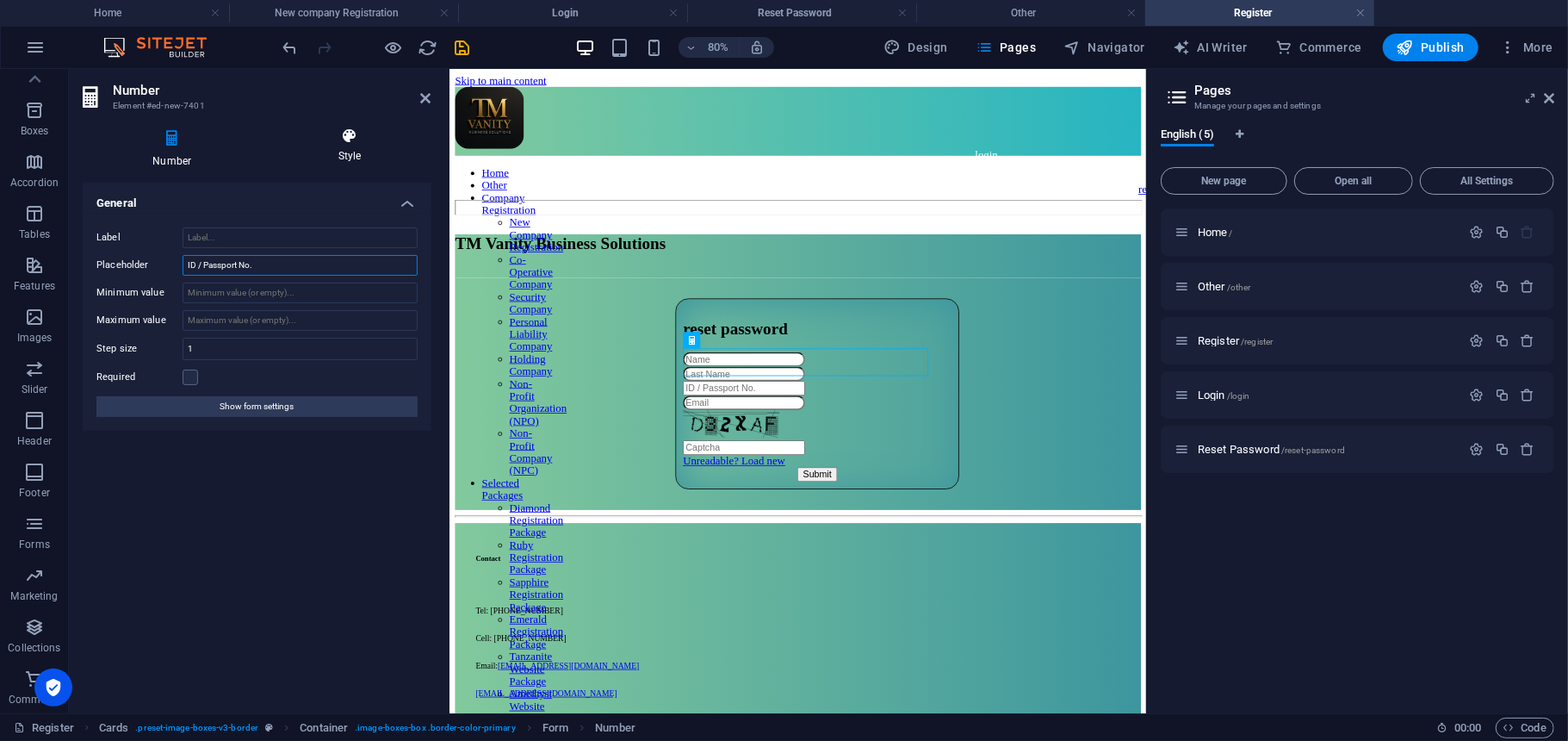 type on "ID / Passport No." 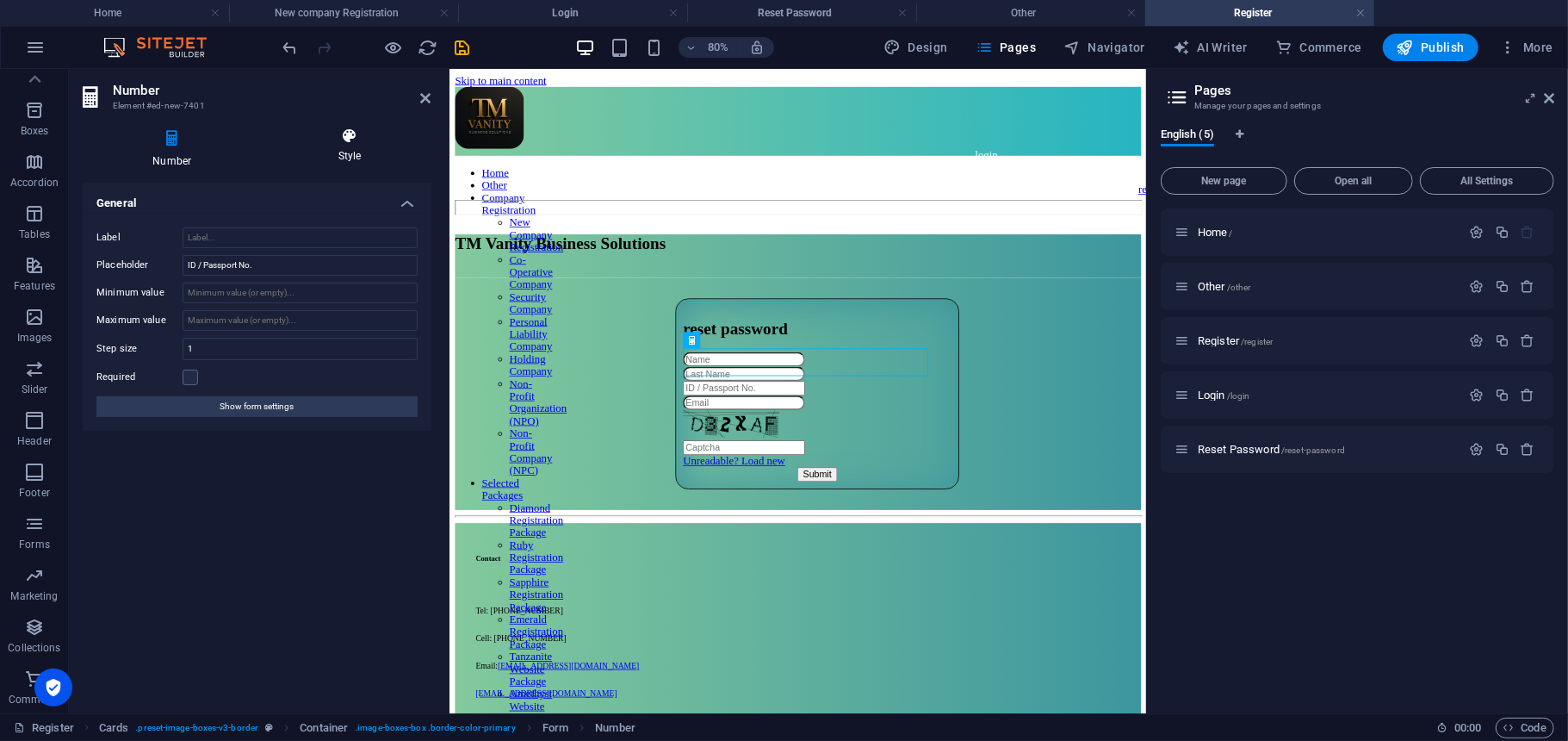click on "Style" at bounding box center [349, 146] 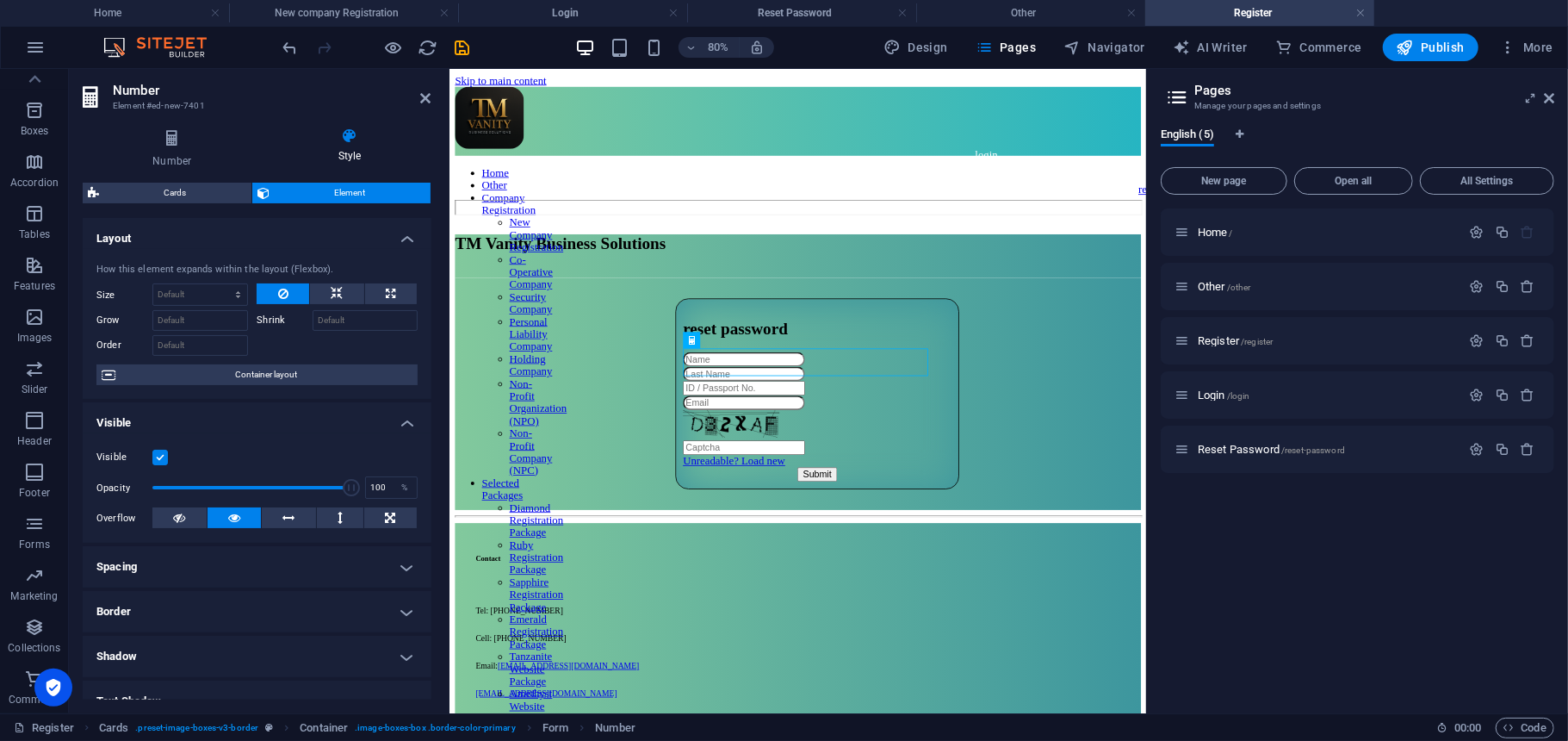 click on "Border" at bounding box center (257, 612) 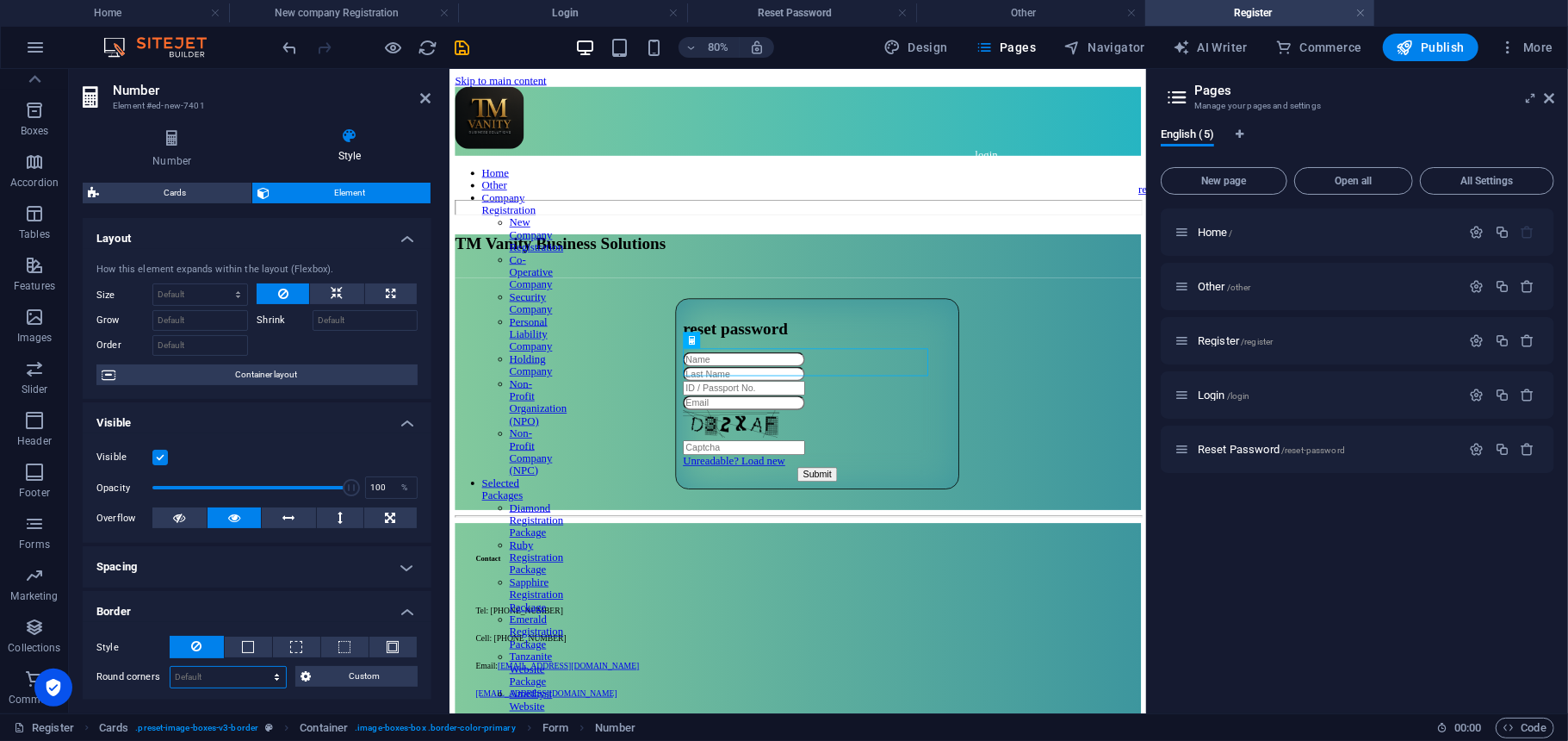 click on "Default px rem % vh vw Custom" at bounding box center (228, 677) 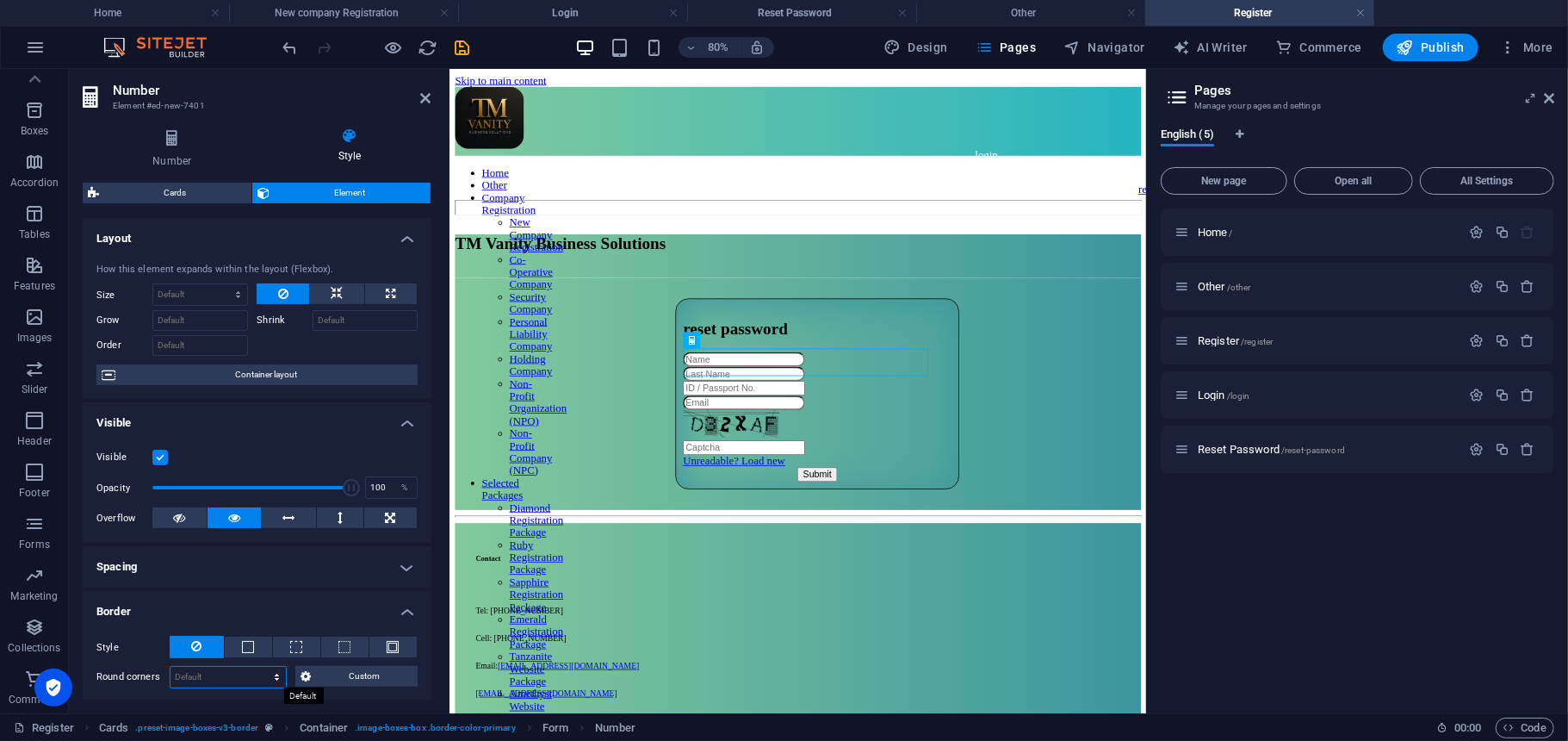 select on "px" 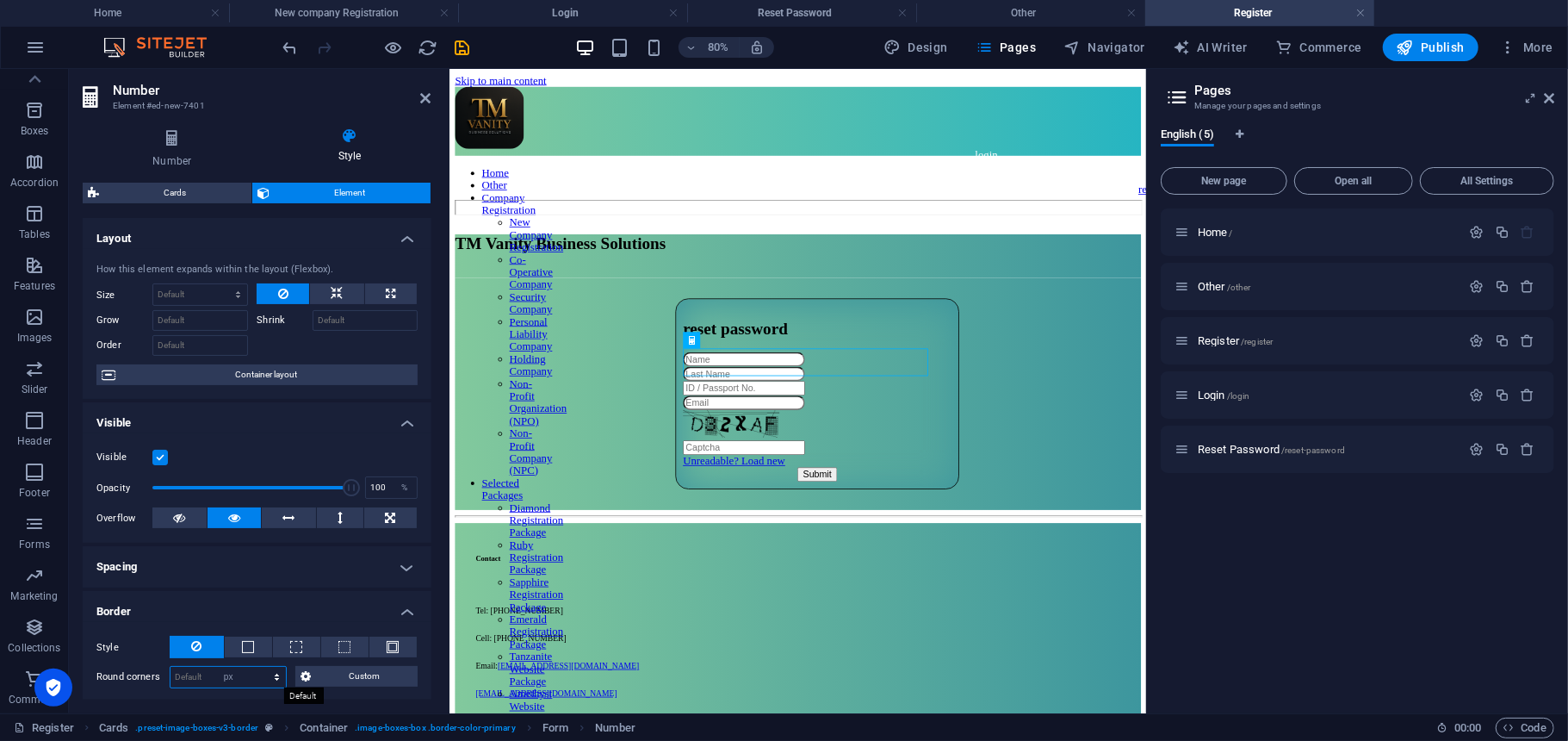 click on "Default px rem % vh vw Custom" at bounding box center [228, 677] 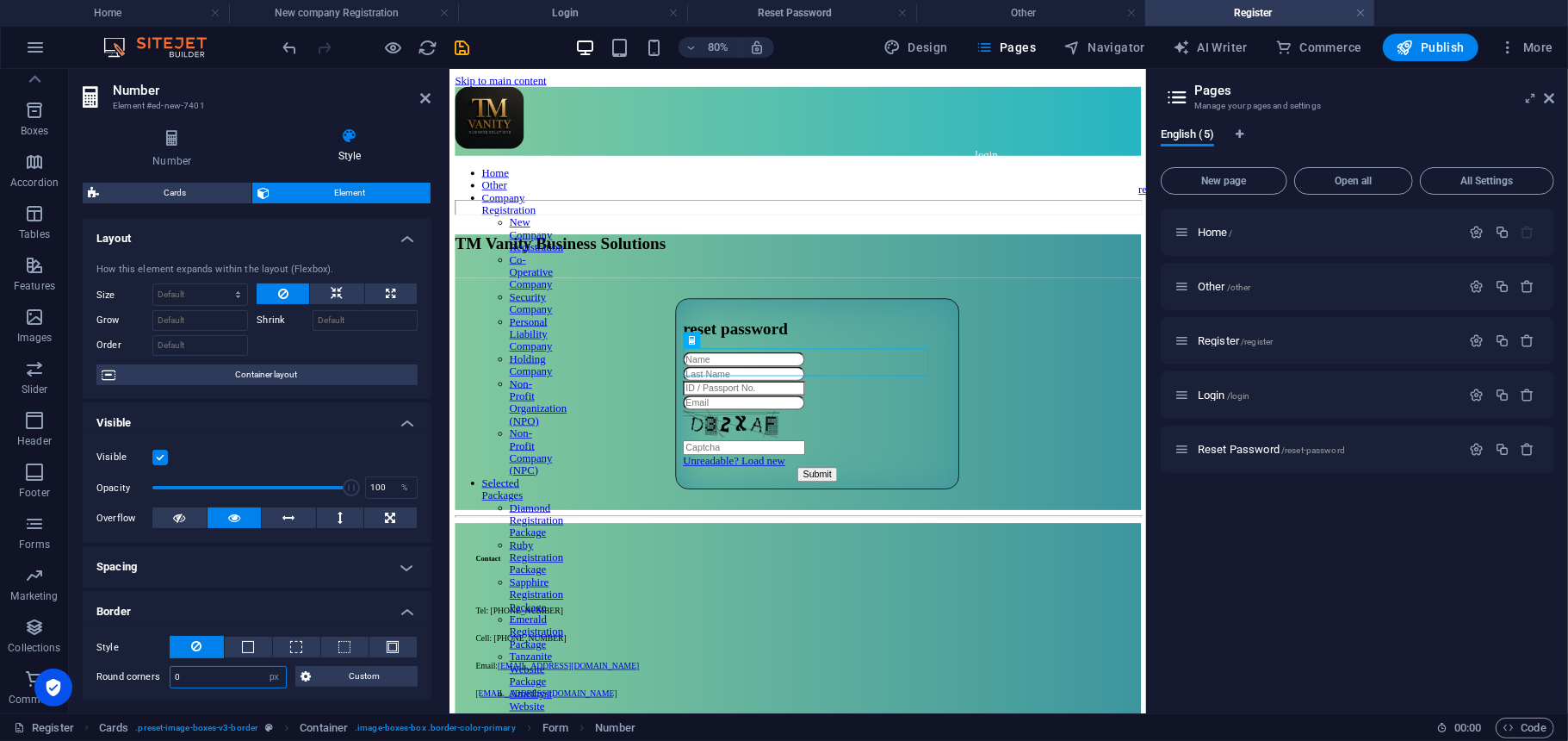 click on "0" at bounding box center [228, 677] 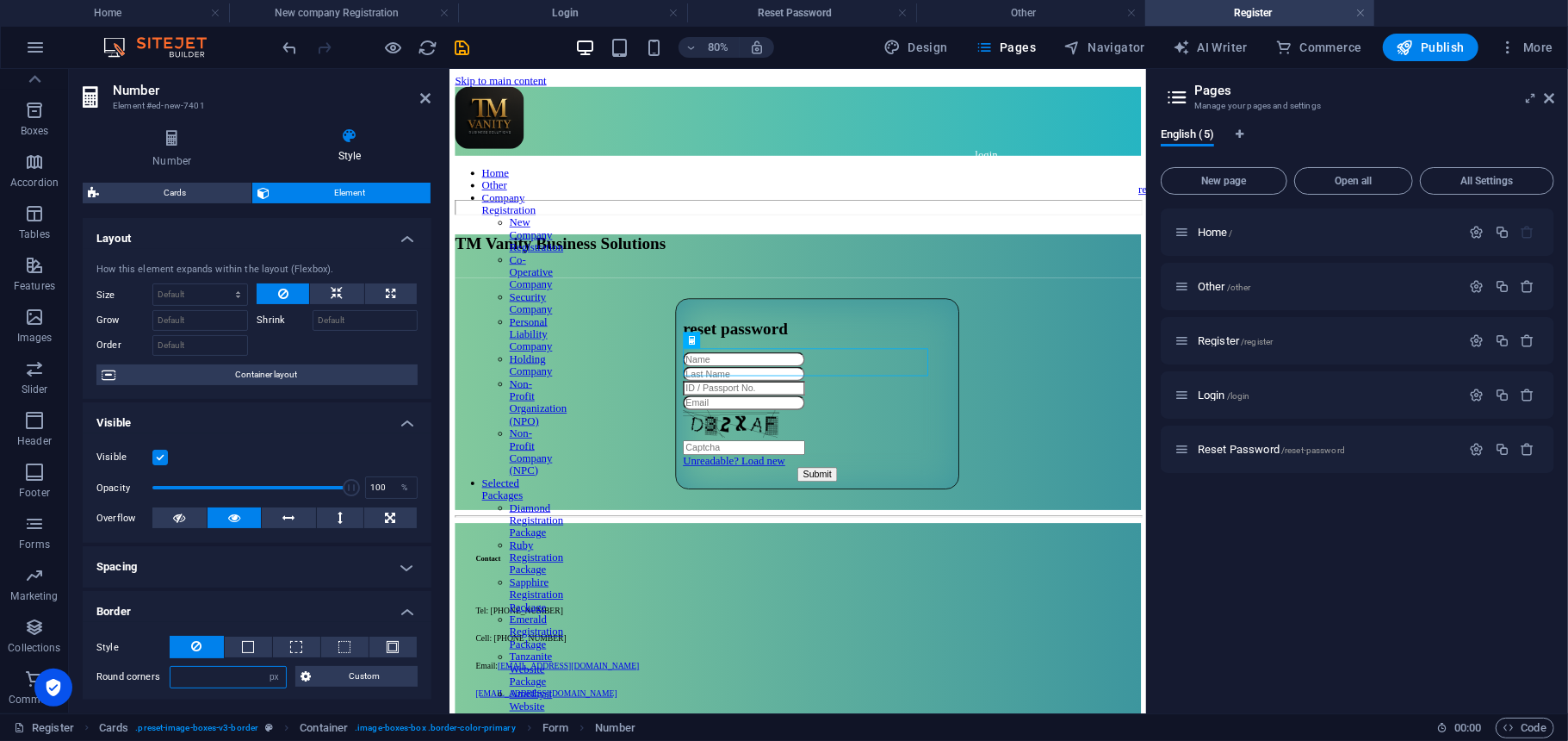type on "0" 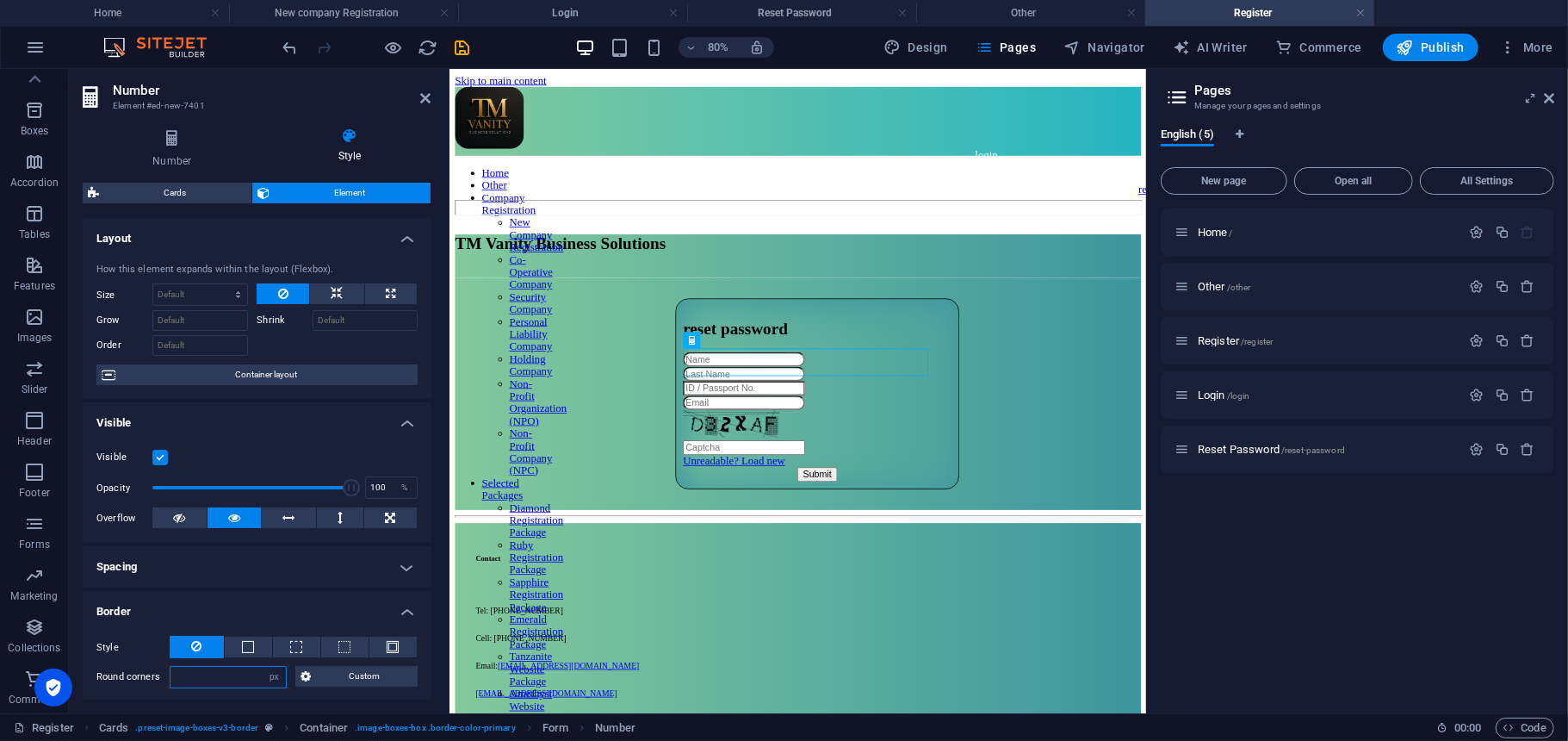 type on "0" 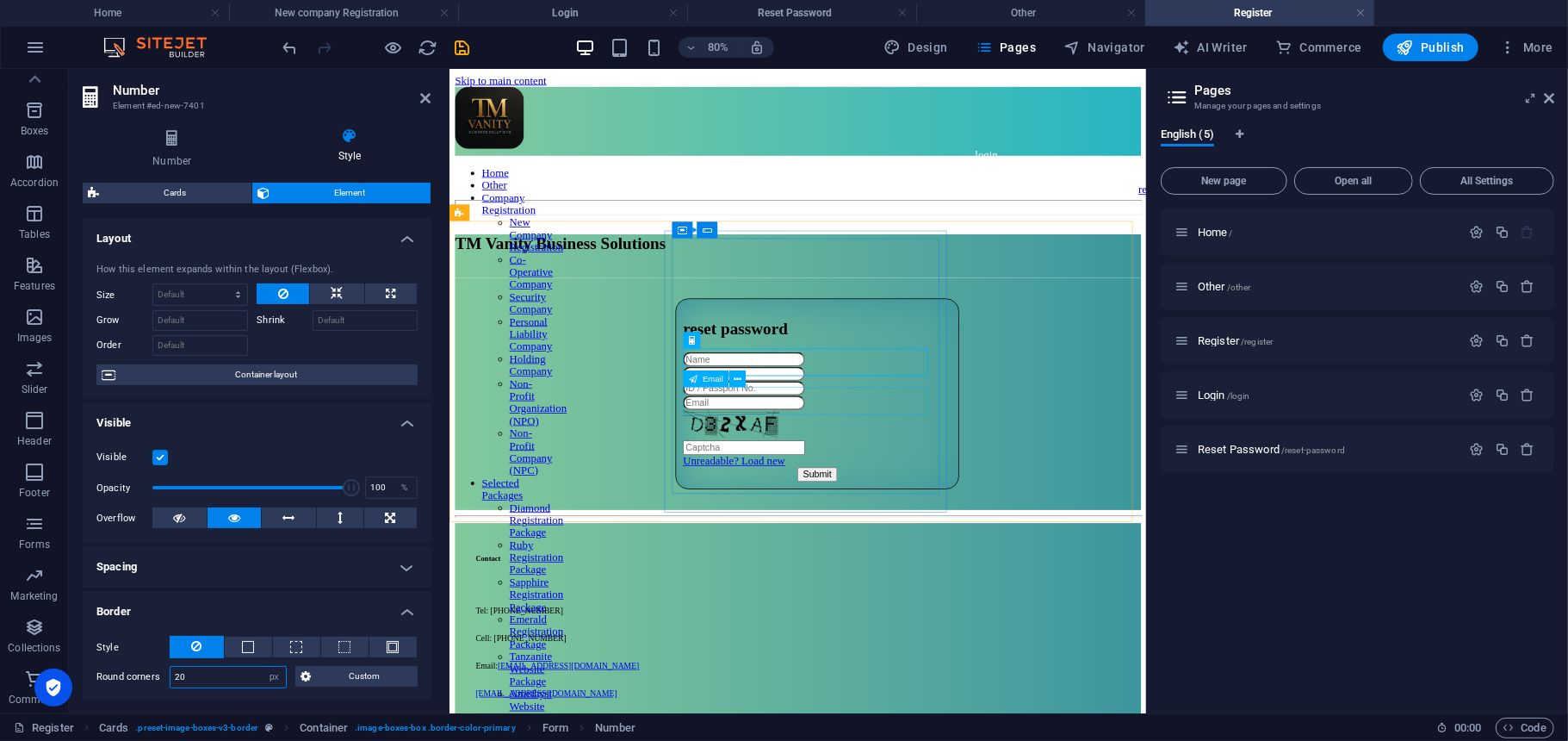 type on "20" 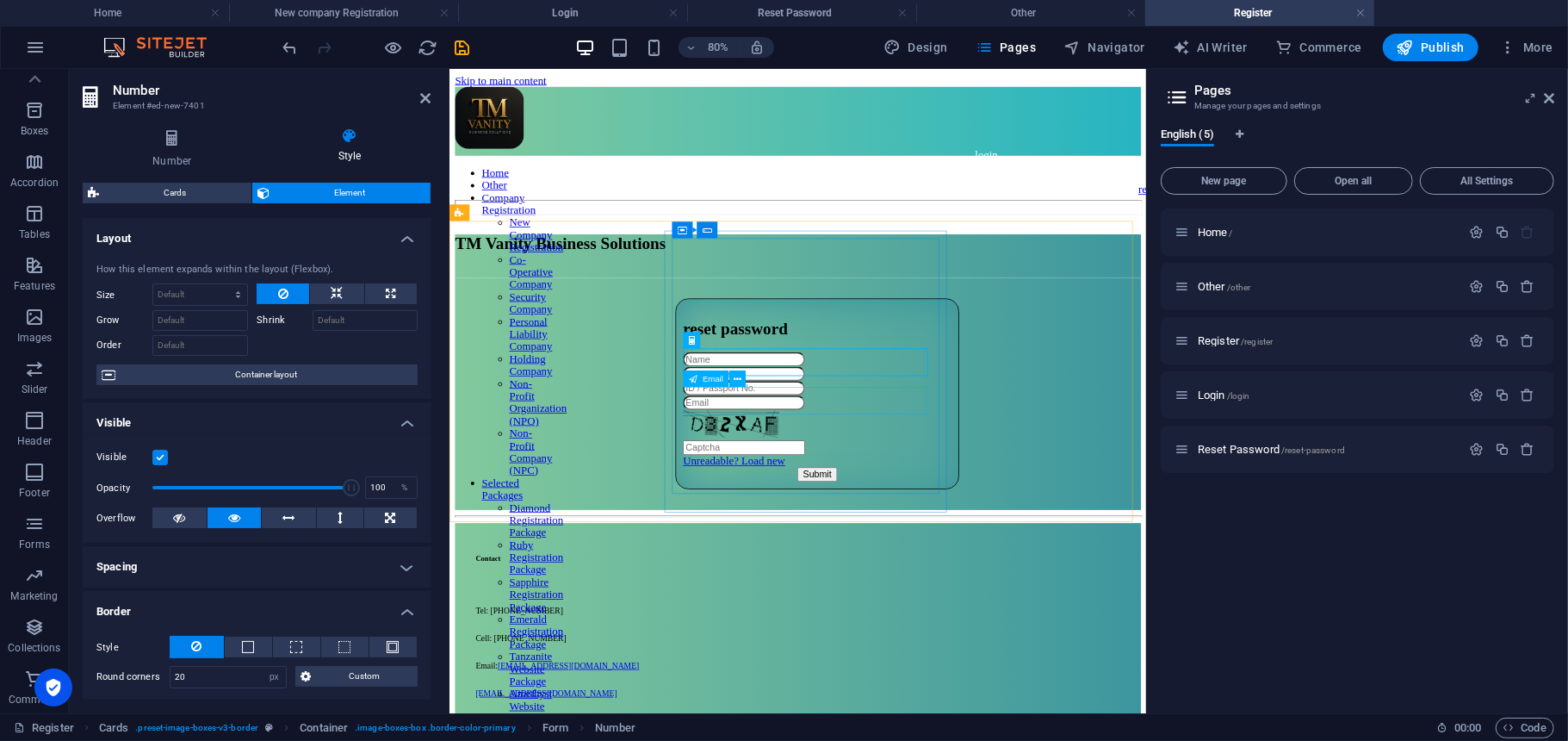 click at bounding box center [908, 485] 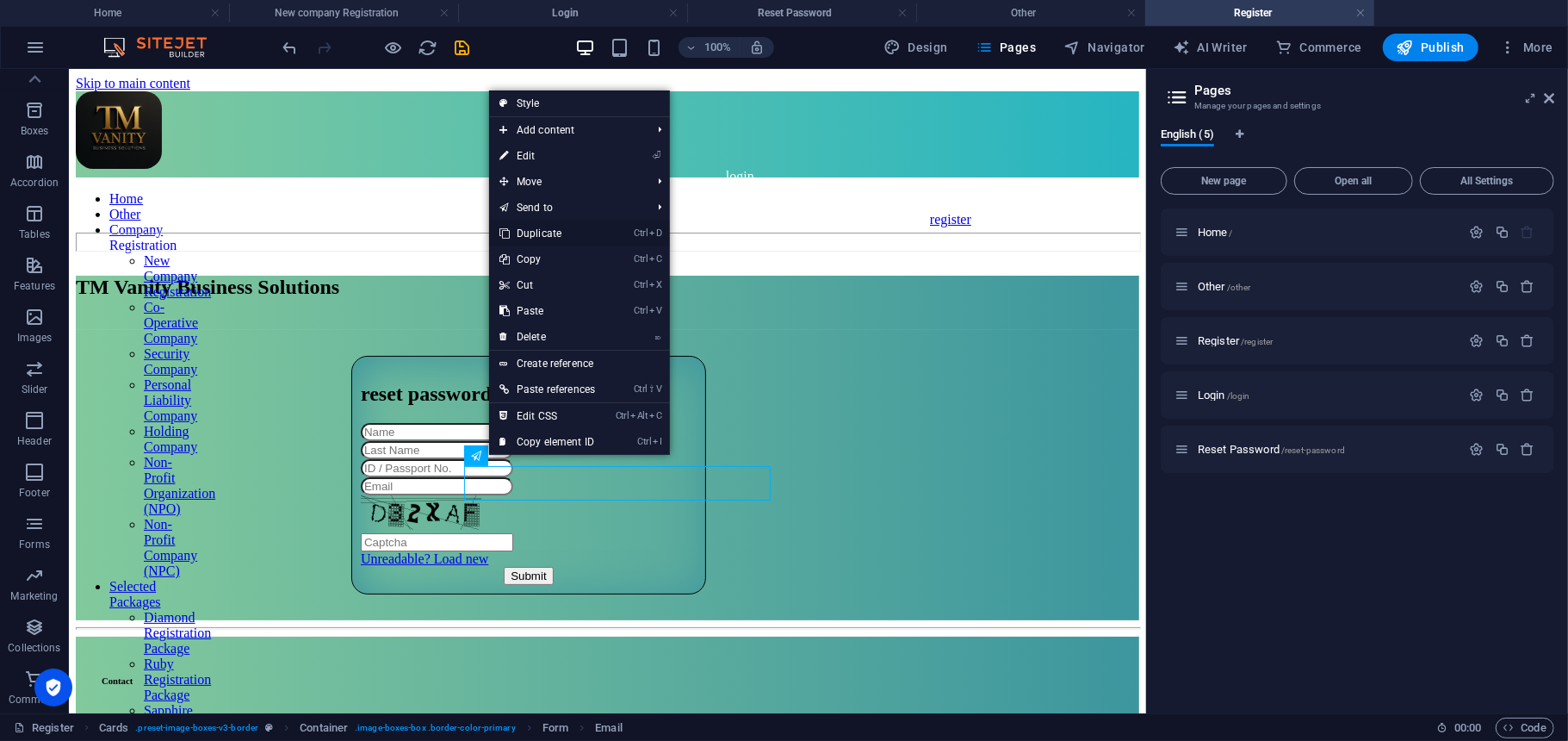 drag, startPoint x: 567, startPoint y: 226, endPoint x: 499, endPoint y: 169, distance: 88.729927 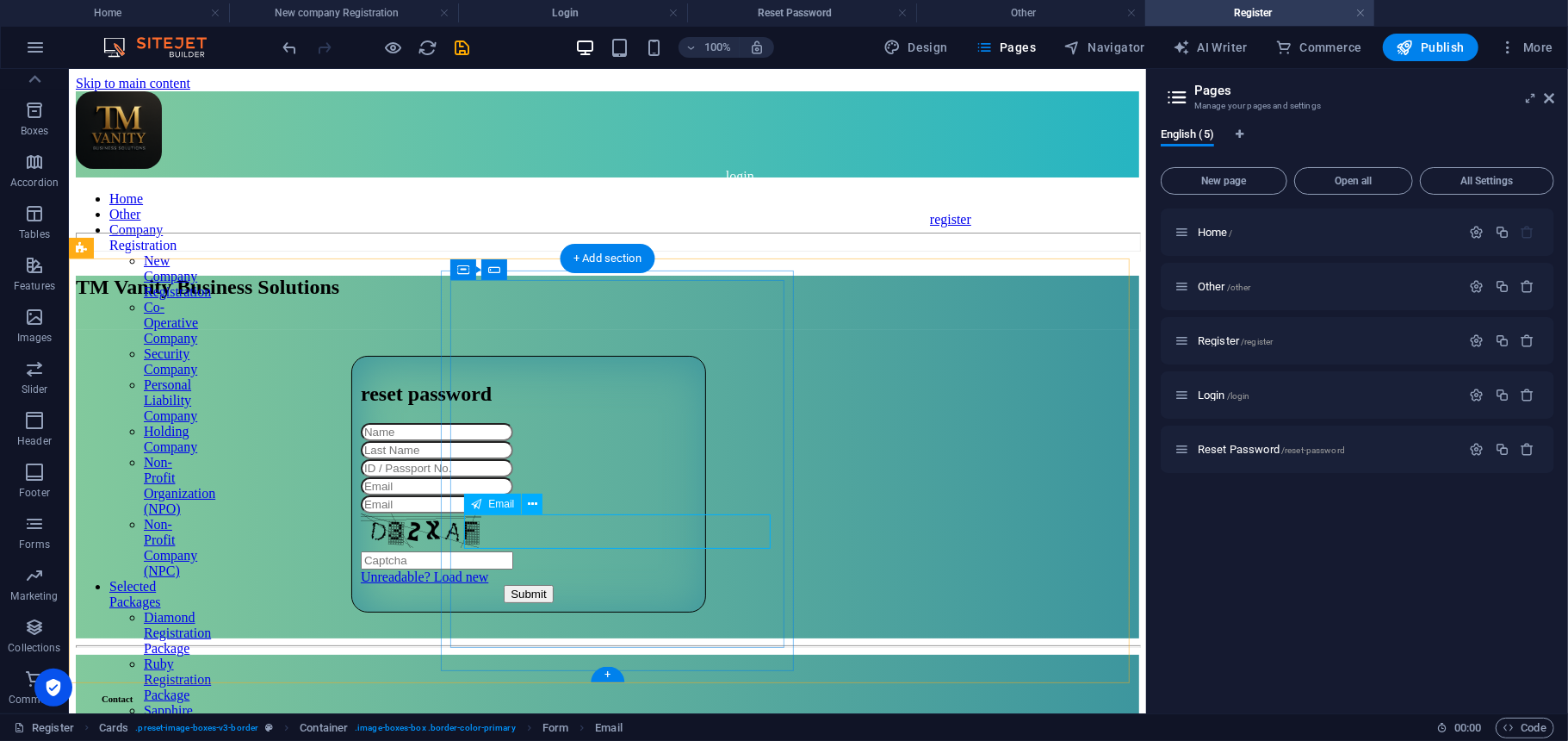 click at bounding box center [528, 503] 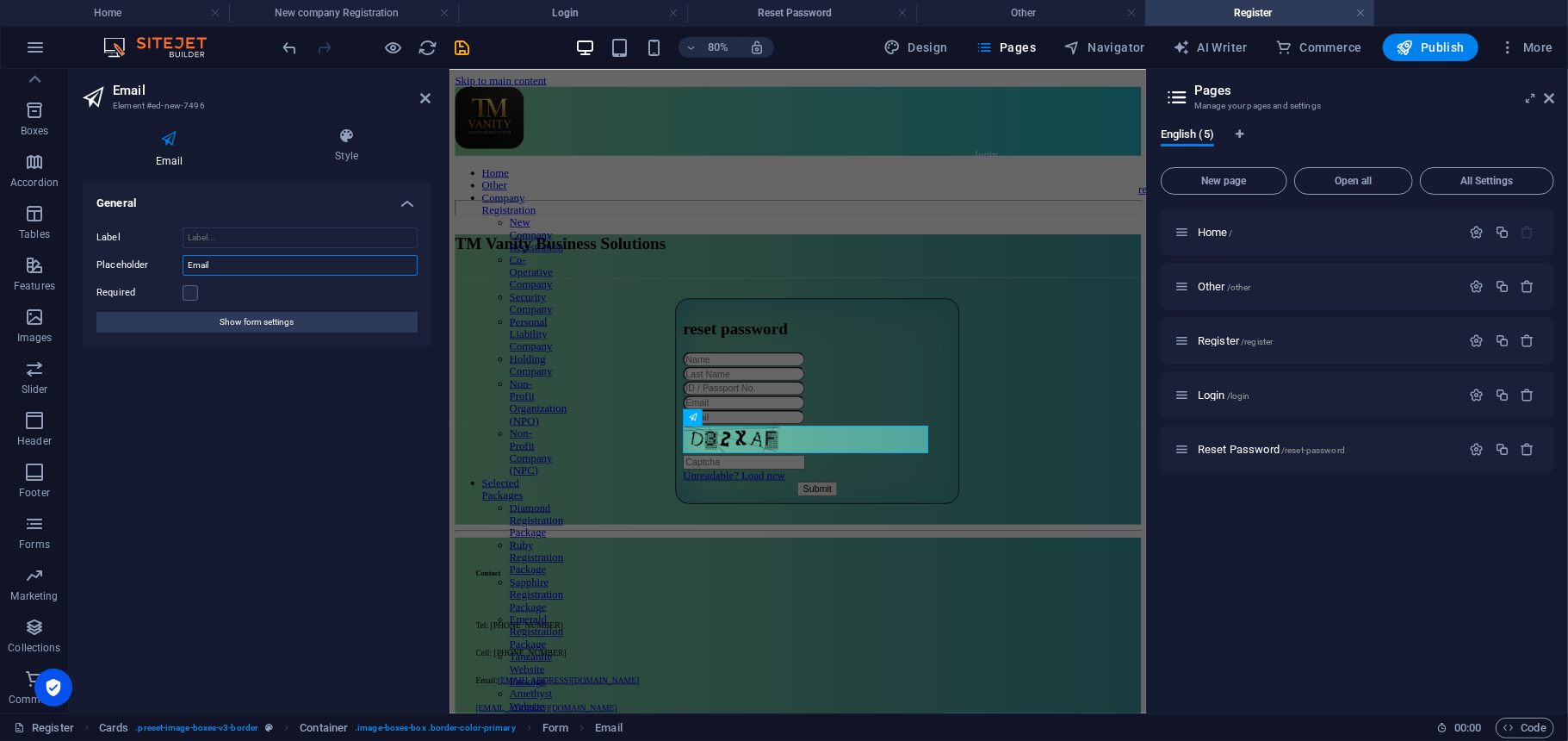 click on "Email" at bounding box center [300, 265] 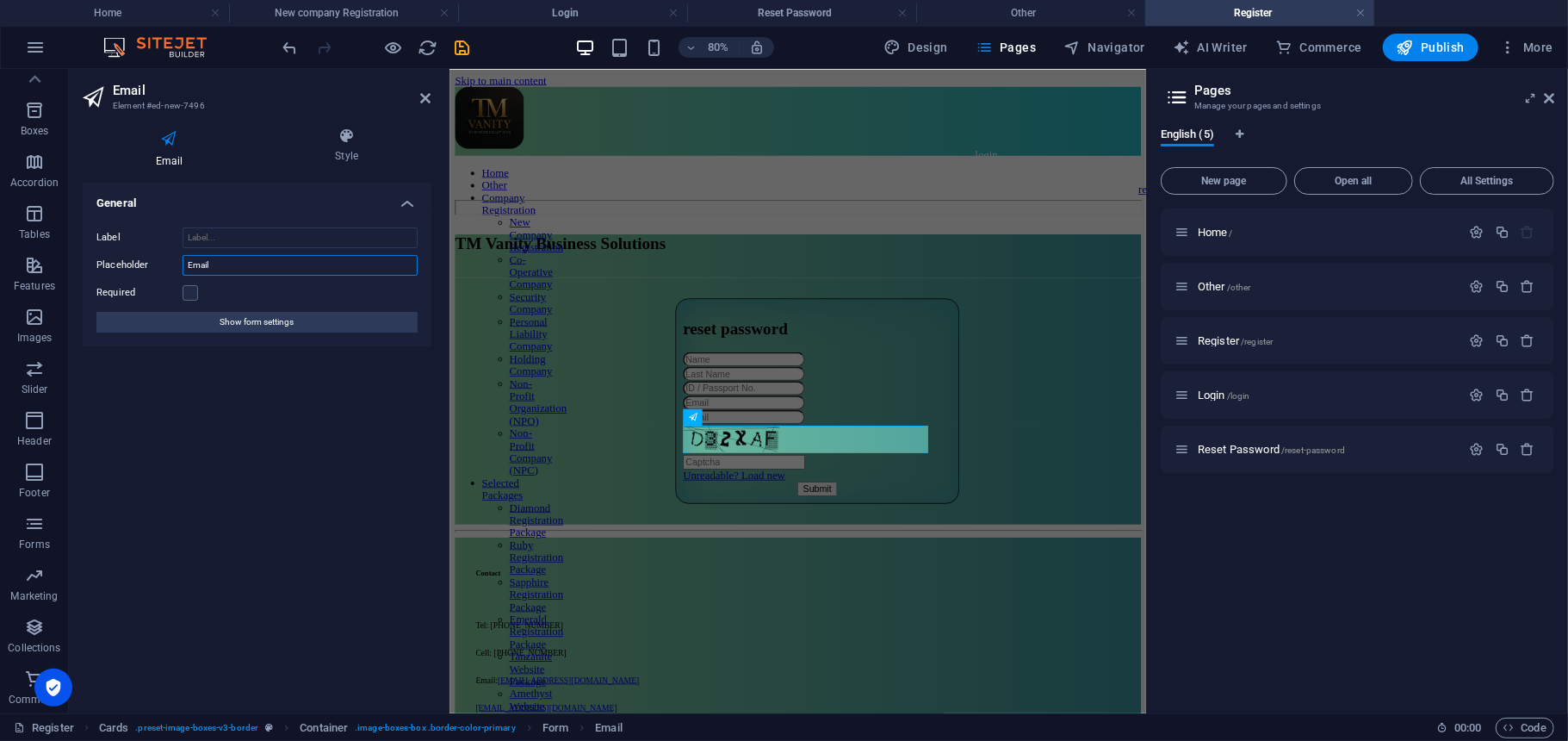 click on "Email" at bounding box center [300, 265] 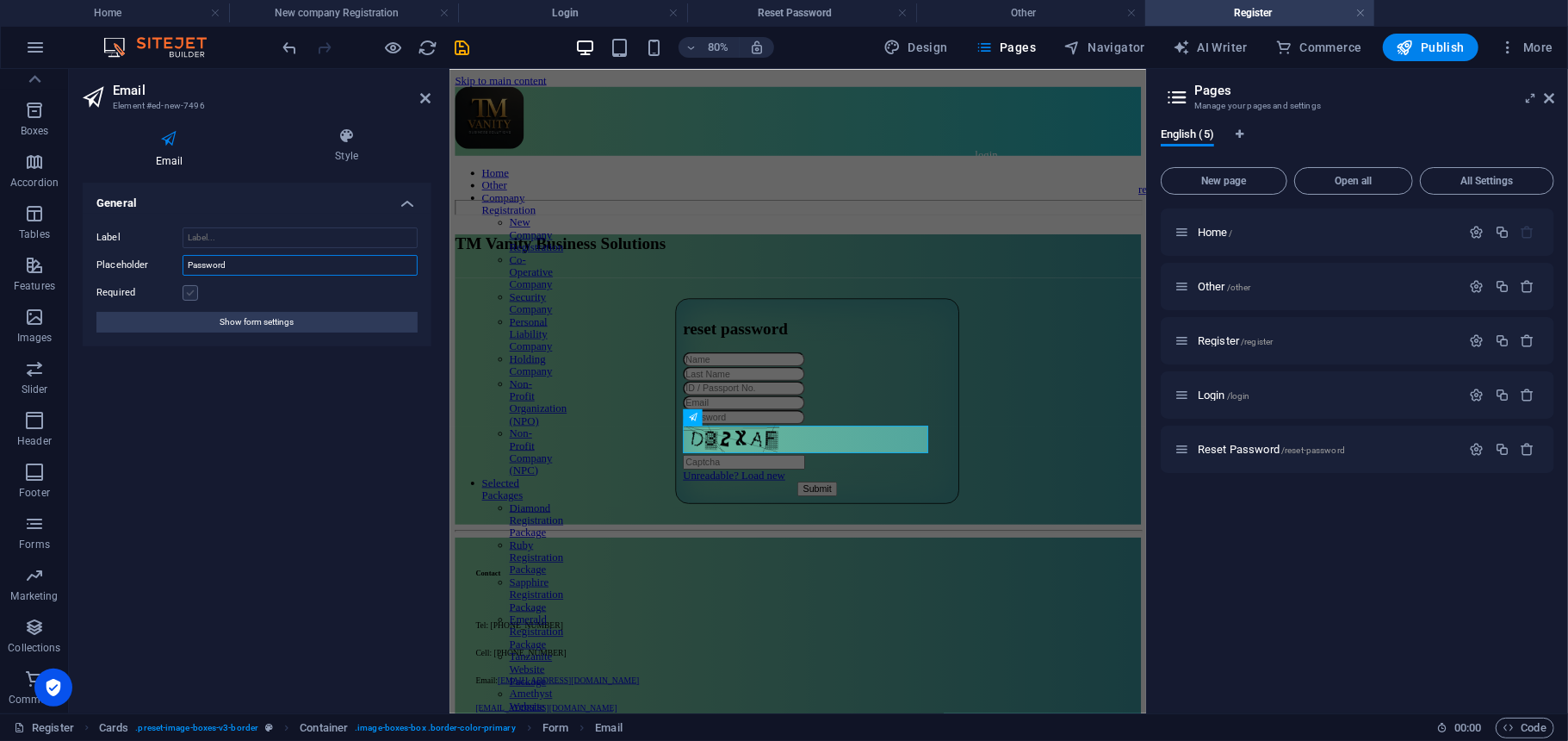 type on "Password" 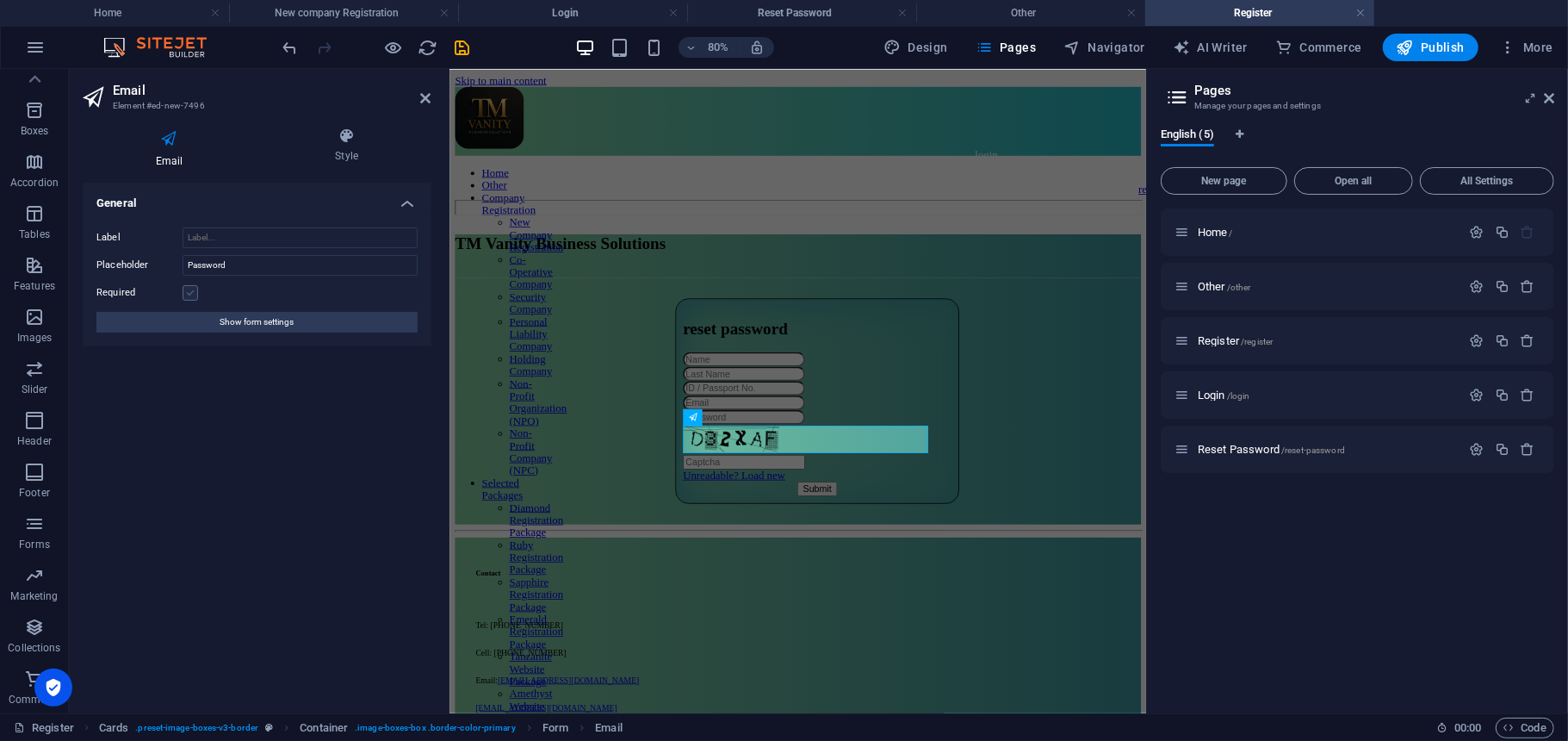 drag, startPoint x: 186, startPoint y: 295, endPoint x: 418, endPoint y: 409, distance: 258.49565 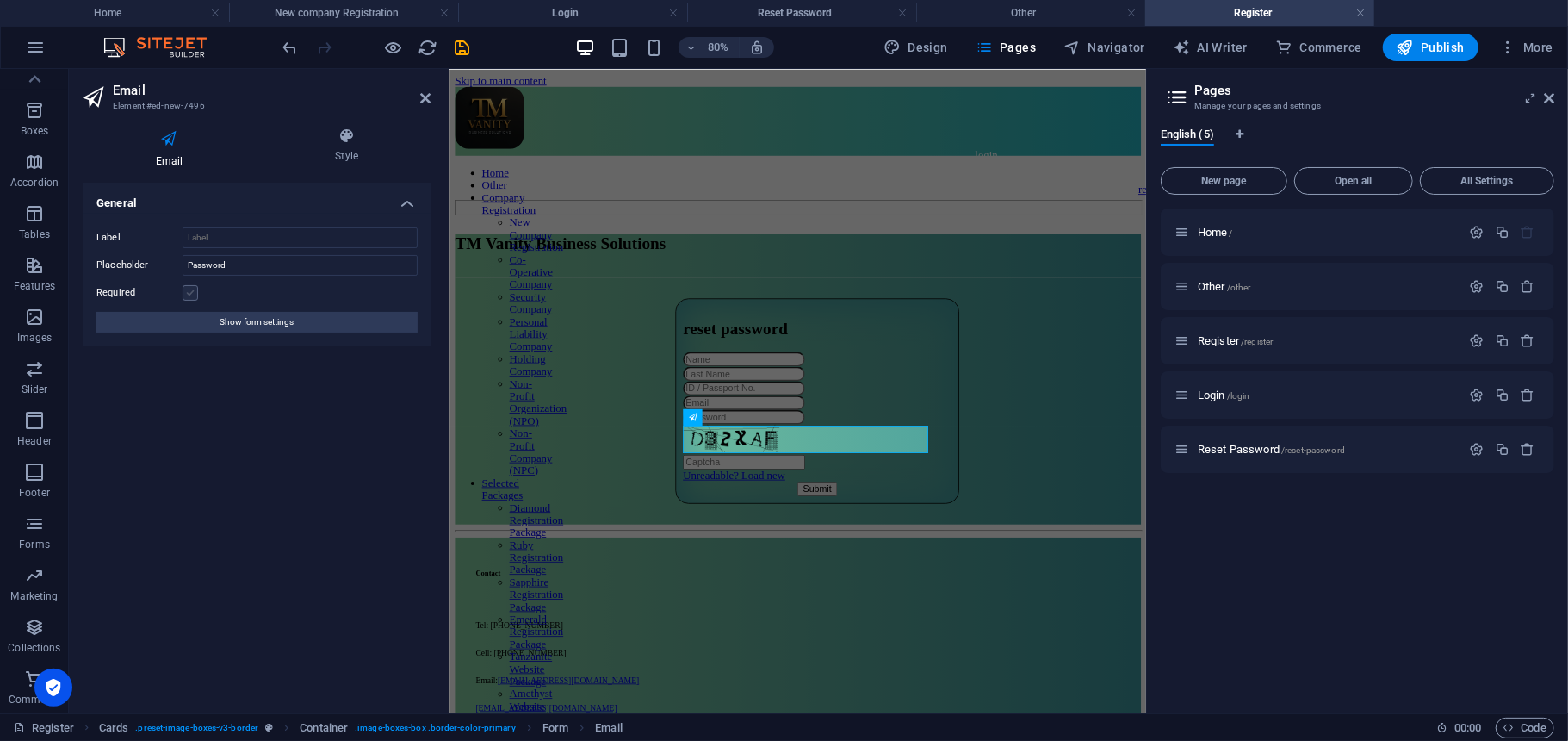 click at bounding box center (190, 293) 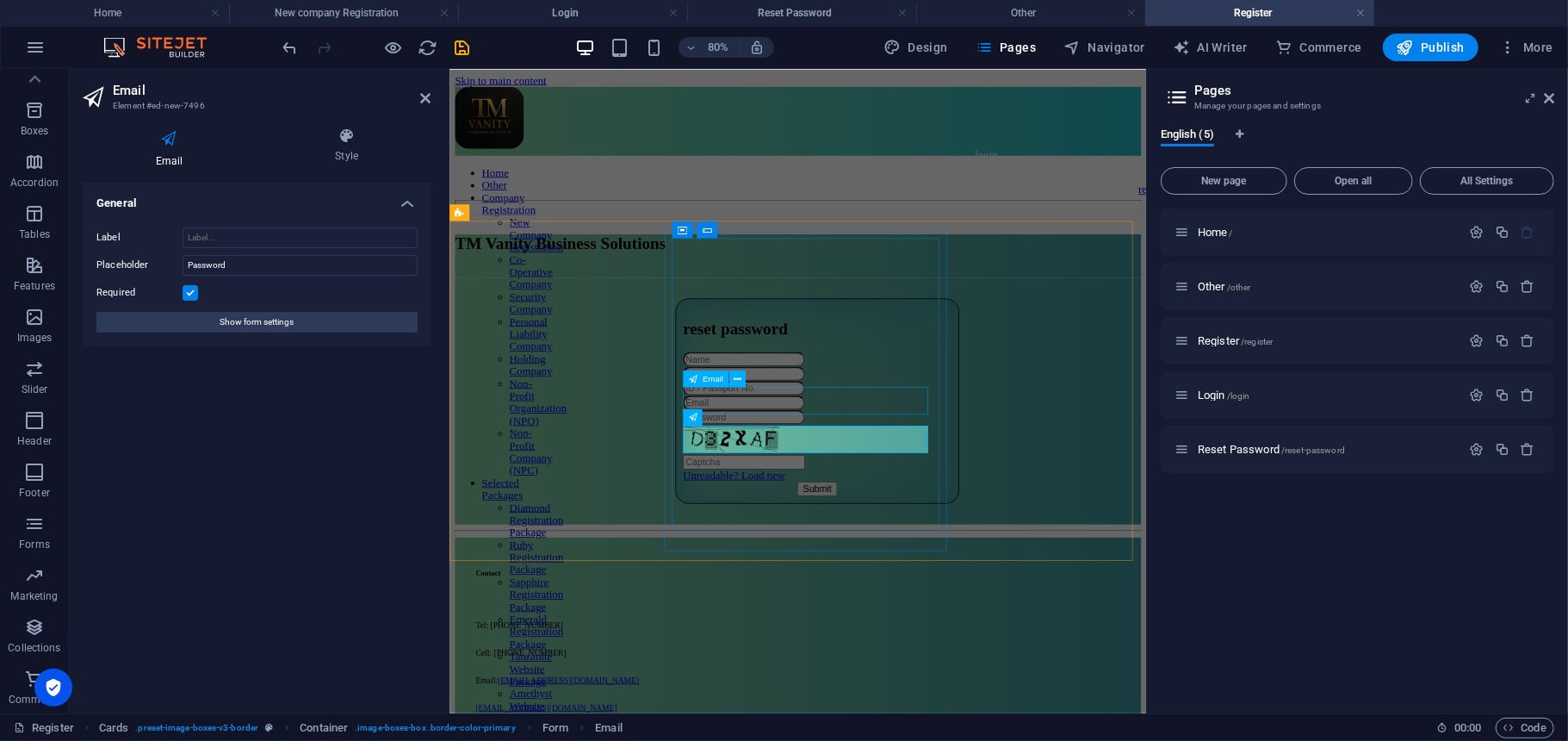 click at bounding box center (908, 485) 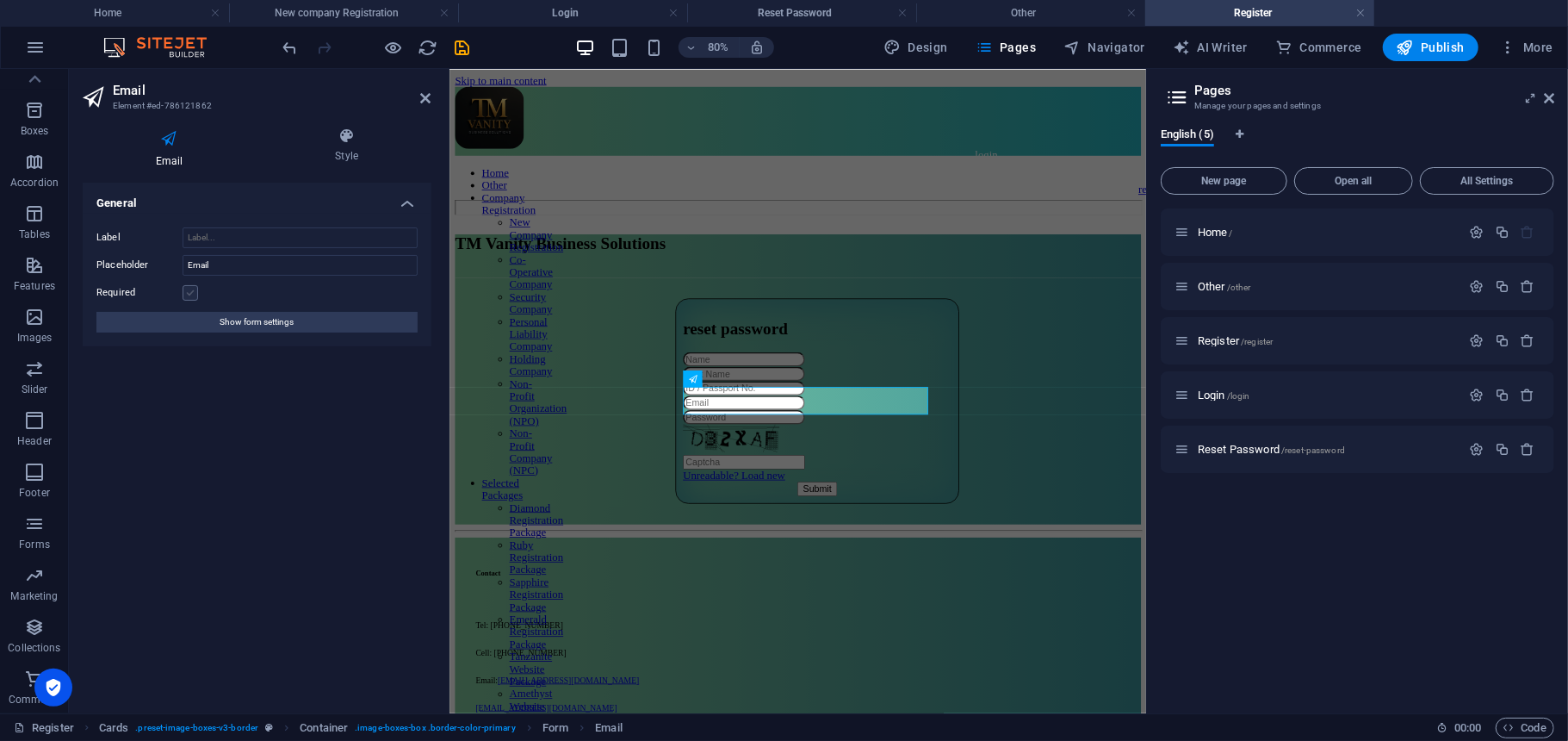 click at bounding box center [190, 293] 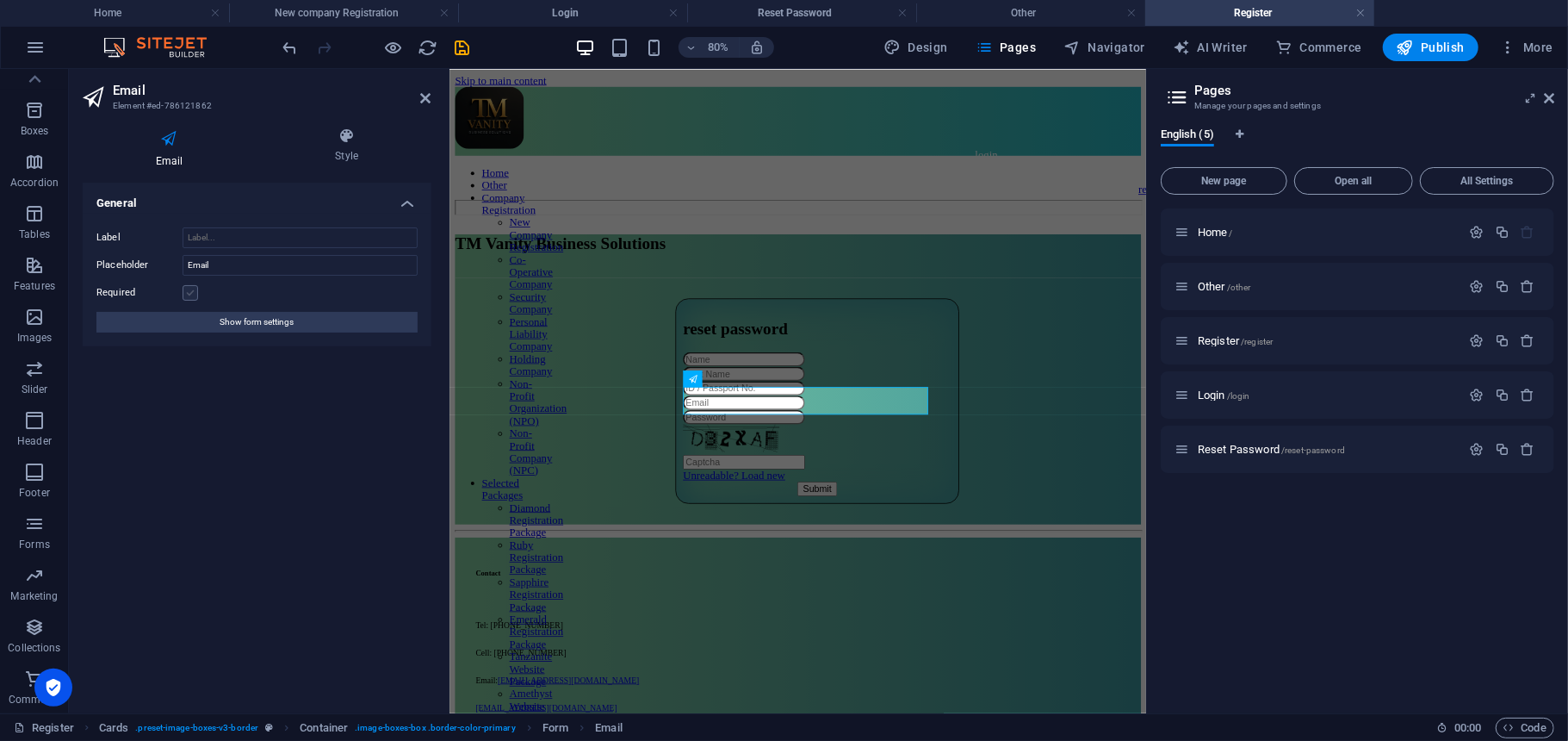 click on "Required" at bounding box center (0, 0) 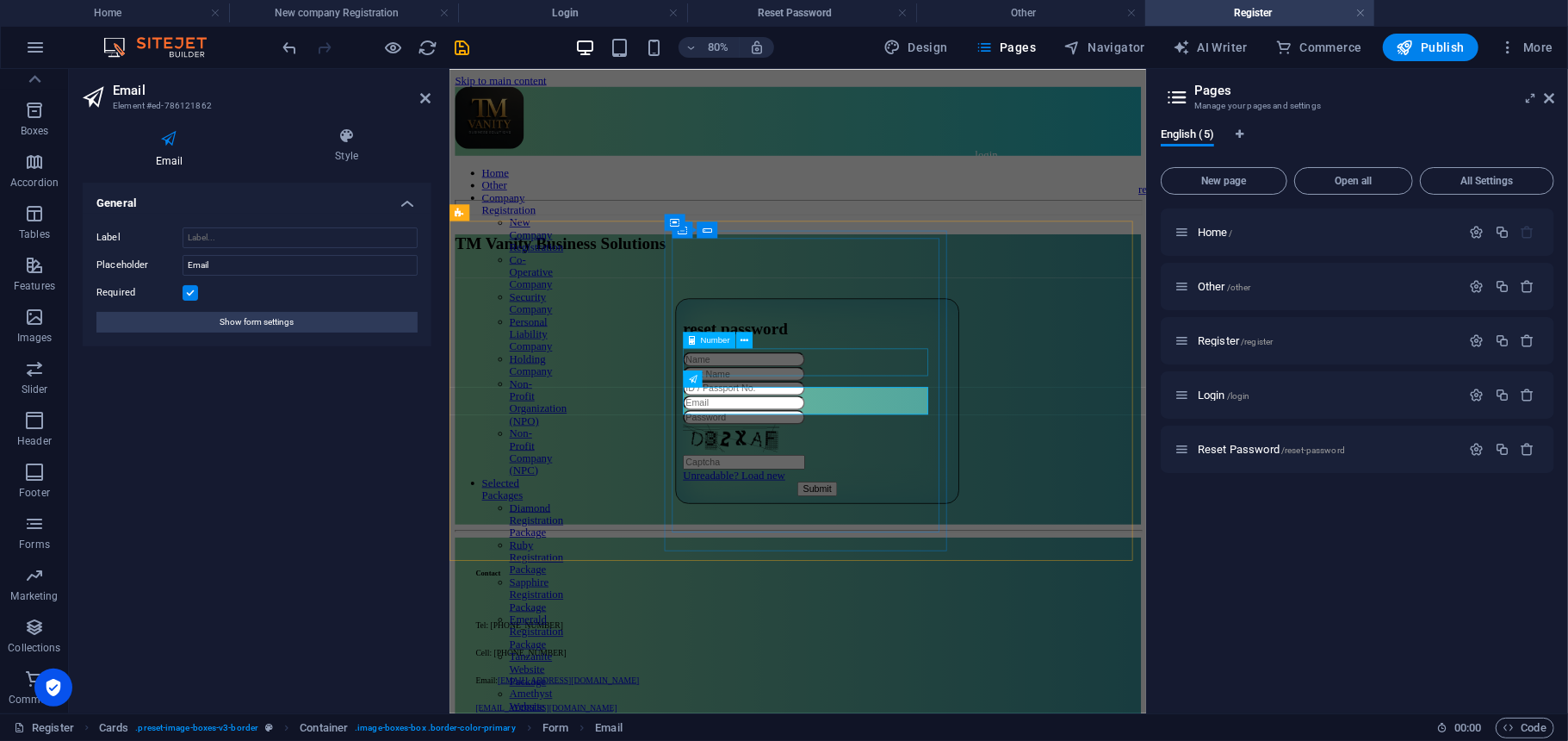 click at bounding box center [908, 467] 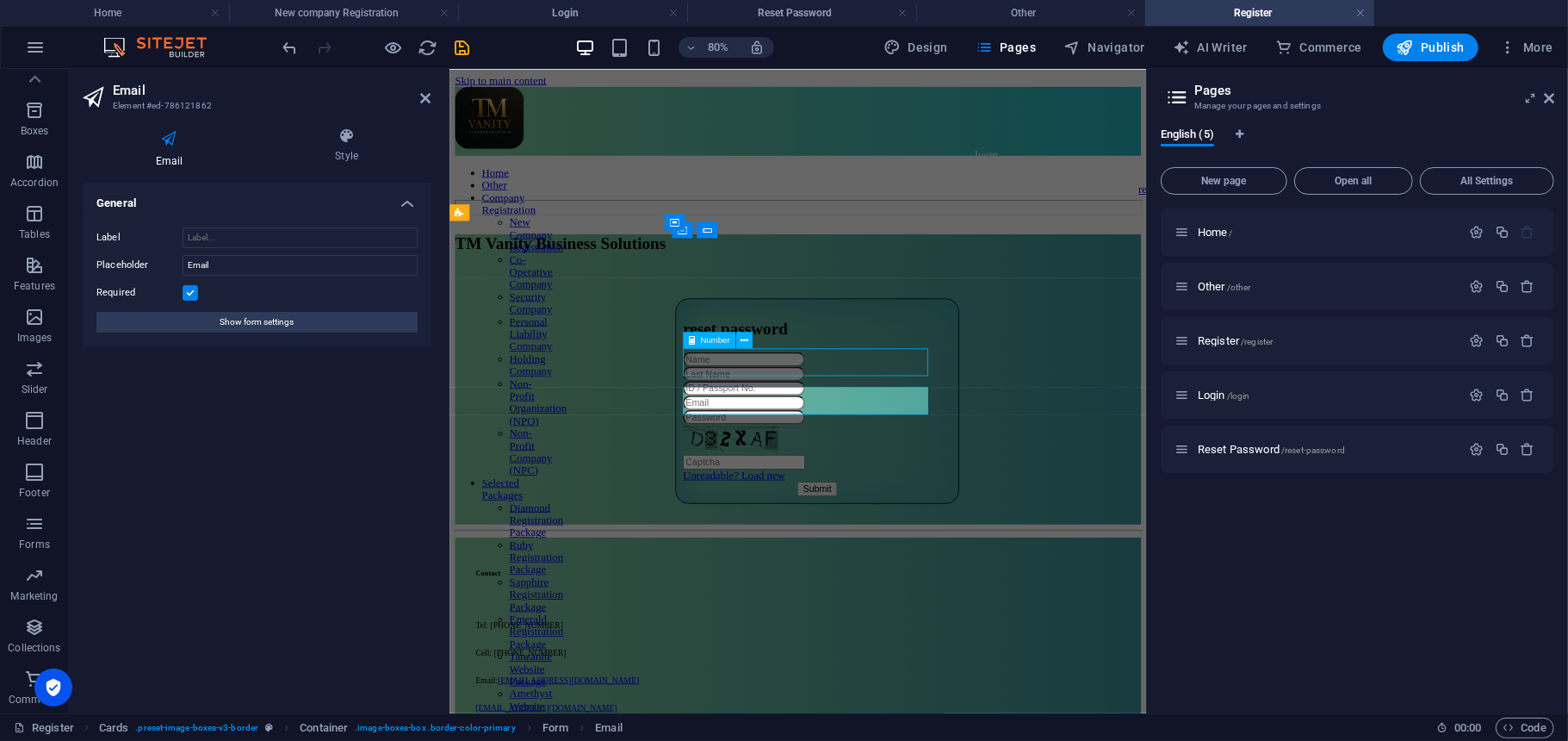 click at bounding box center [908, 467] 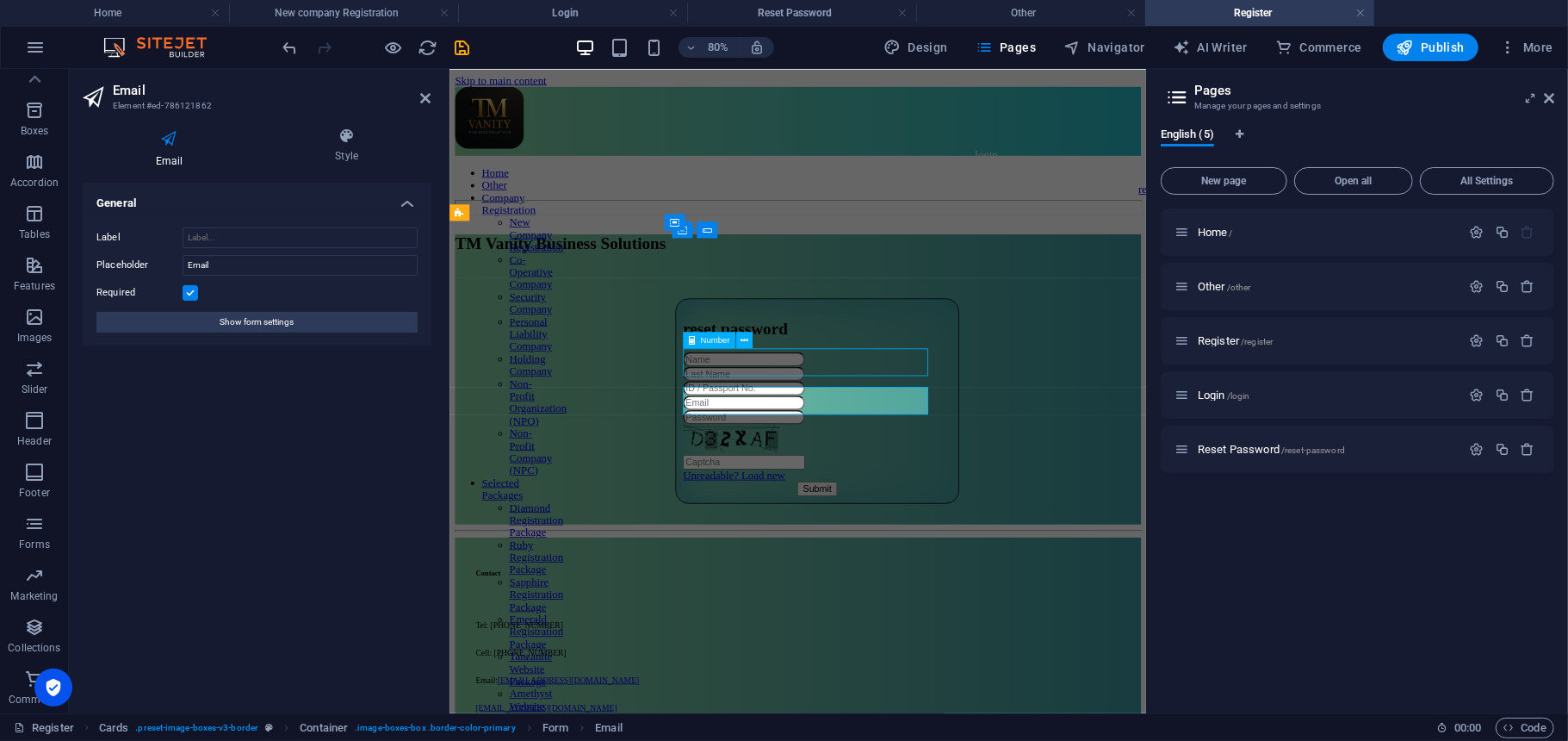 select on "px" 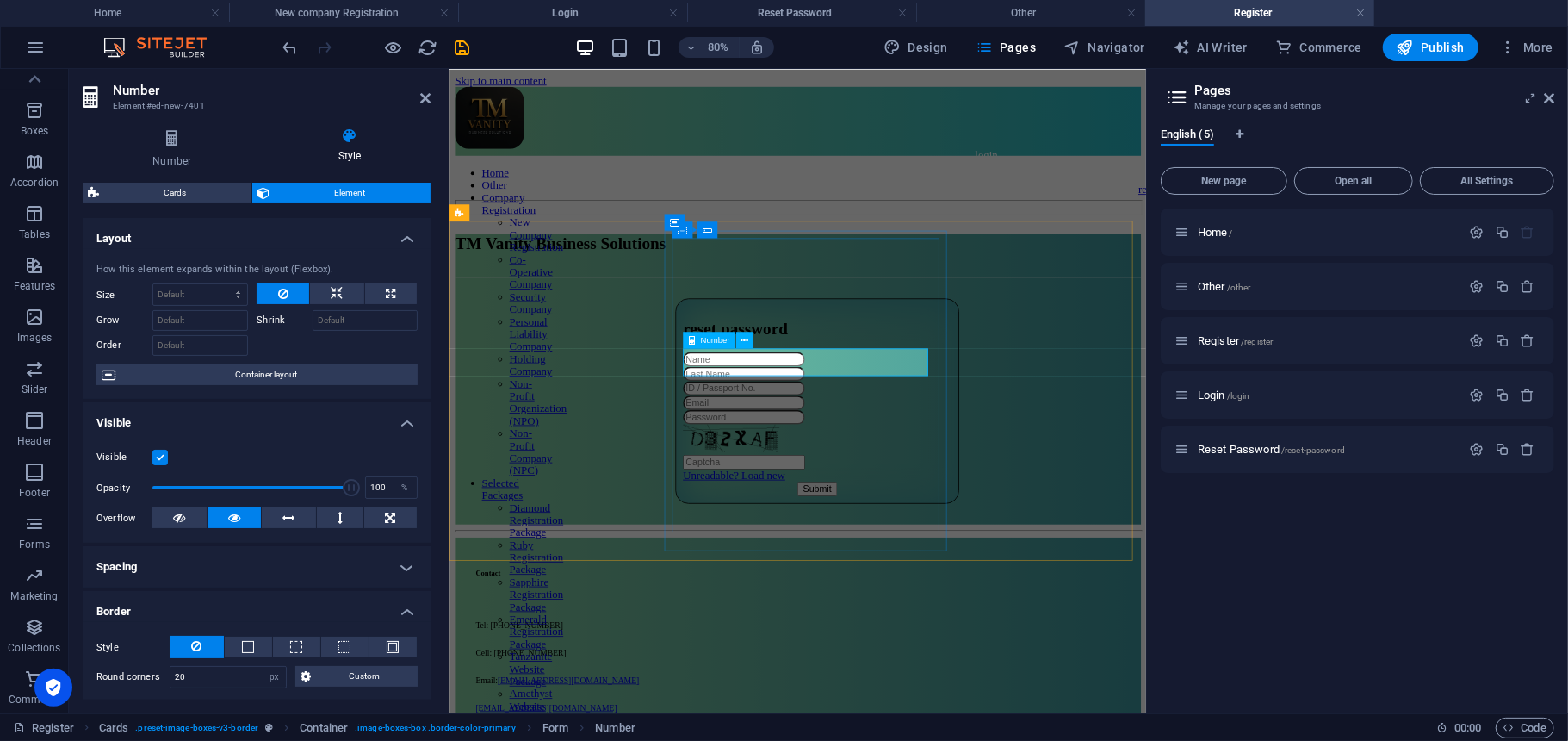click at bounding box center (816, 467) 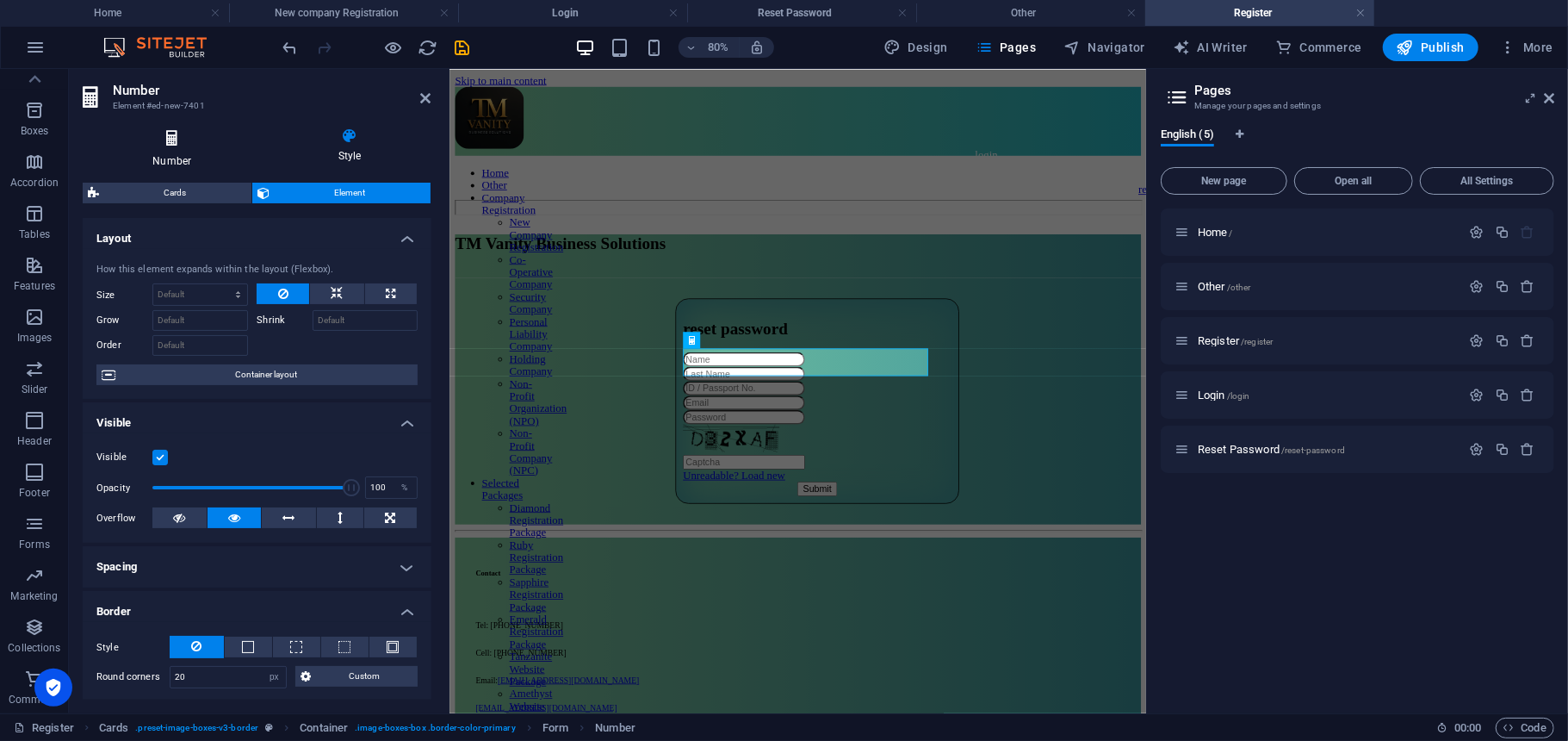 click on "Number" at bounding box center [175, 148] 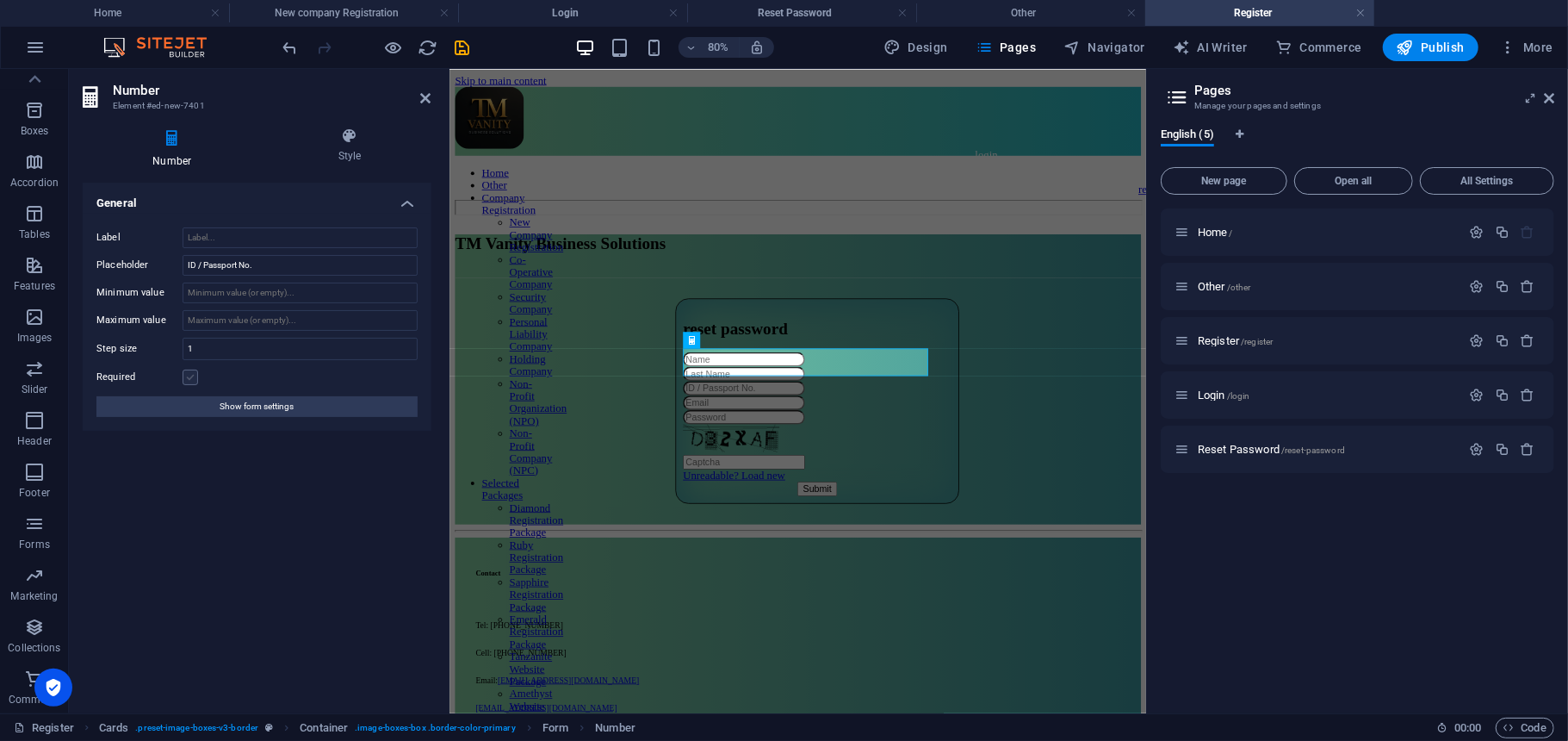 click at bounding box center [190, 377] 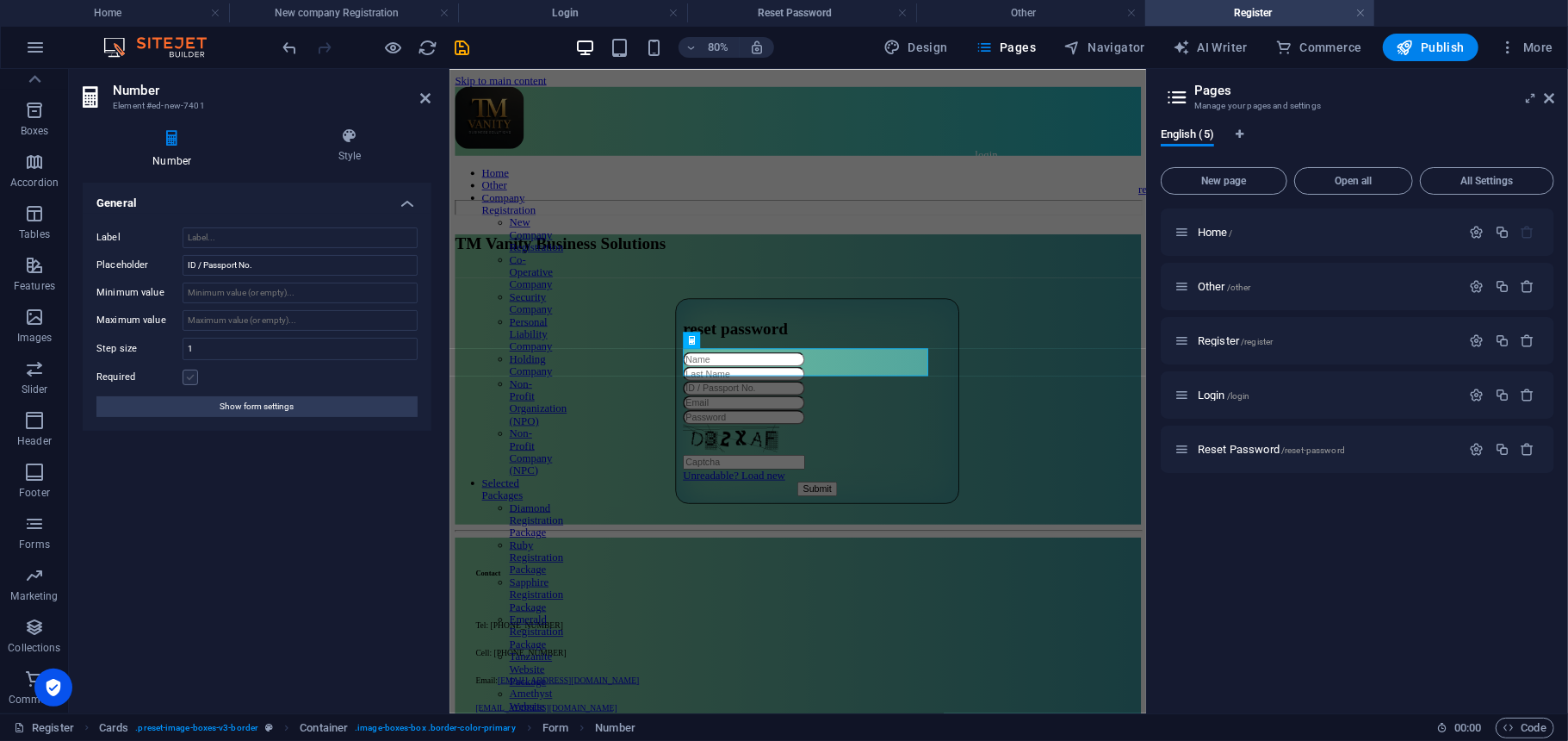click on "Required" at bounding box center [0, 0] 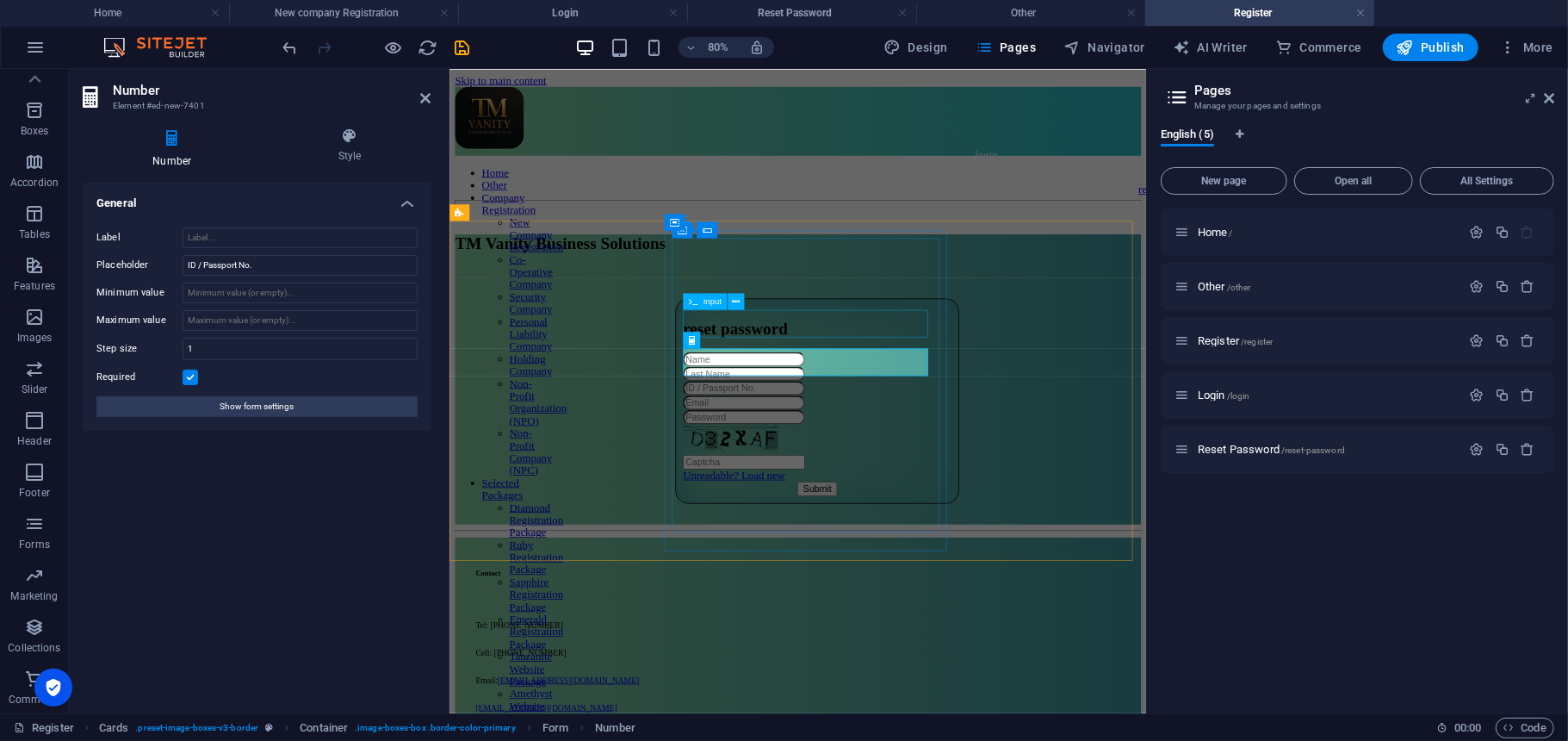 click at bounding box center [908, 449] 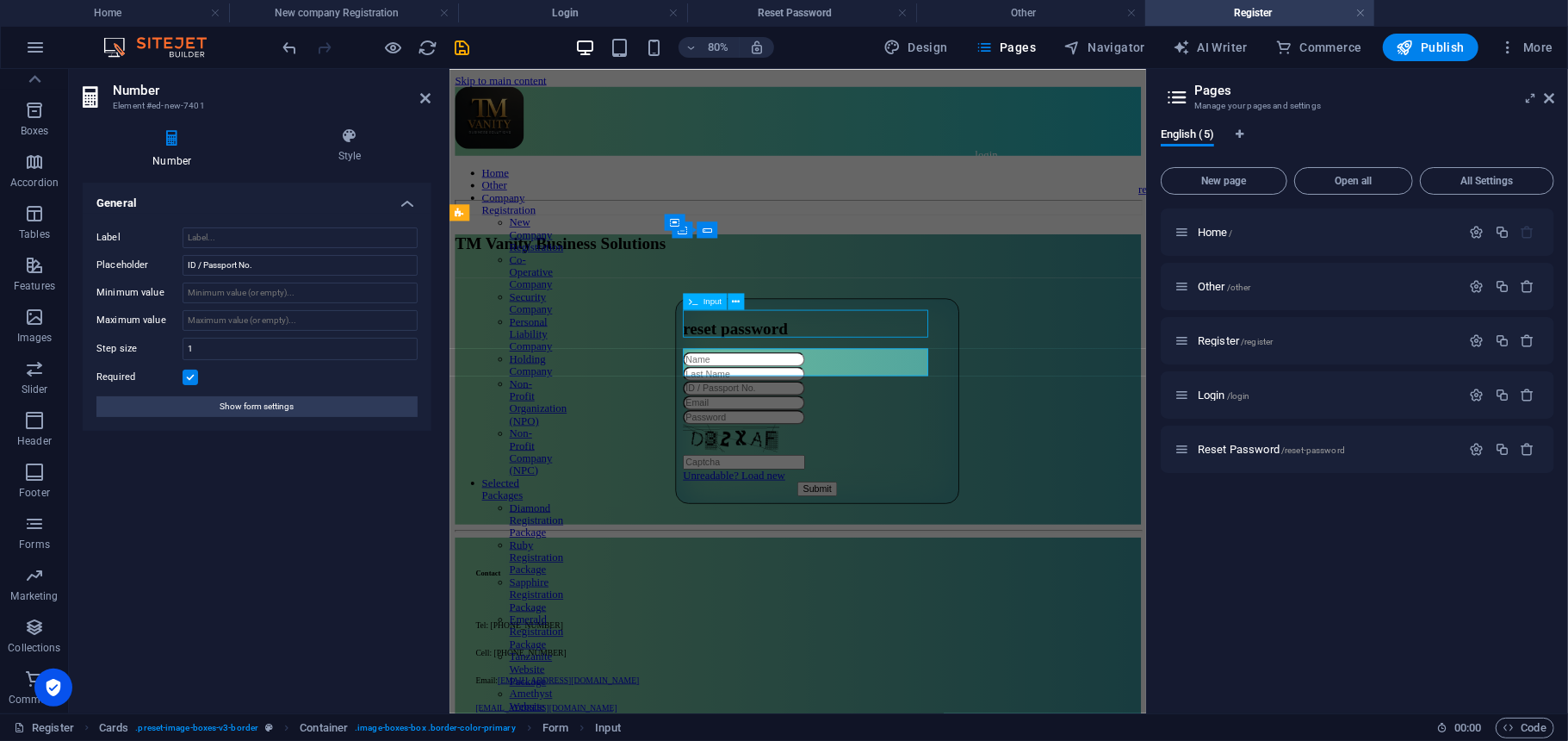 click at bounding box center [908, 449] 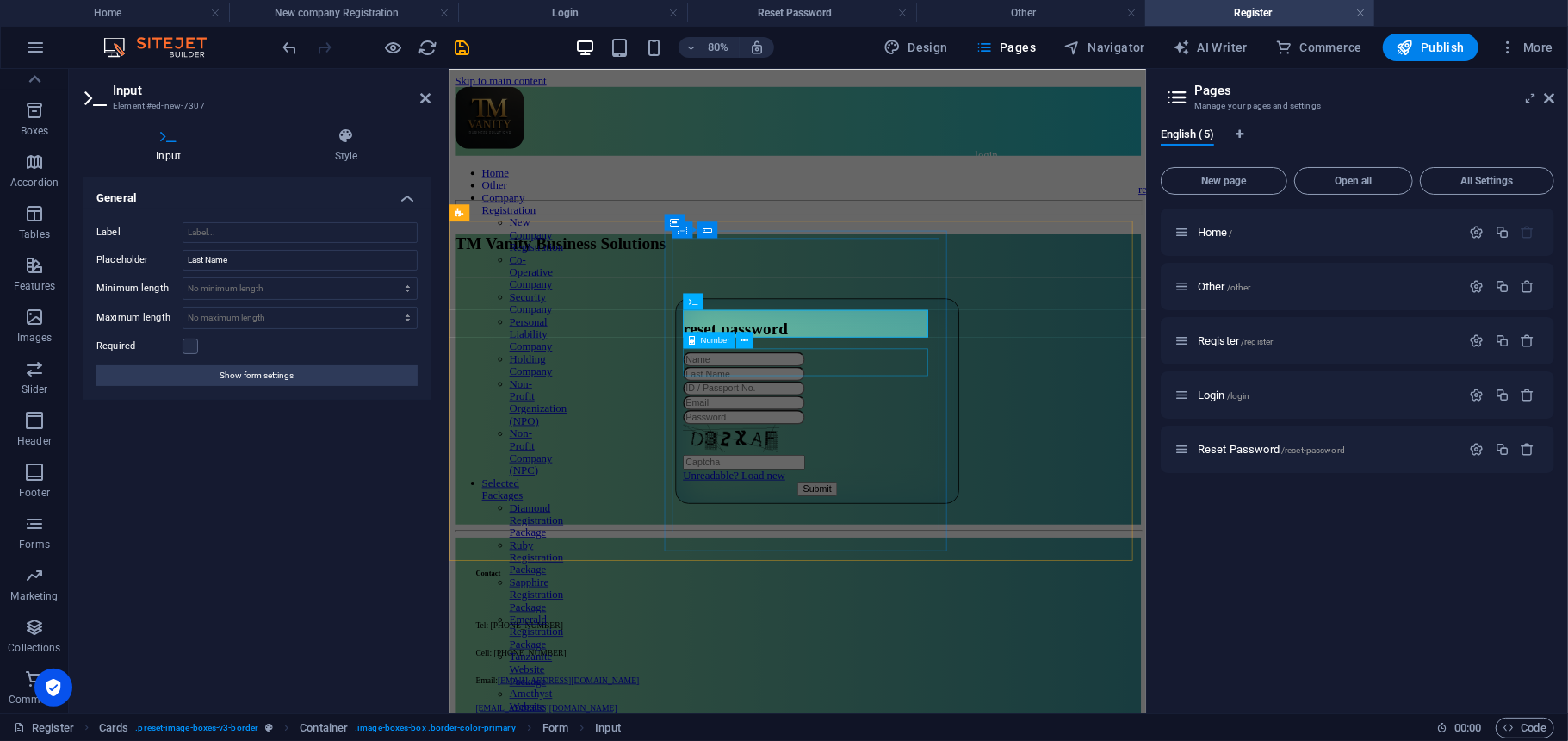 click at bounding box center [908, 467] 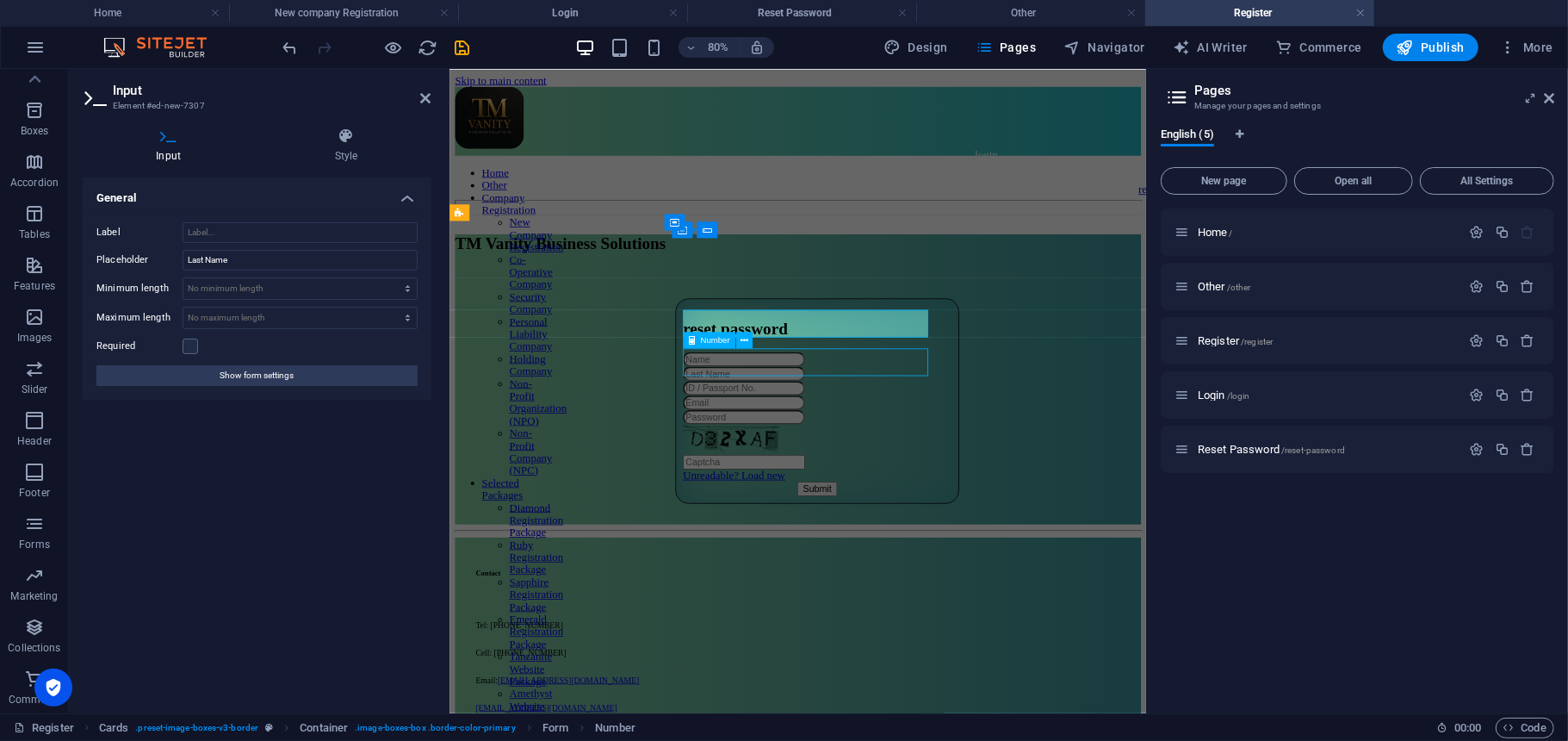 click at bounding box center [908, 467] 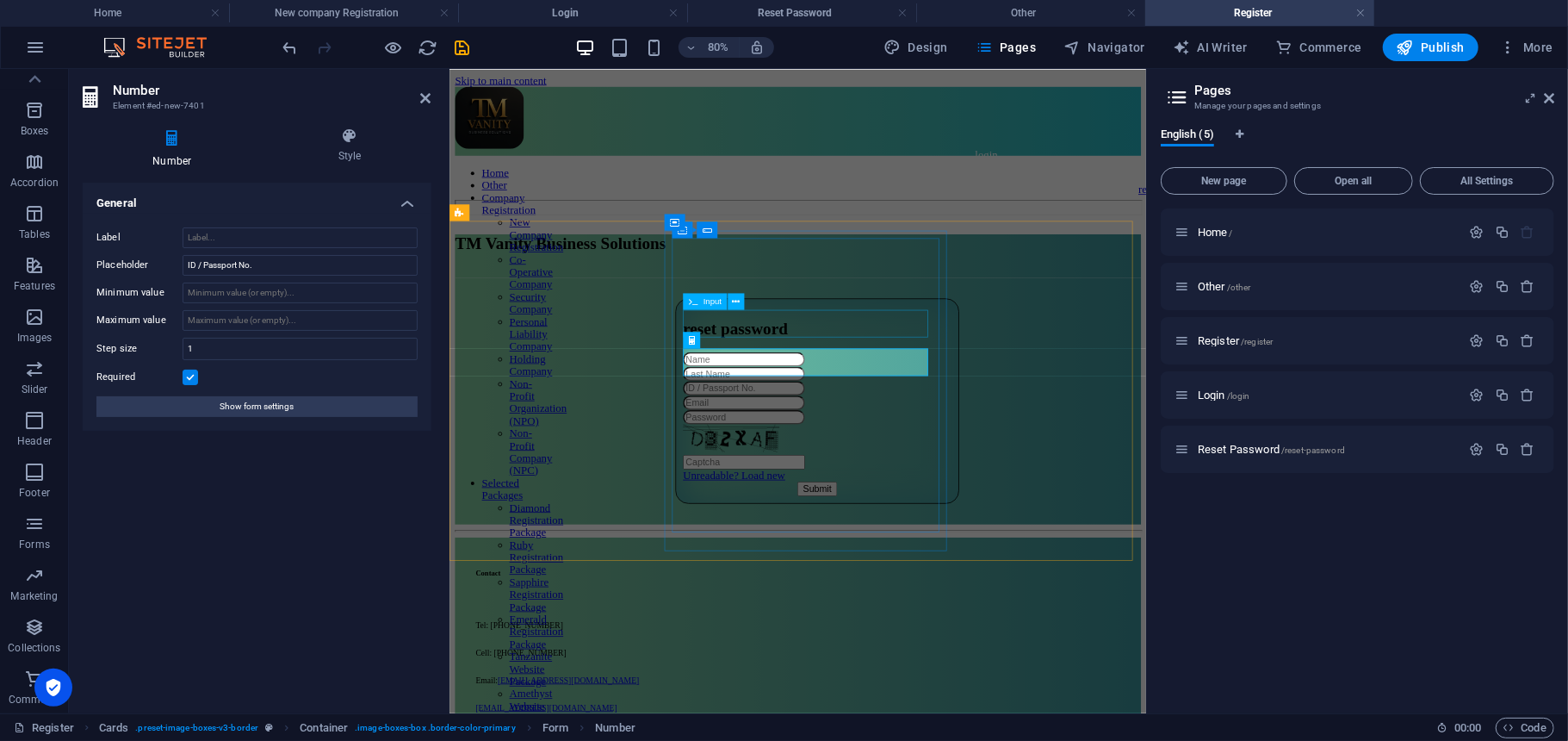 click at bounding box center [908, 449] 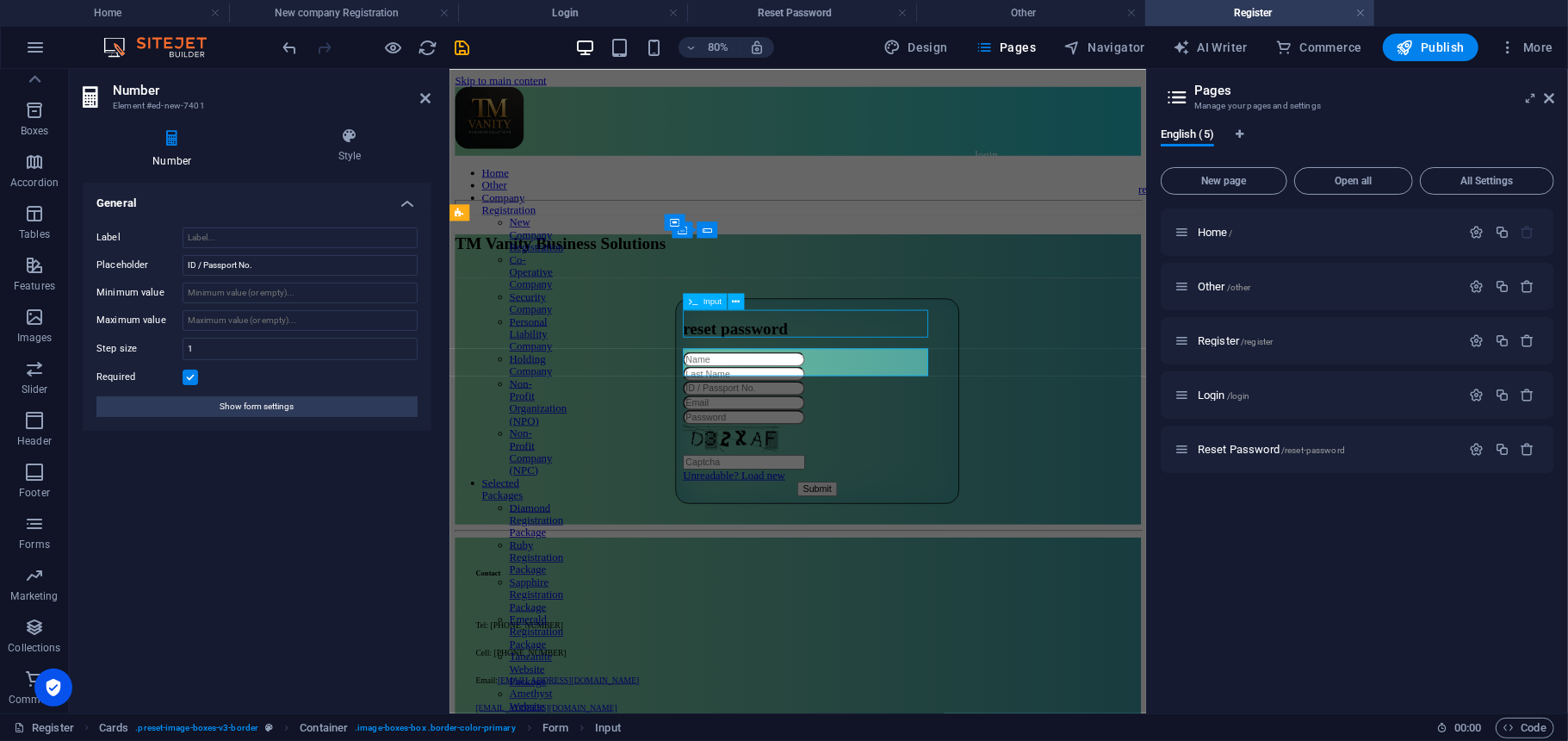click at bounding box center (908, 449) 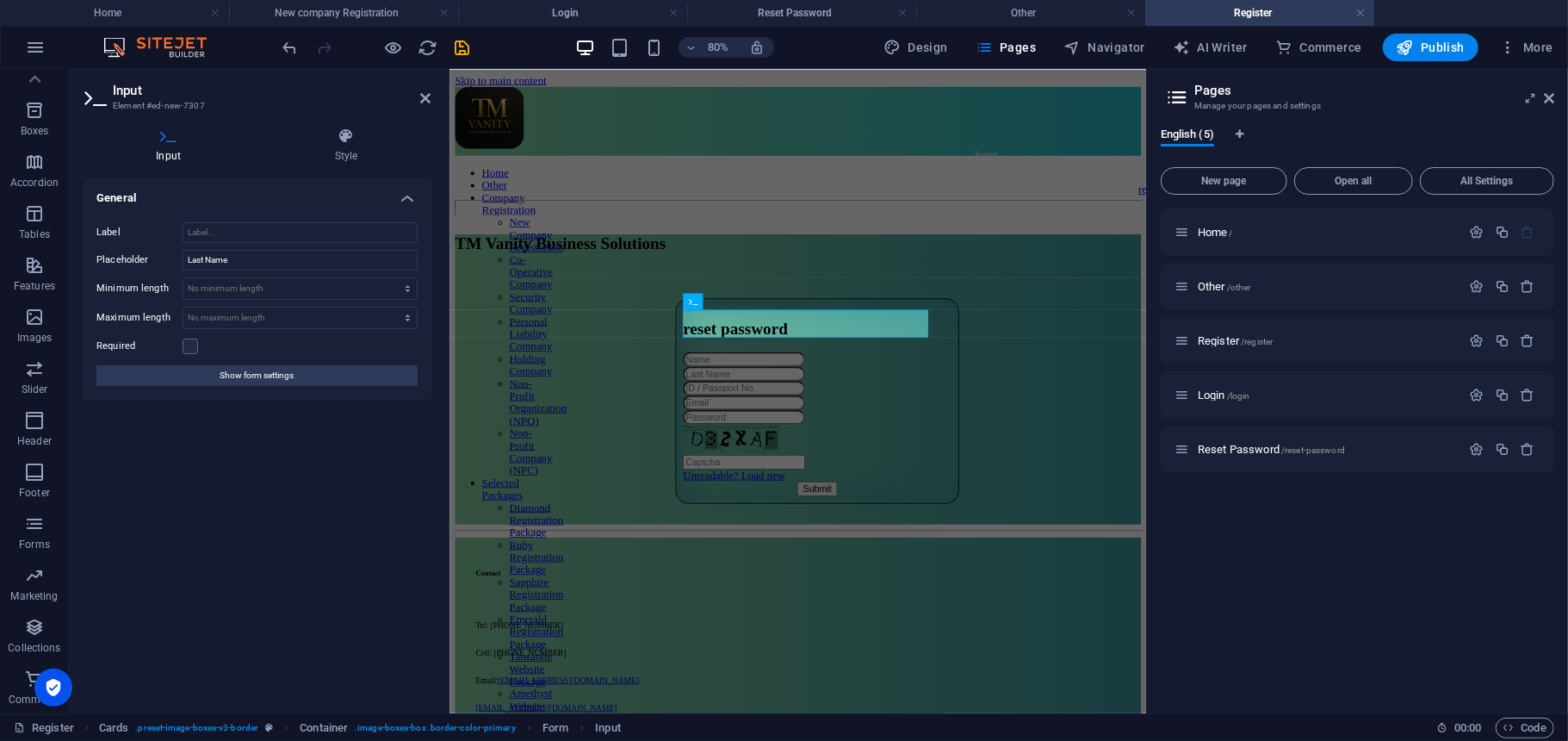 click on "Required" at bounding box center (257, 346) 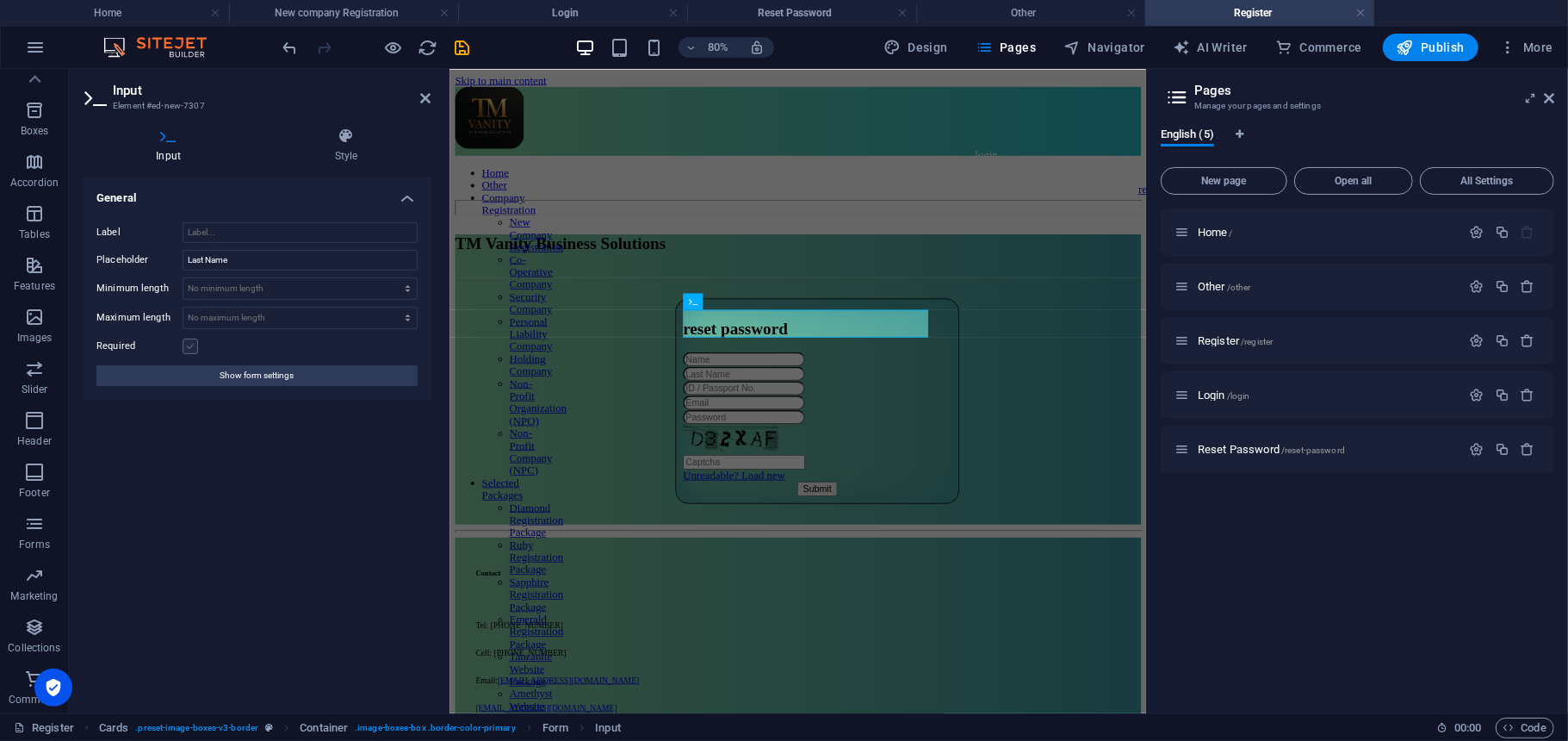 click at bounding box center (190, 346) 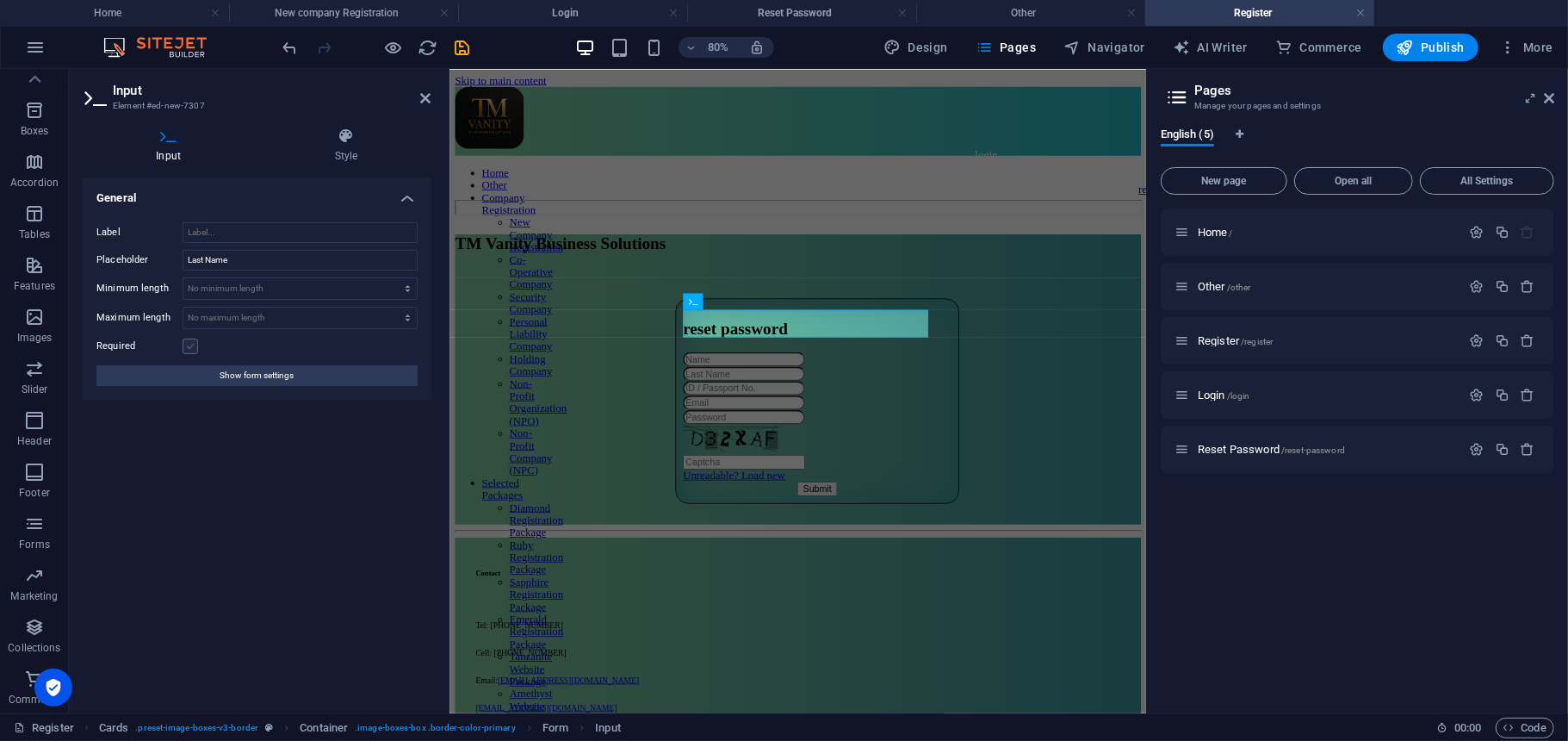 click on "Required" at bounding box center (0, 0) 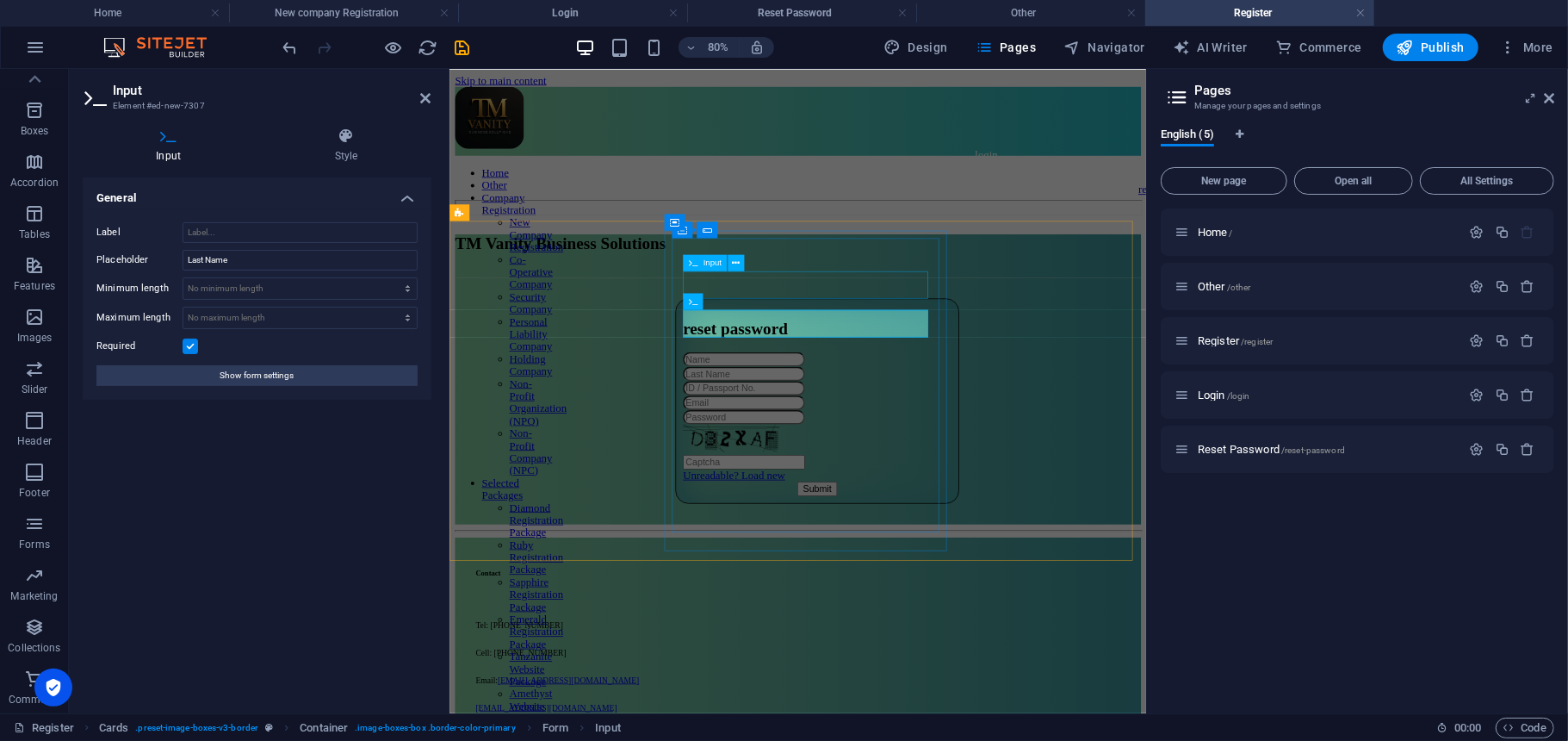 click at bounding box center [908, 431] 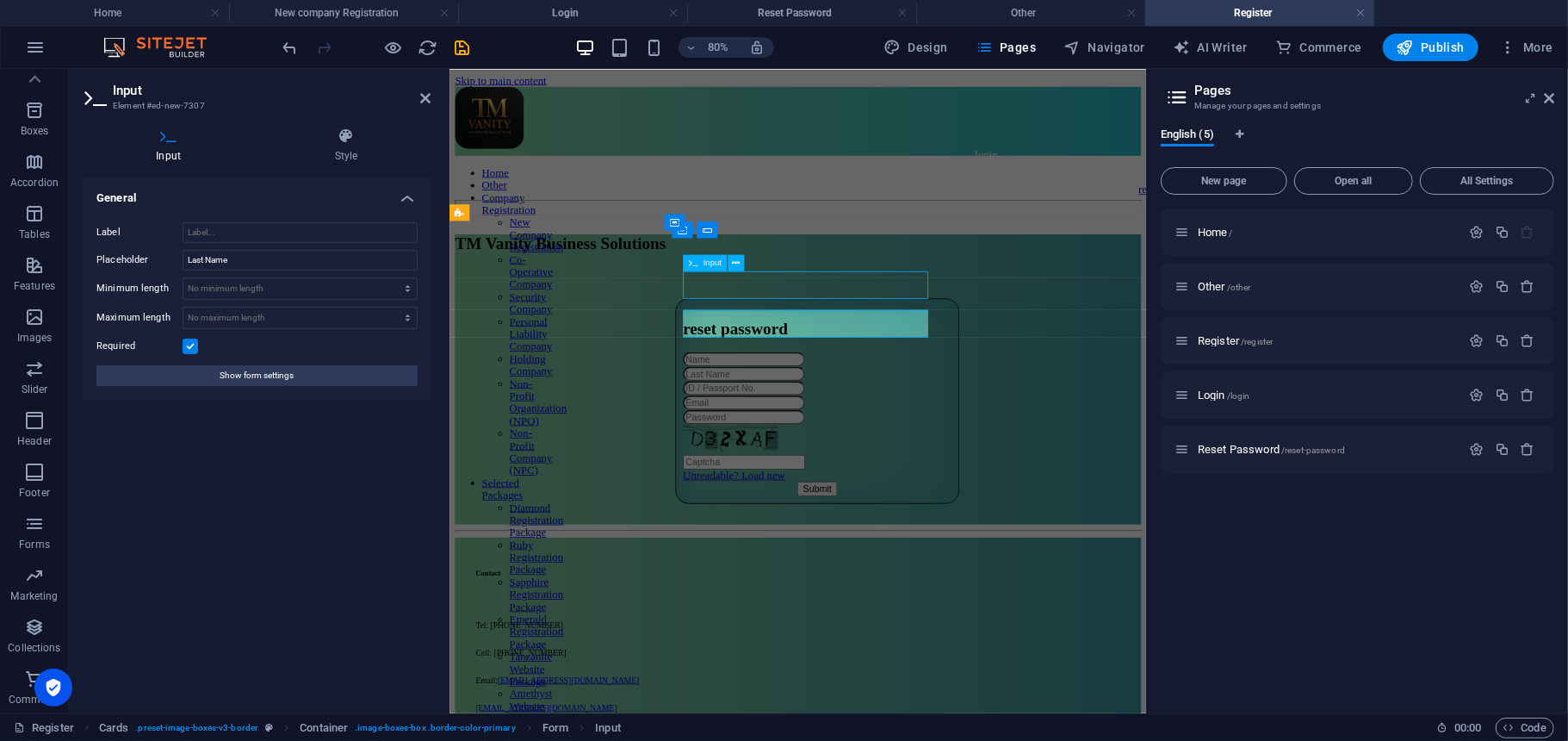 click at bounding box center [908, 431] 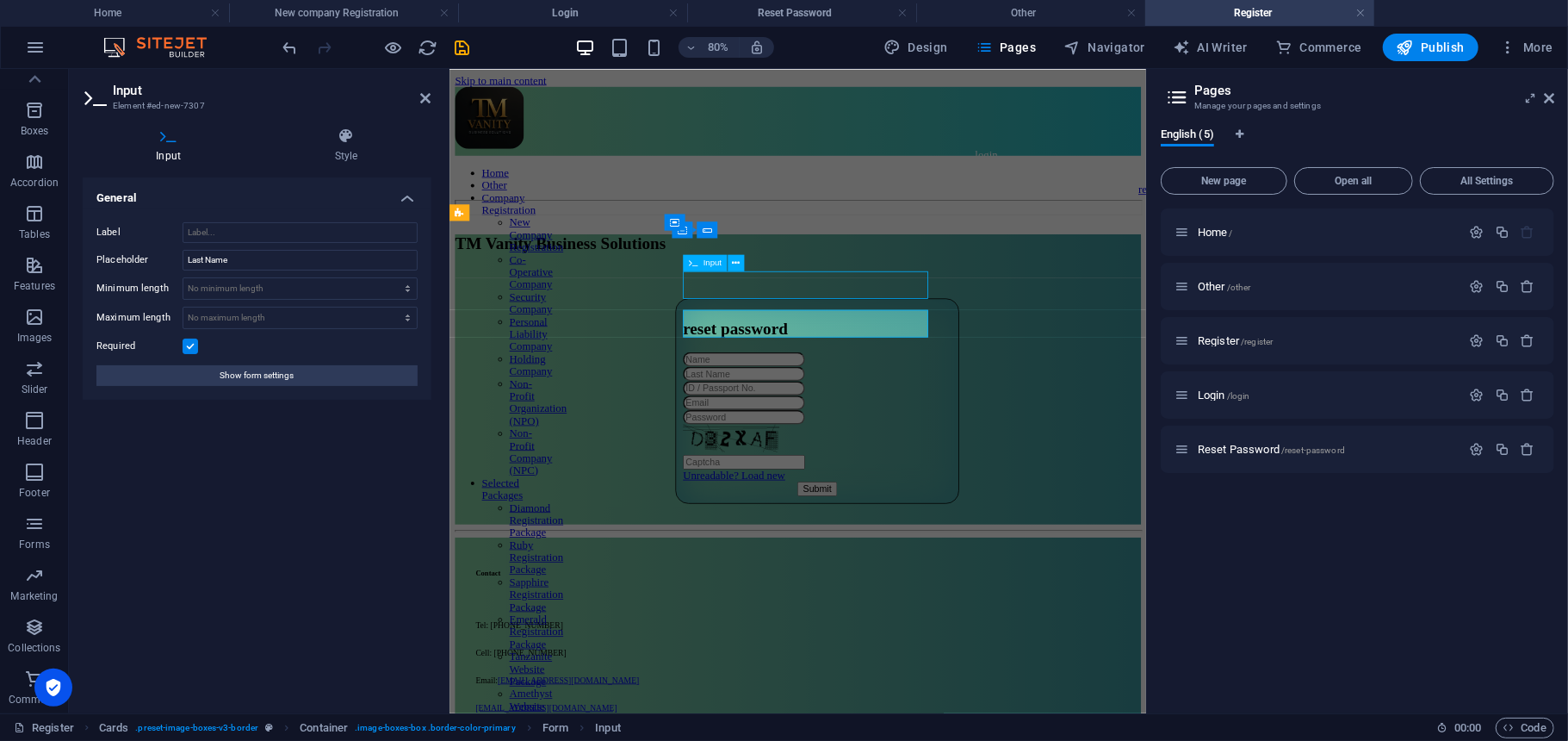 select on "px" 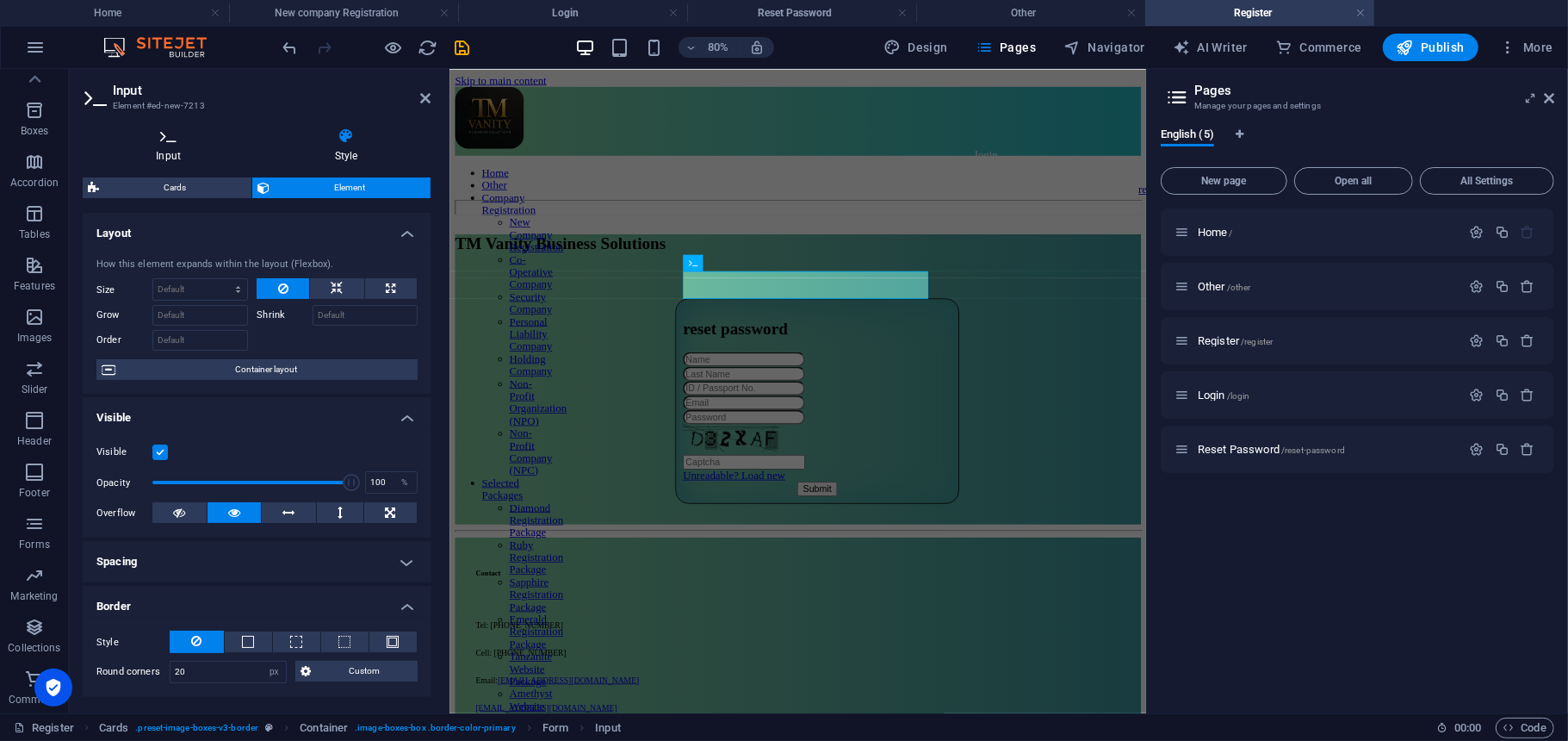click on "Input" at bounding box center (171, 146) 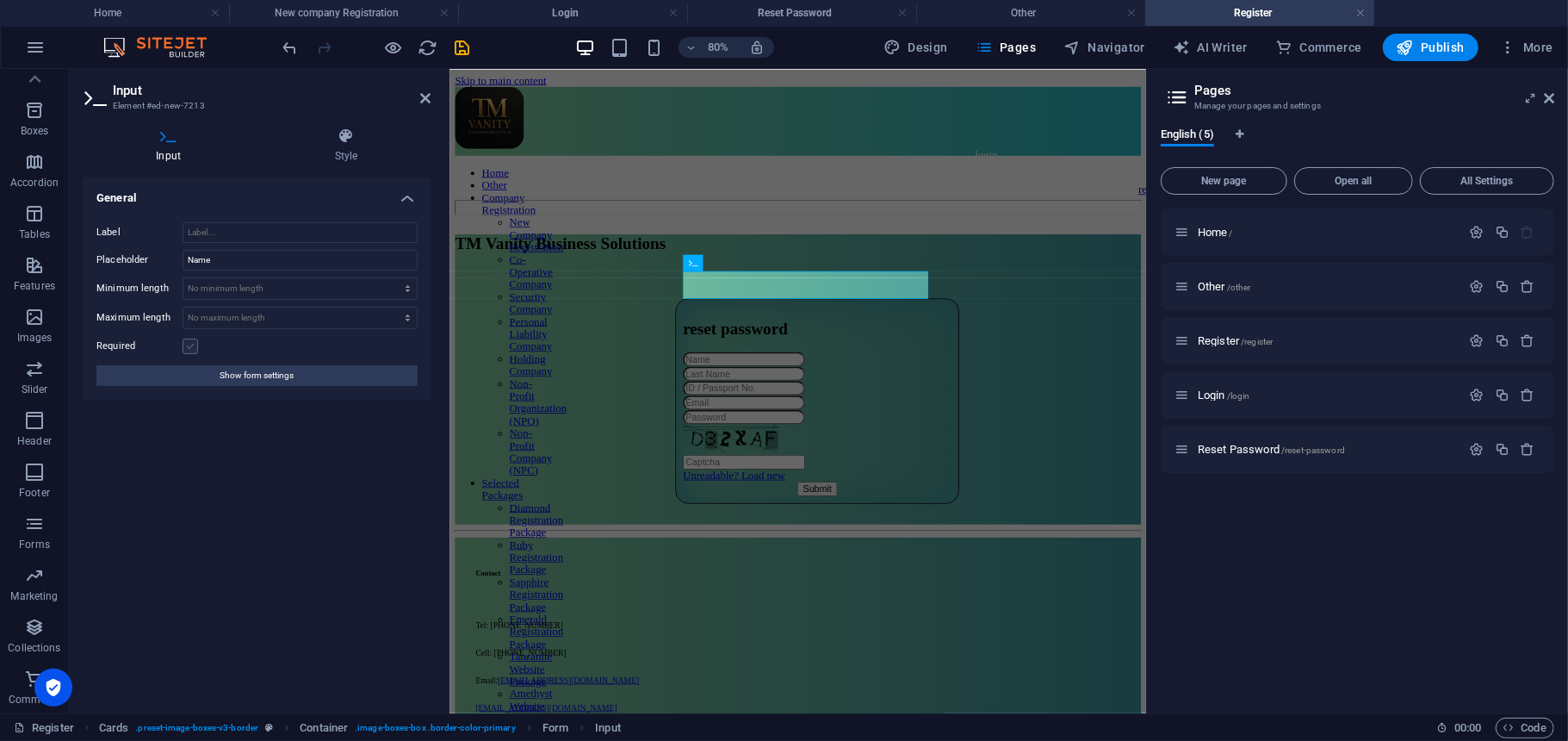 click at bounding box center [190, 346] 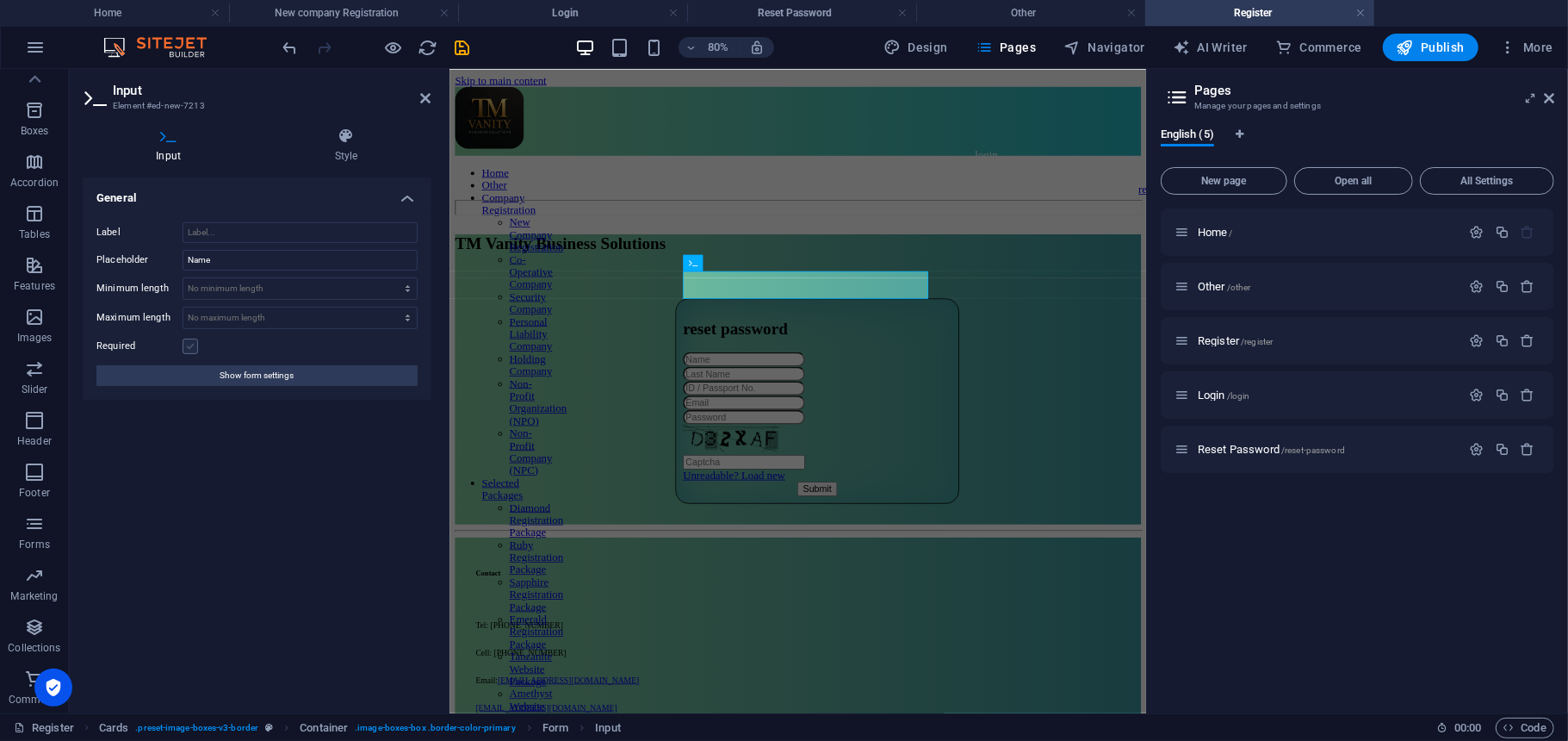click on "Required" at bounding box center (0, 0) 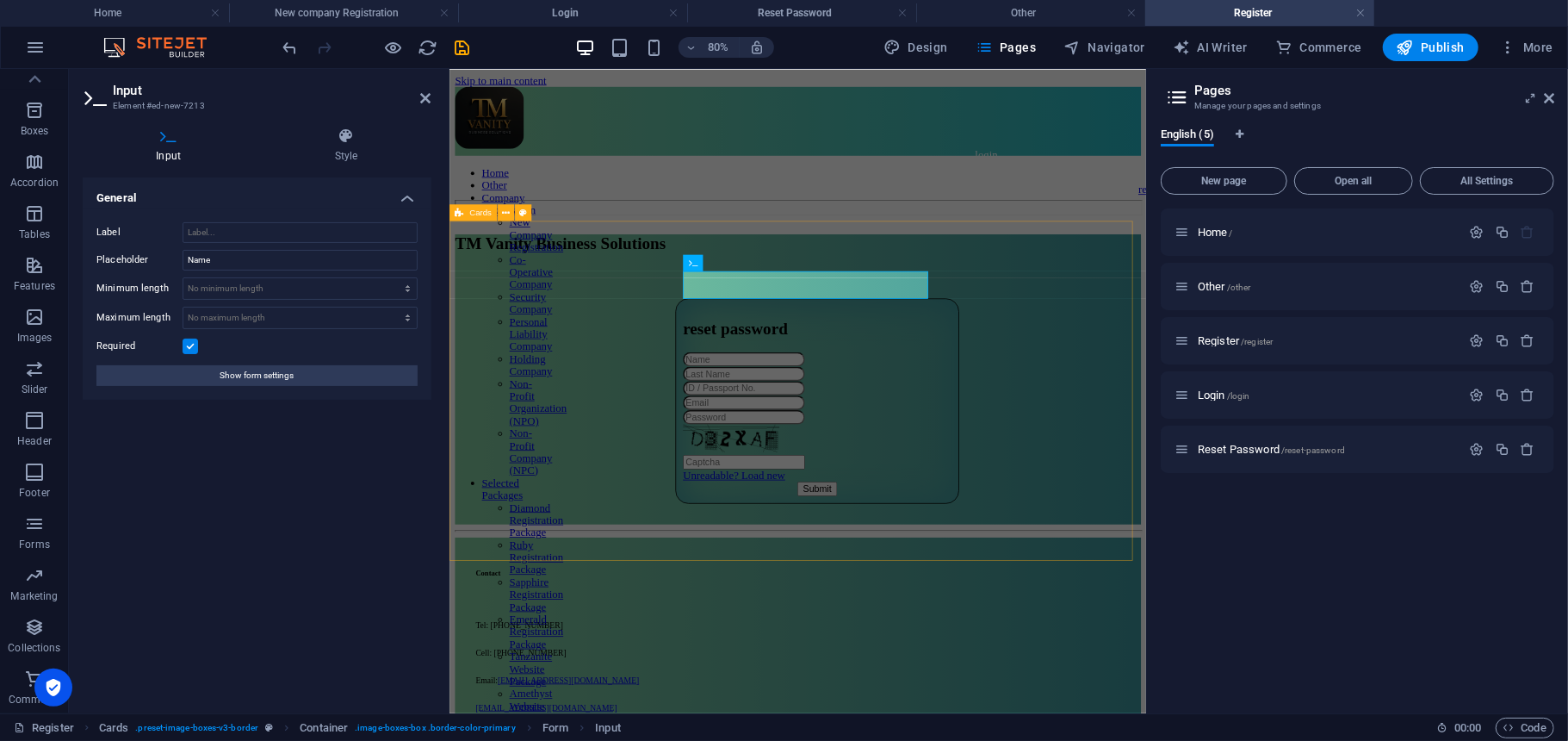 click on "reset password Unreadable? Load new Submit" at bounding box center (884, 483) 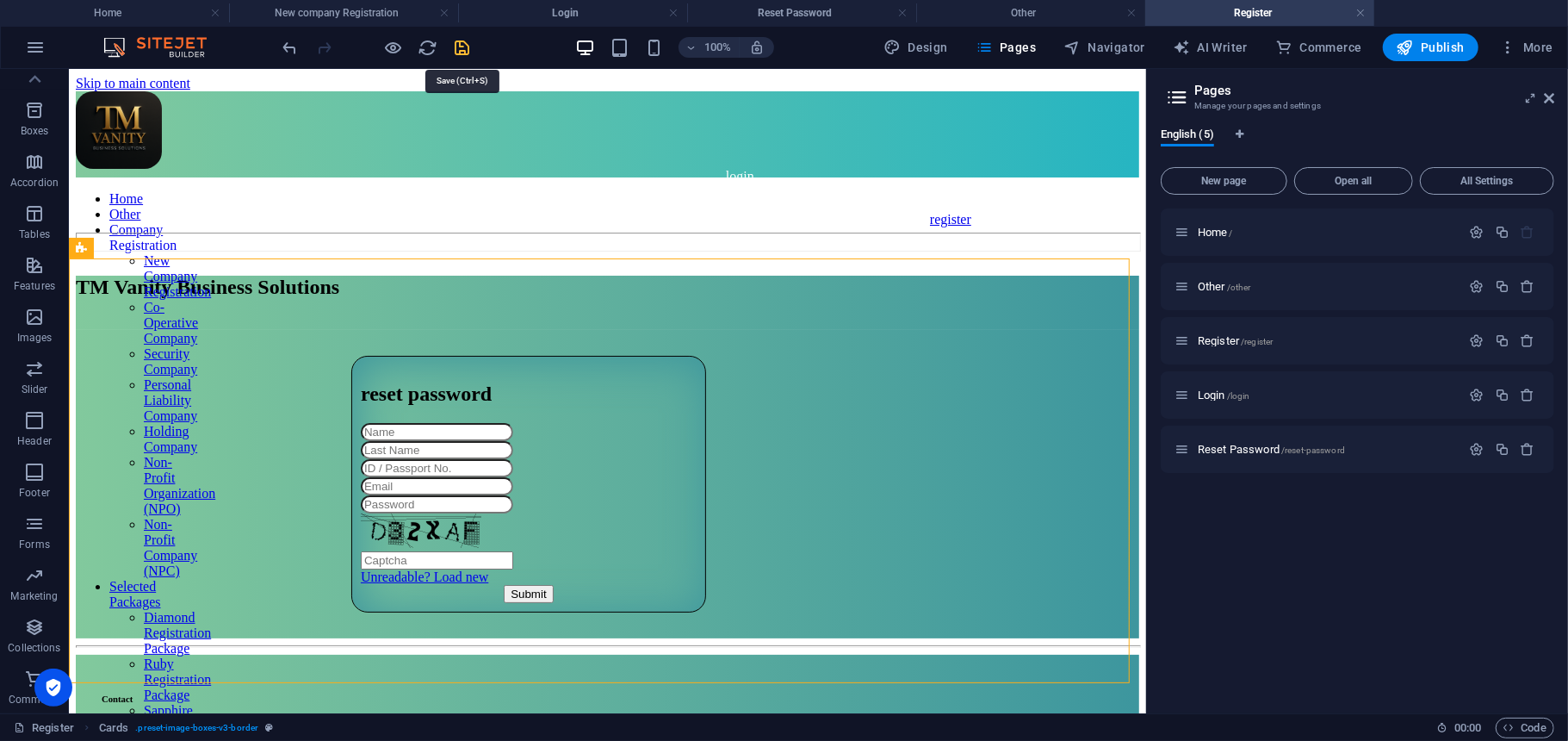 click at bounding box center (462, 47) 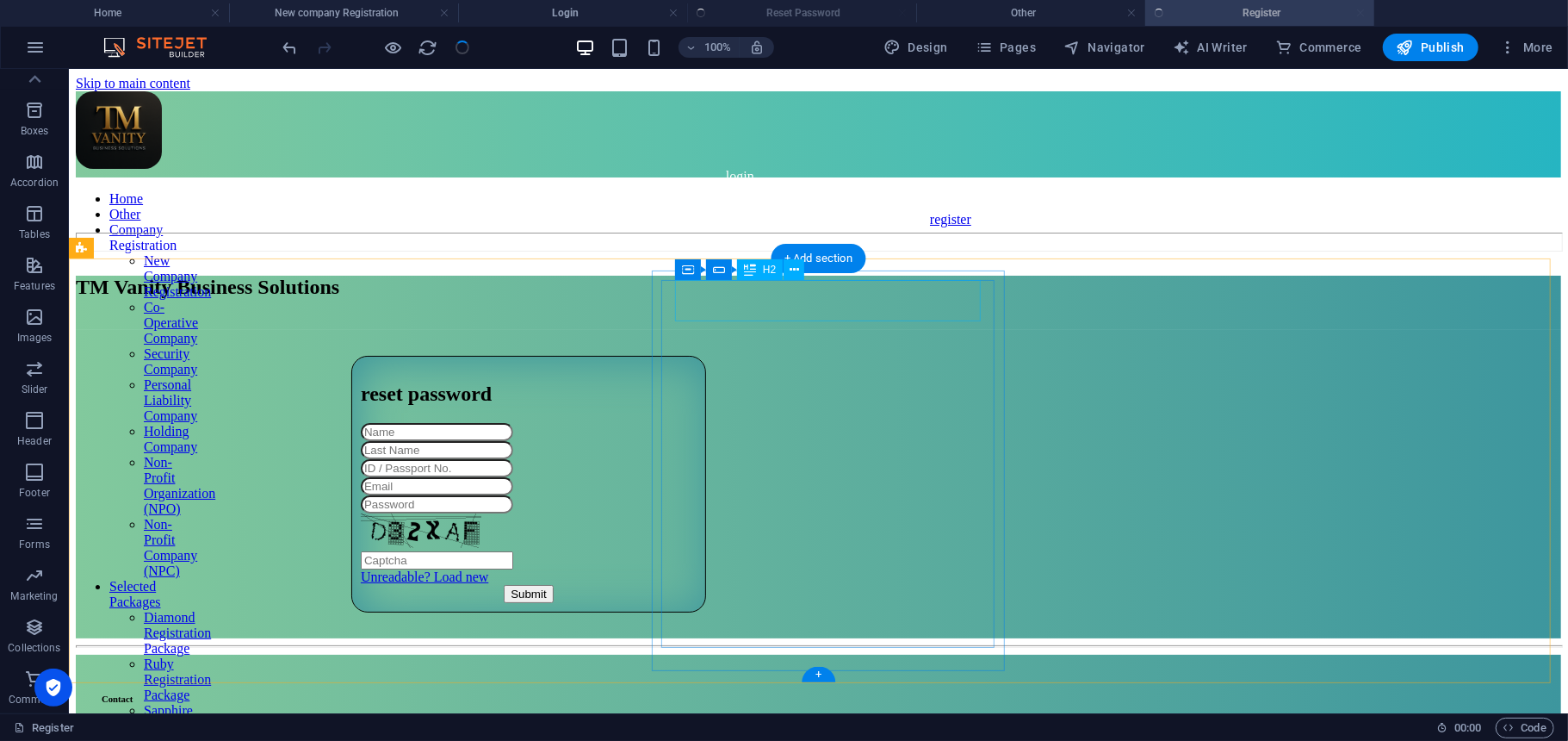 click on "reset password" at bounding box center [528, 393] 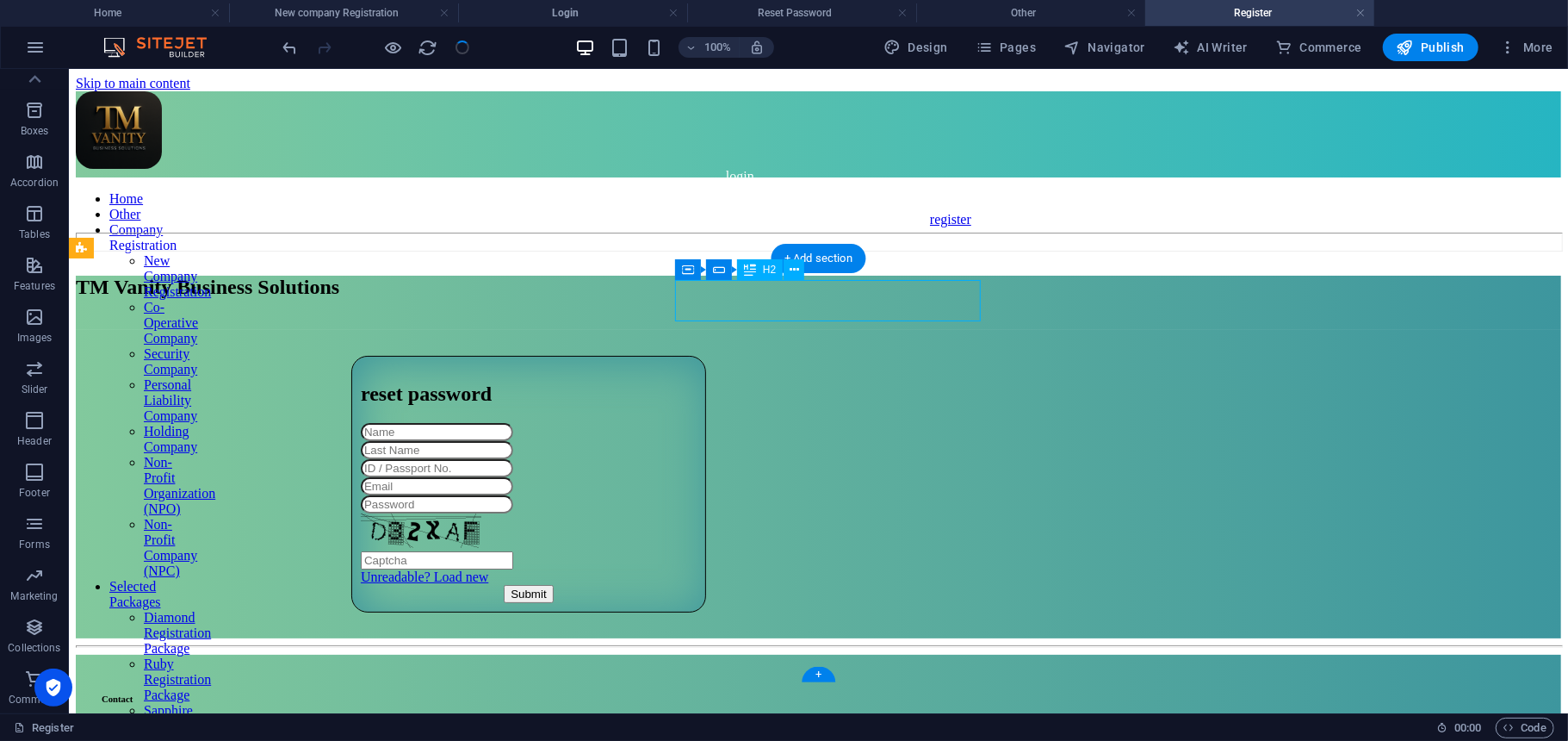 click on "reset password" at bounding box center [528, 393] 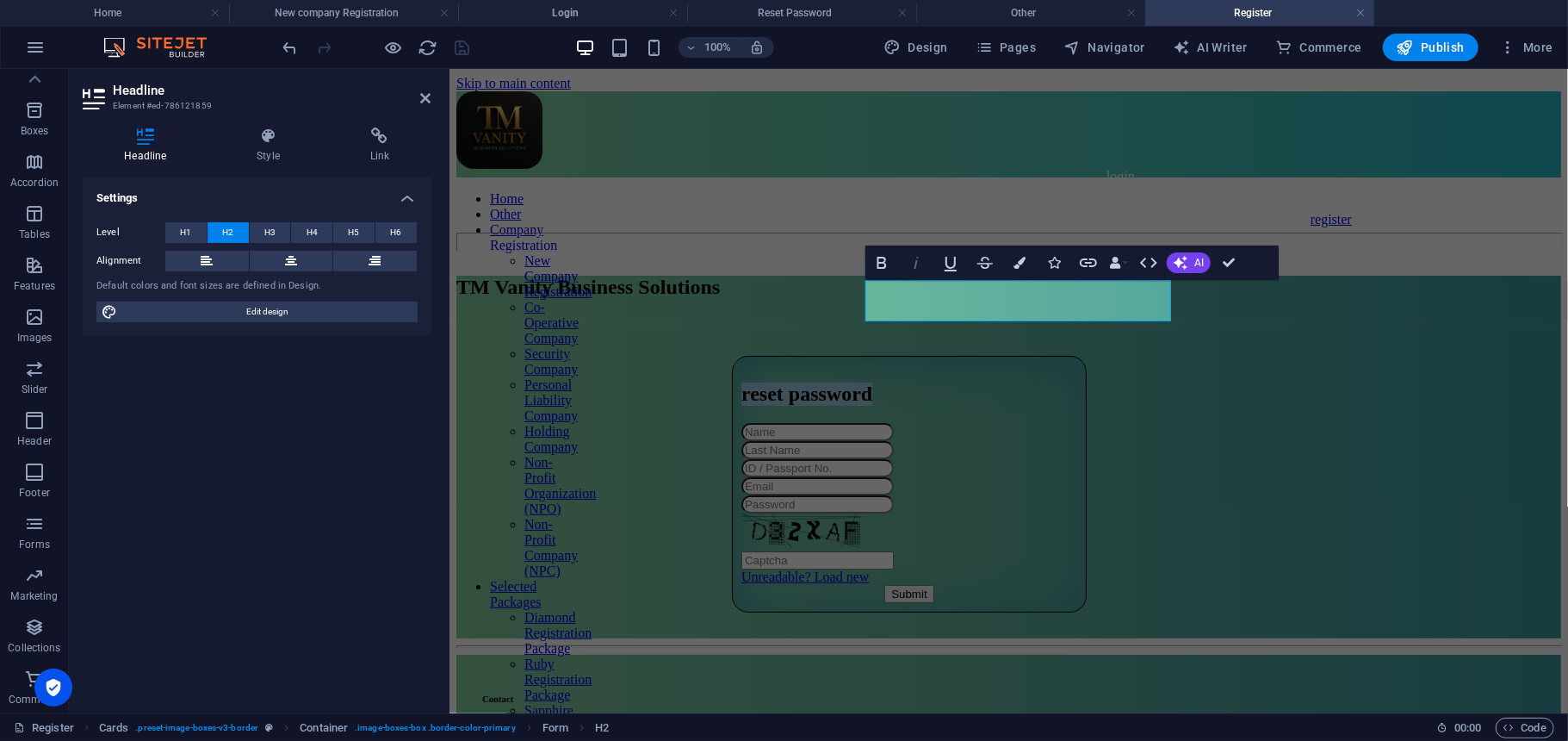 type 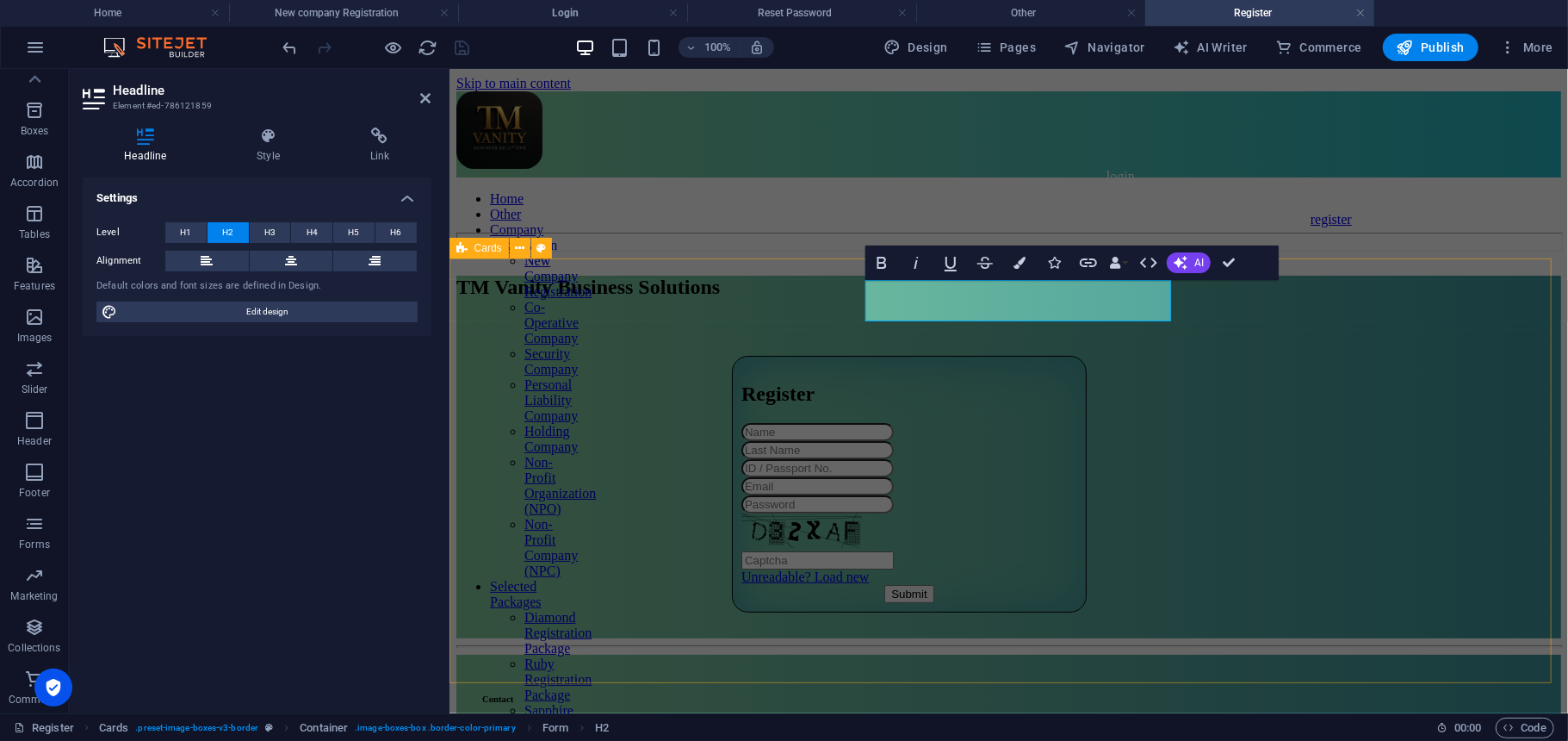 click on "Register Unreadable? Load new Submit" at bounding box center [1007, 483] 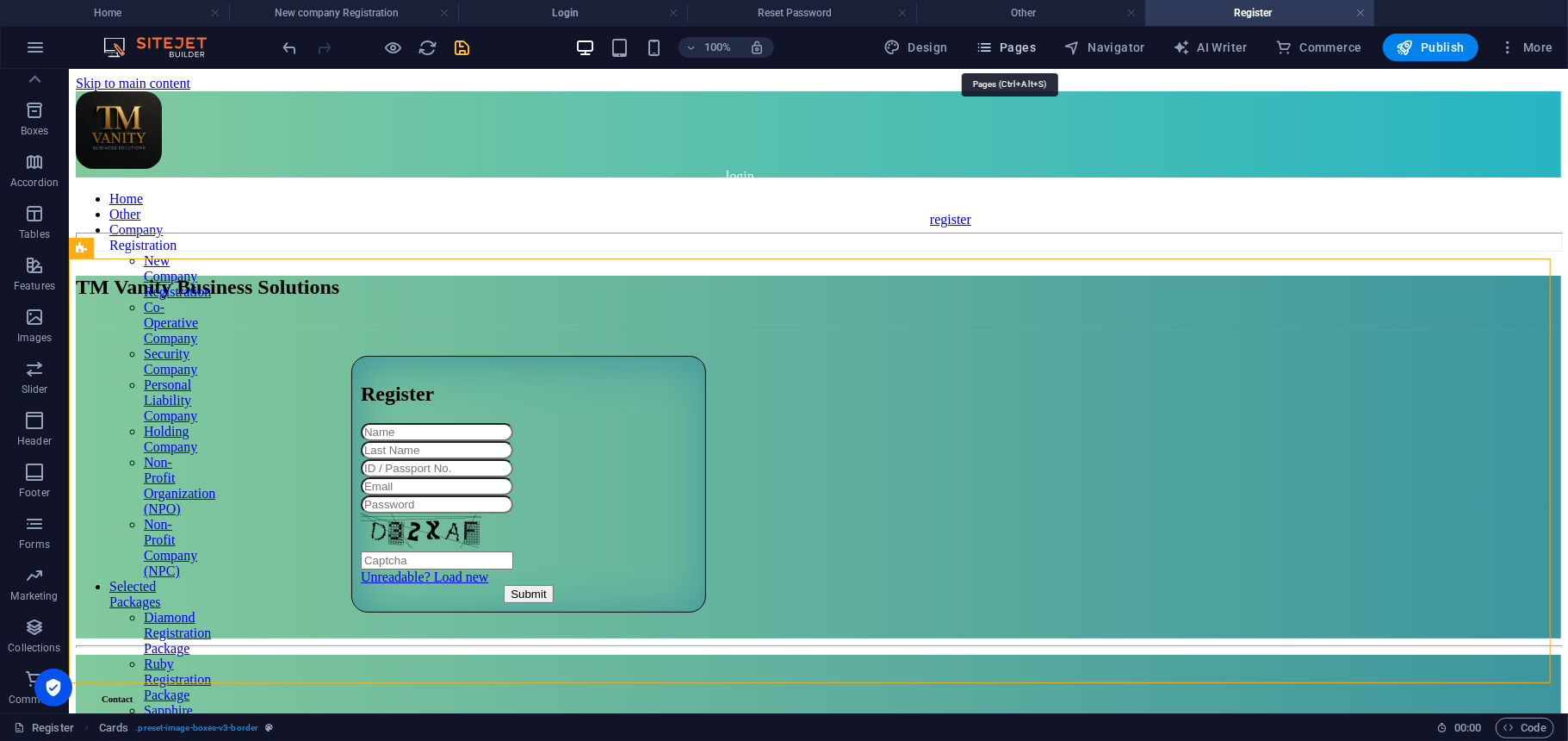 click on "Pages" at bounding box center (1006, 47) 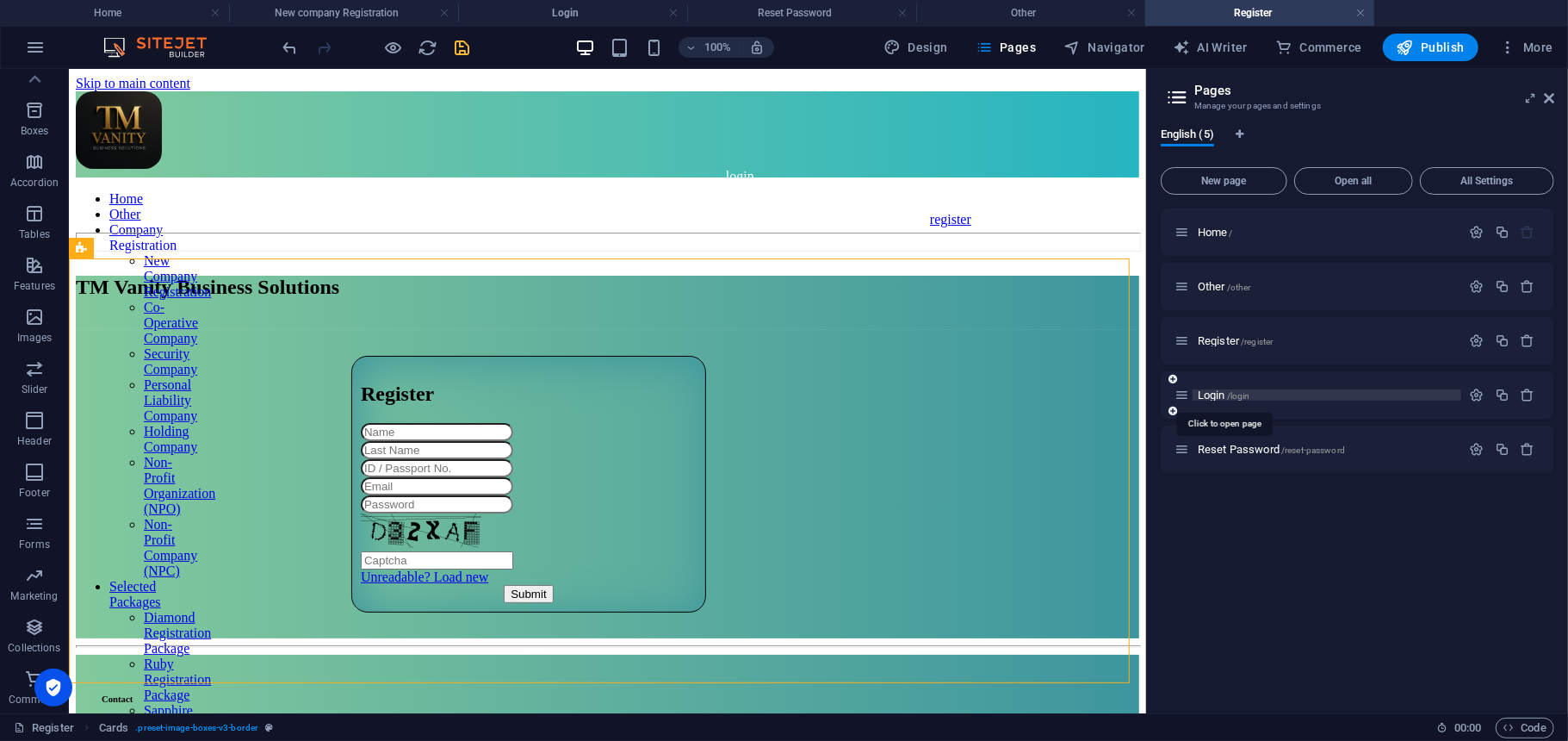 click on "Login /login" at bounding box center (1224, 395) 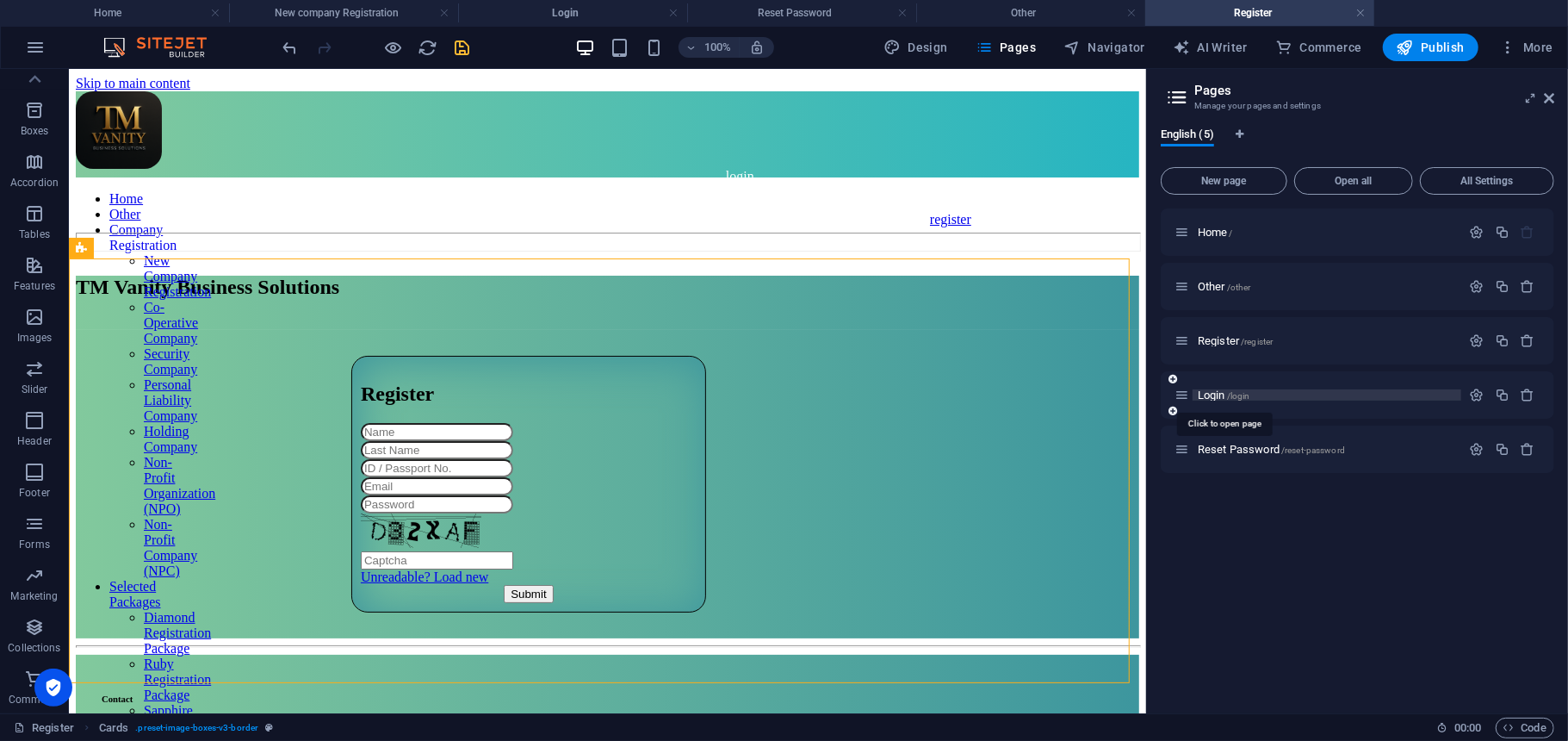 click on "Reset Password /reset-password" at bounding box center (1357, 449) 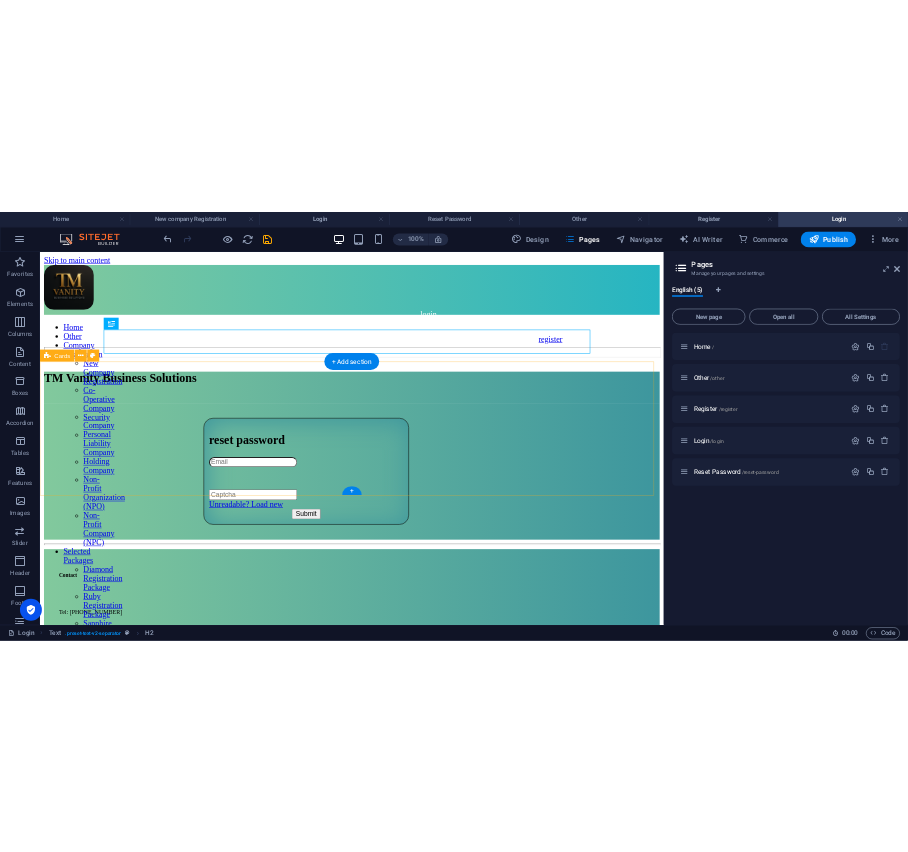 scroll, scrollTop: 0, scrollLeft: 0, axis: both 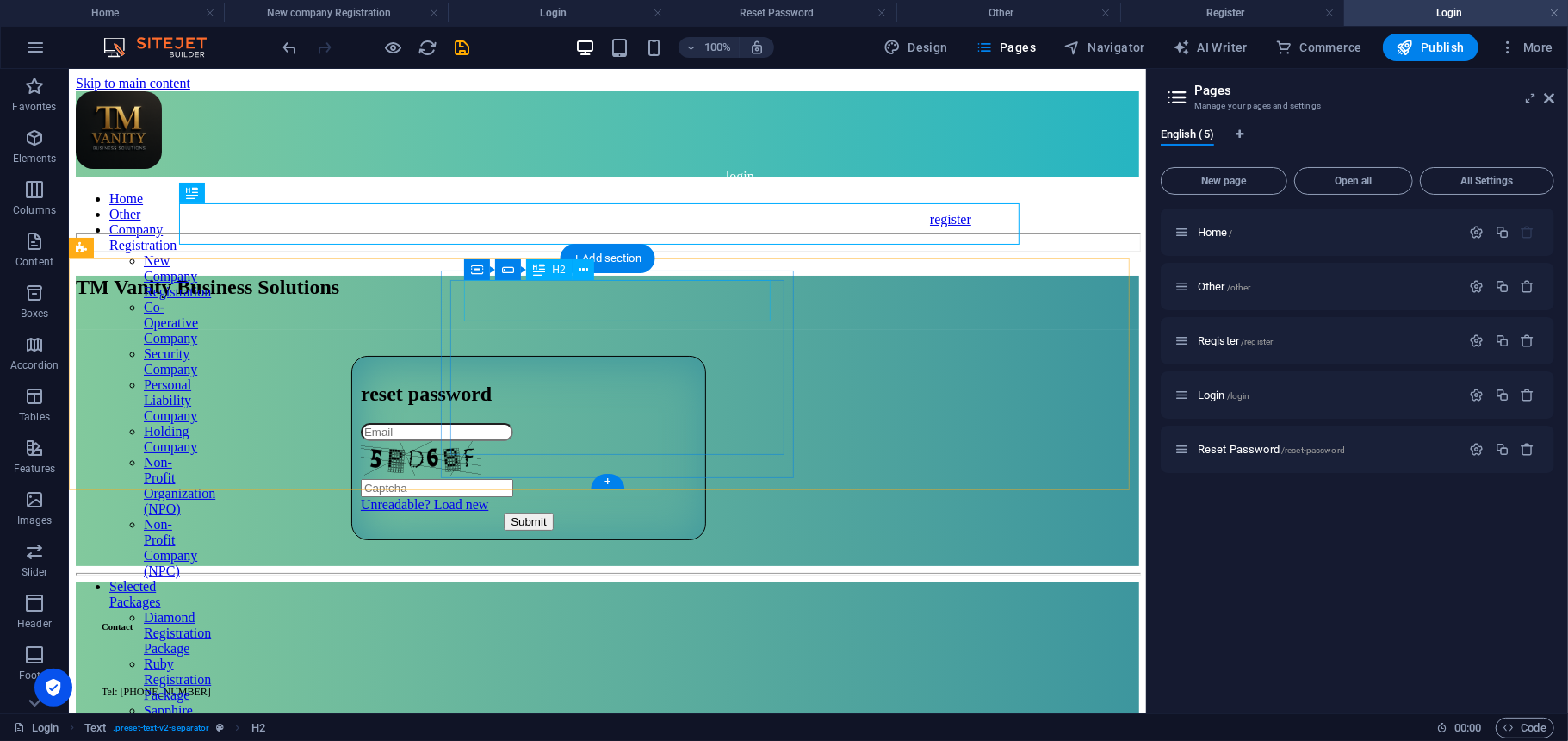 click on "reset password" at bounding box center [528, 393] 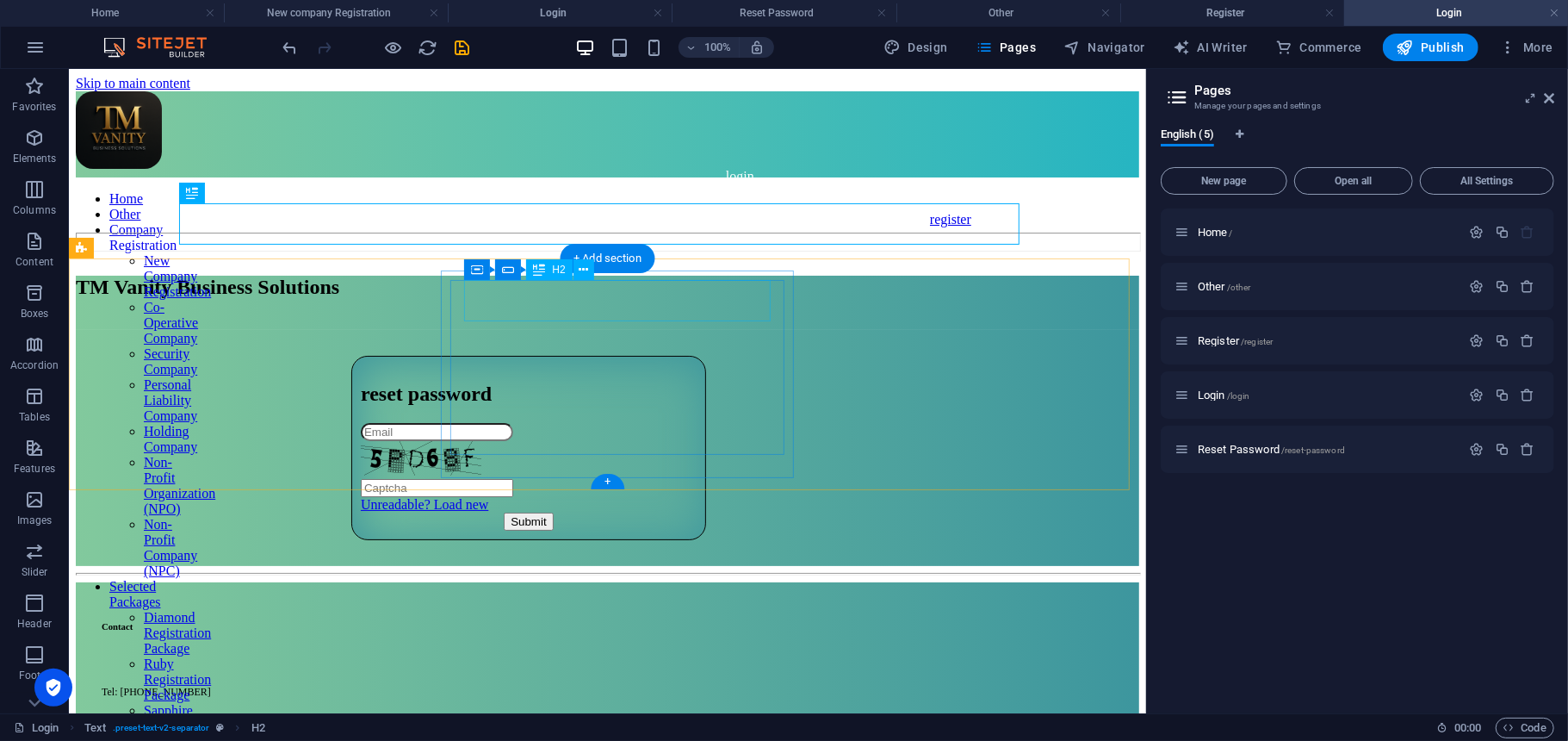 click on "reset password" at bounding box center [528, 393] 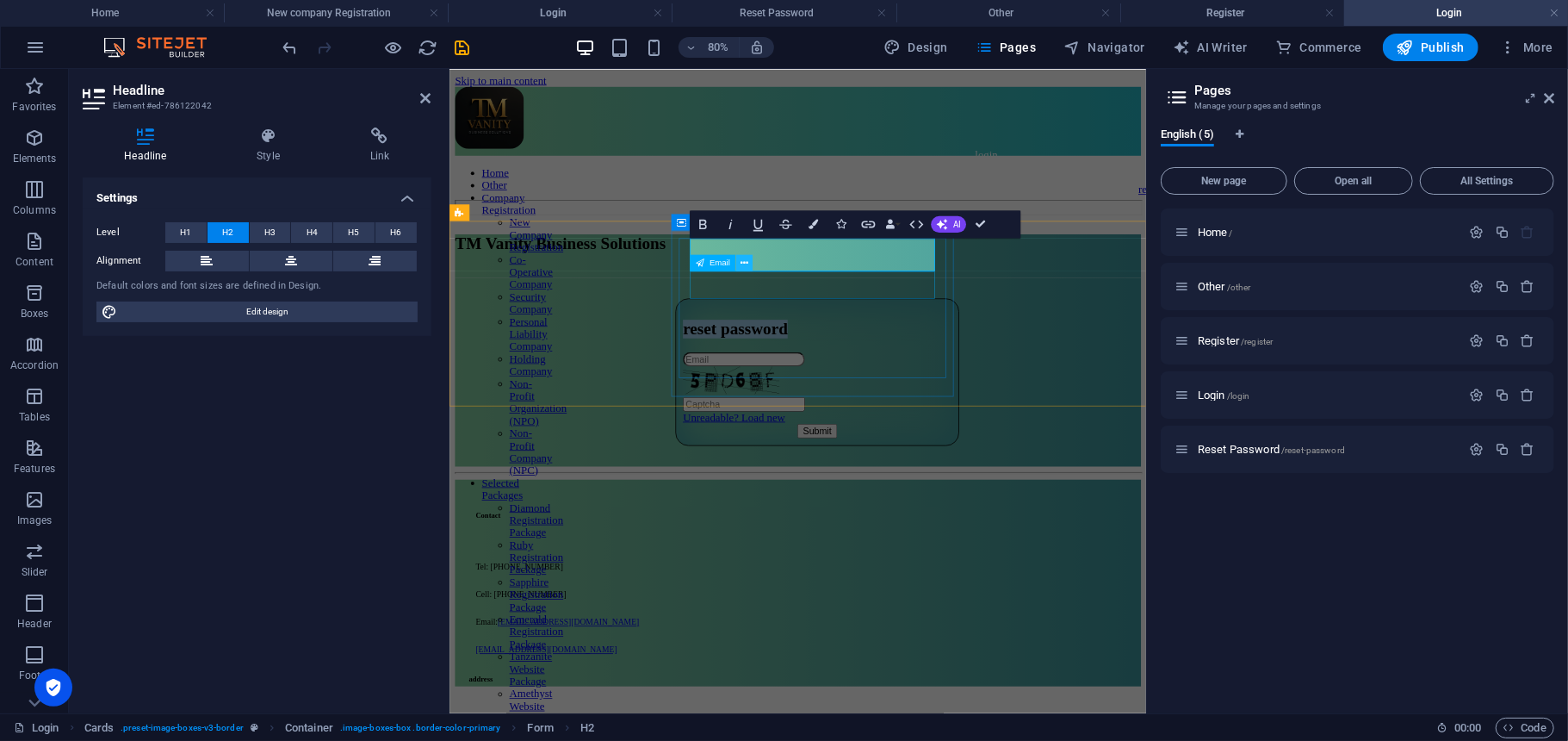 type 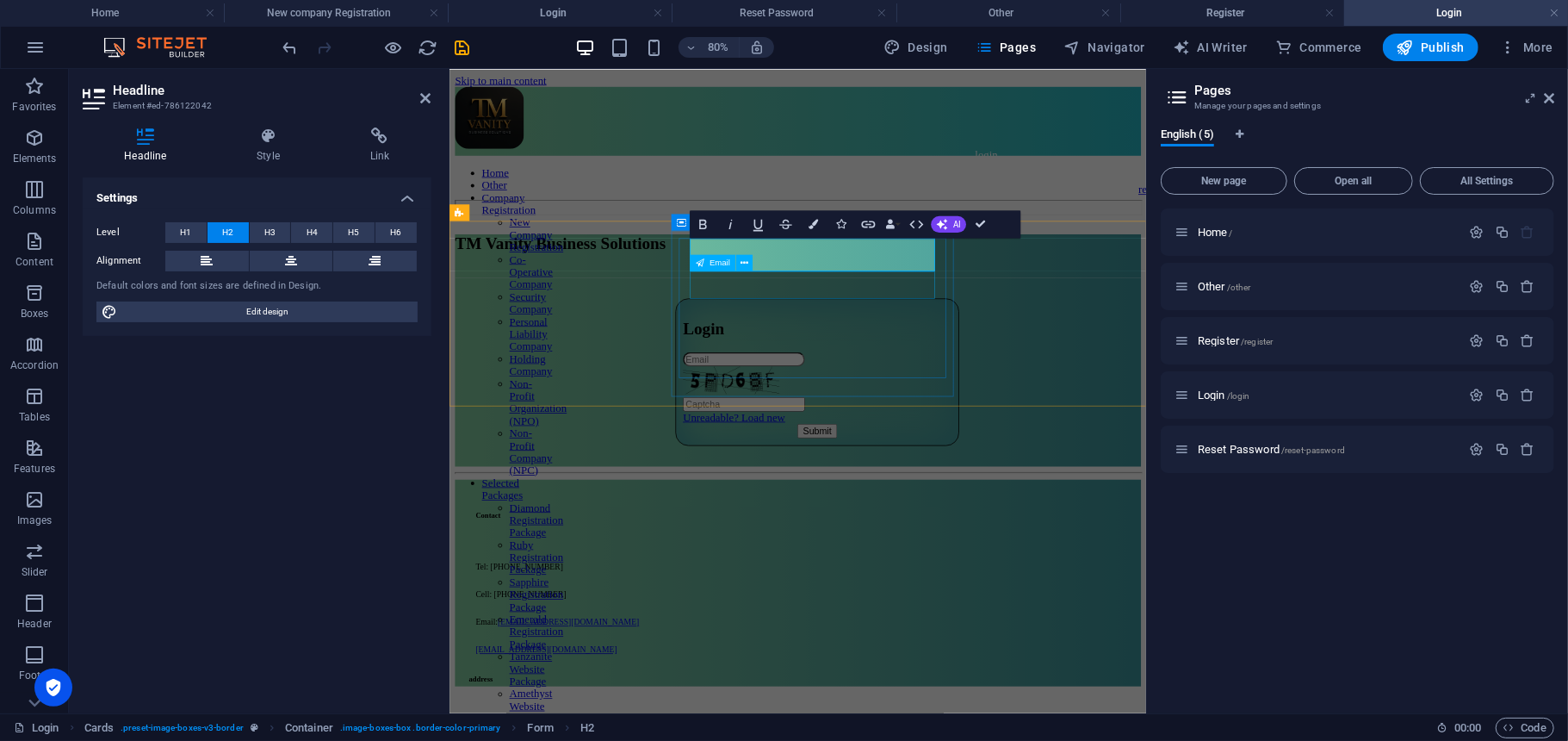 click at bounding box center (908, 431) 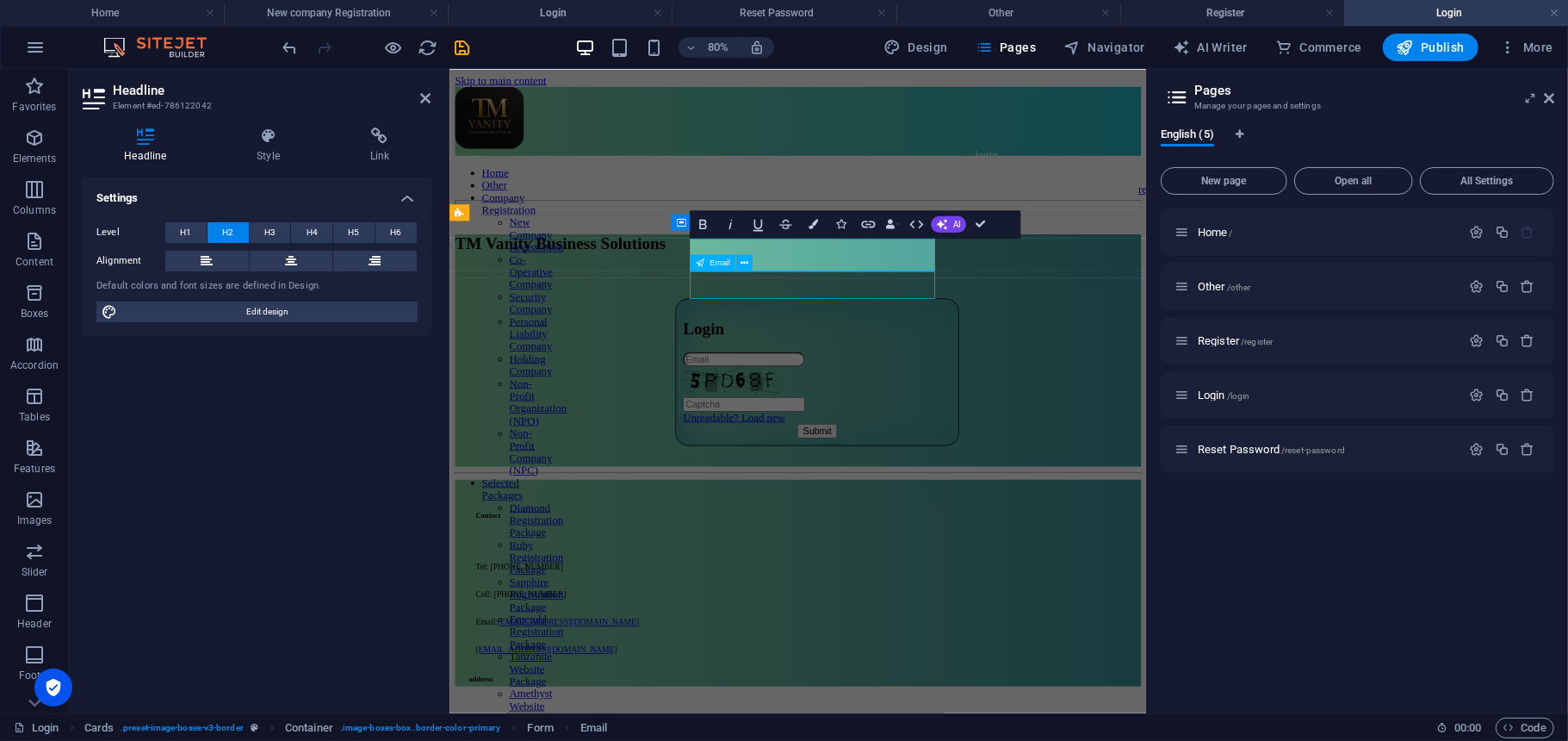 click at bounding box center [908, 431] 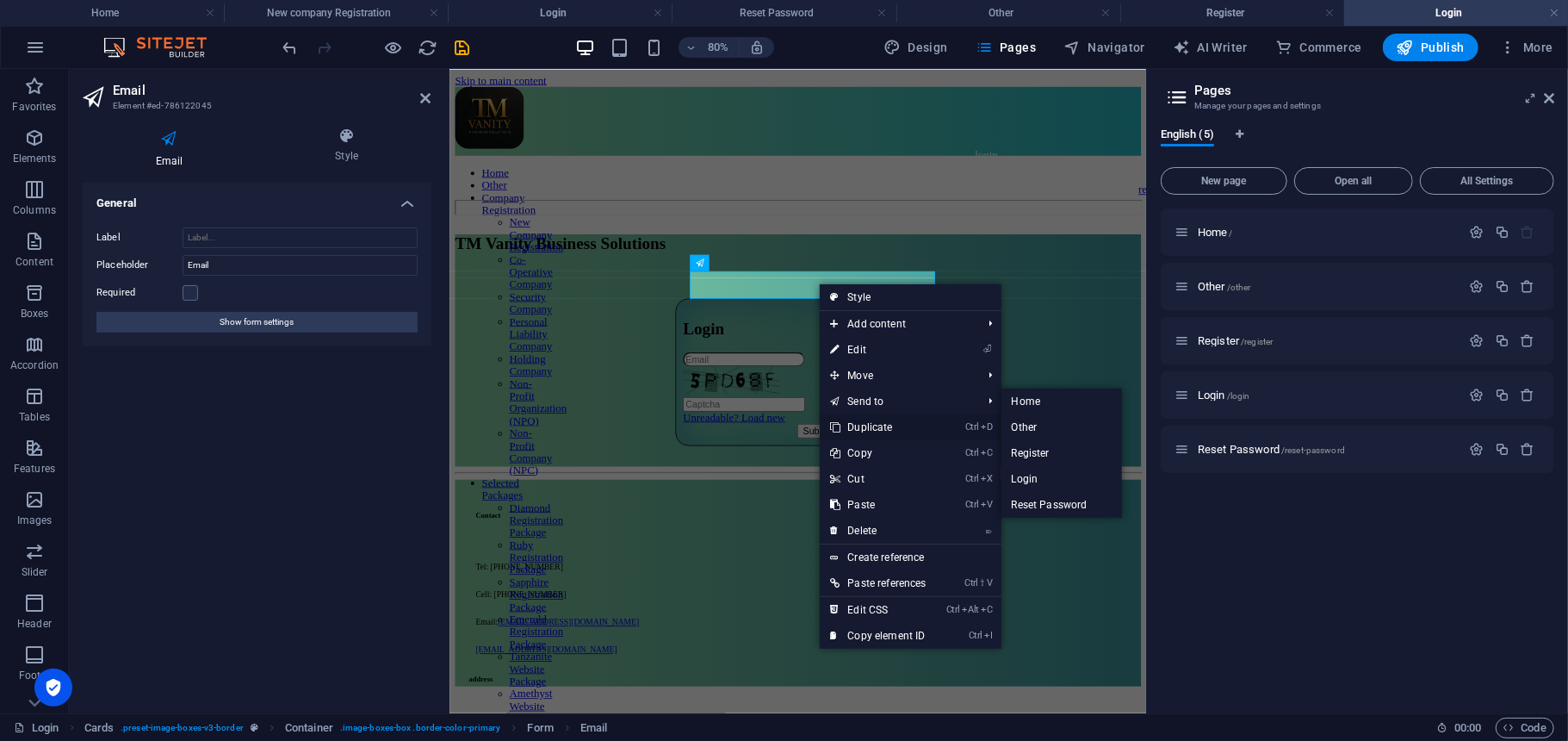 click on "Ctrl D  Duplicate" at bounding box center [877, 427] 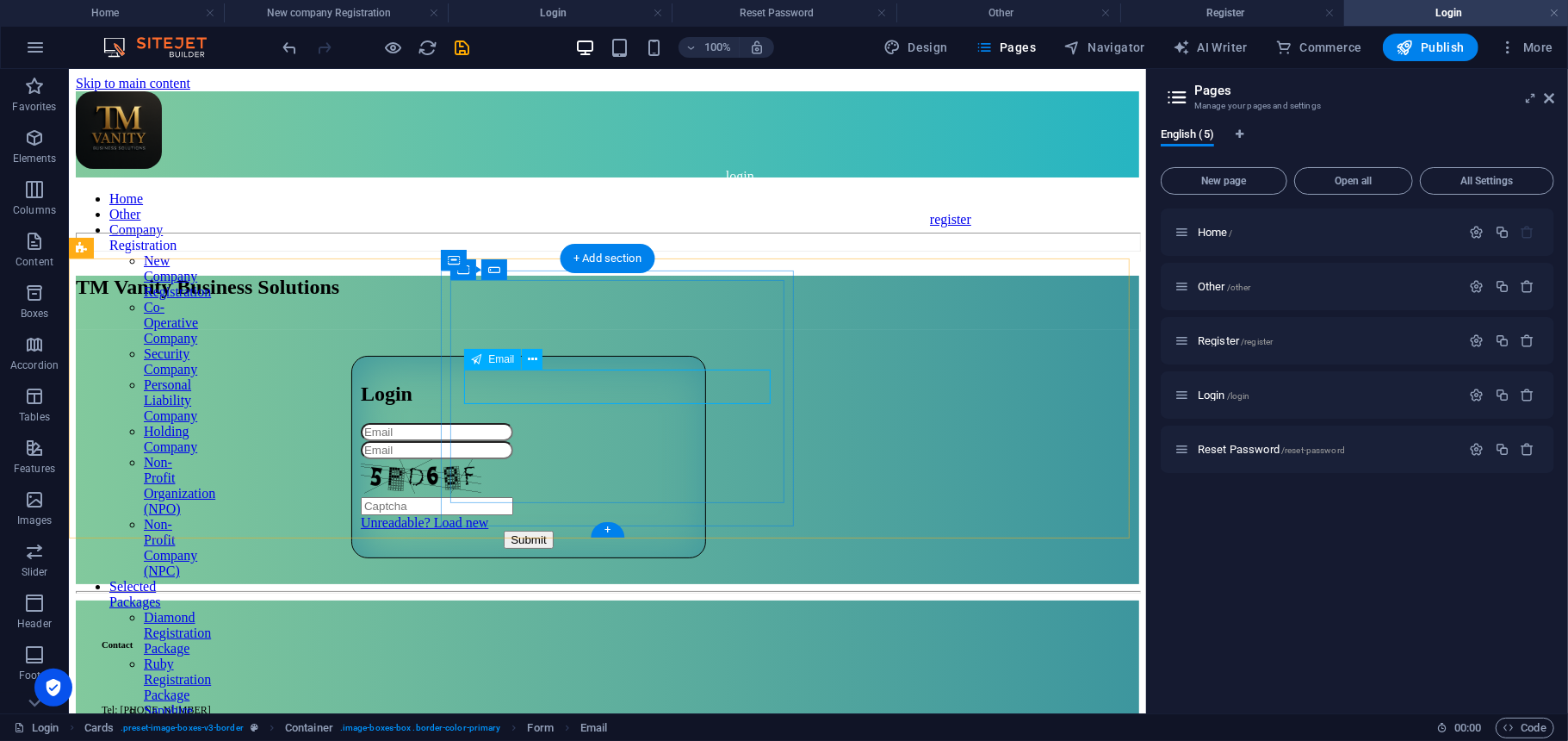 click at bounding box center (436, 449) 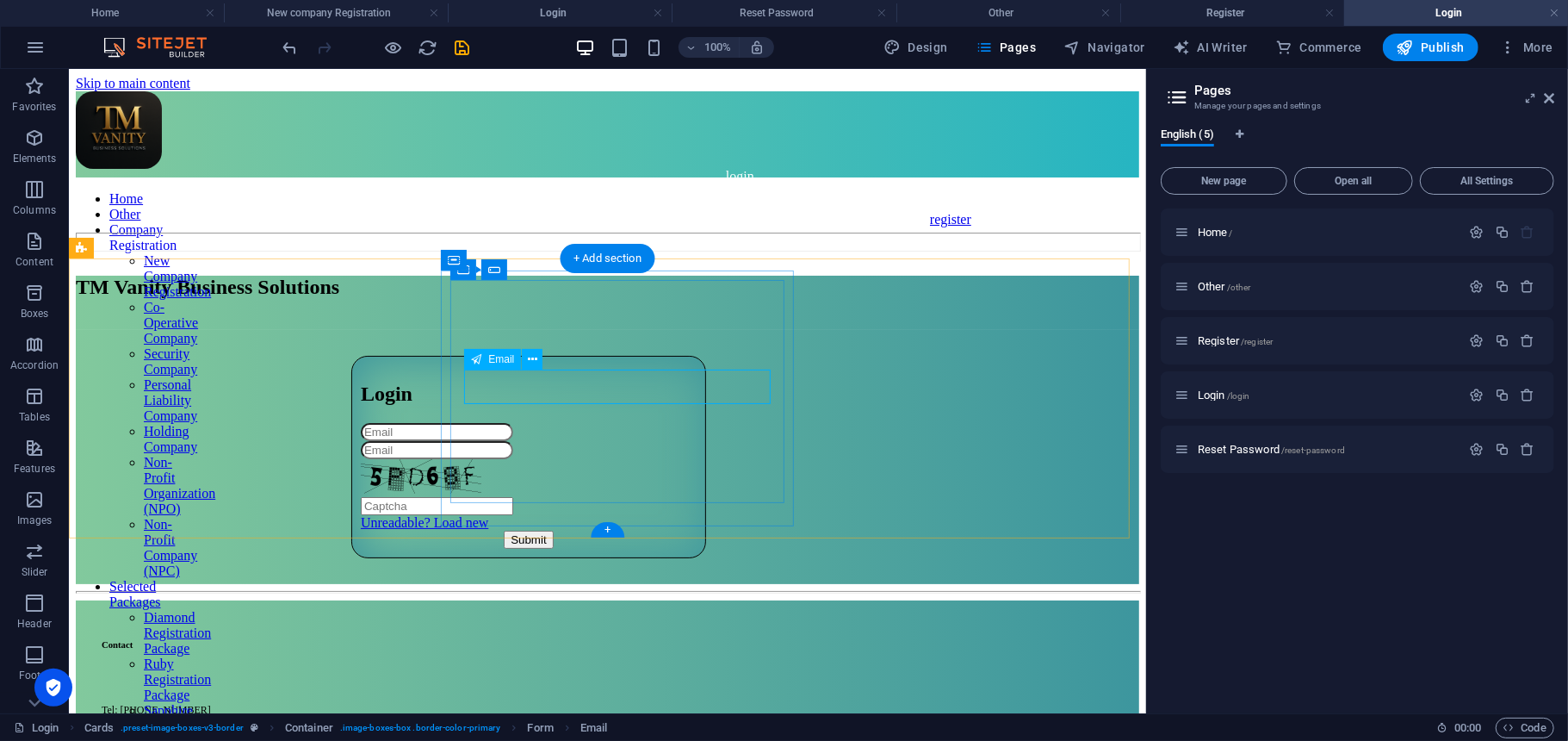 click at bounding box center (436, 449) 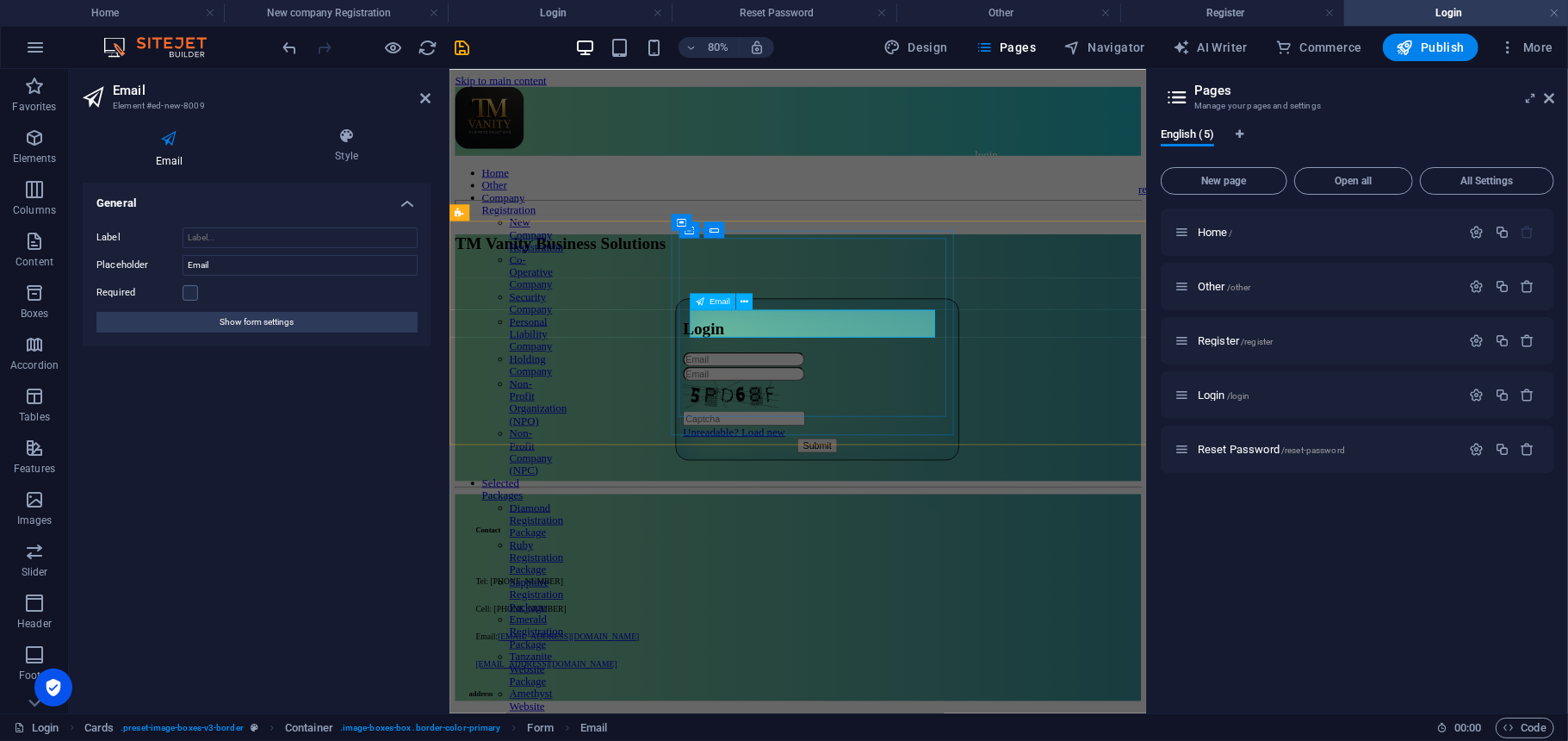 click at bounding box center (816, 449) 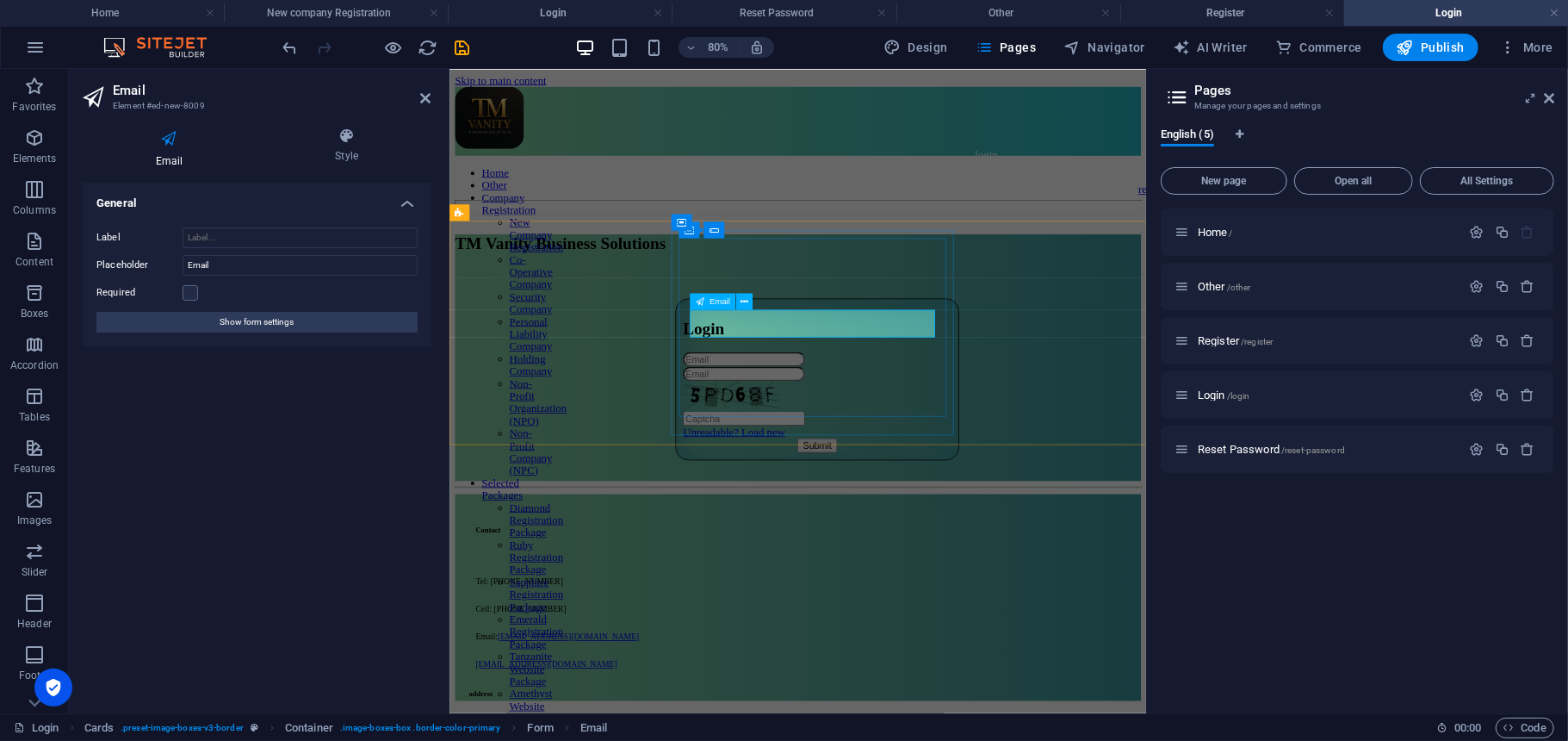 click at bounding box center (816, 449) 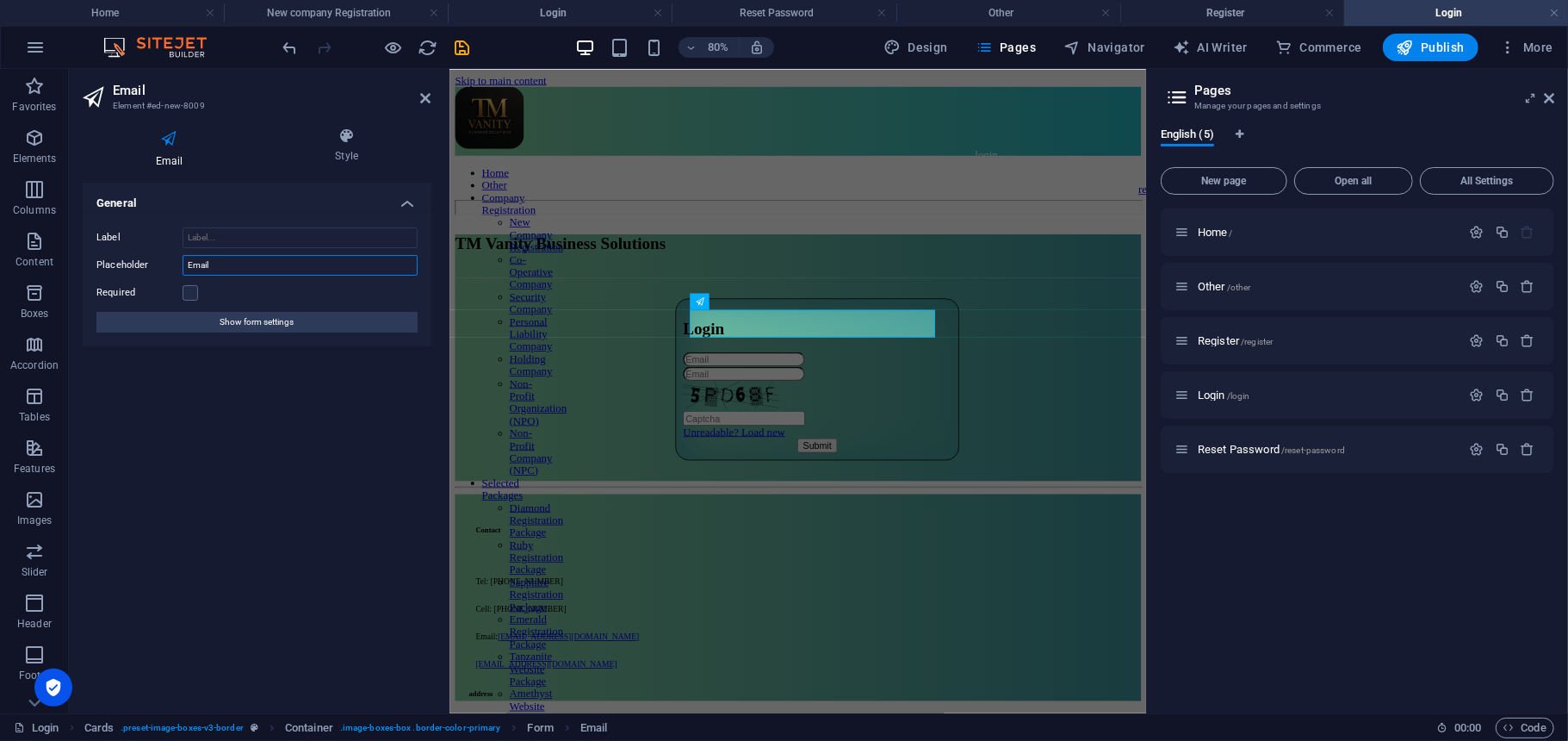 click on "Email" at bounding box center [300, 265] 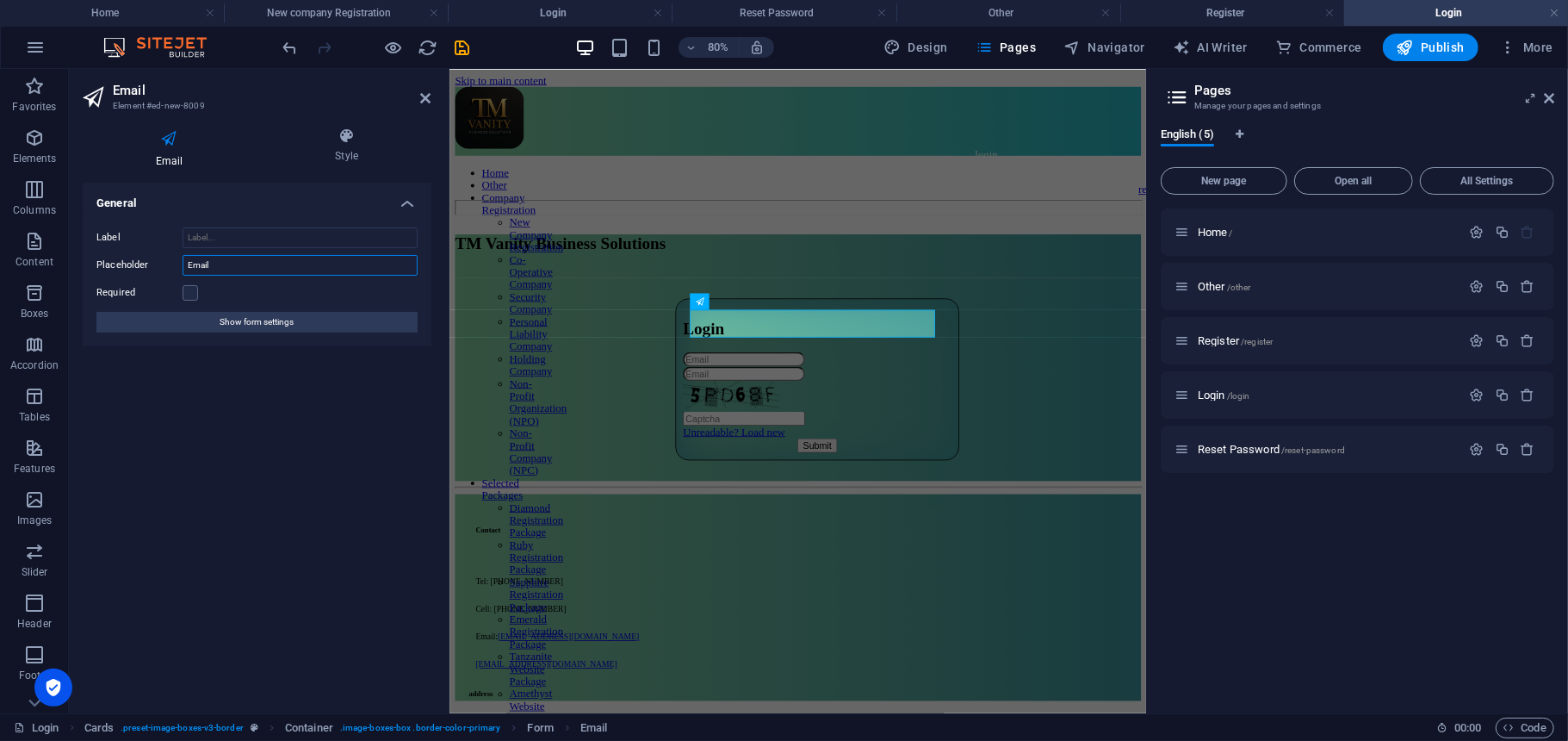 click on "Email" at bounding box center (300, 265) 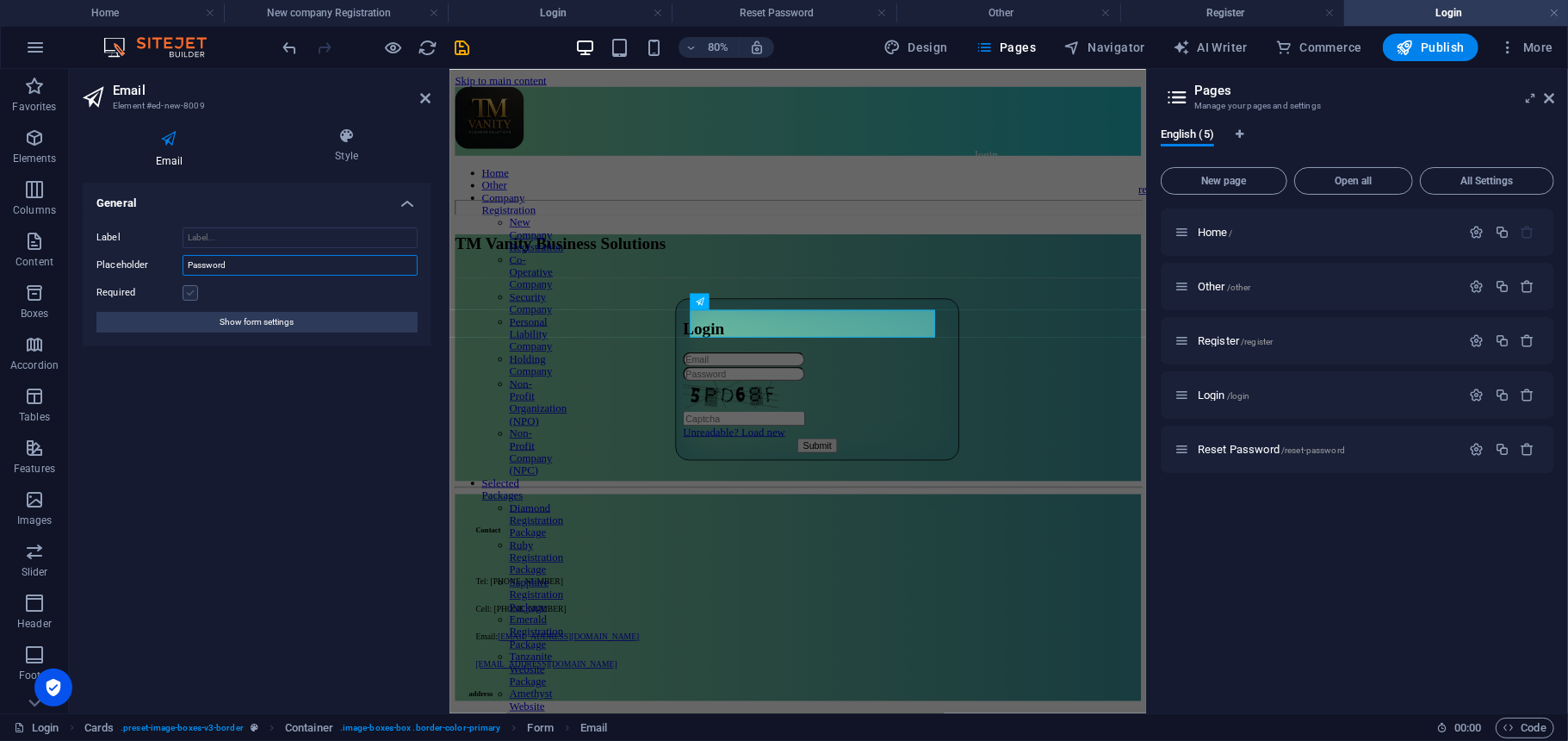 type on "Password" 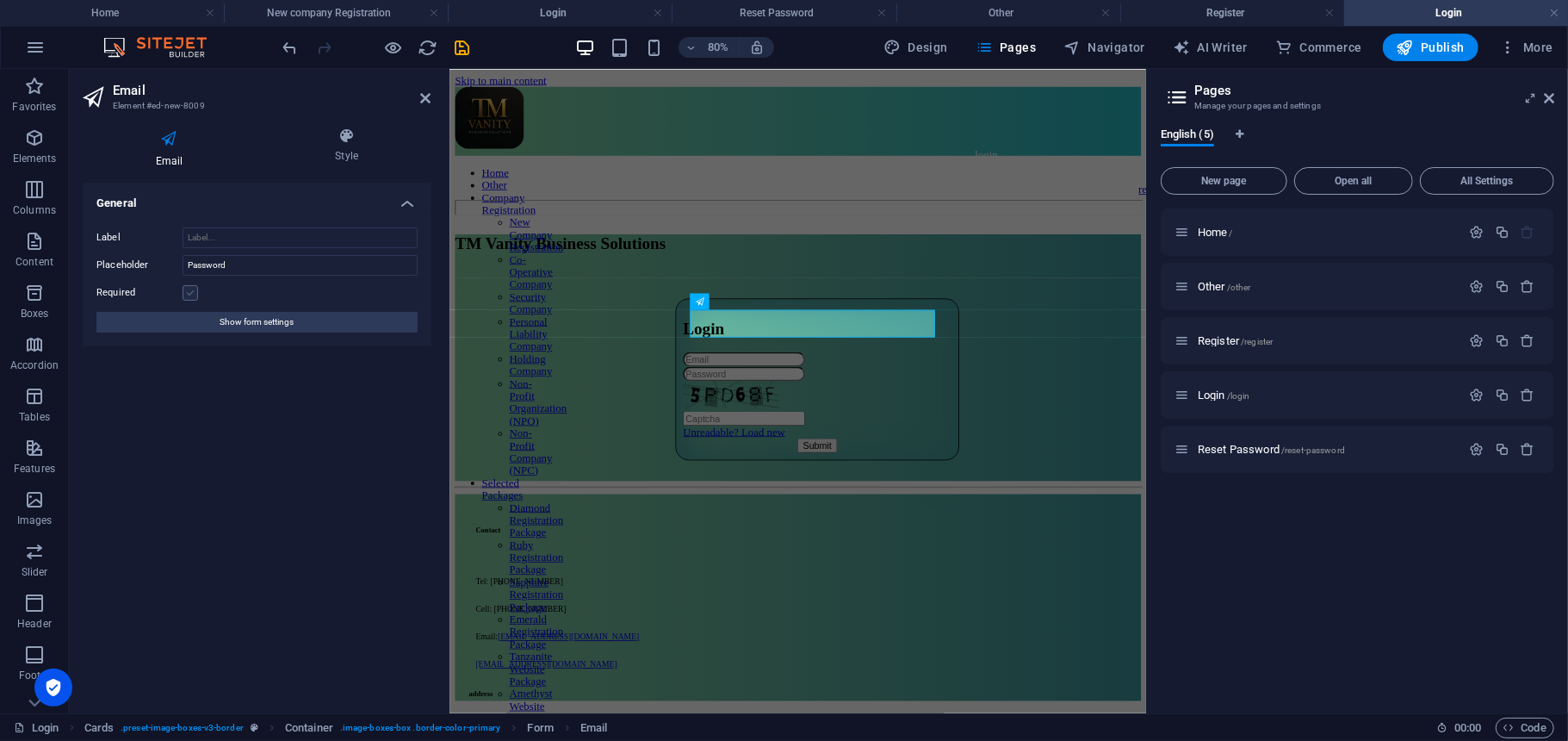 click at bounding box center [190, 293] 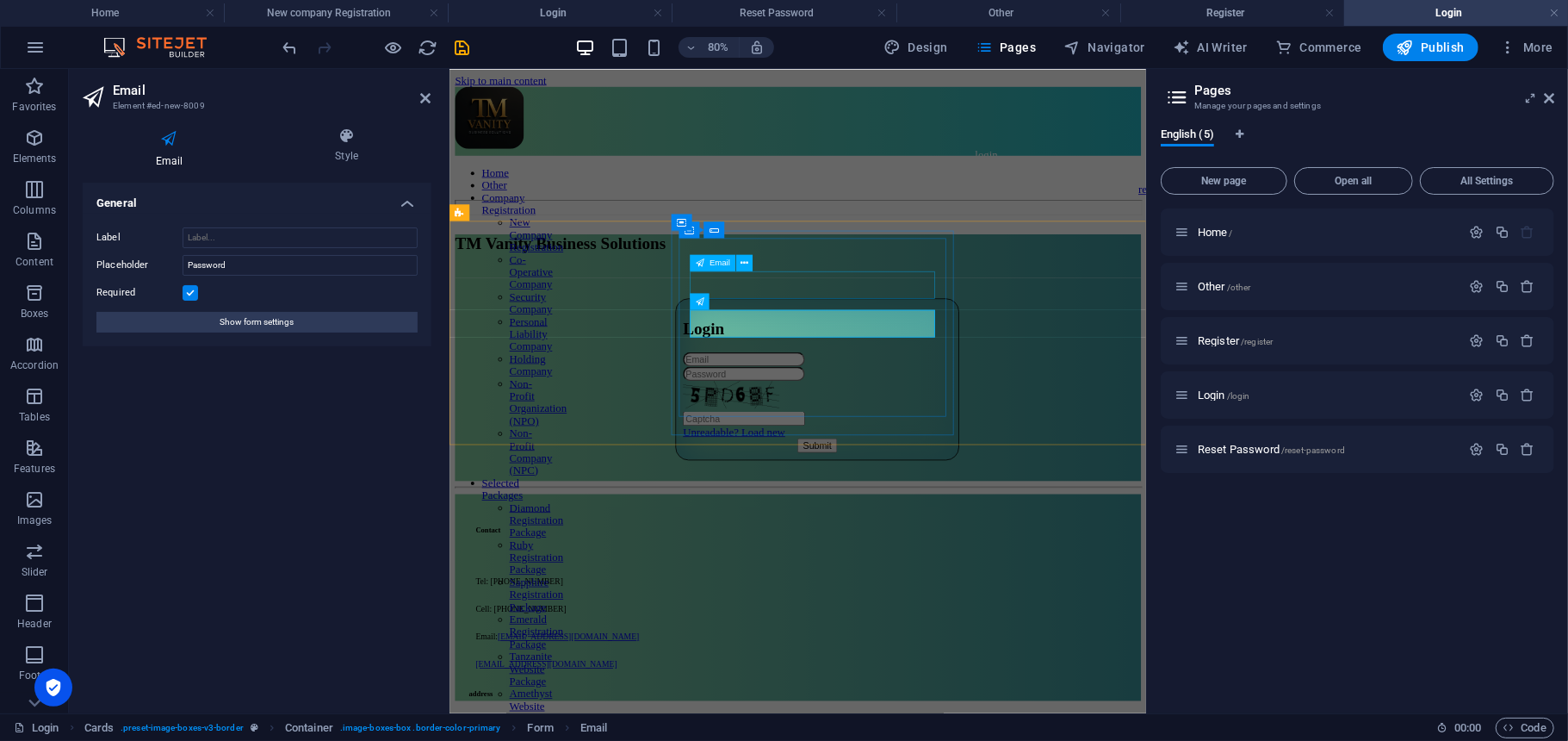 click at bounding box center (908, 431) 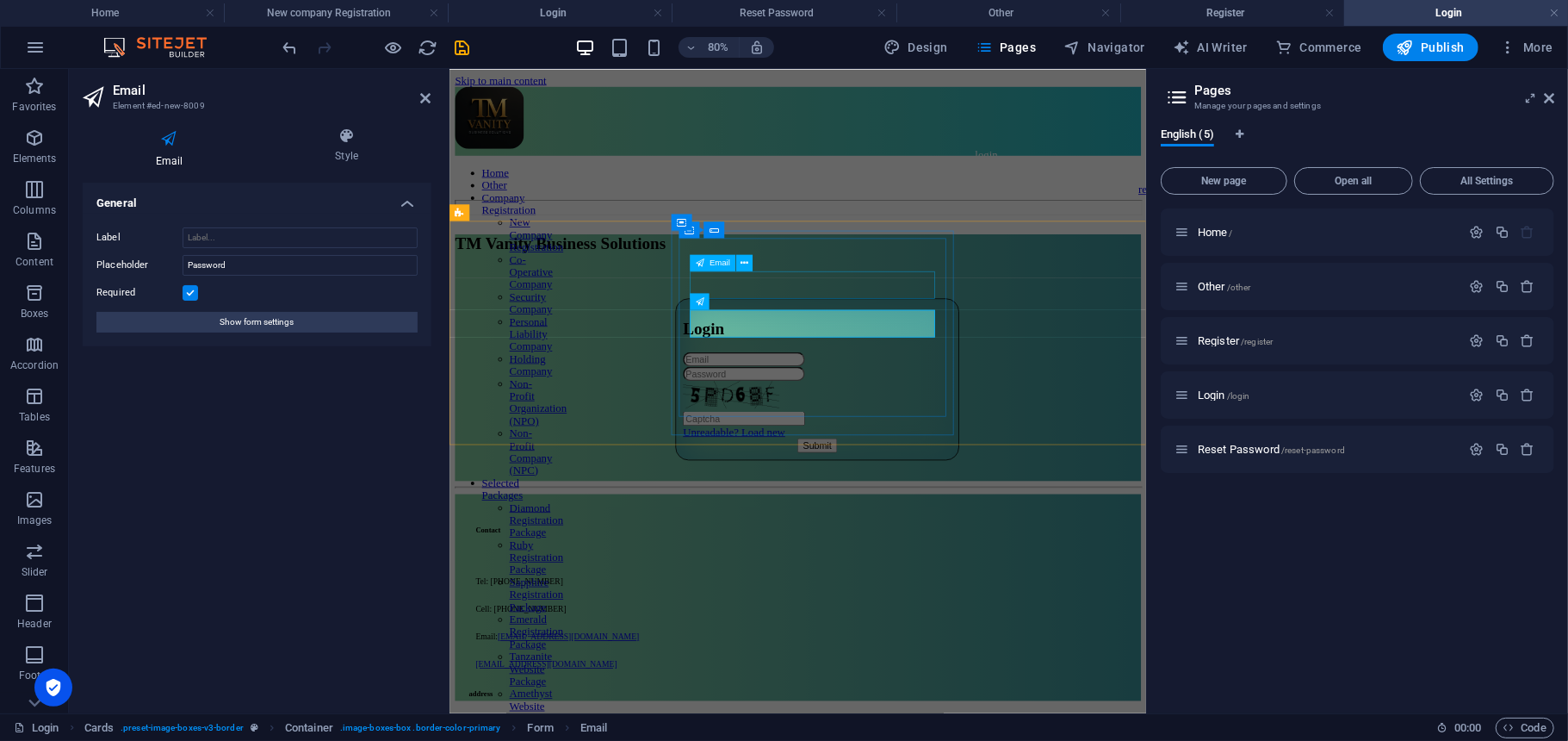 click at bounding box center [908, 431] 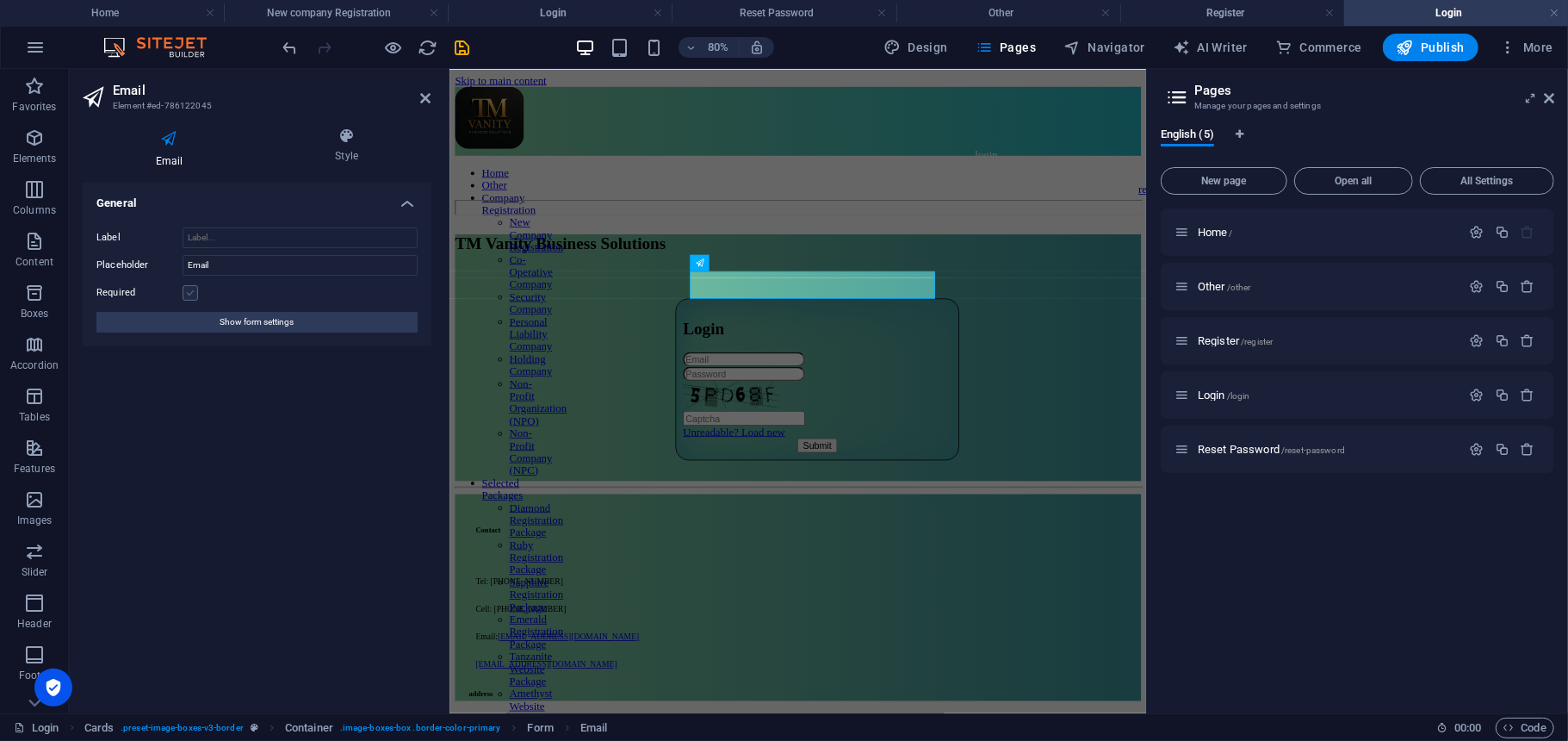 click at bounding box center (190, 293) 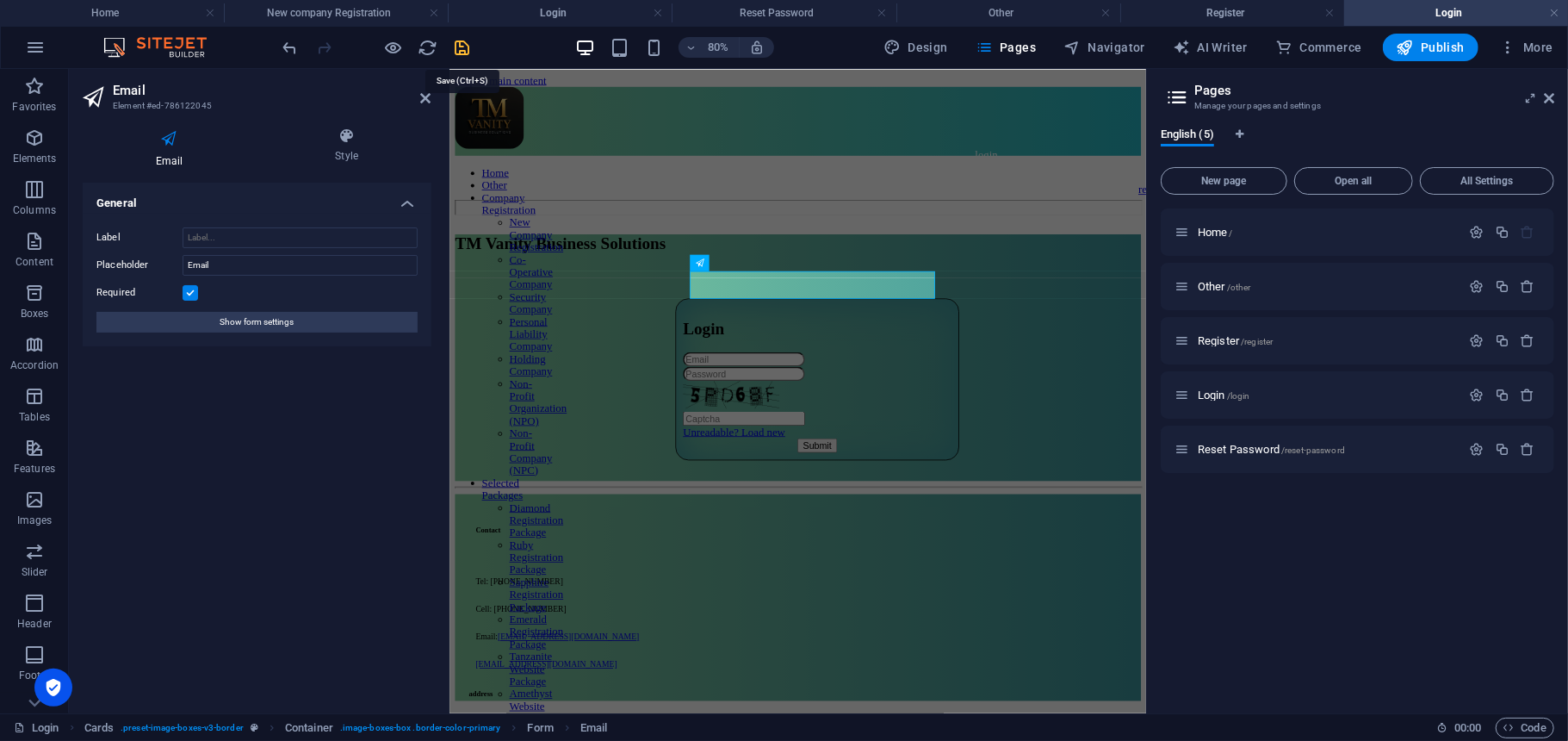 drag, startPoint x: 455, startPoint y: 45, endPoint x: 852, endPoint y: 228, distance: 437.14757 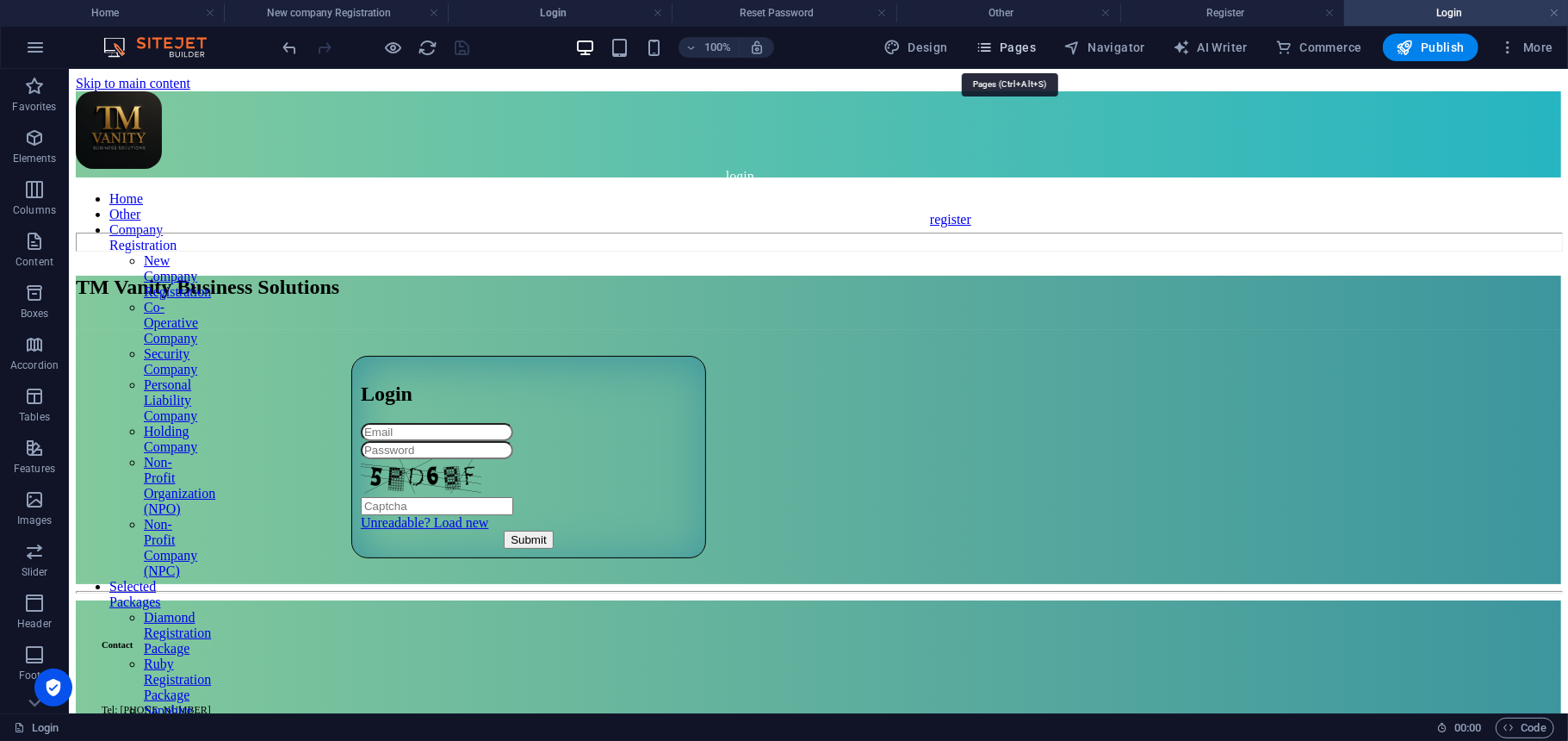 click on "Pages" at bounding box center [1006, 47] 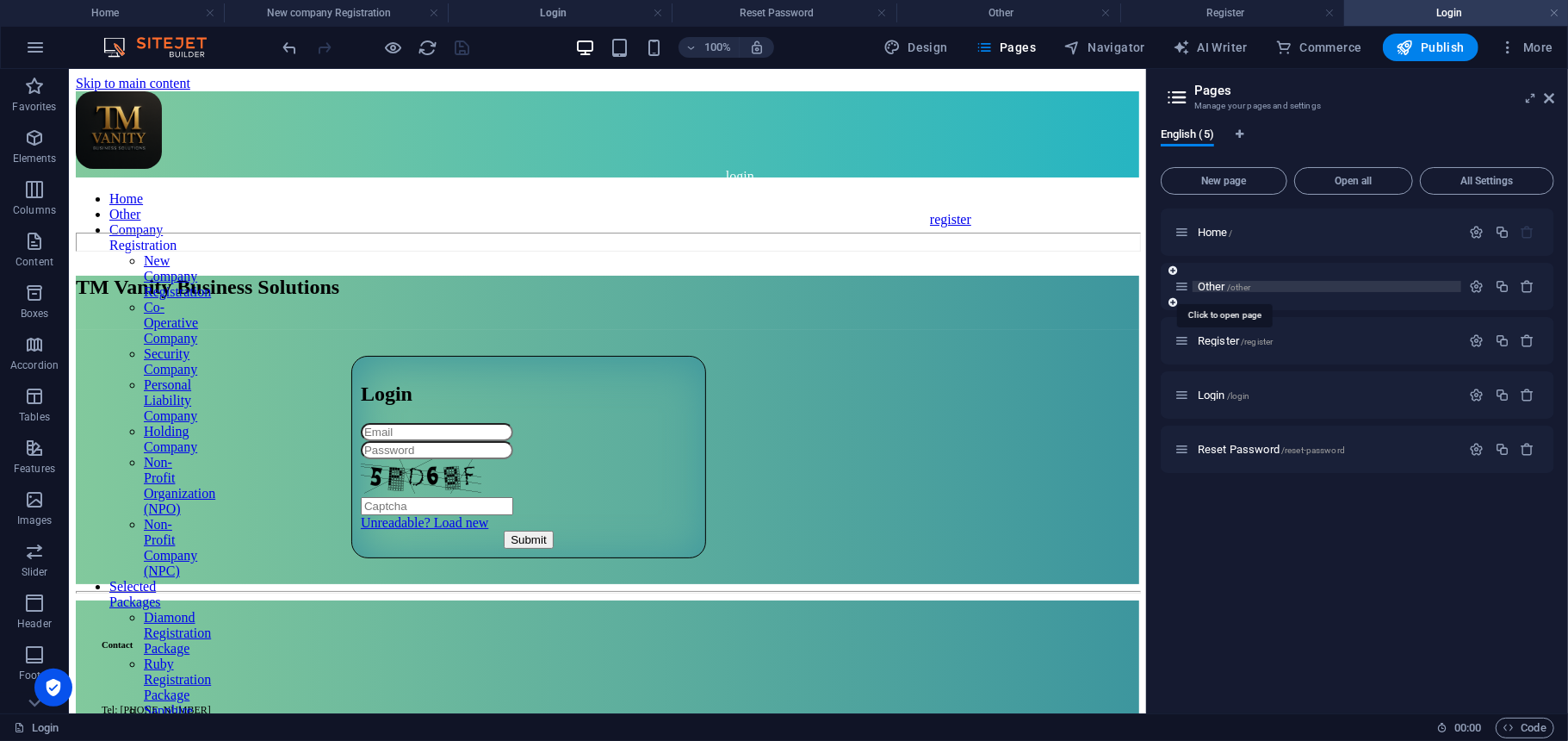 drag, startPoint x: 1219, startPoint y: 234, endPoint x: 1241, endPoint y: 290, distance: 60.16644 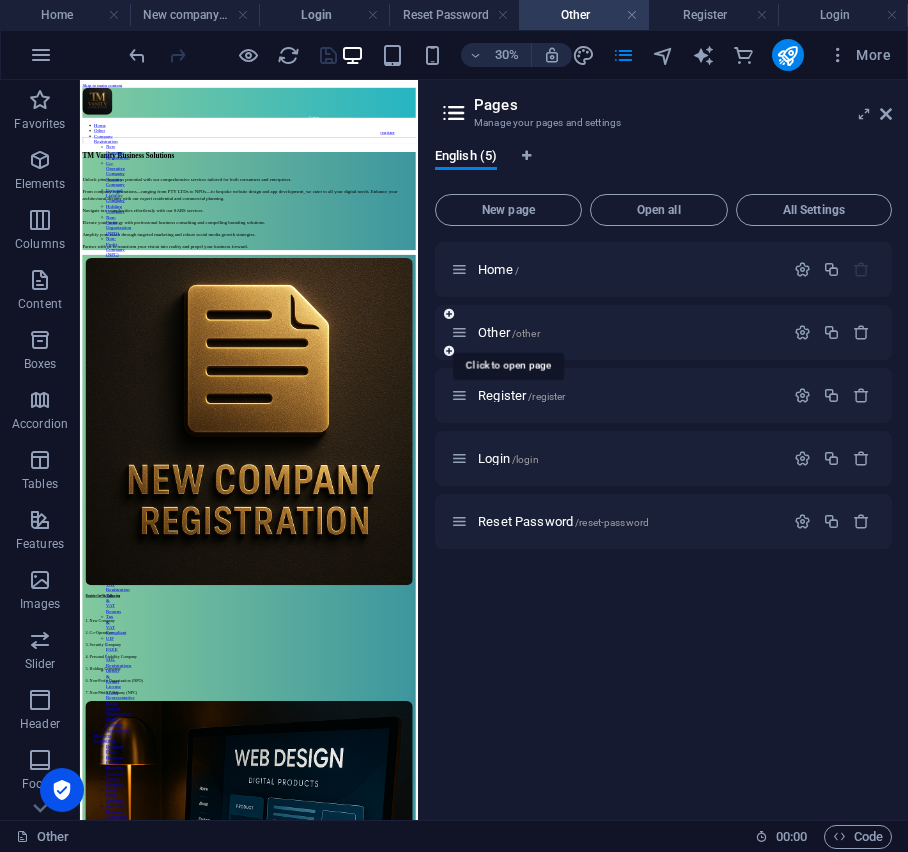 drag, startPoint x: 510, startPoint y: 336, endPoint x: 489, endPoint y: 321, distance: 25.806976 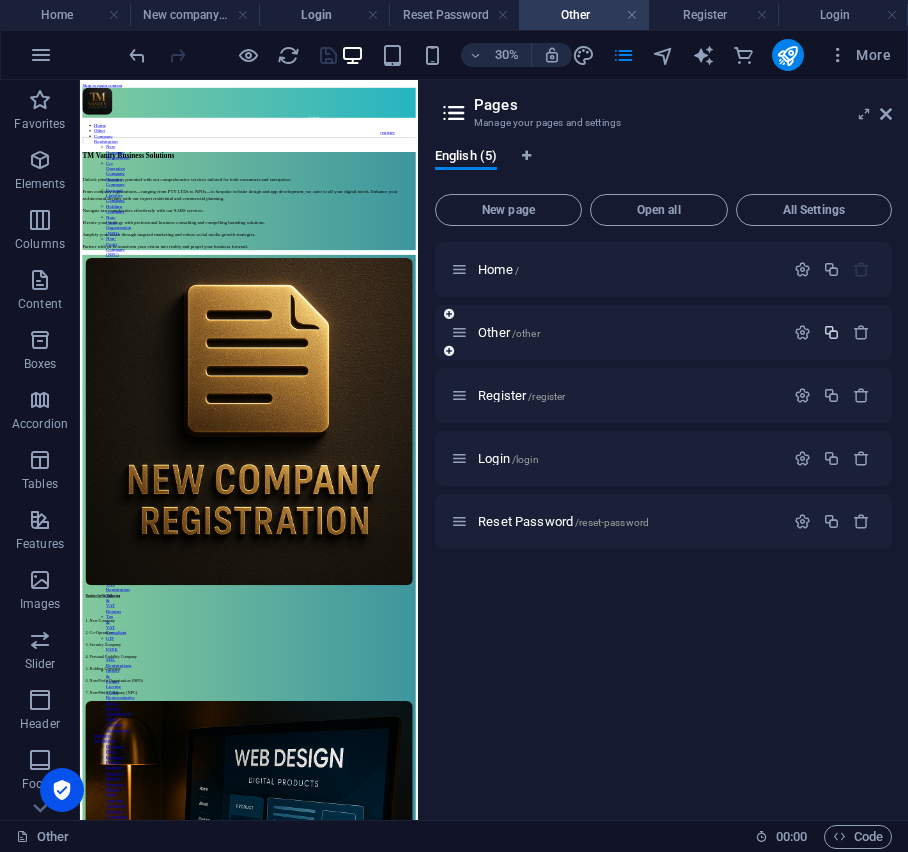 click at bounding box center (831, 332) 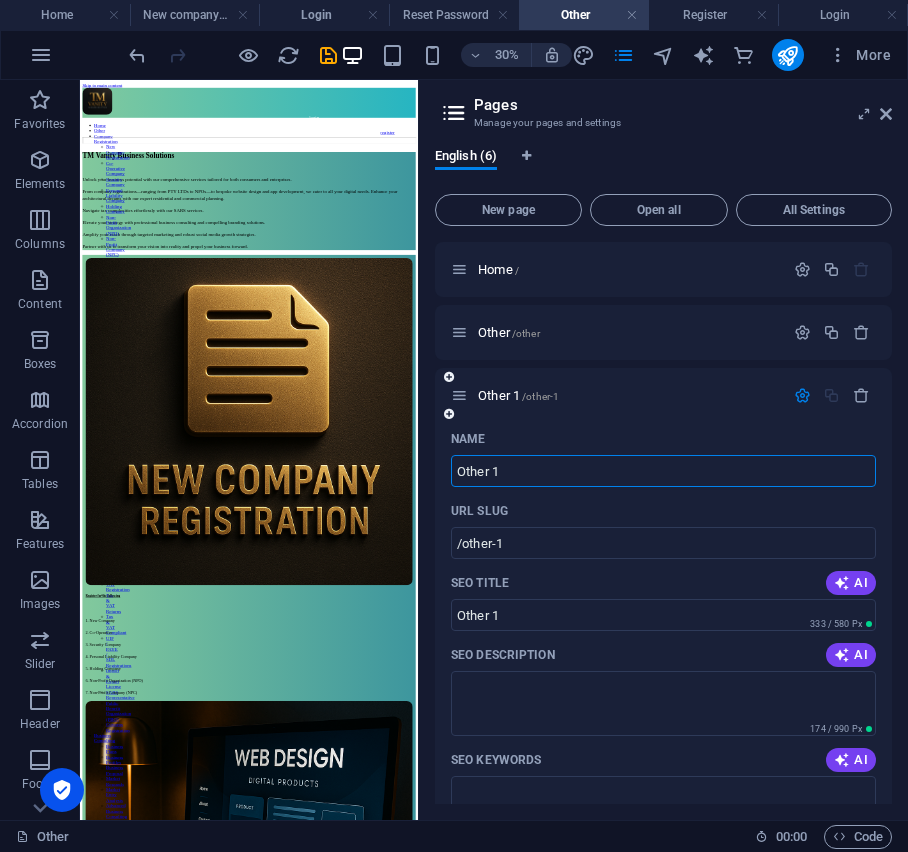 click on "Other 1" at bounding box center (663, 471) 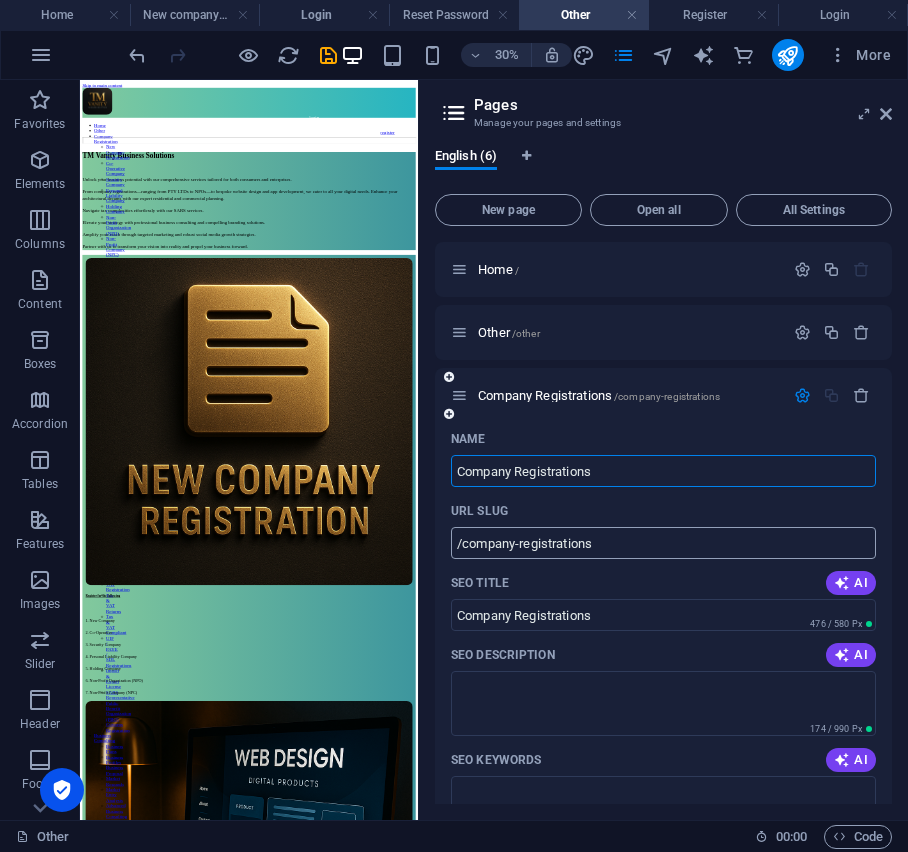 type on "Company Registrations" 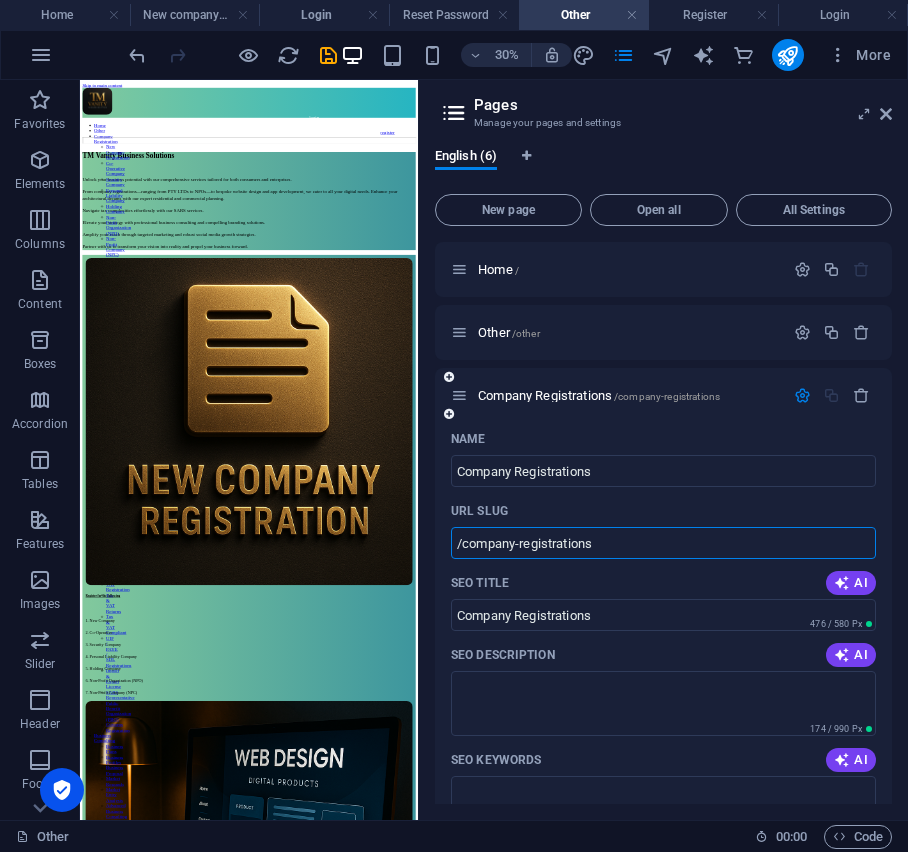 click on "/company-registrations" at bounding box center [663, 543] 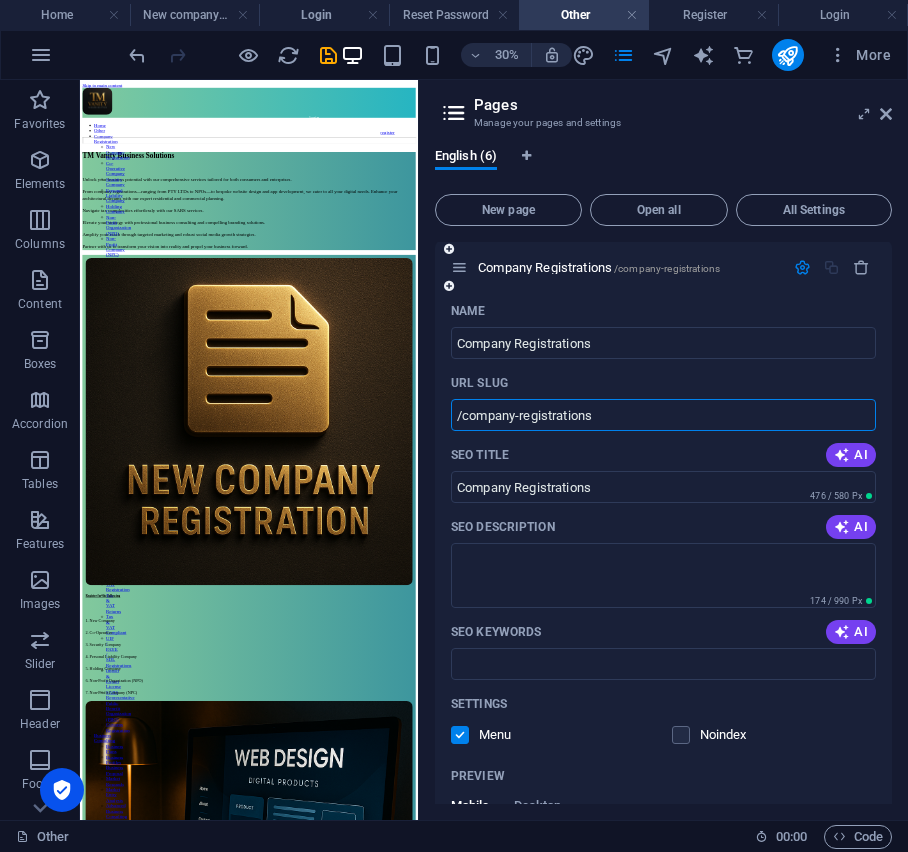 scroll, scrollTop: 0, scrollLeft: 0, axis: both 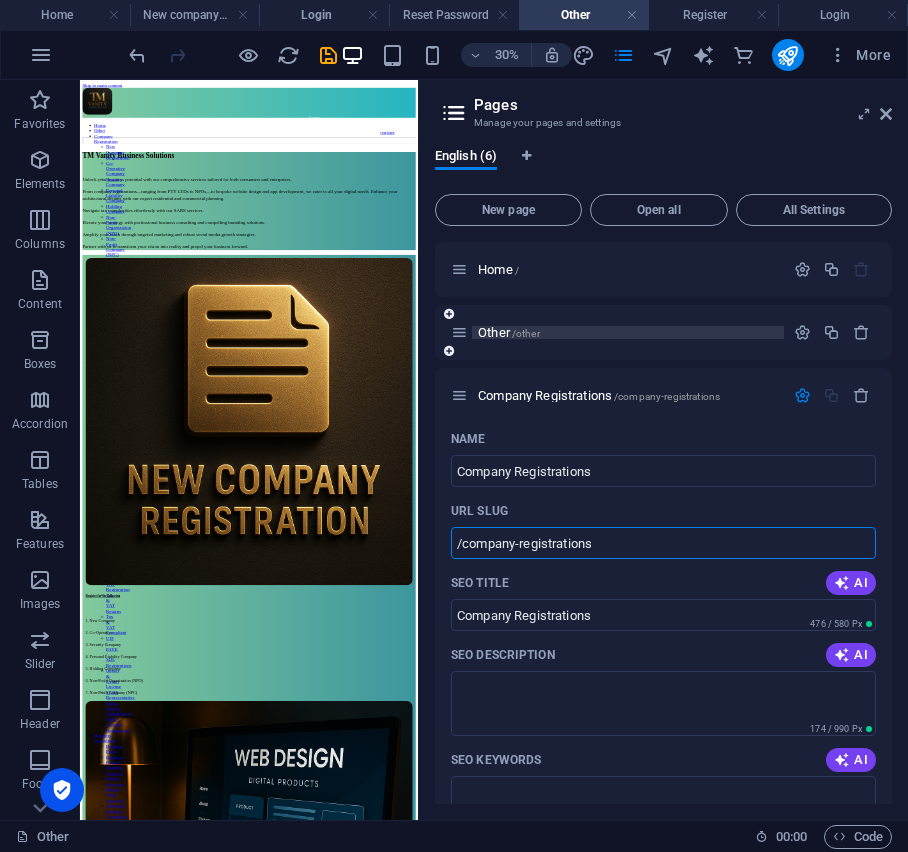 click on "Other /other" at bounding box center (628, 332) 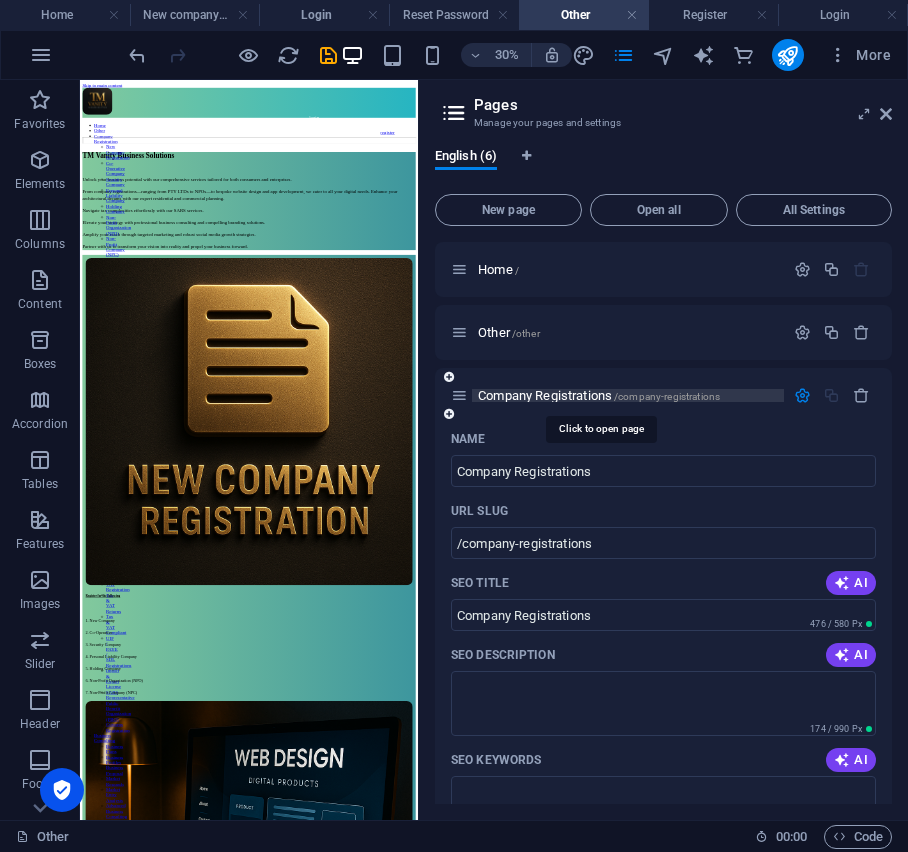 click on "Company Registrations /company-registrations" at bounding box center [599, 395] 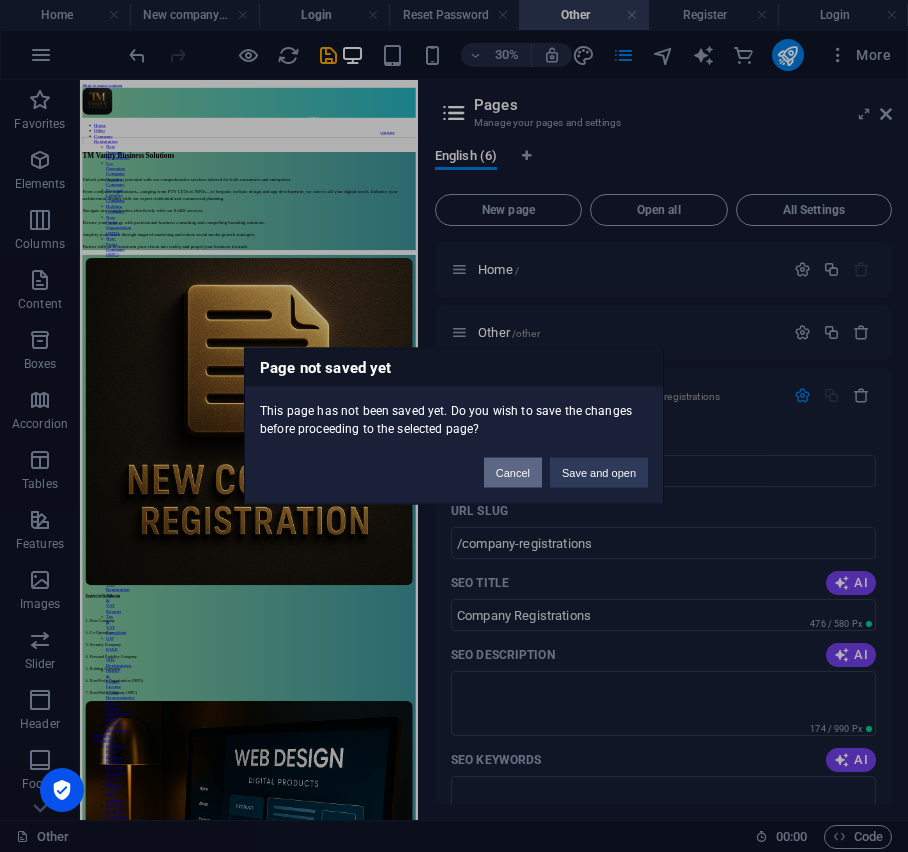 click on "Cancel" at bounding box center [513, 473] 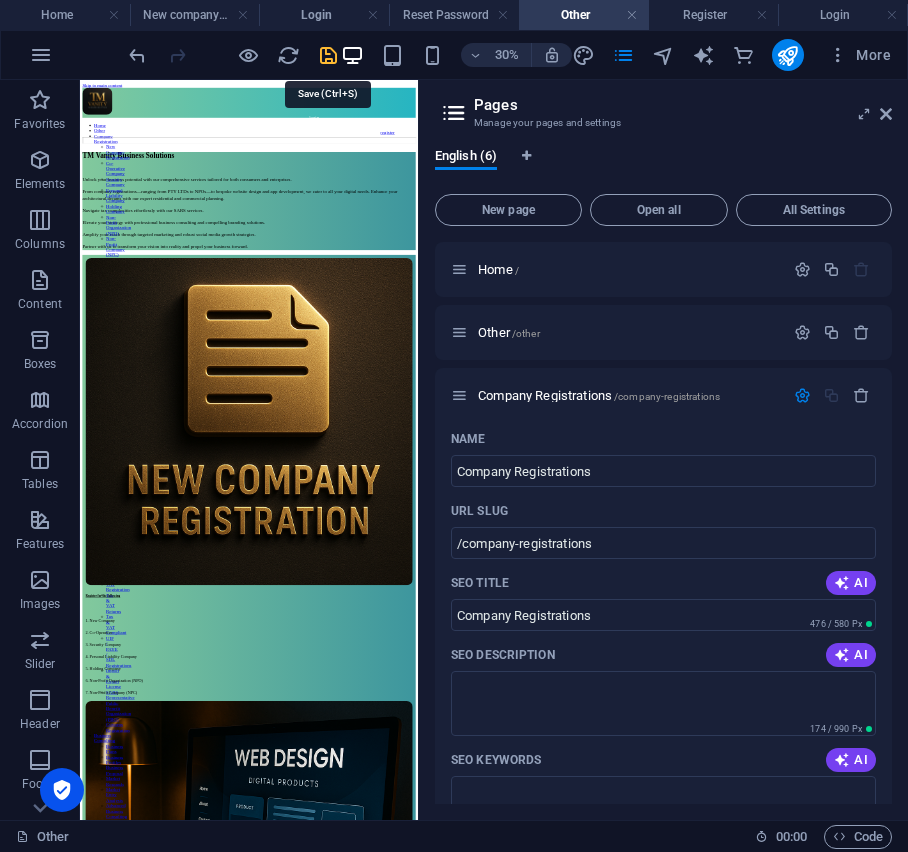 drag, startPoint x: 325, startPoint y: 48, endPoint x: 665, endPoint y: 313, distance: 431.07425 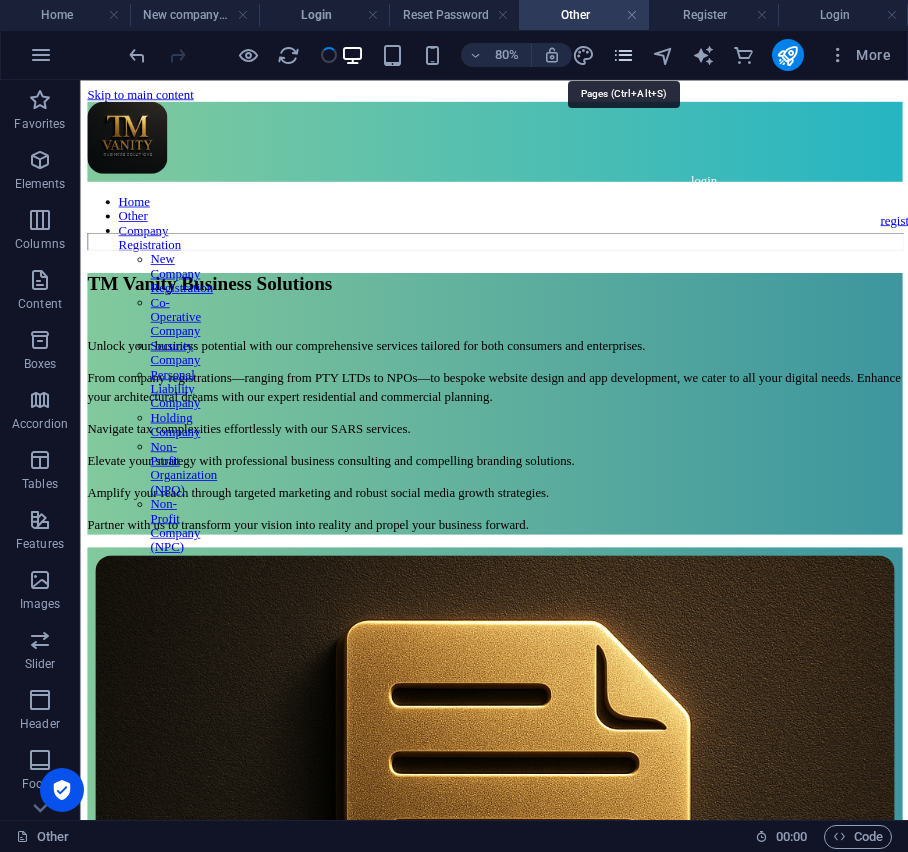 click at bounding box center [623, 55] 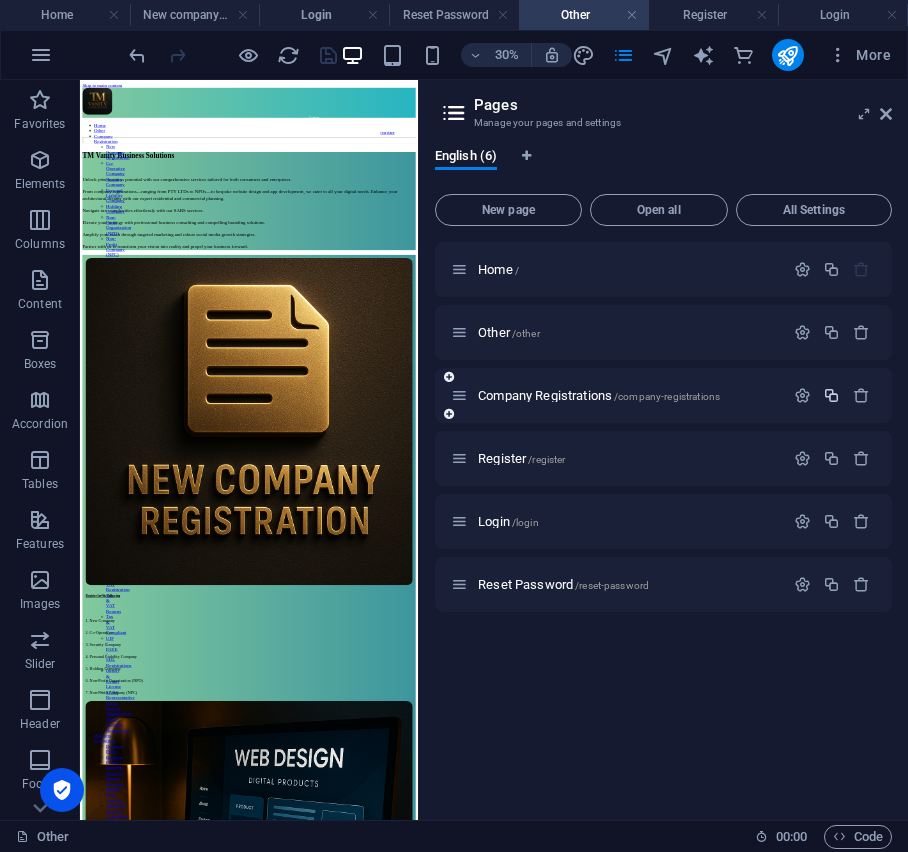click at bounding box center (831, 395) 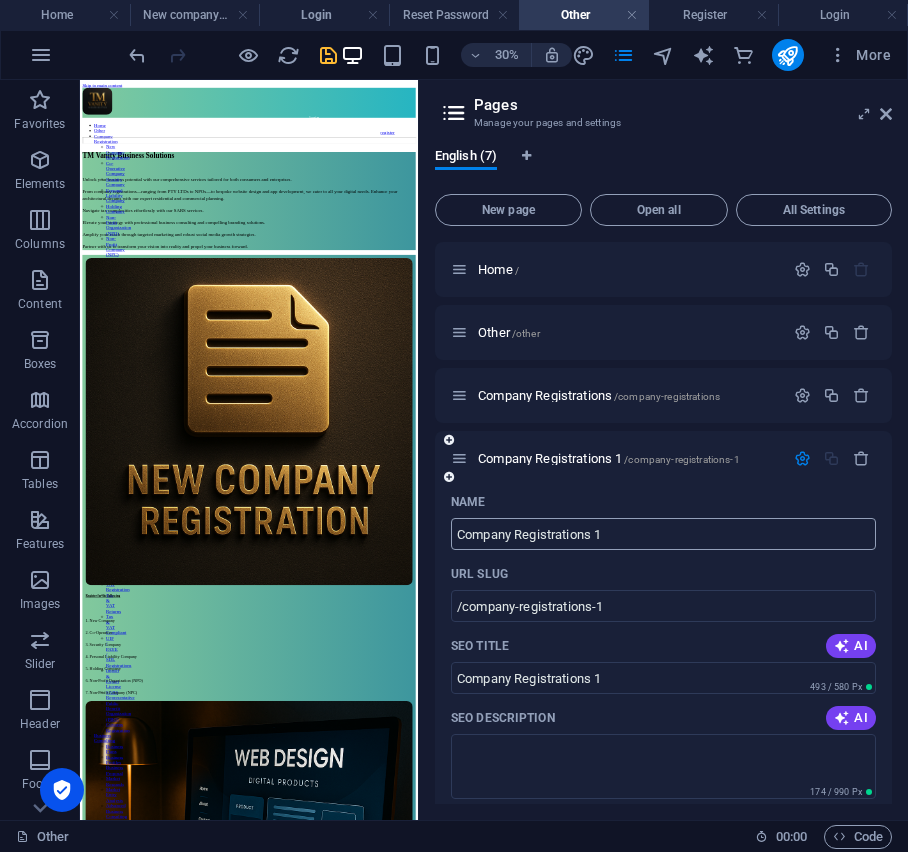 click on "Company Registrations 1" at bounding box center [663, 534] 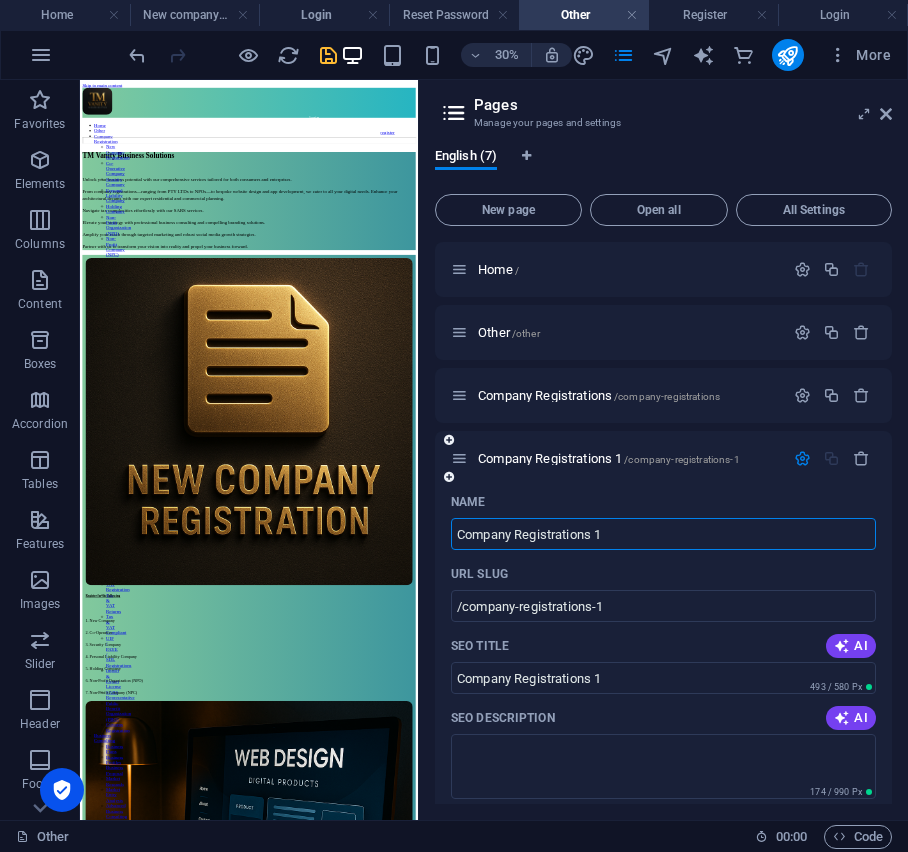 paste on "New Company Registrations" 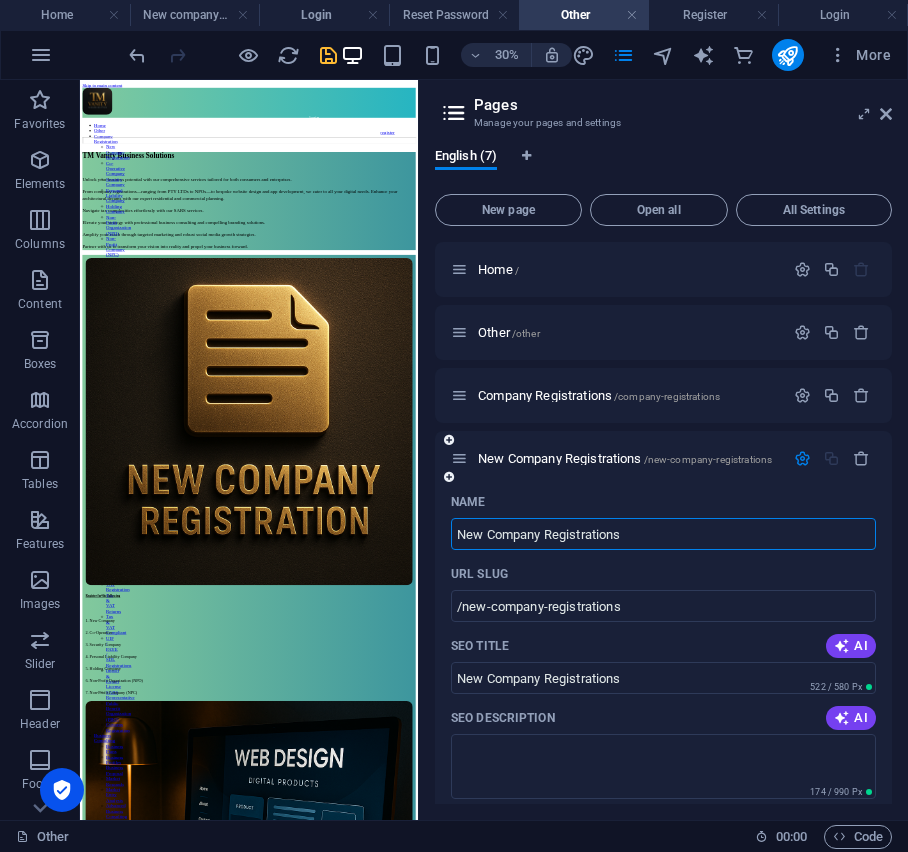 type on "New Company Registrations" 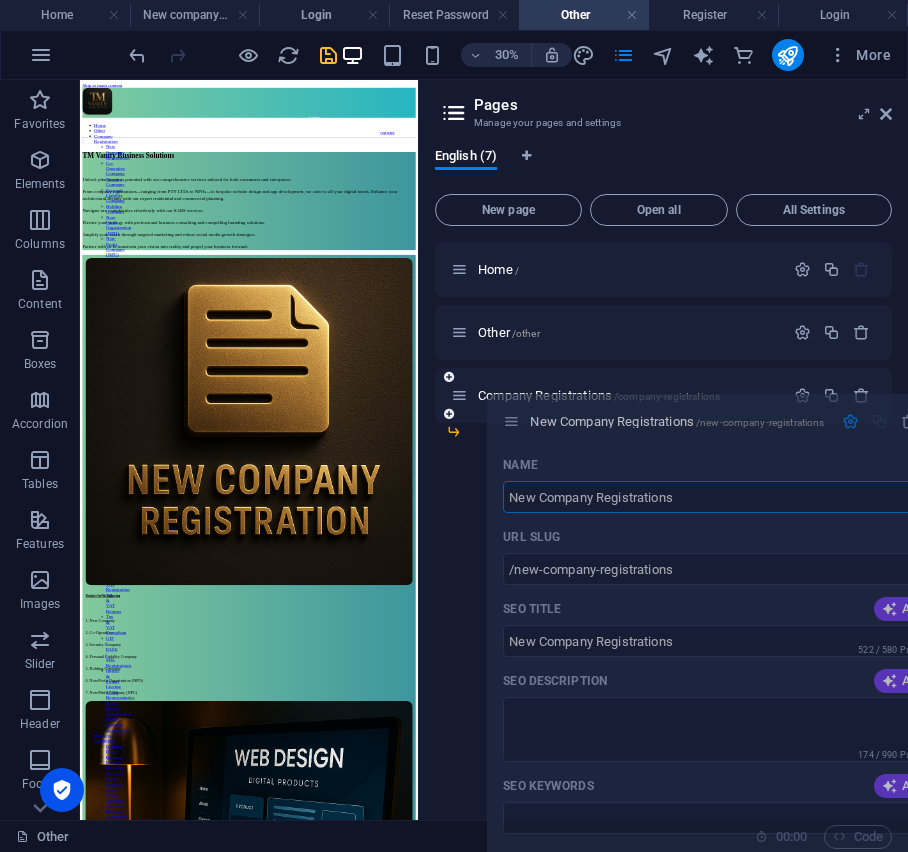 drag, startPoint x: 457, startPoint y: 460, endPoint x: 520, endPoint y: 417, distance: 76.27582 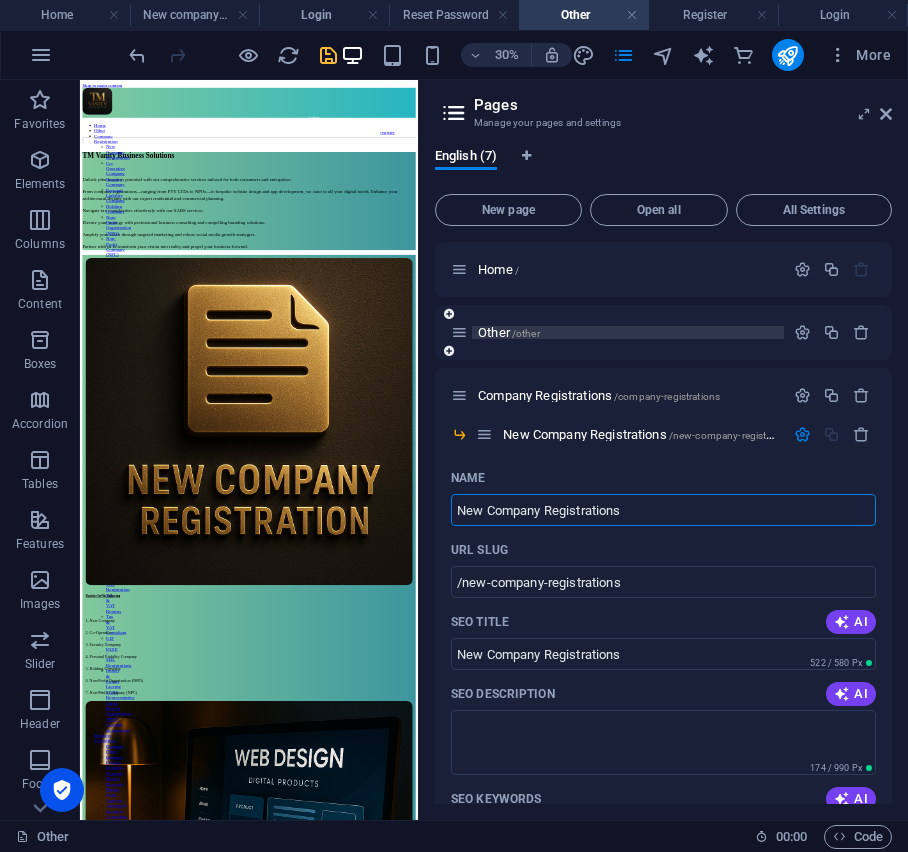 click on "Other /other" at bounding box center (628, 332) 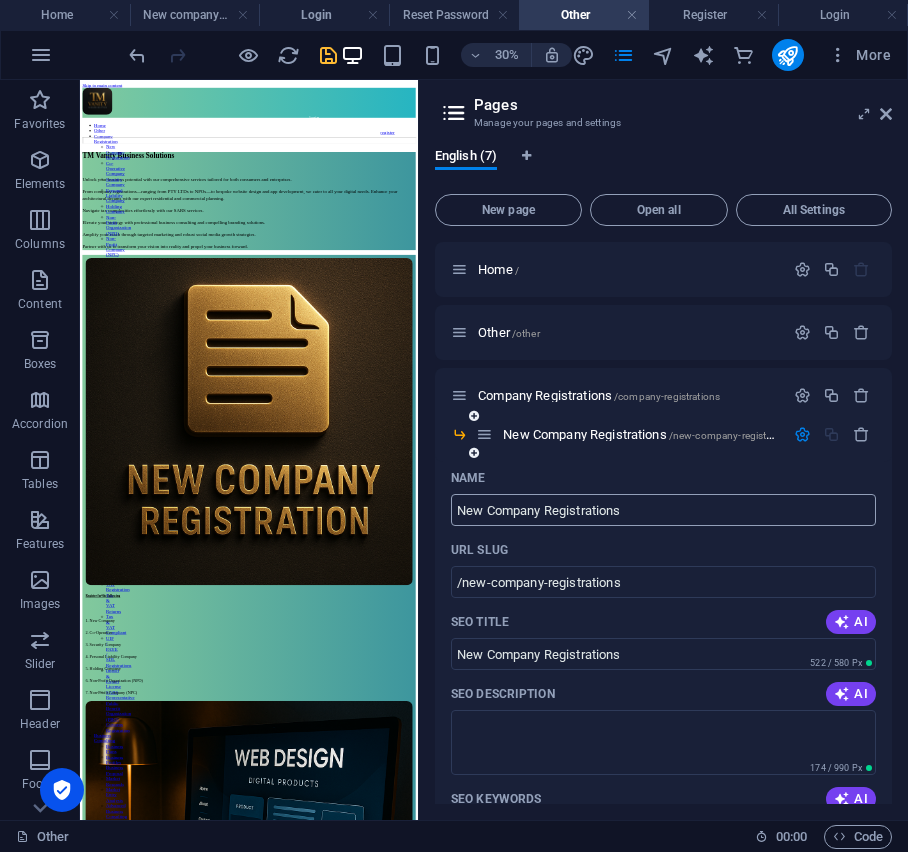 click on "New Company Registrations" at bounding box center [663, 510] 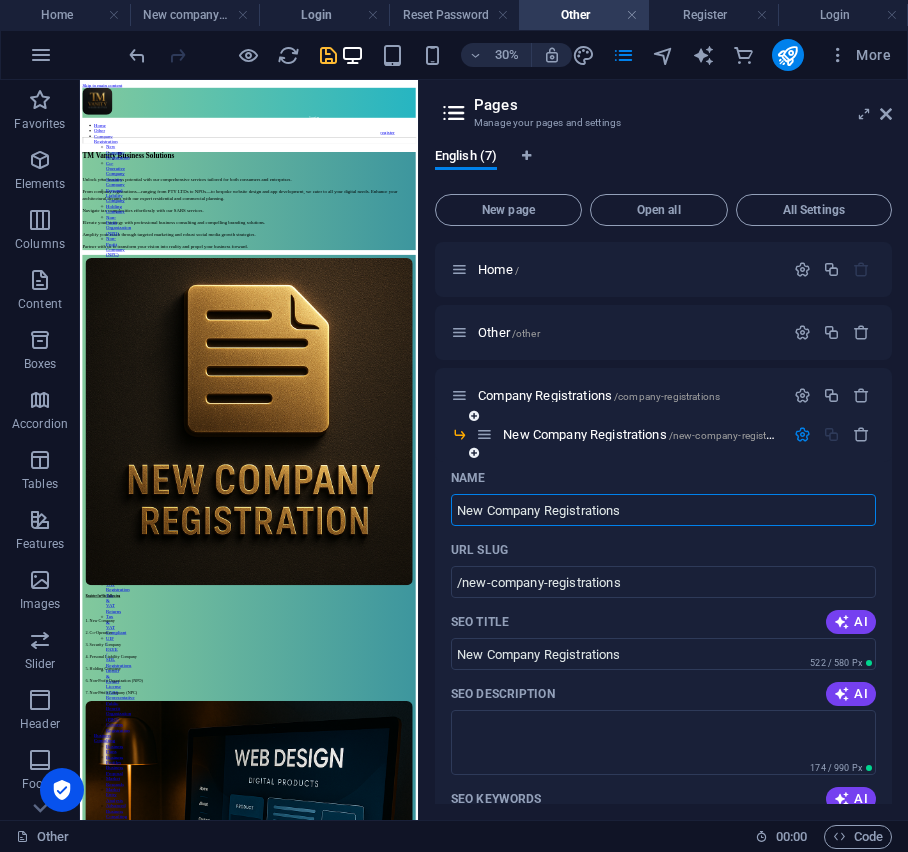 paste on "Co-Operative Company" 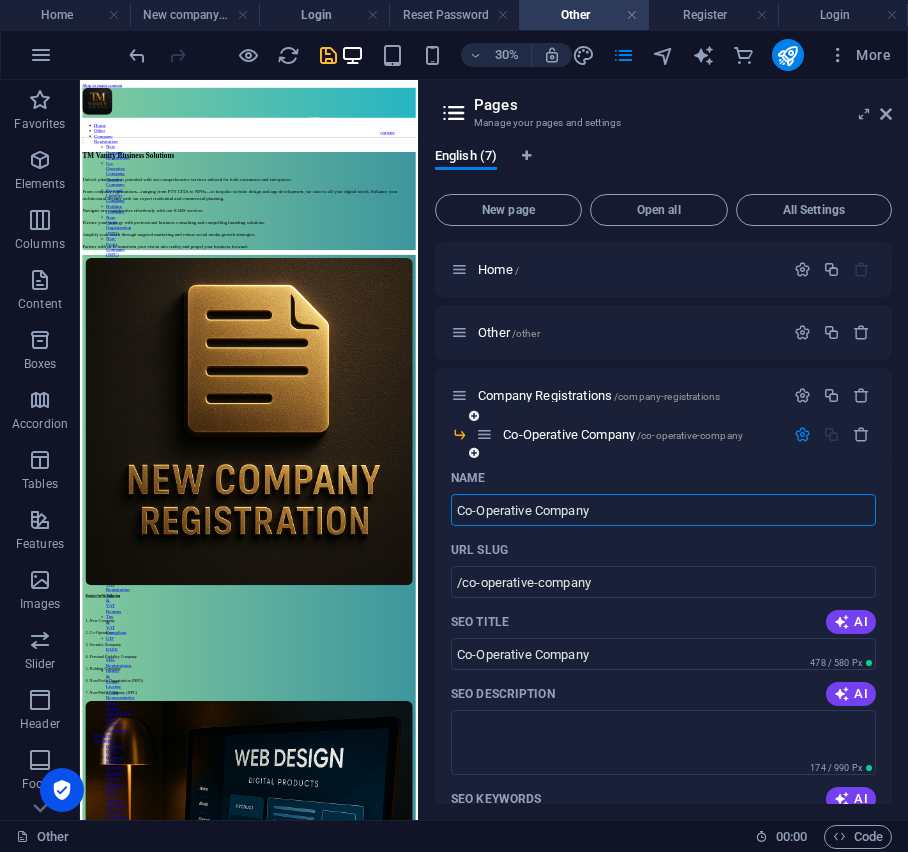 type on "Co-Operative Company" 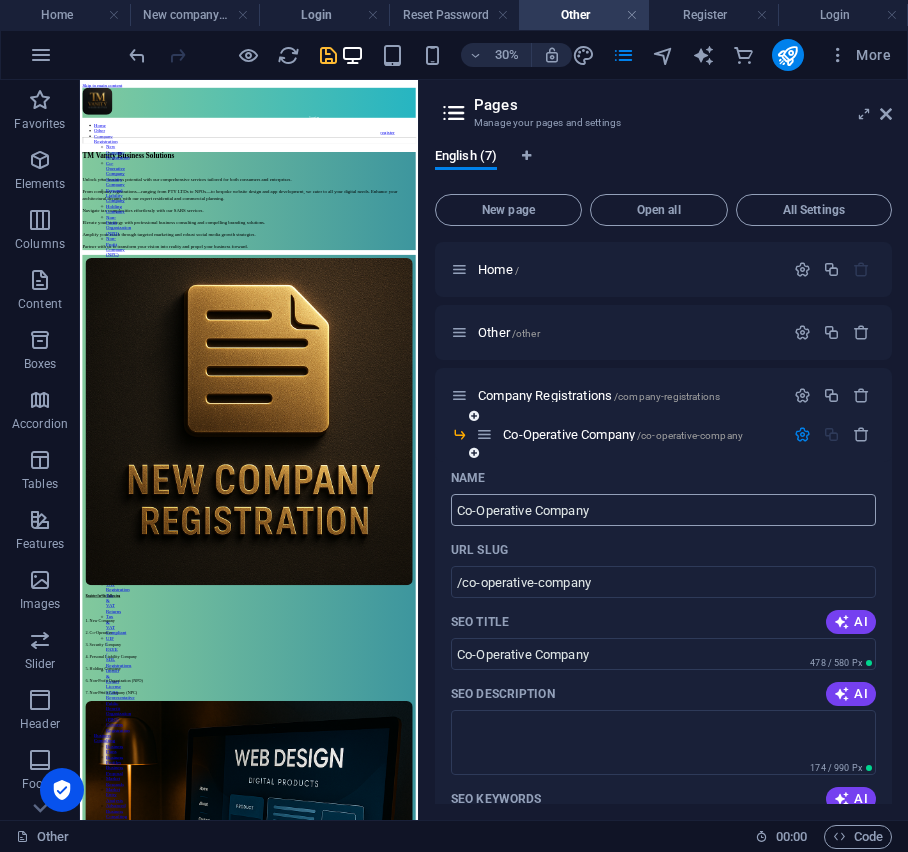click on "Co-Operative Company" at bounding box center [663, 510] 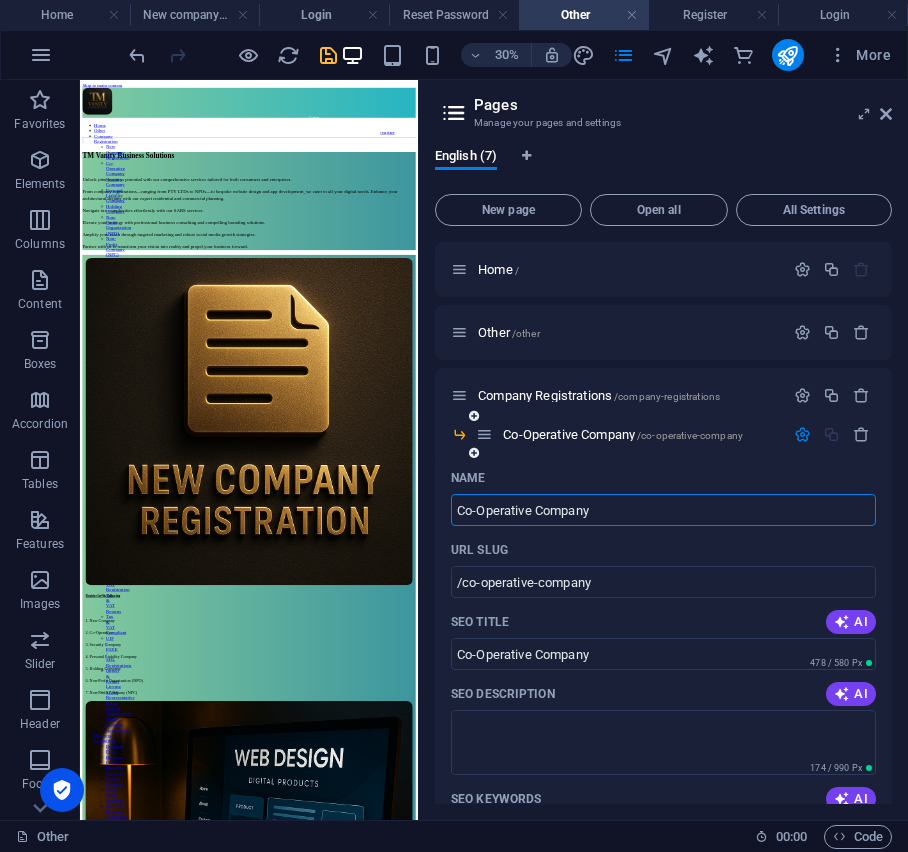 paste on "New Company Registrations" 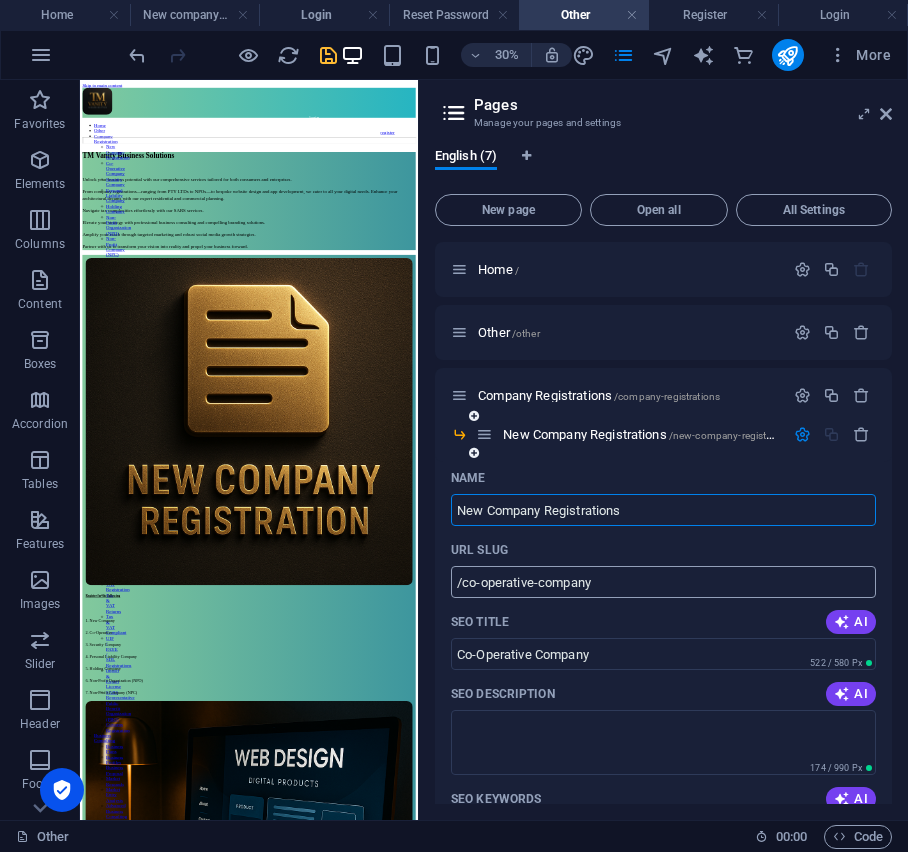 type on "New Company Registrations" 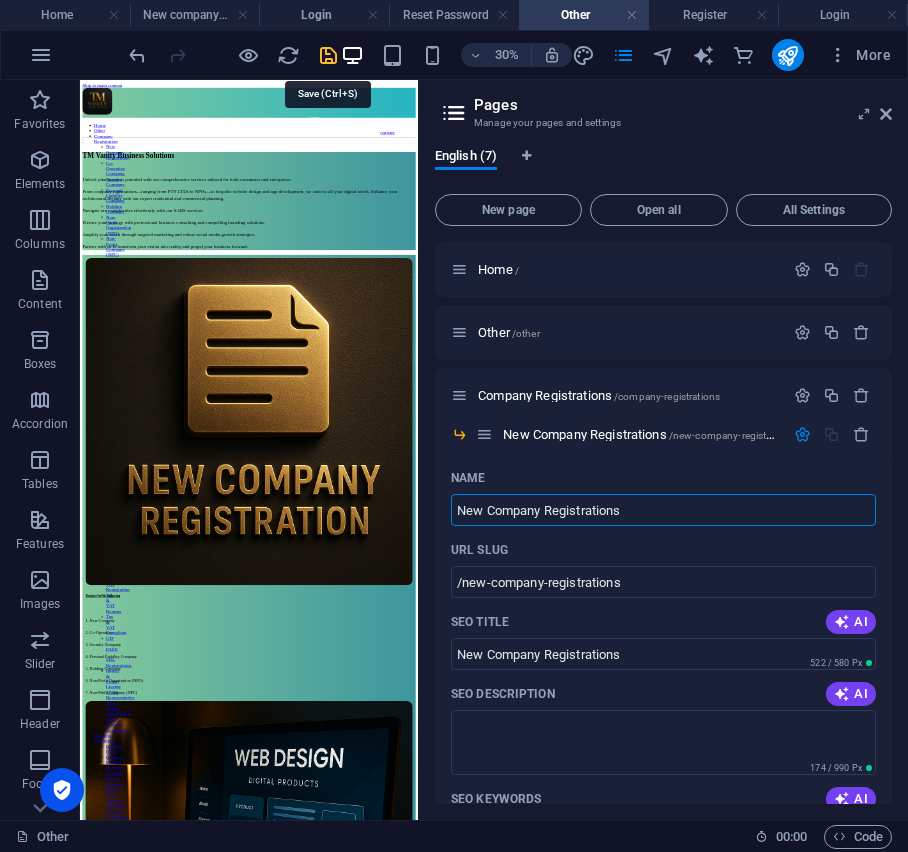 drag, startPoint x: 836, startPoint y: 418, endPoint x: 329, endPoint y: 64, distance: 618.3567 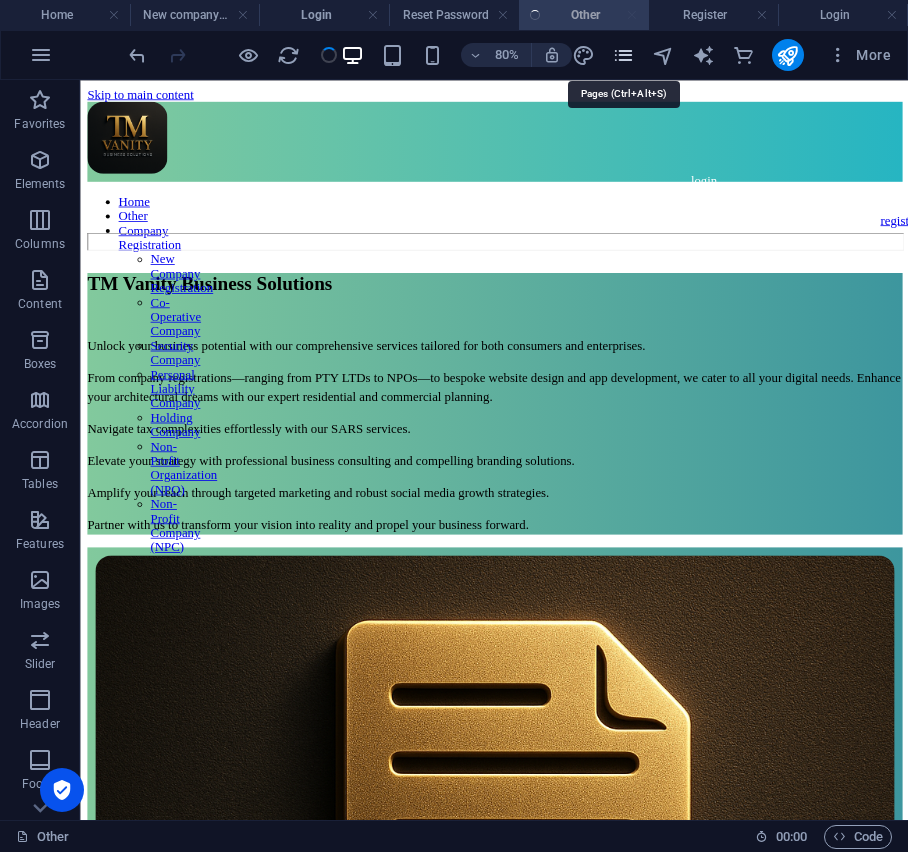 click at bounding box center (623, 55) 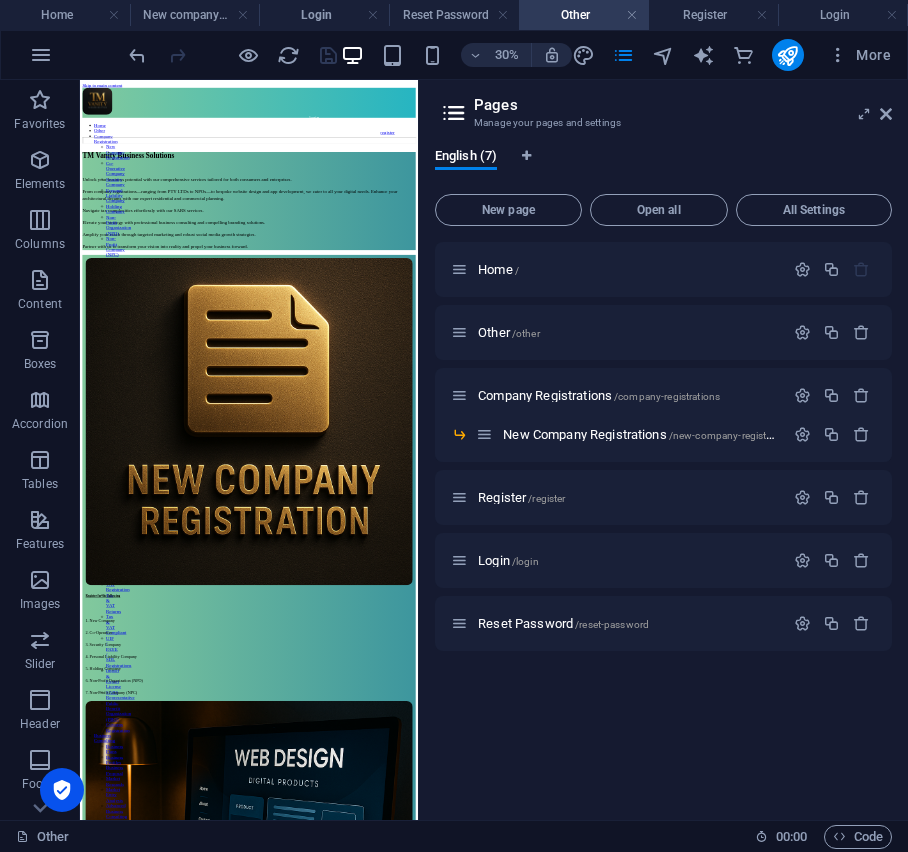 scroll, scrollTop: 0, scrollLeft: 0, axis: both 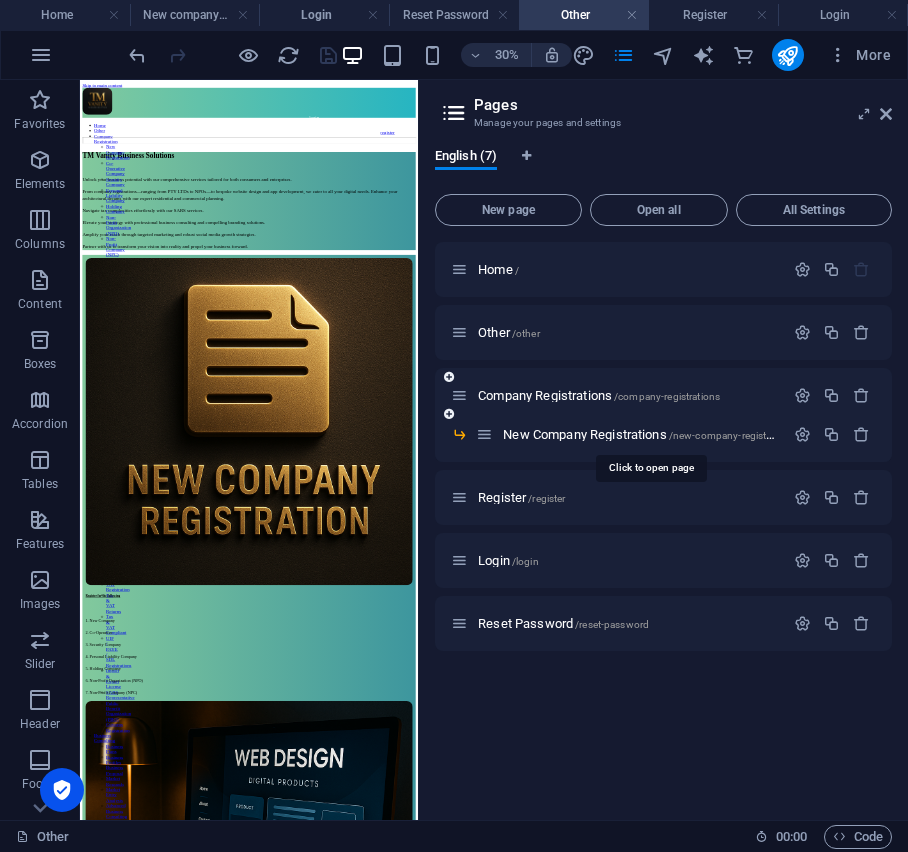 drag, startPoint x: 538, startPoint y: 434, endPoint x: 504, endPoint y: 372, distance: 70.71068 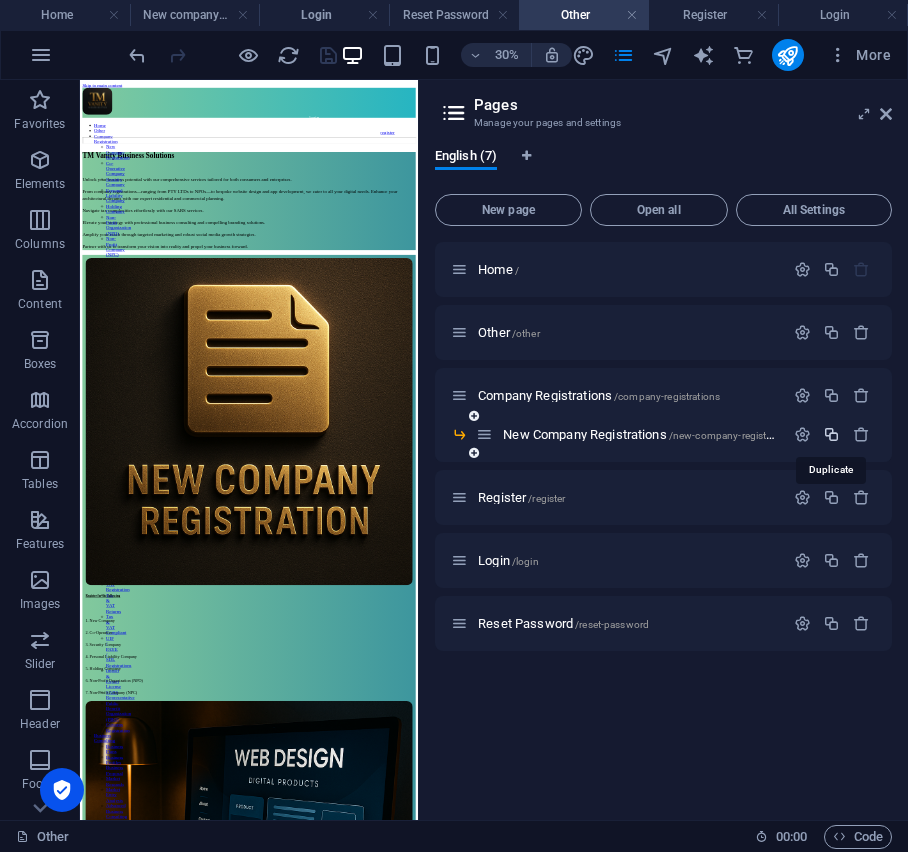 click at bounding box center [831, 434] 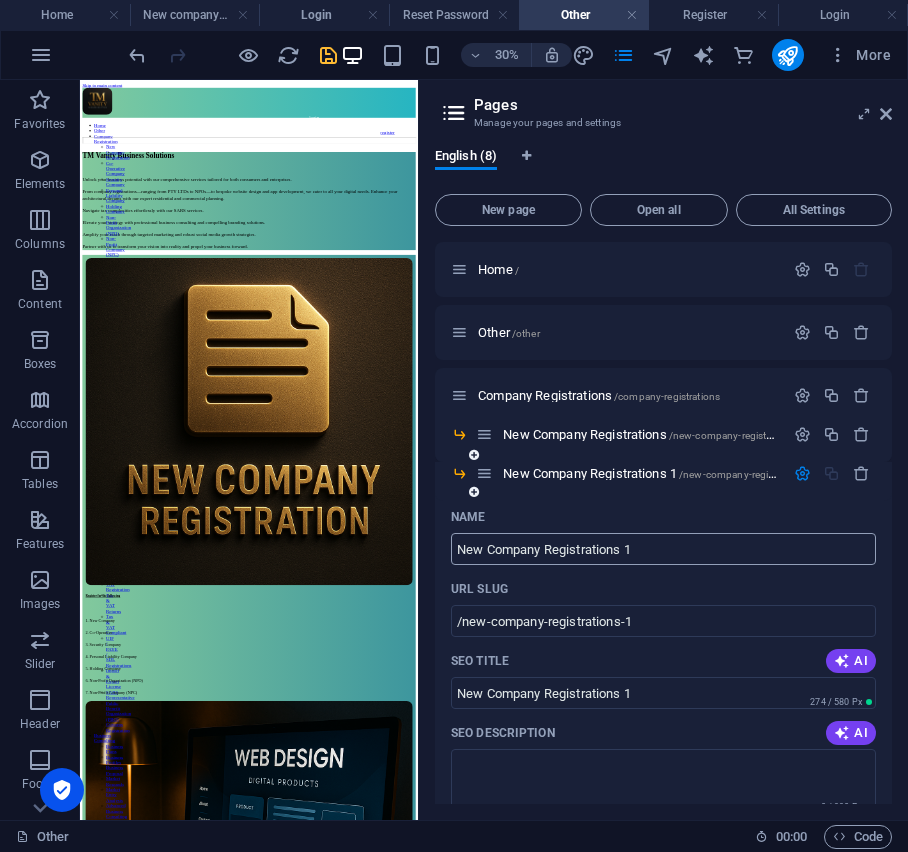 click on "New Company Registrations 1" at bounding box center [663, 549] 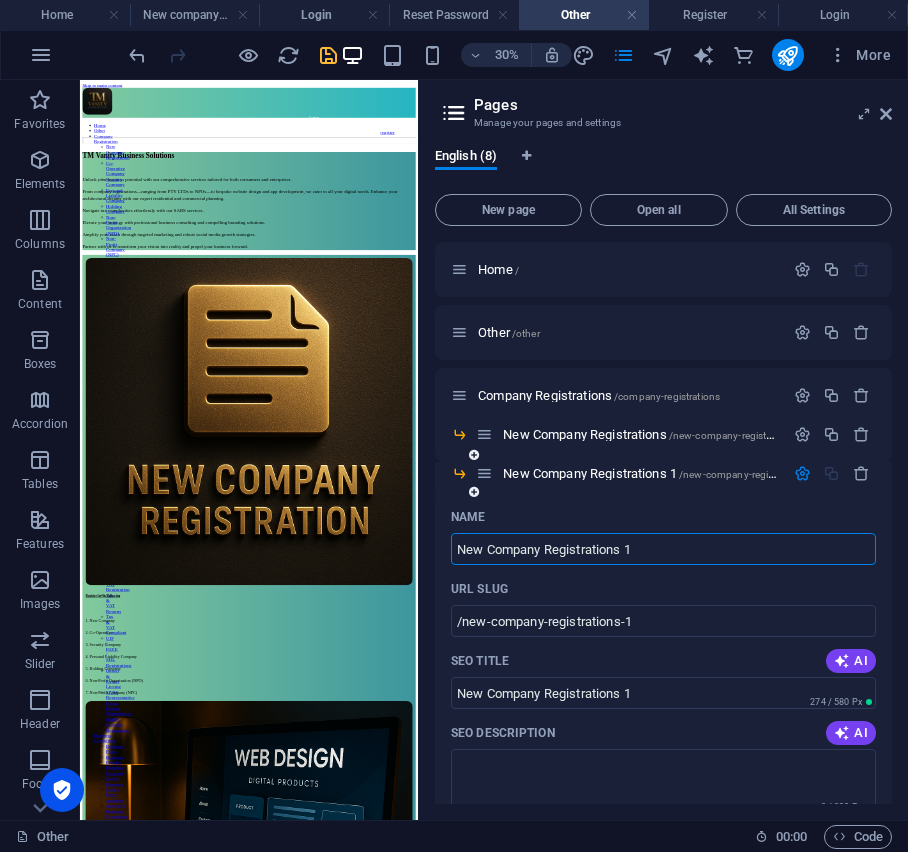 paste on "Co-Operative Company" 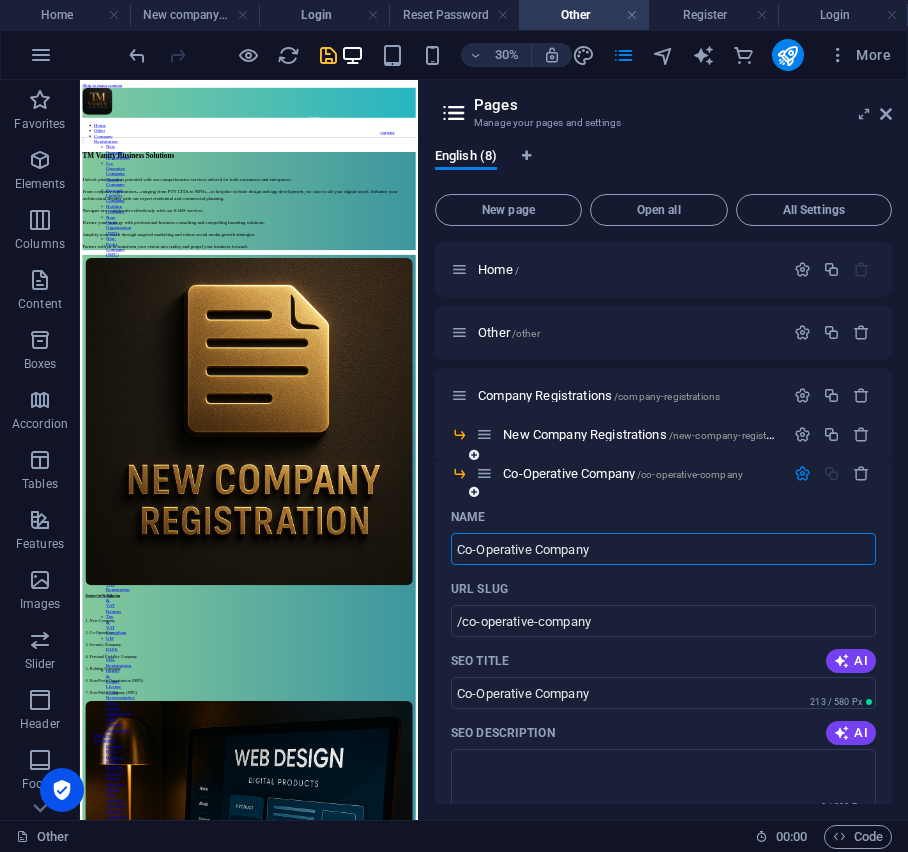 type on "Co-Operative Company" 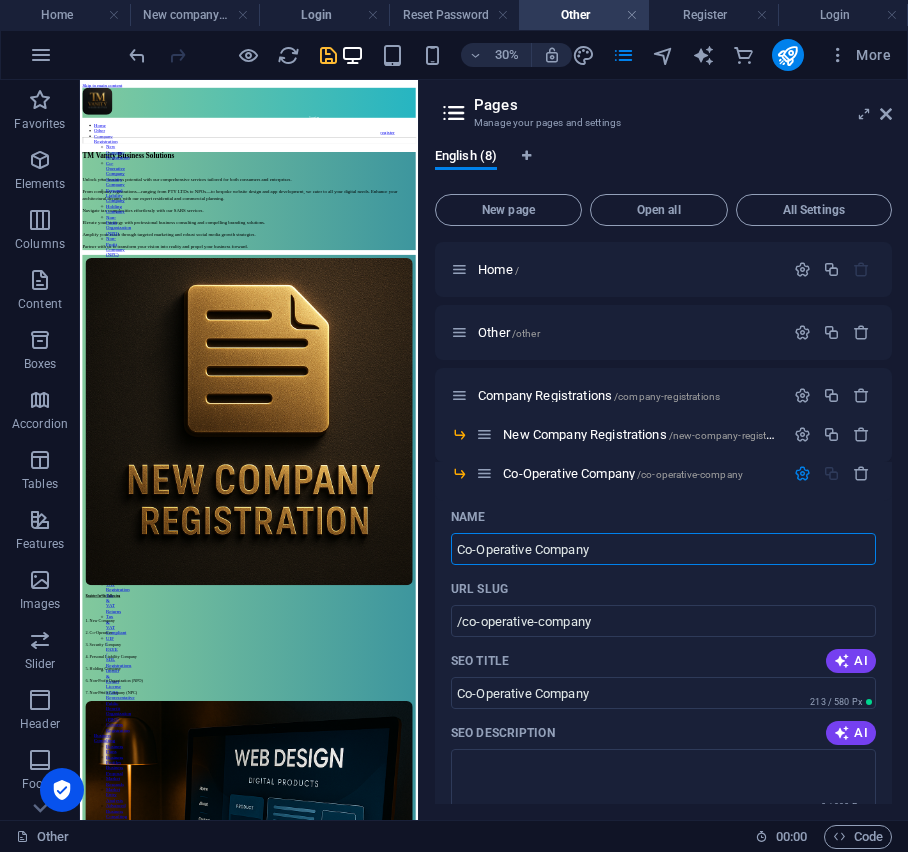type on "Co-Operative Company" 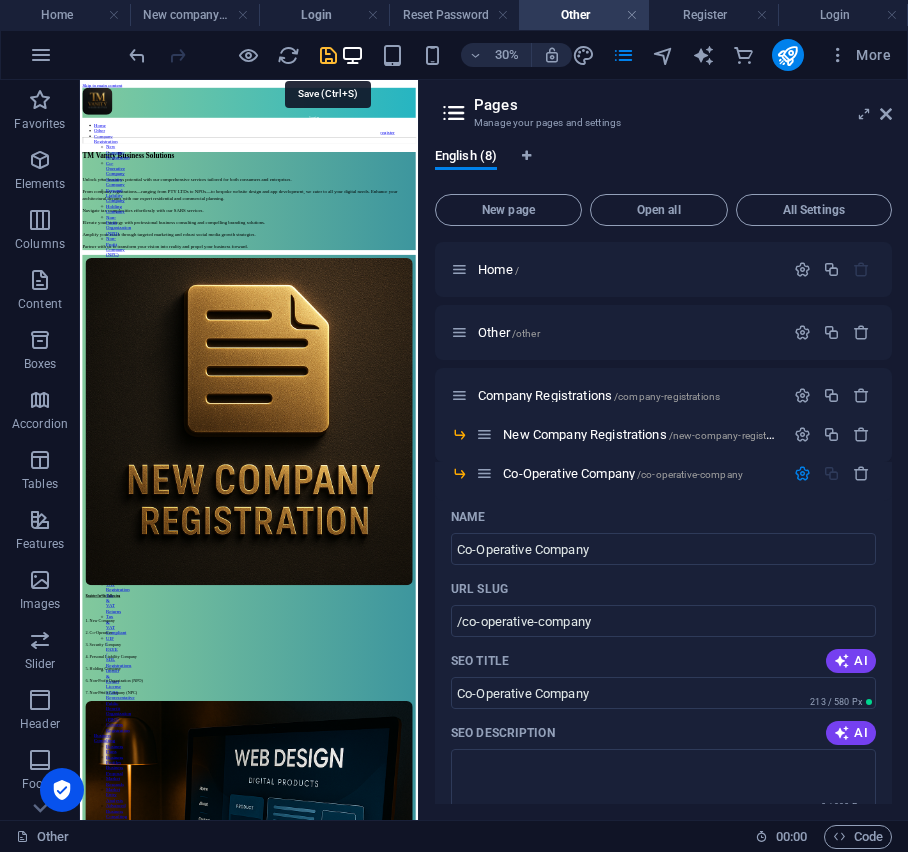 click at bounding box center [328, 55] 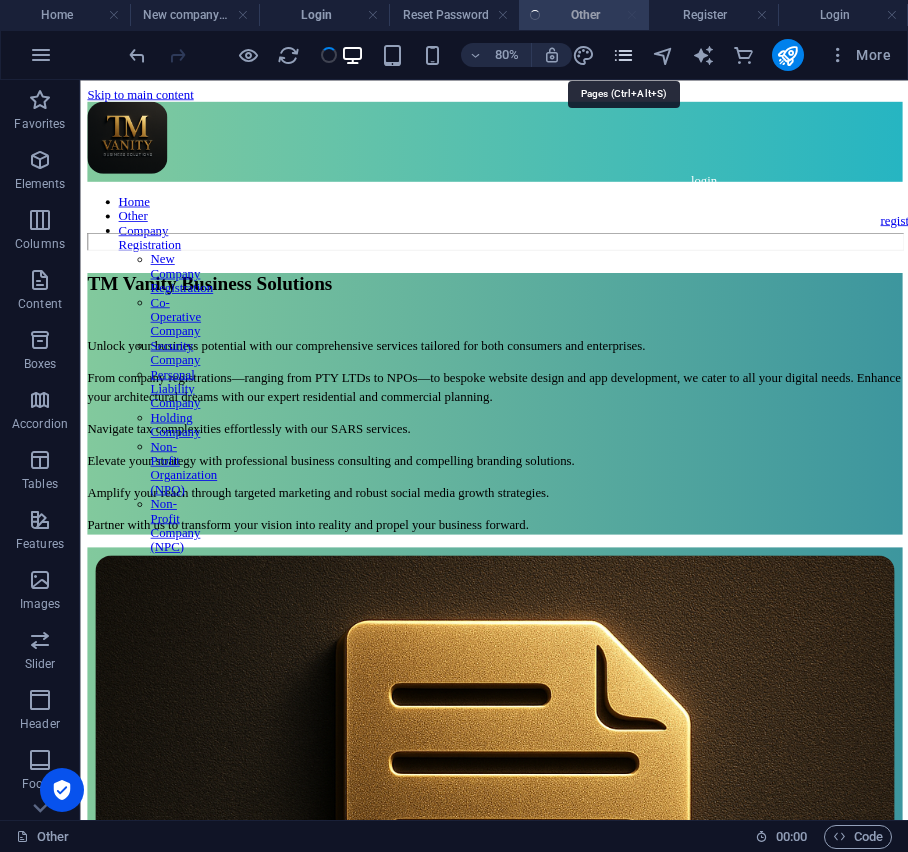 click at bounding box center [623, 55] 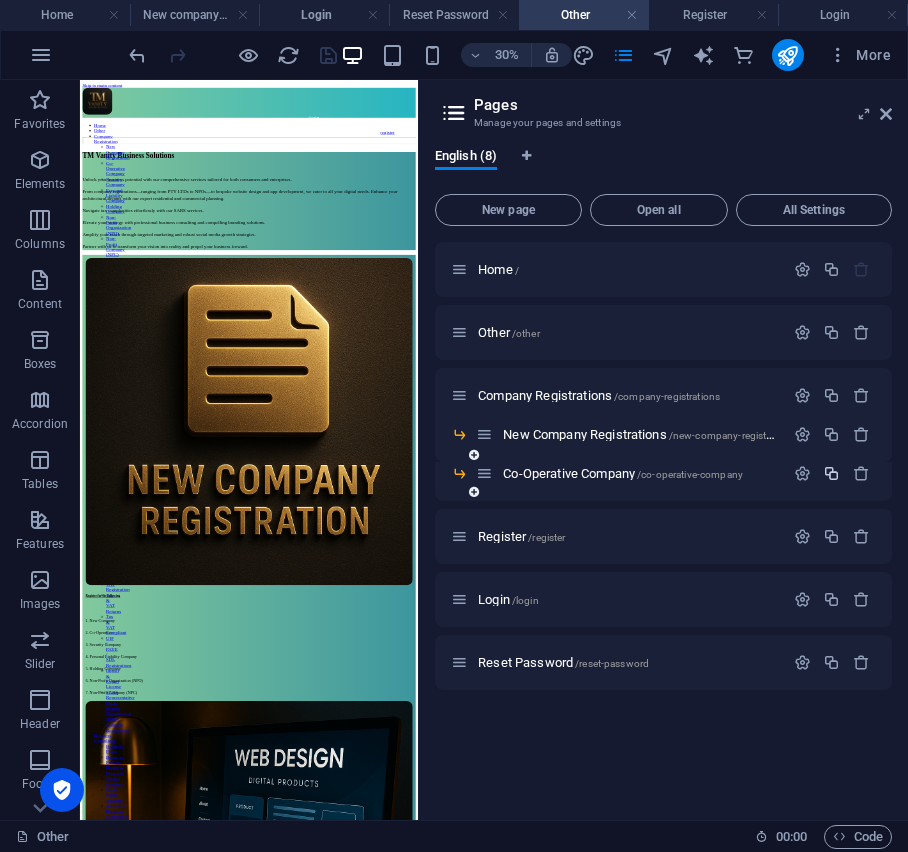 click at bounding box center [831, 473] 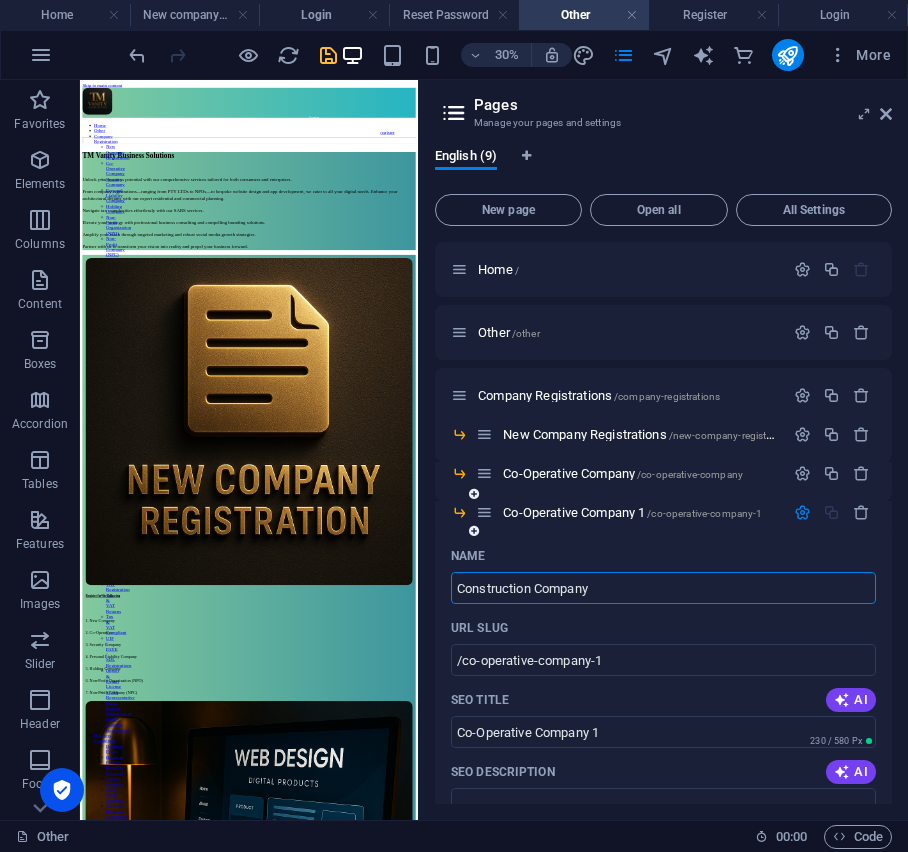 type on "Construction Company" 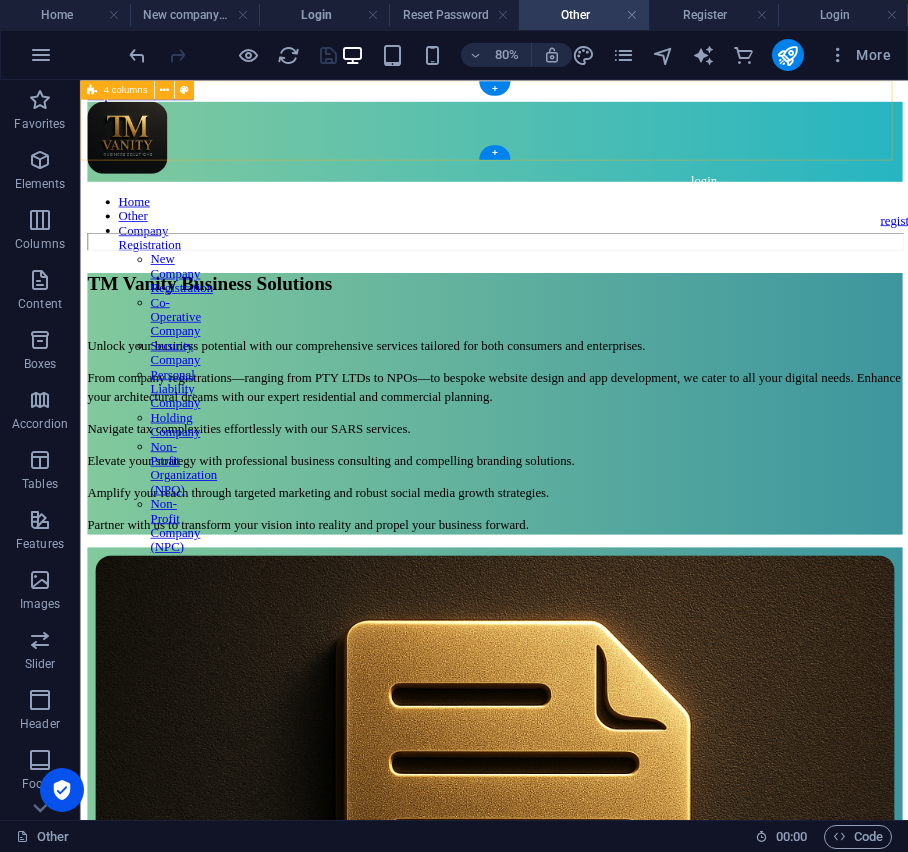 click on "login register" at bounding box center [597, 156] 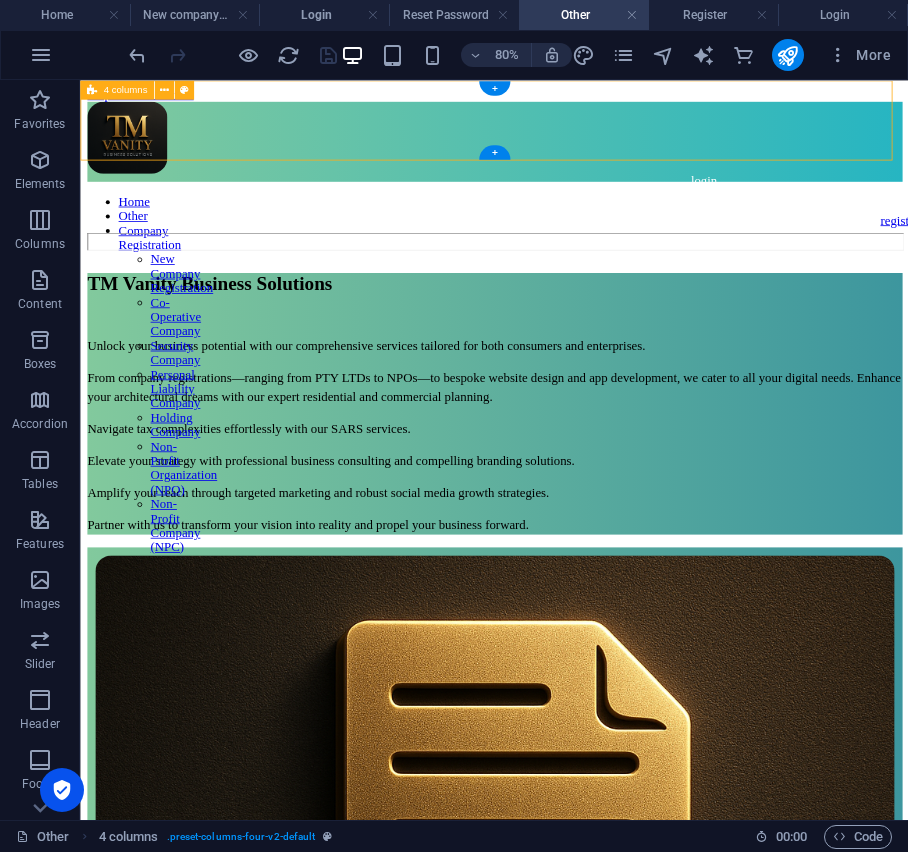 click on "login register" at bounding box center (597, 156) 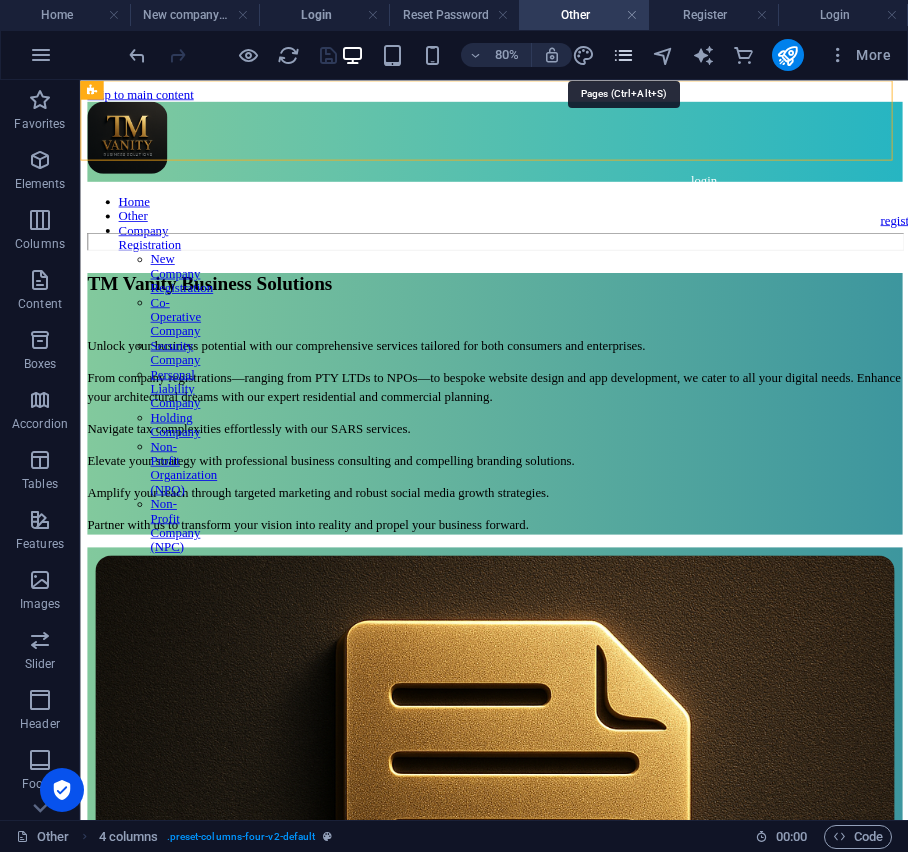 click at bounding box center (623, 55) 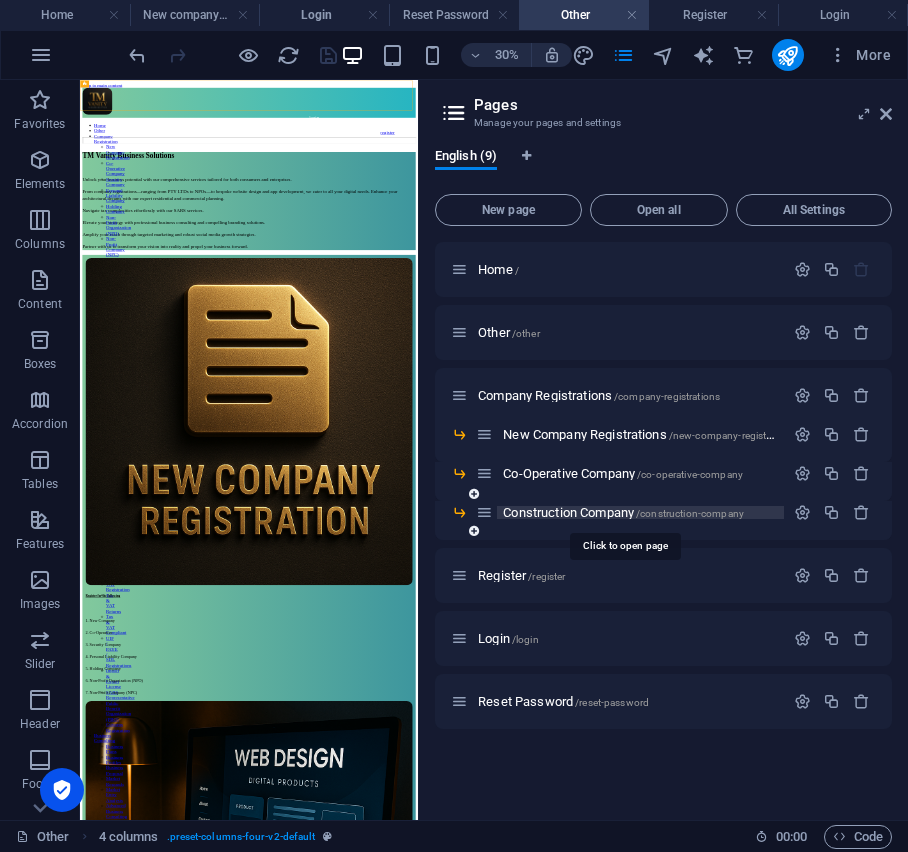 click on "Construction Company /construction-company" at bounding box center [623, 512] 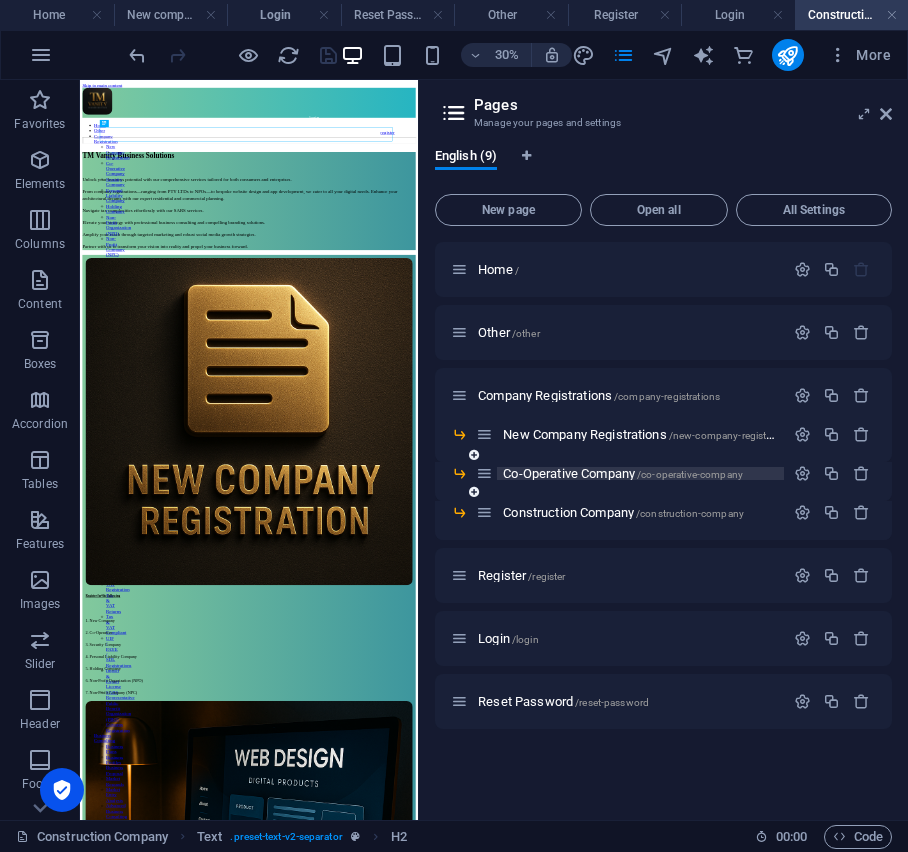scroll, scrollTop: 0, scrollLeft: 0, axis: both 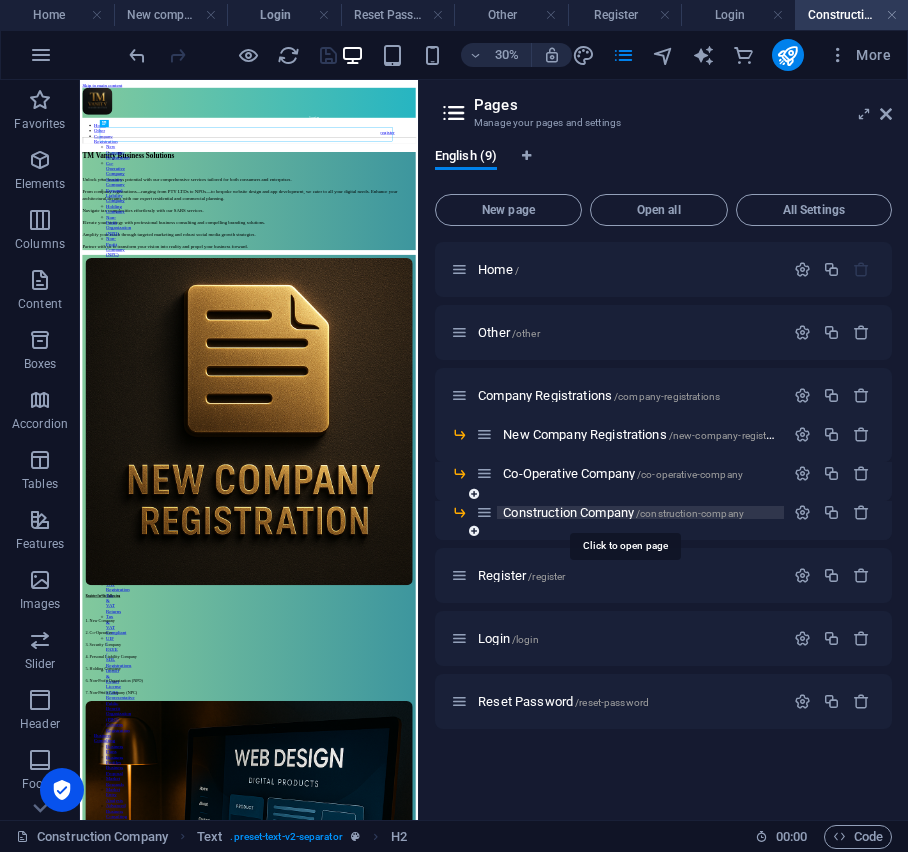 click on "Construction Company /construction-company" at bounding box center [623, 512] 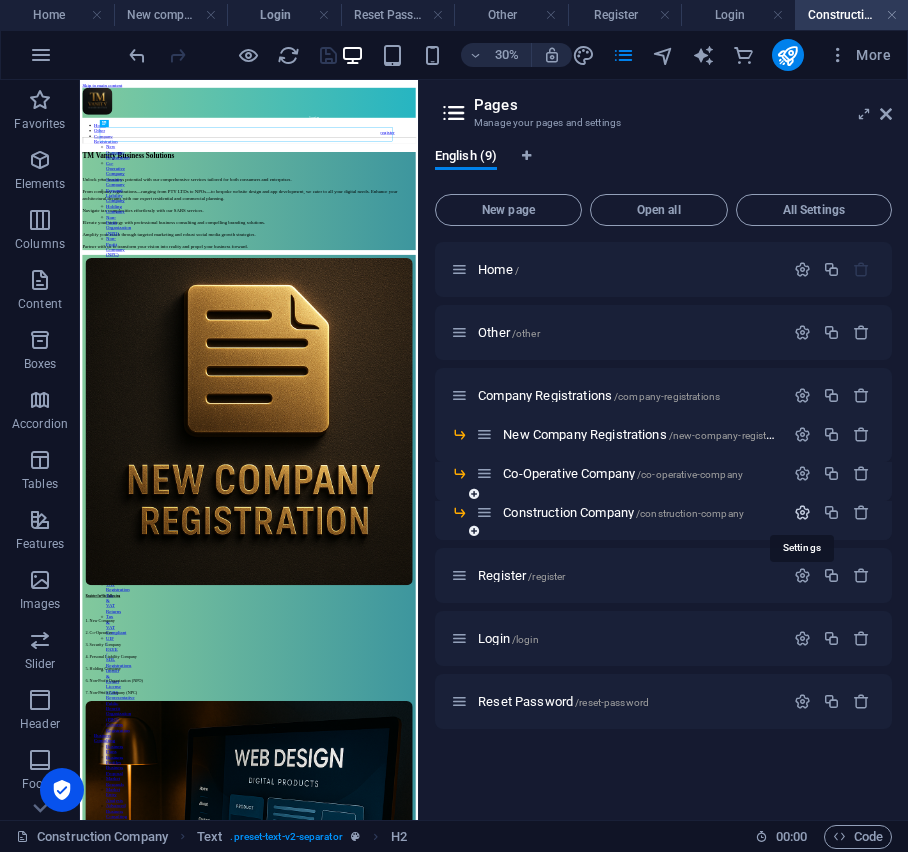 click at bounding box center [802, 512] 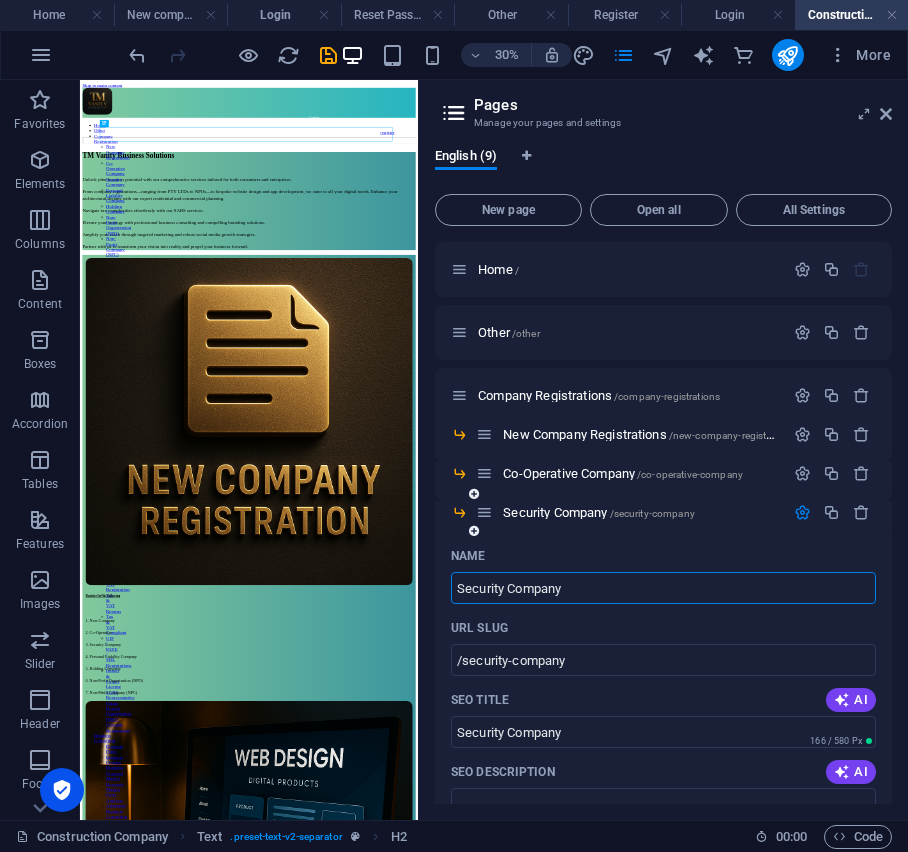 type on "Security Company" 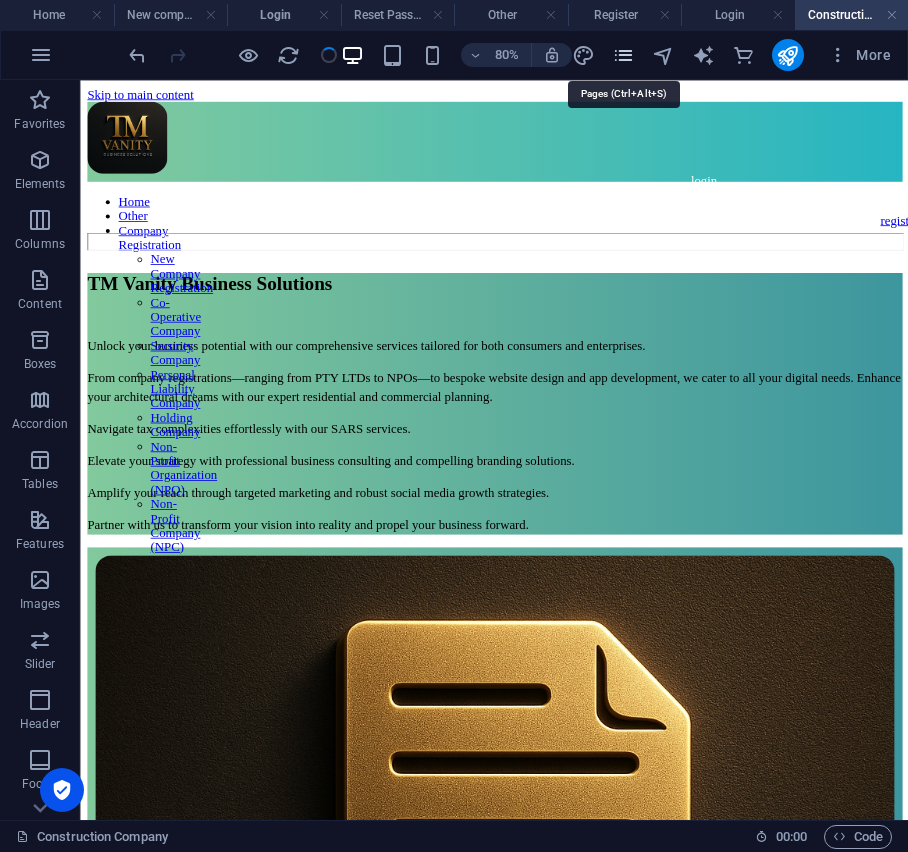 click at bounding box center (623, 55) 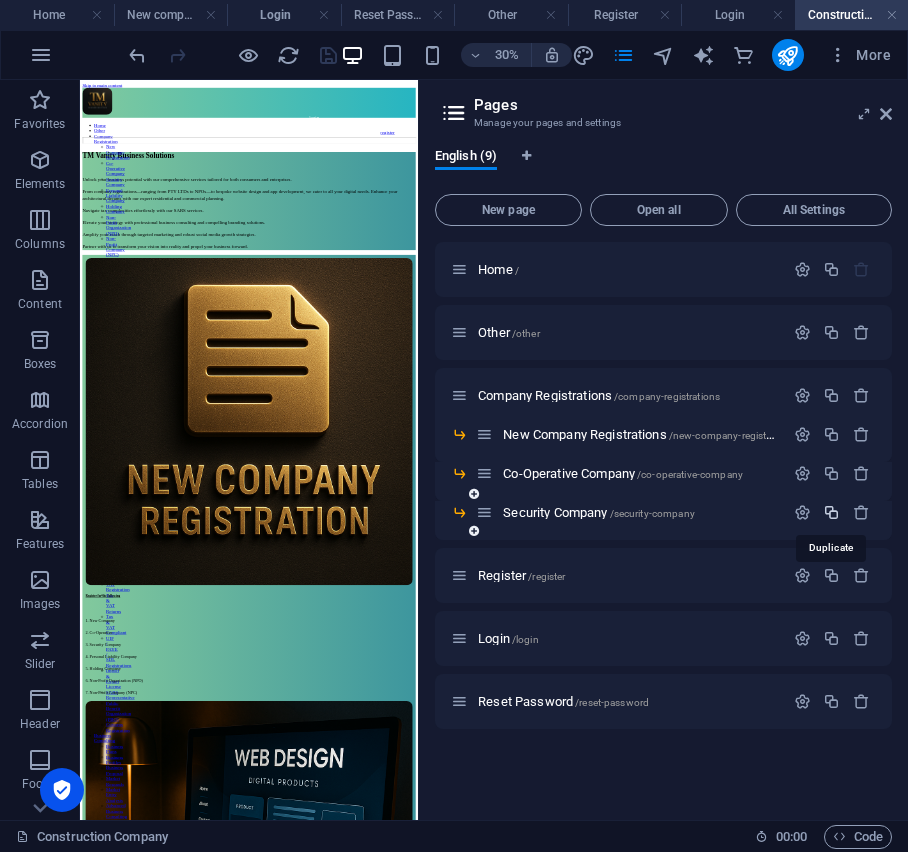 click at bounding box center (831, 512) 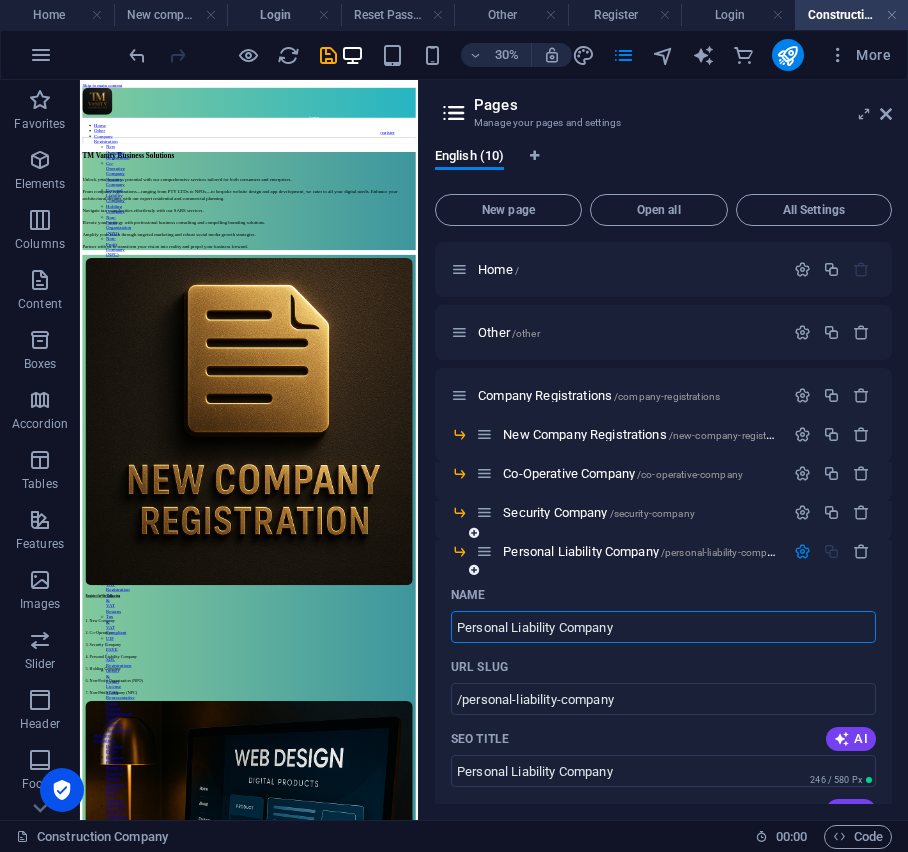 type on "Personal Liability Company" 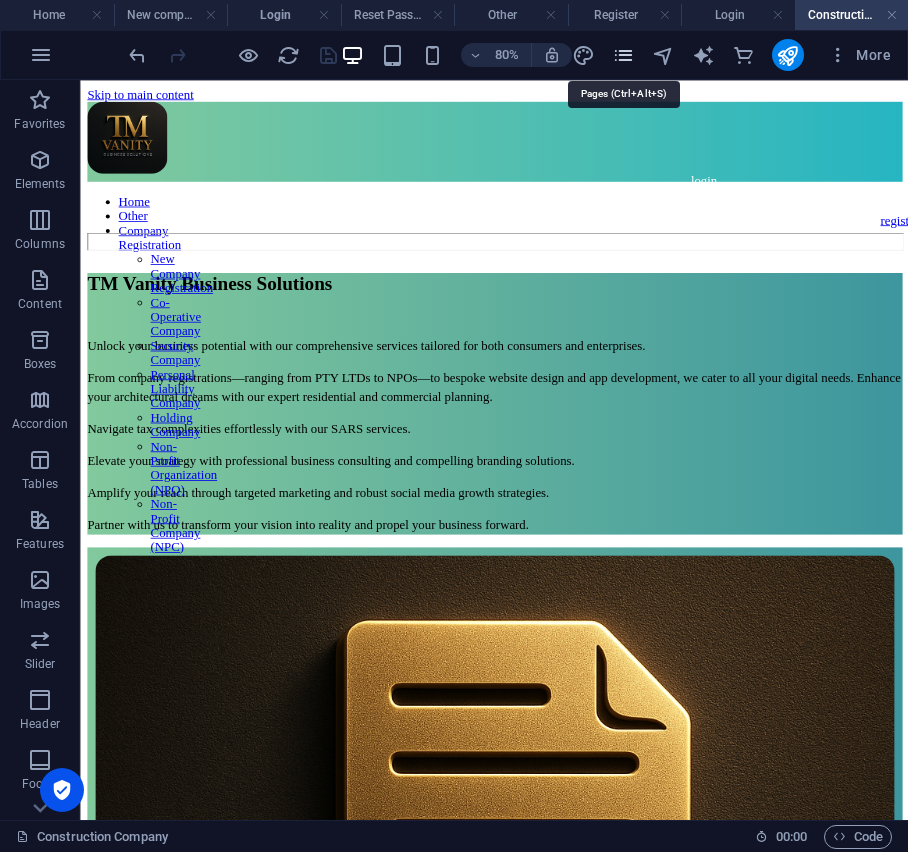 click at bounding box center [623, 55] 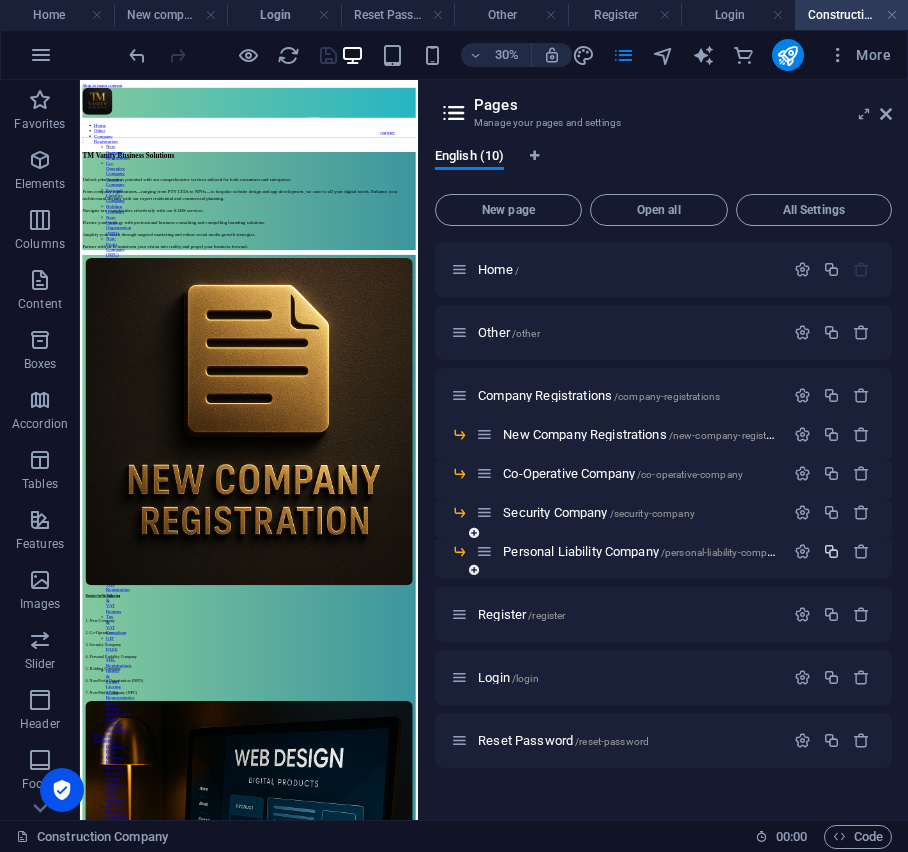 click at bounding box center [831, 551] 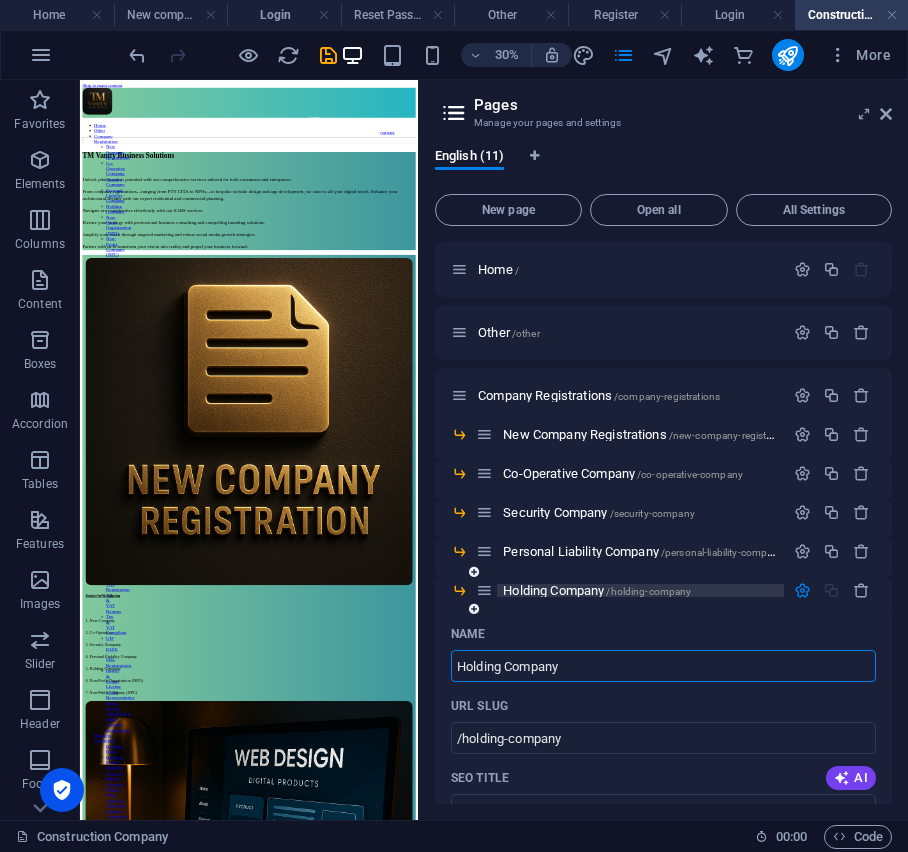 type on "Holding Company" 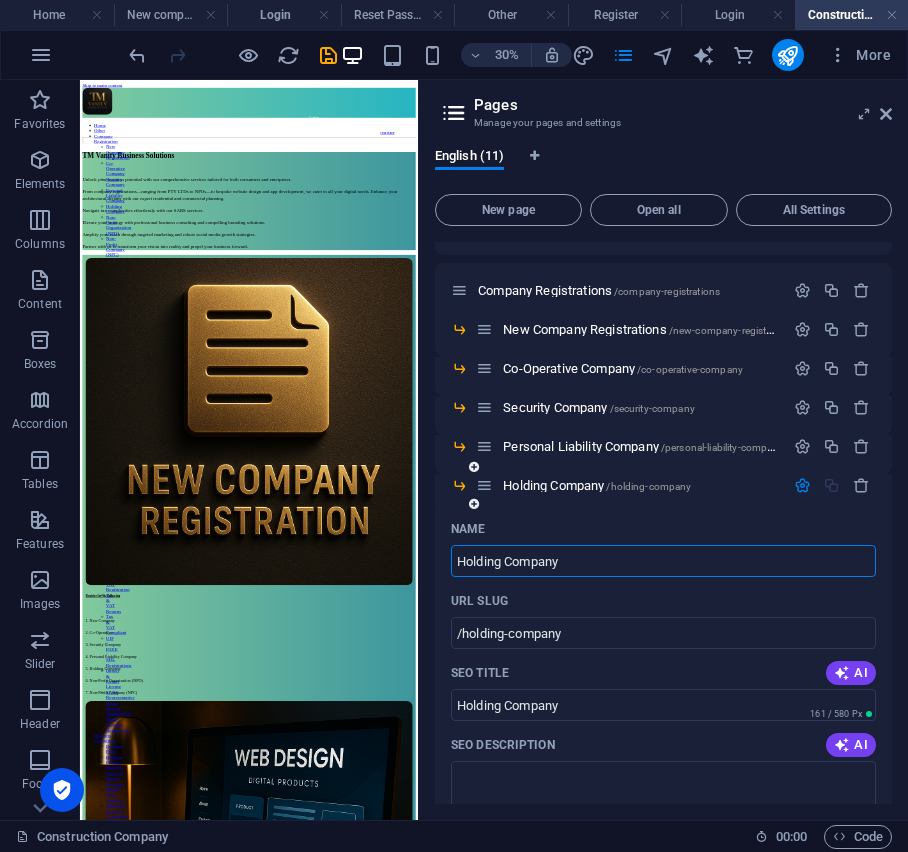 scroll, scrollTop: 133, scrollLeft: 0, axis: vertical 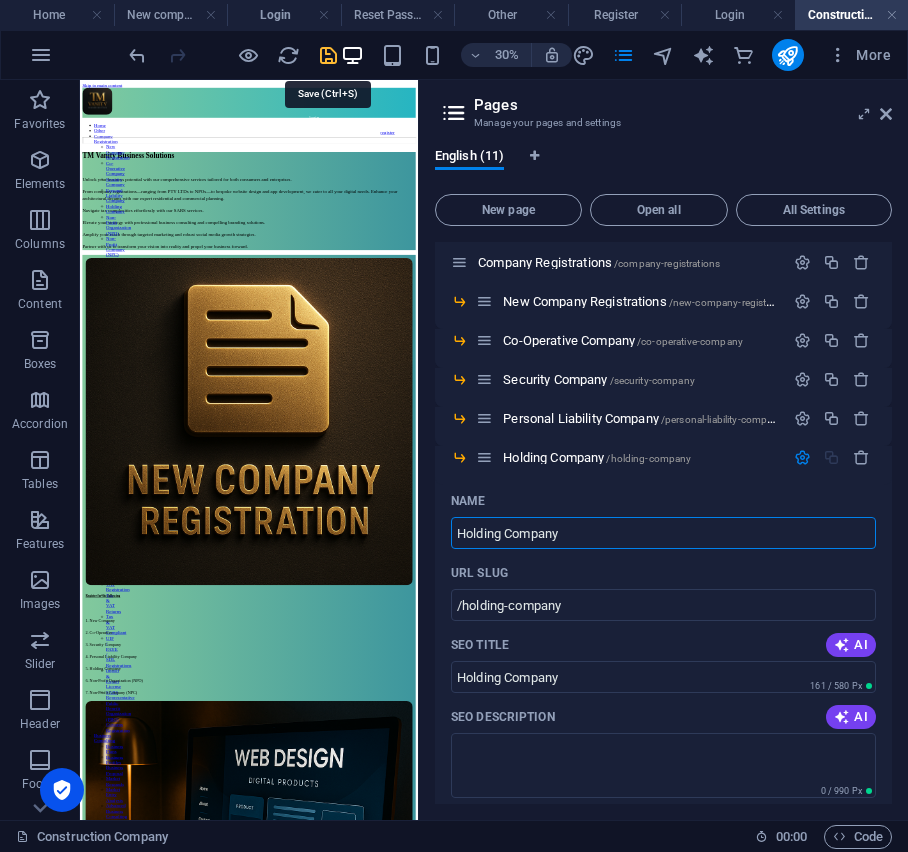 type on "Holding Company" 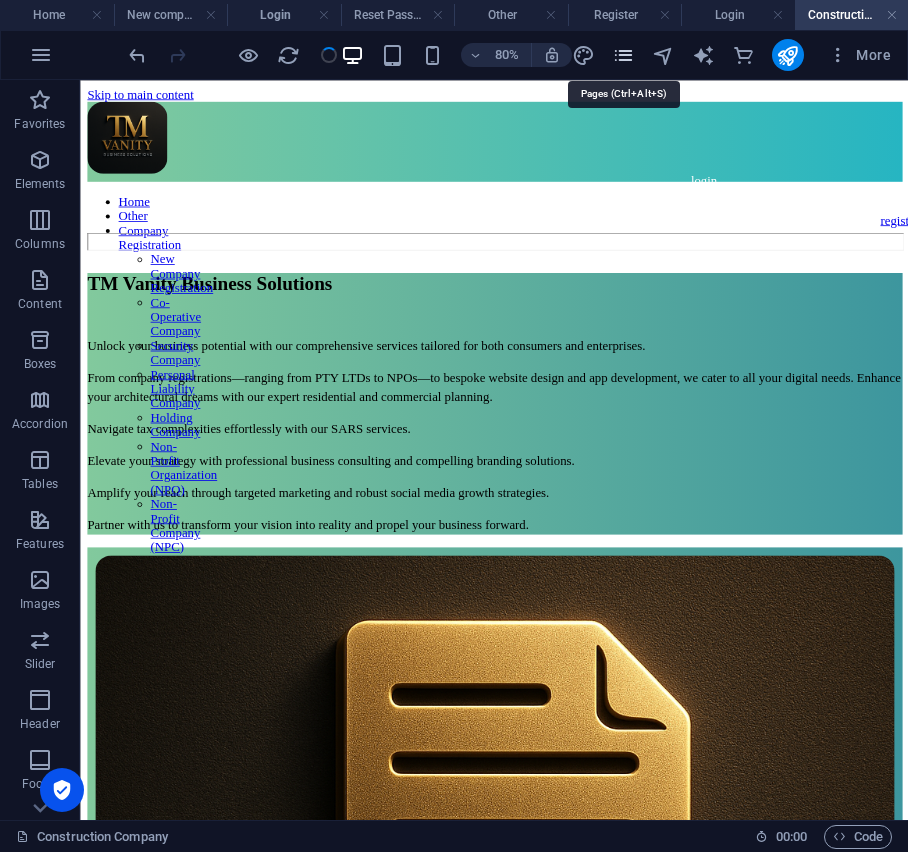 click at bounding box center (623, 55) 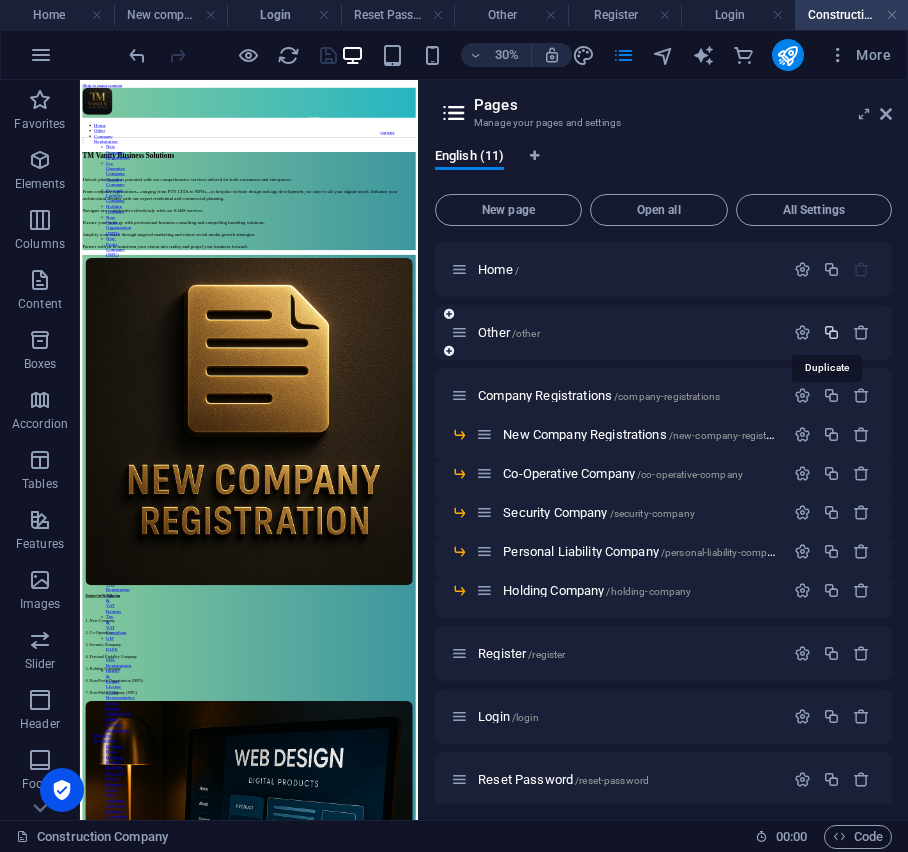 click at bounding box center (831, 332) 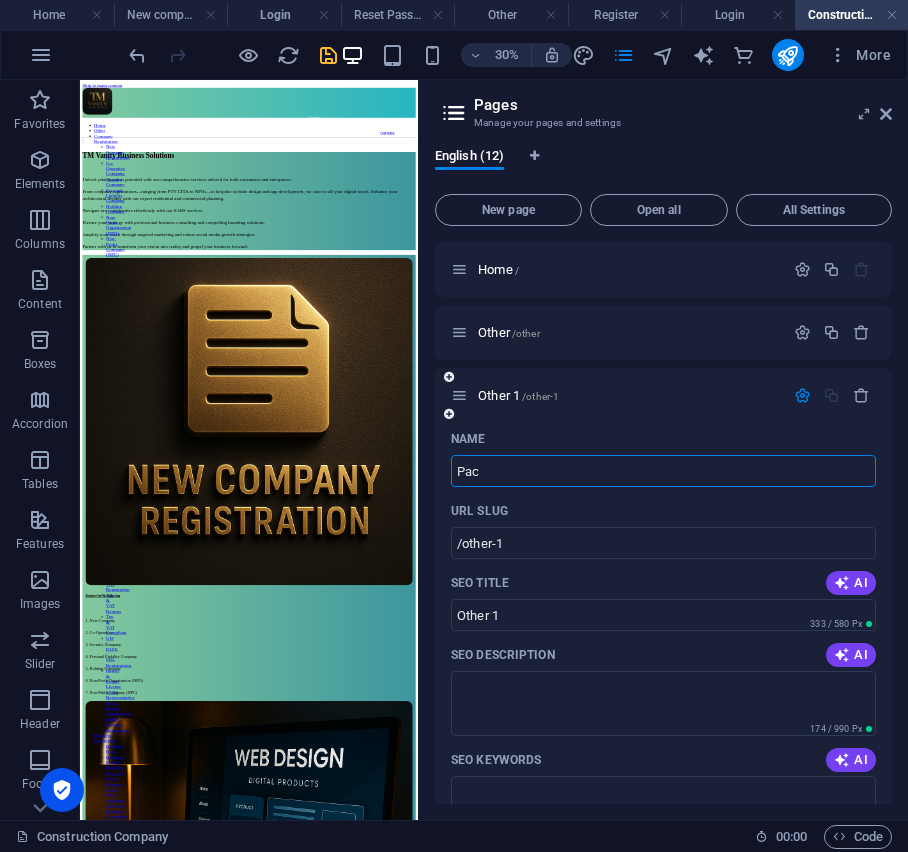type on "Pack" 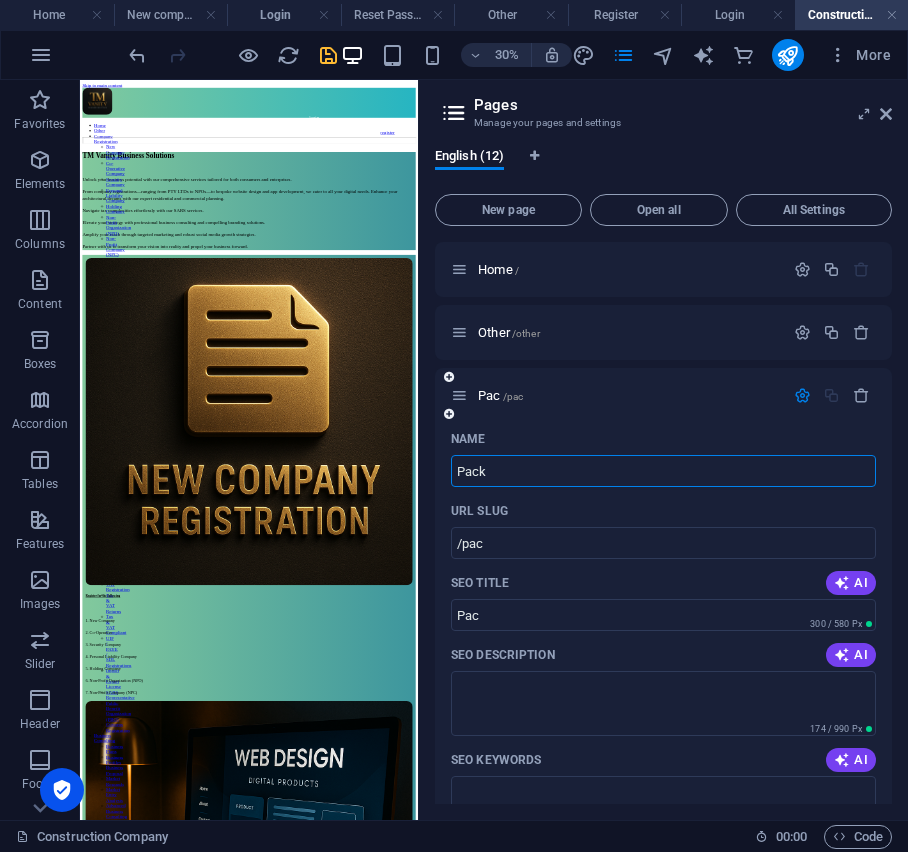 type on "/pac" 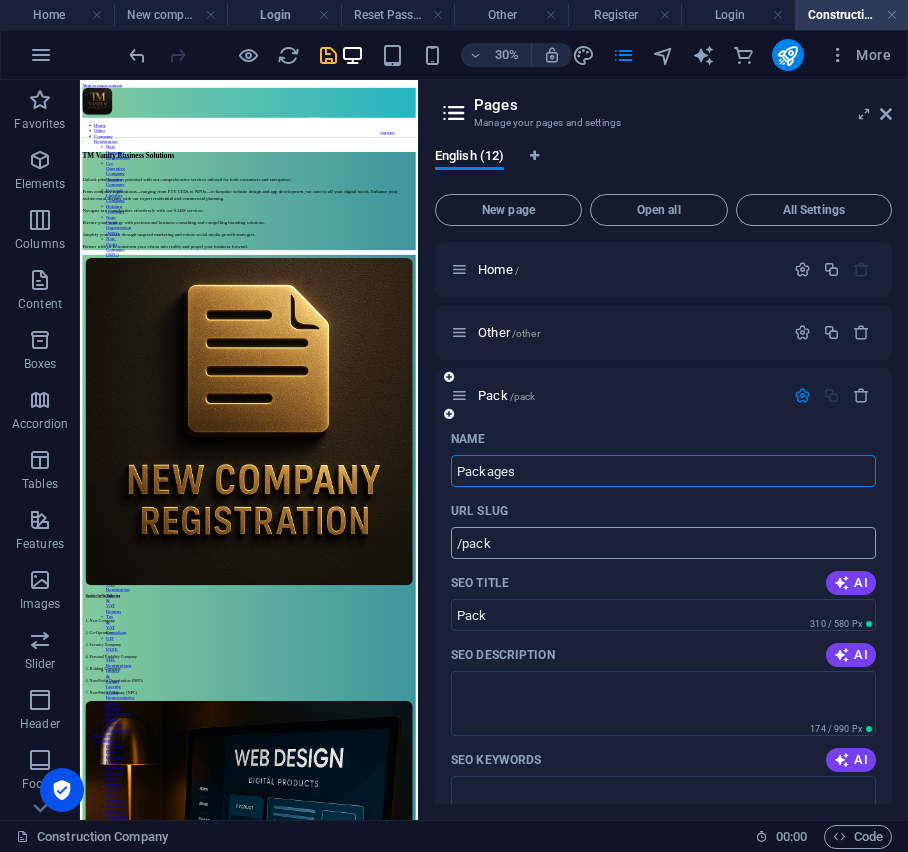 type on "Packages" 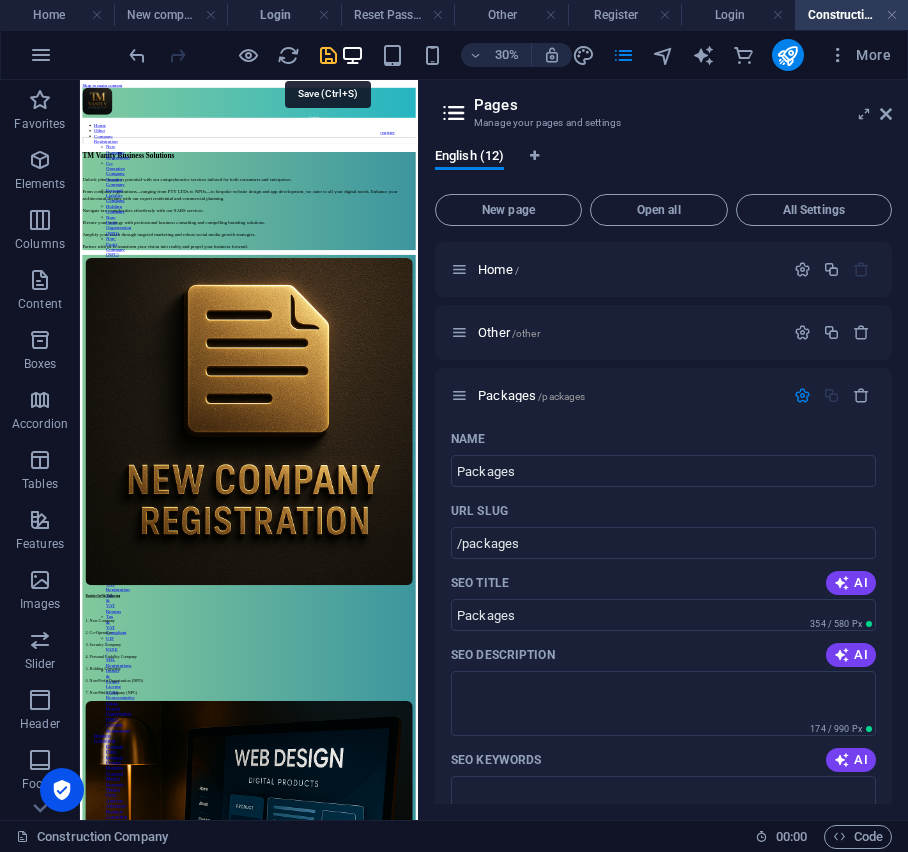 drag, startPoint x: 330, startPoint y: 60, endPoint x: 706, endPoint y: 185, distance: 396.23352 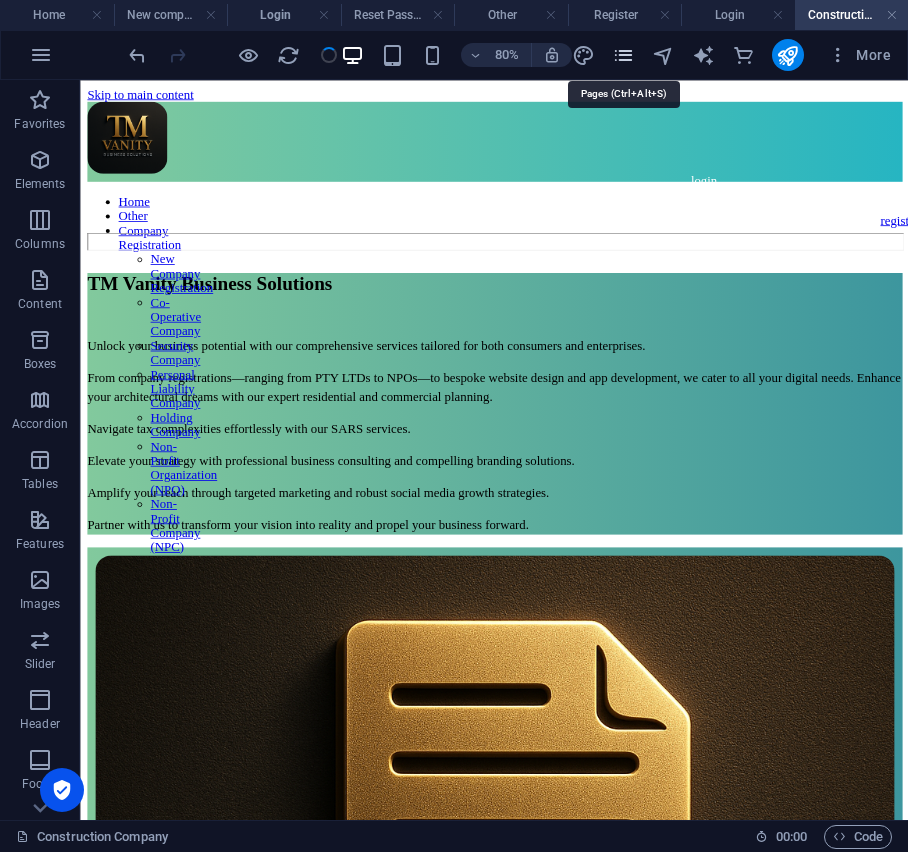 click at bounding box center (623, 55) 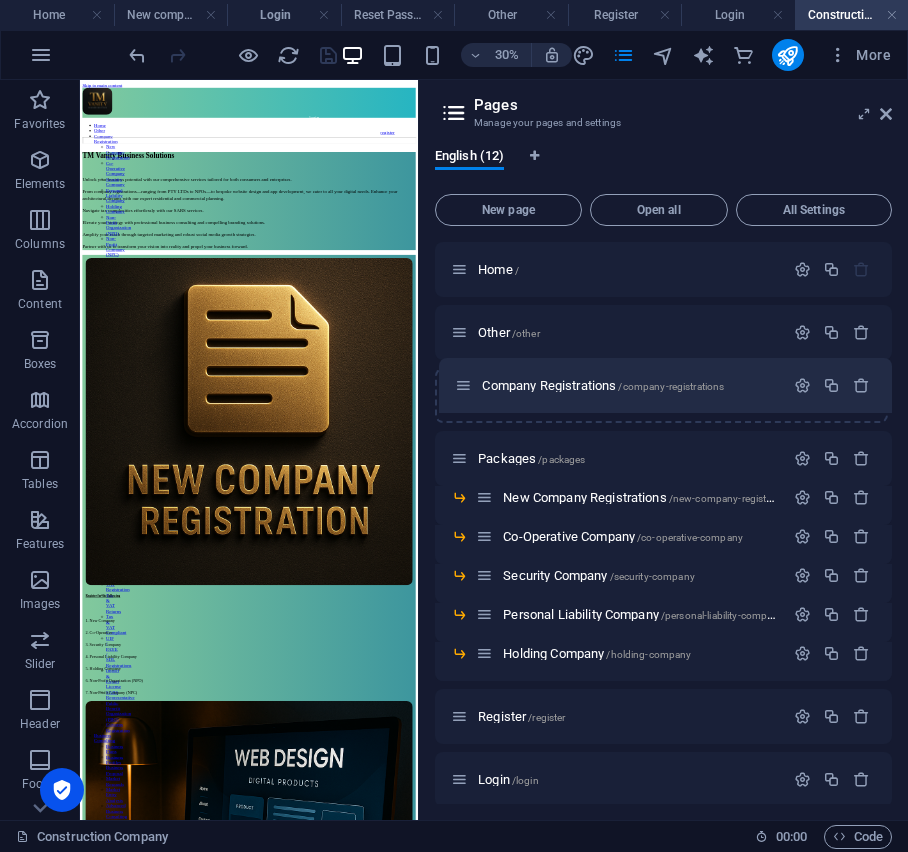 drag, startPoint x: 452, startPoint y: 458, endPoint x: 456, endPoint y: 380, distance: 78.10249 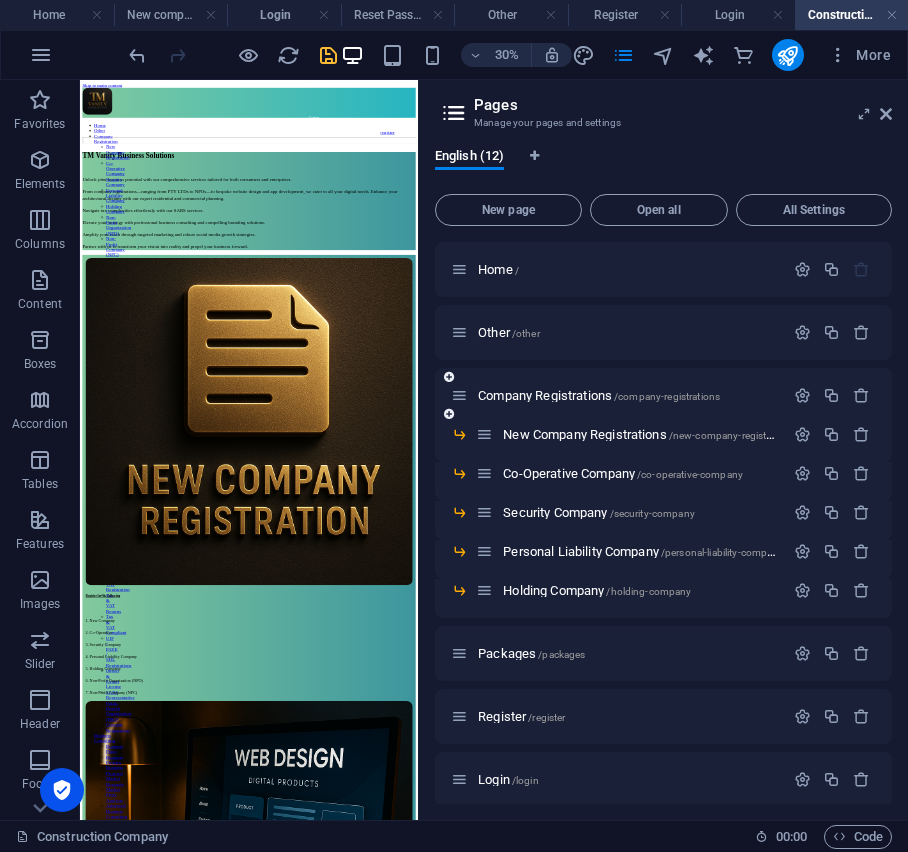 click at bounding box center (459, 395) 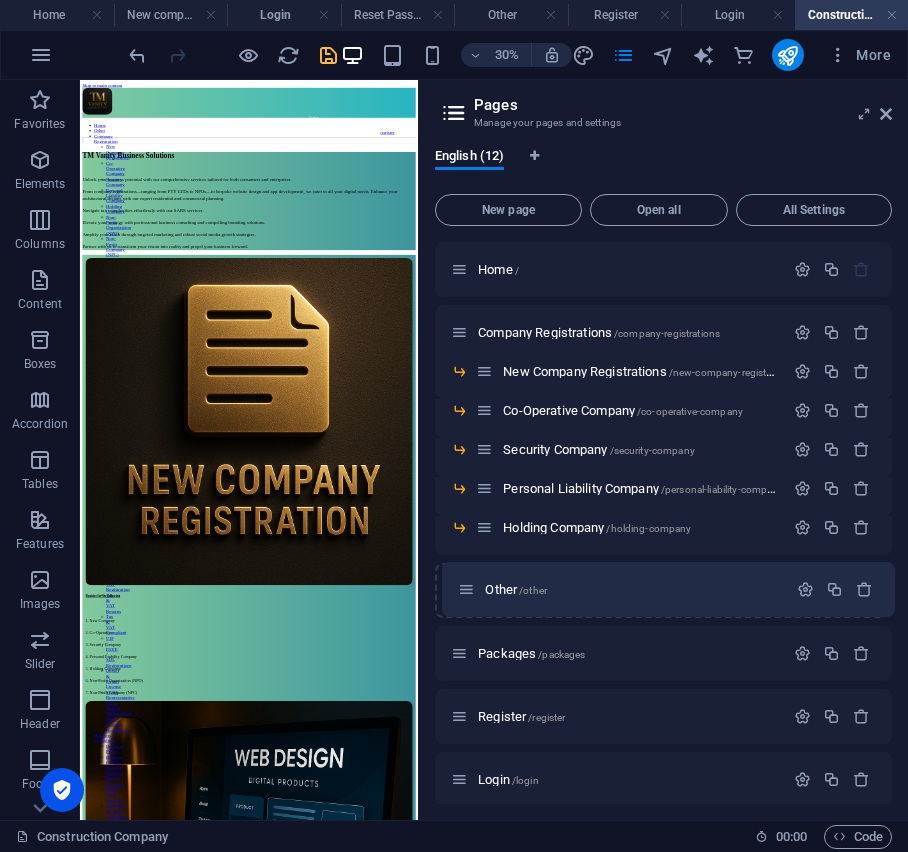 drag, startPoint x: 465, startPoint y: 334, endPoint x: 472, endPoint y: 597, distance: 263.09314 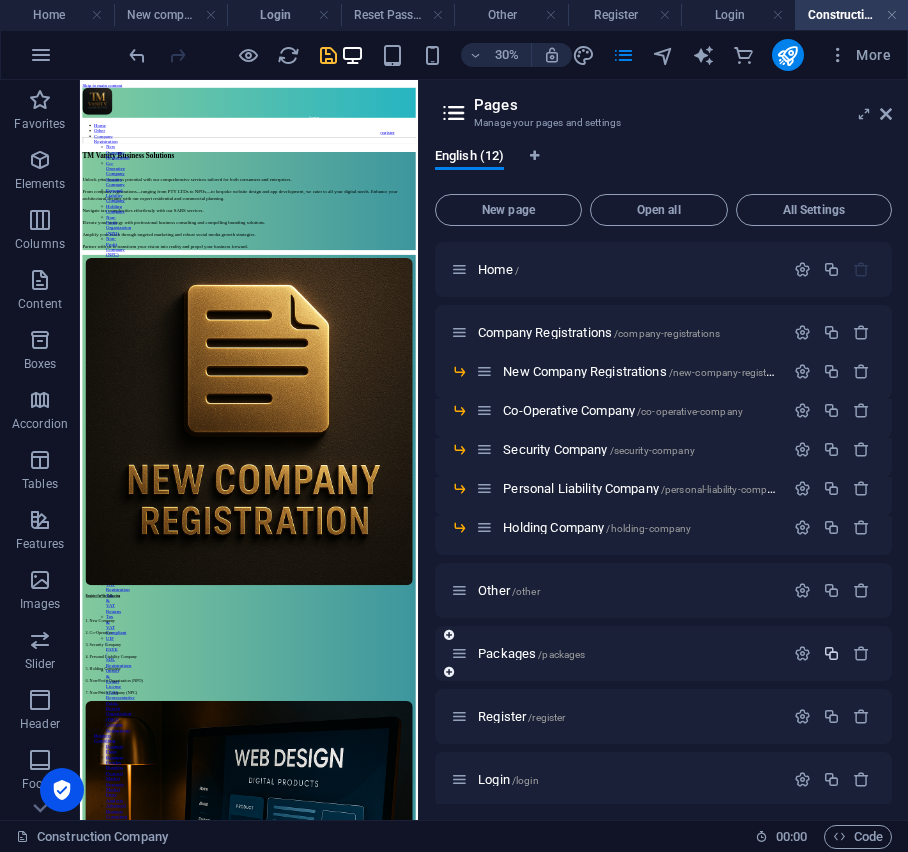 click at bounding box center [831, 653] 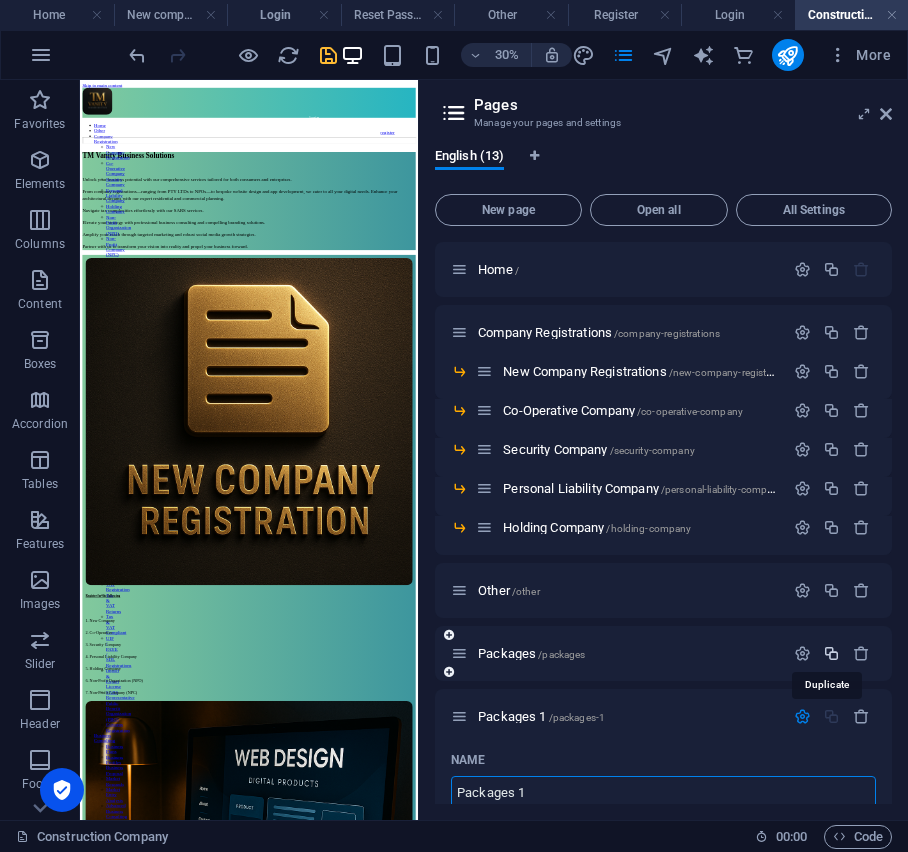 scroll, scrollTop: 4, scrollLeft: 0, axis: vertical 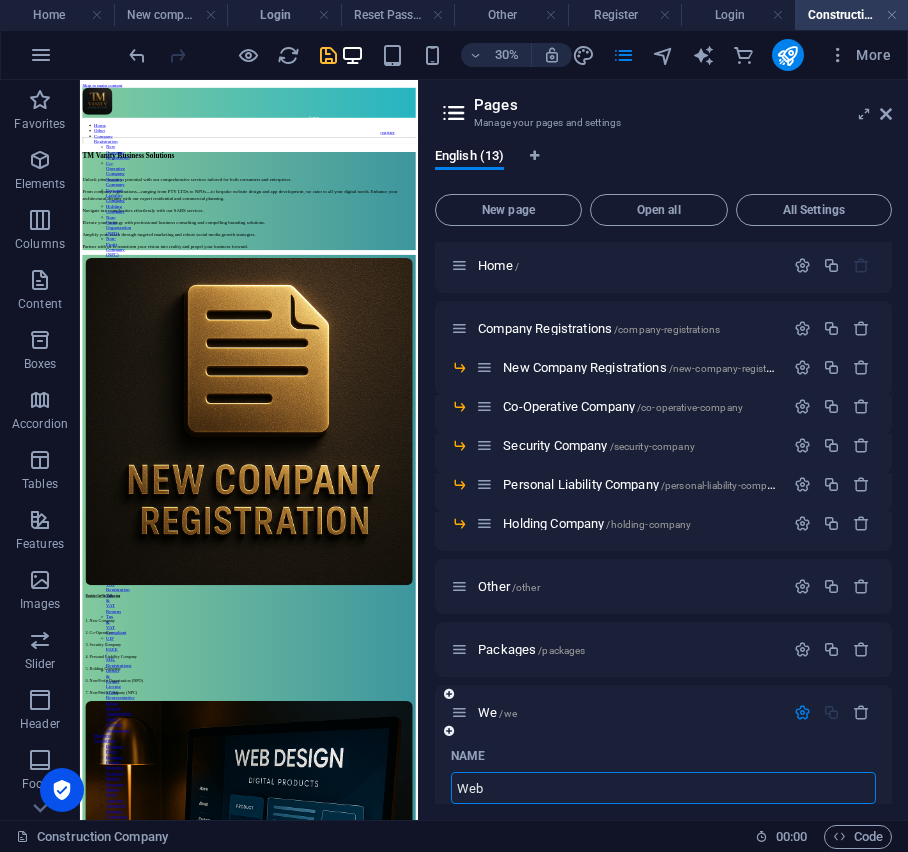 type on "Web D" 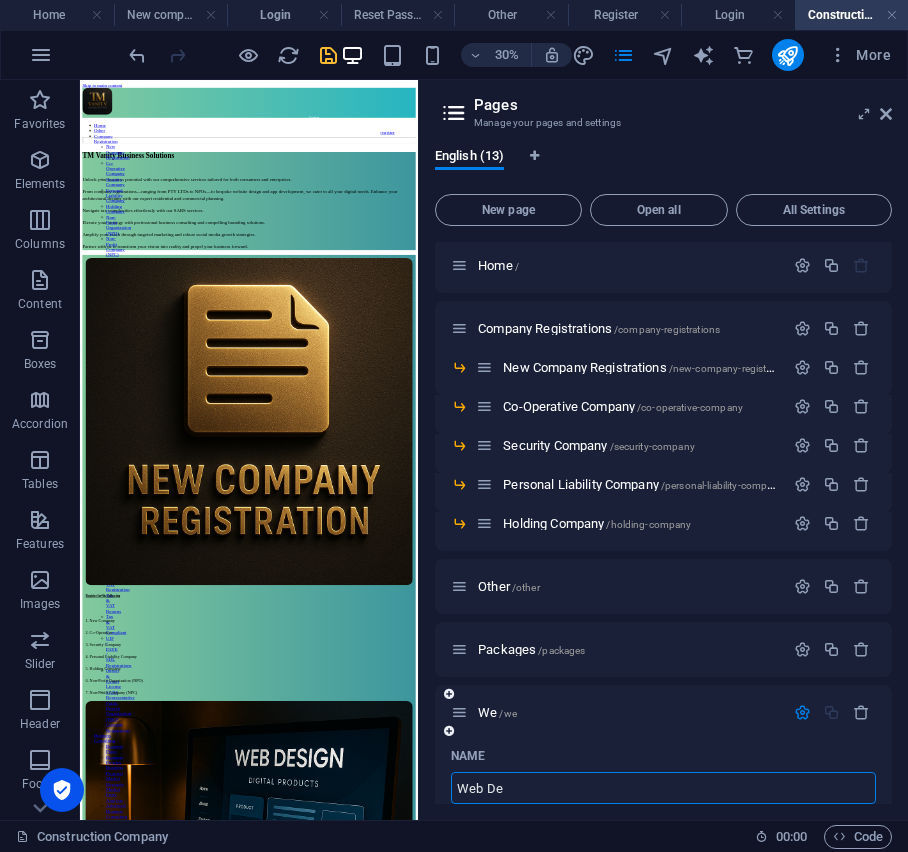 type on "Web De" 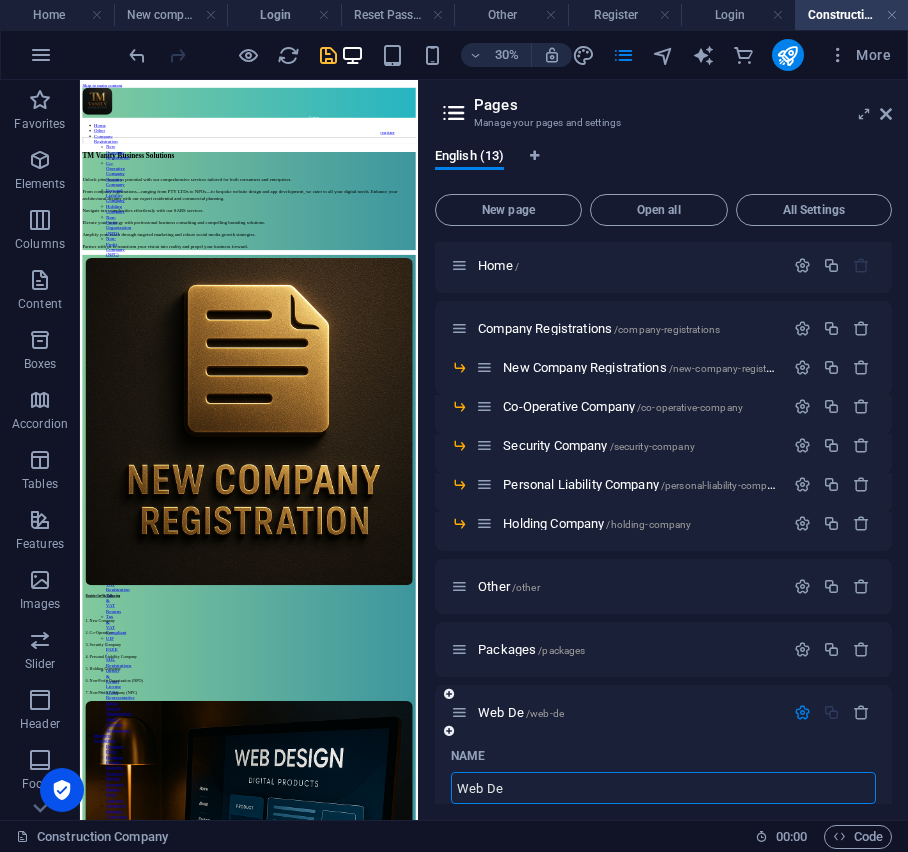 click on "Web De" at bounding box center (663, 788) 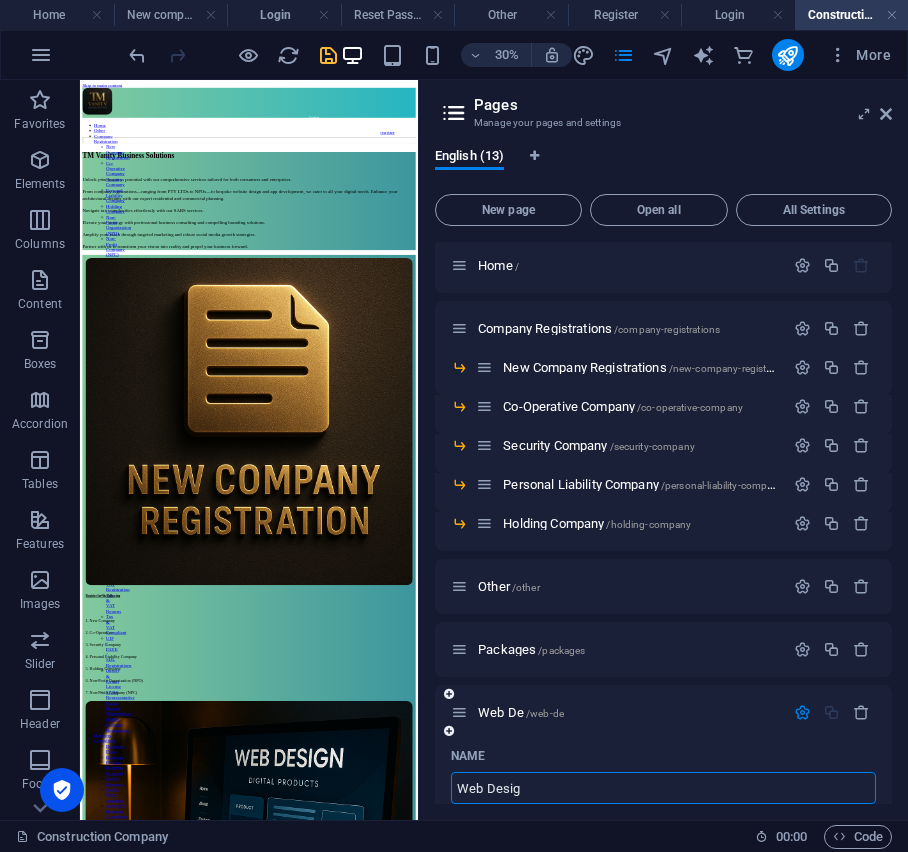 type on "Web Design" 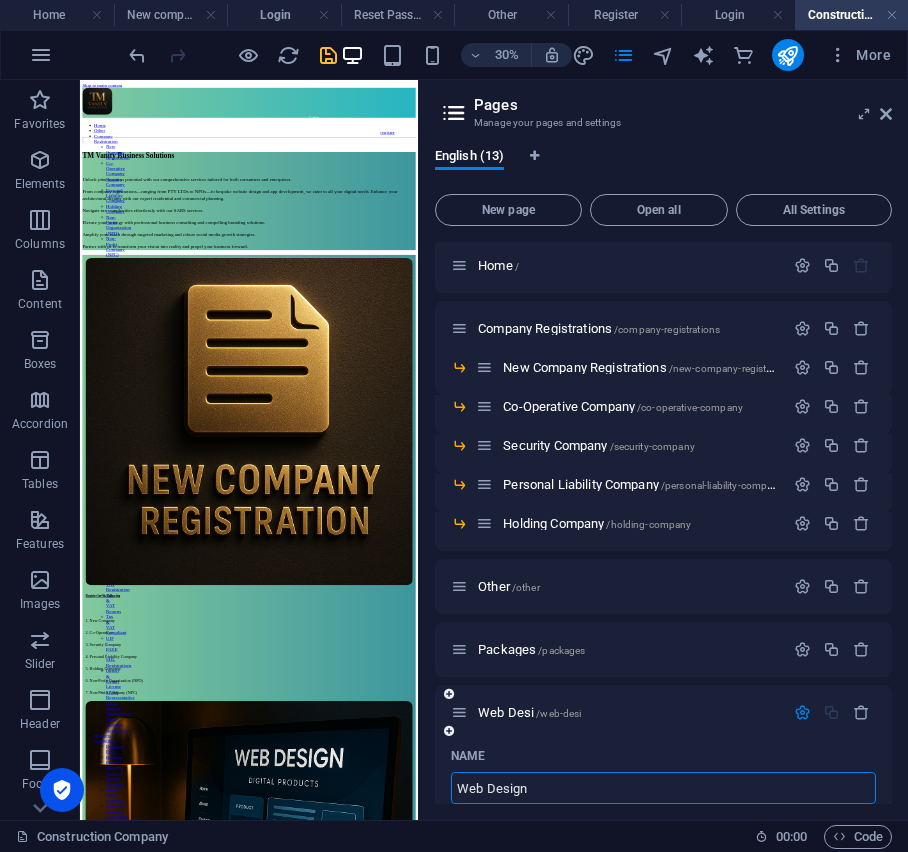type on "/web-desi" 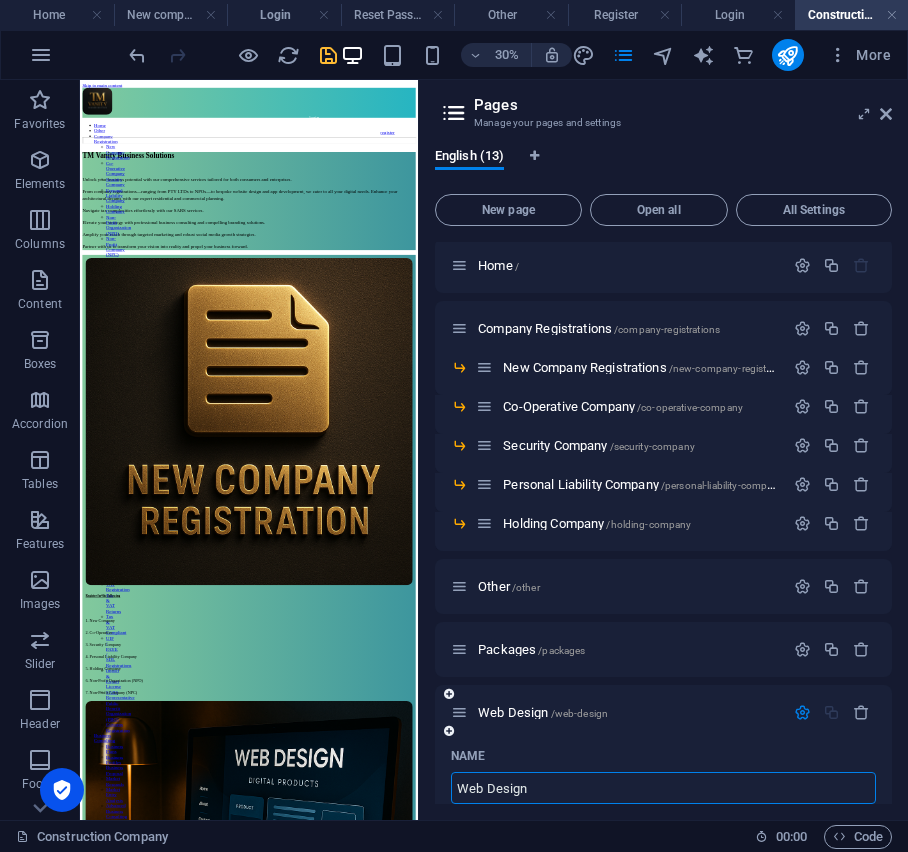 type on "Web Design" 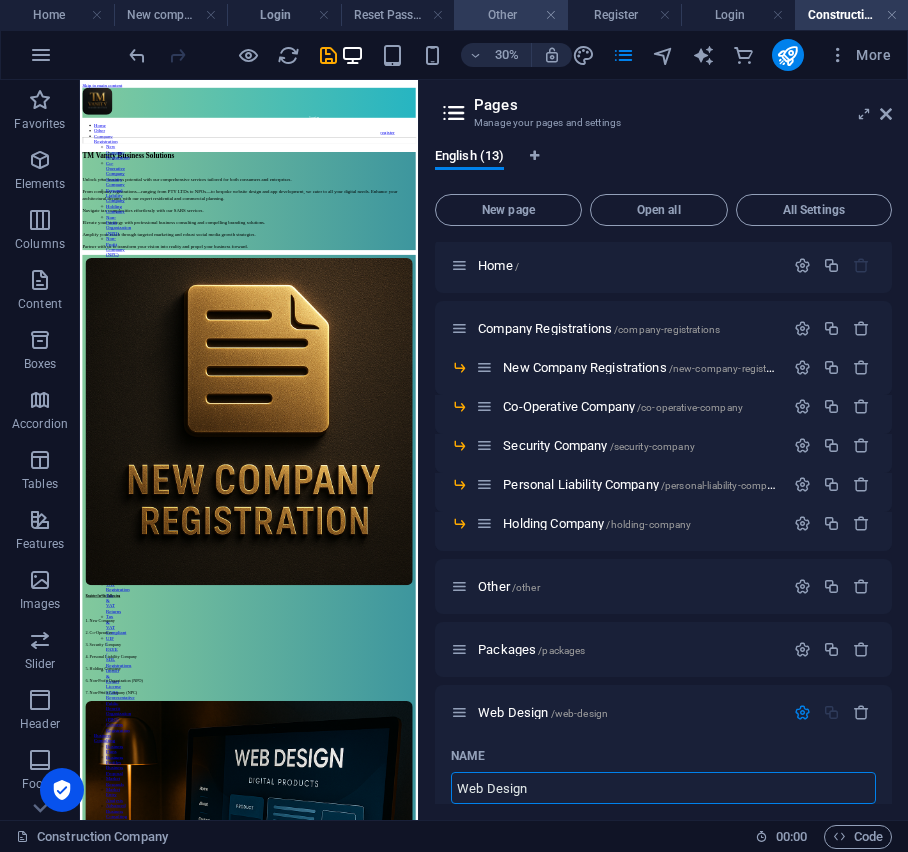 drag, startPoint x: 580, startPoint y: 116, endPoint x: 472, endPoint y: 21, distance: 143.83672 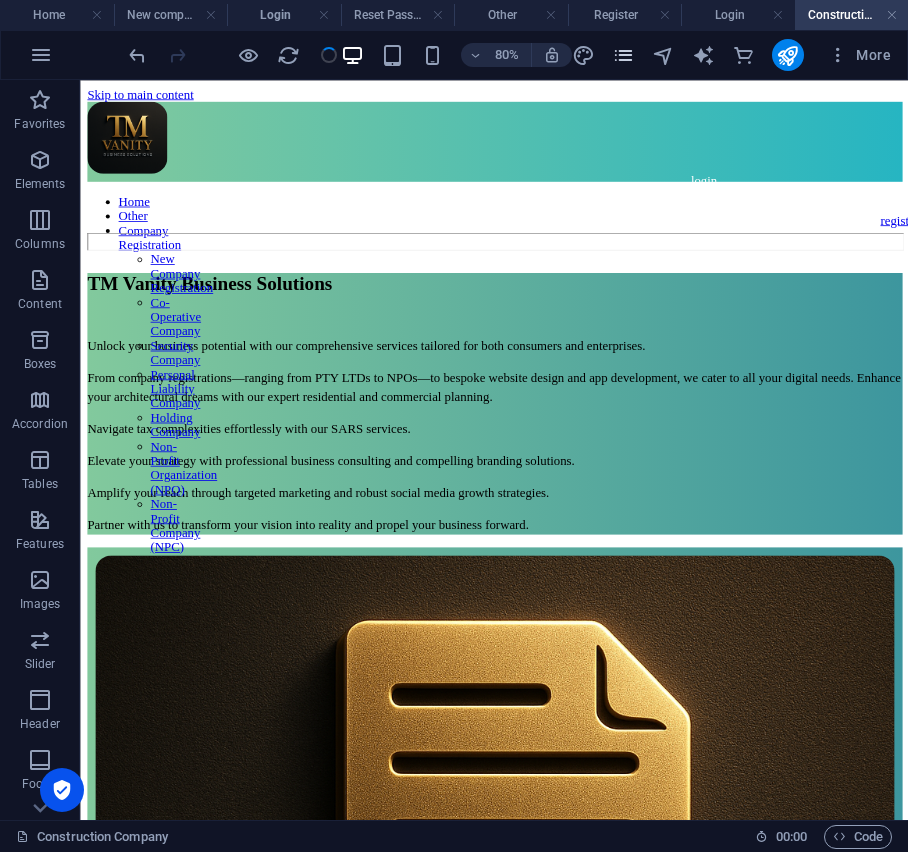 click at bounding box center [623, 55] 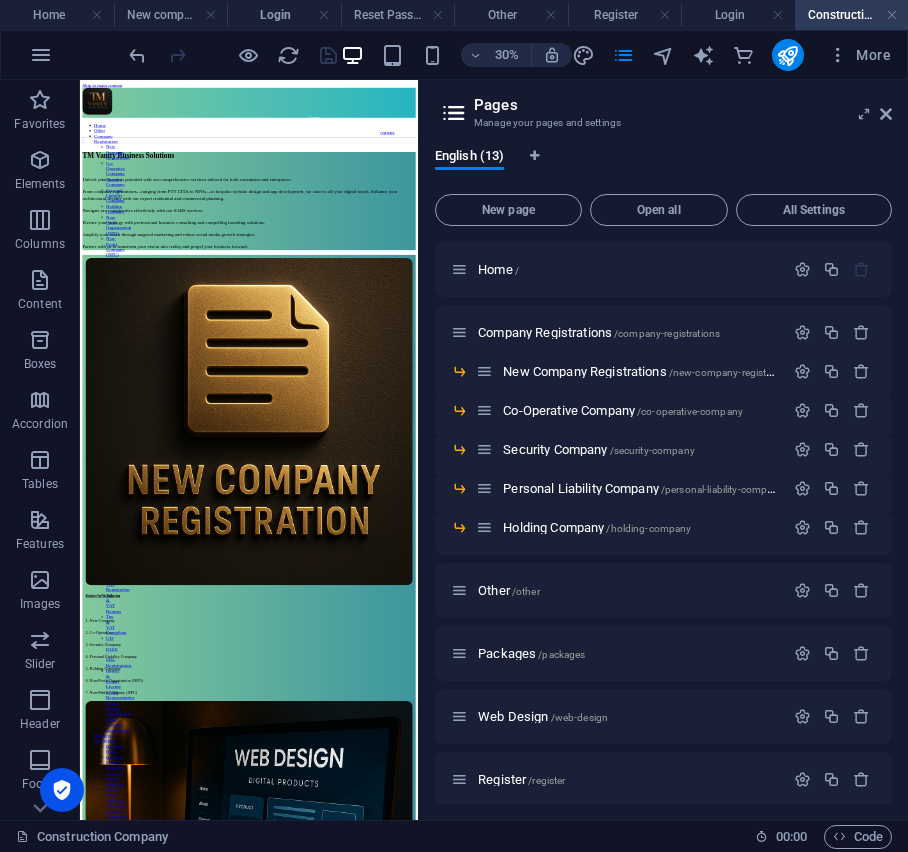 scroll, scrollTop: 136, scrollLeft: 0, axis: vertical 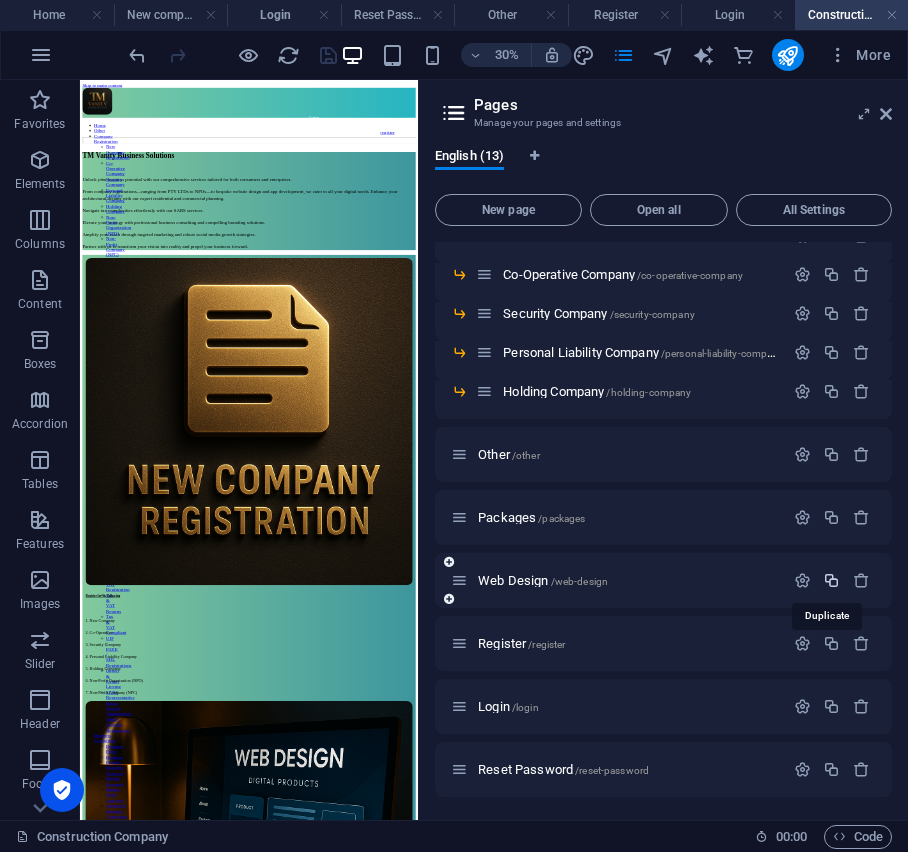 click at bounding box center [831, 580] 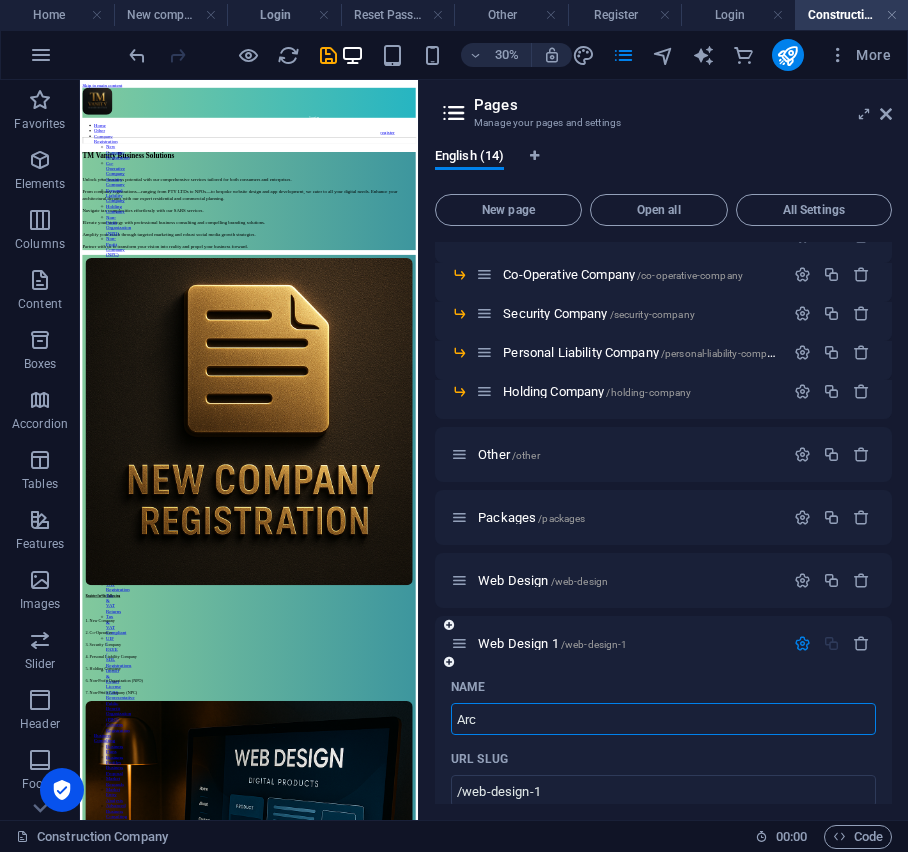 type on "Arch" 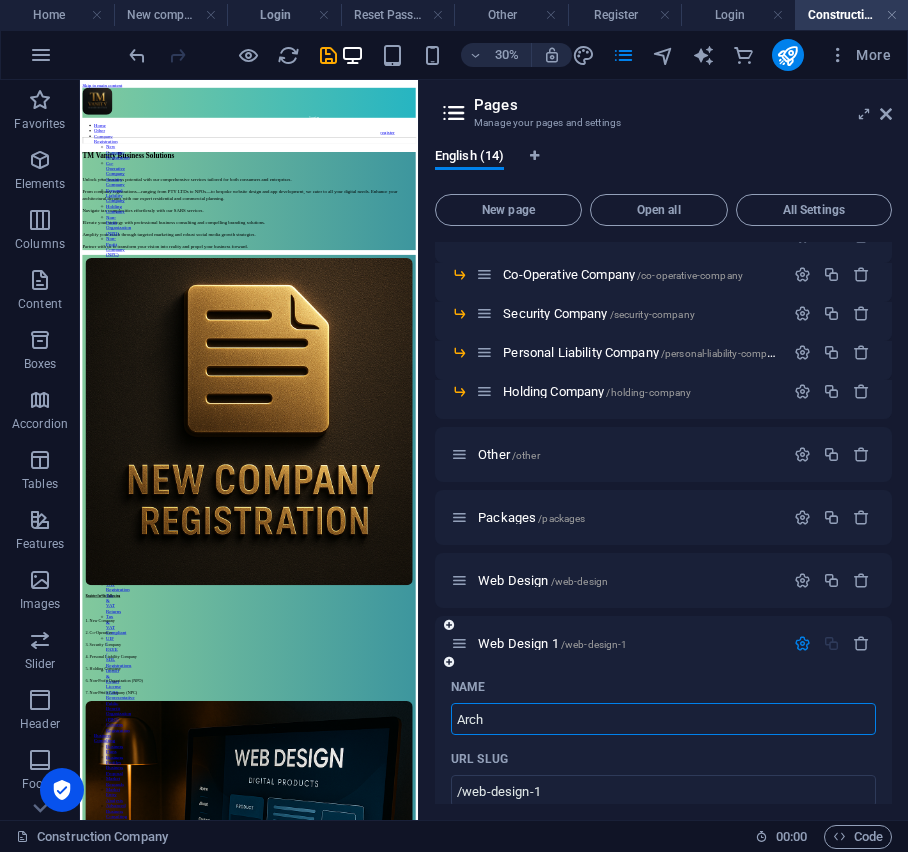 type on "/a" 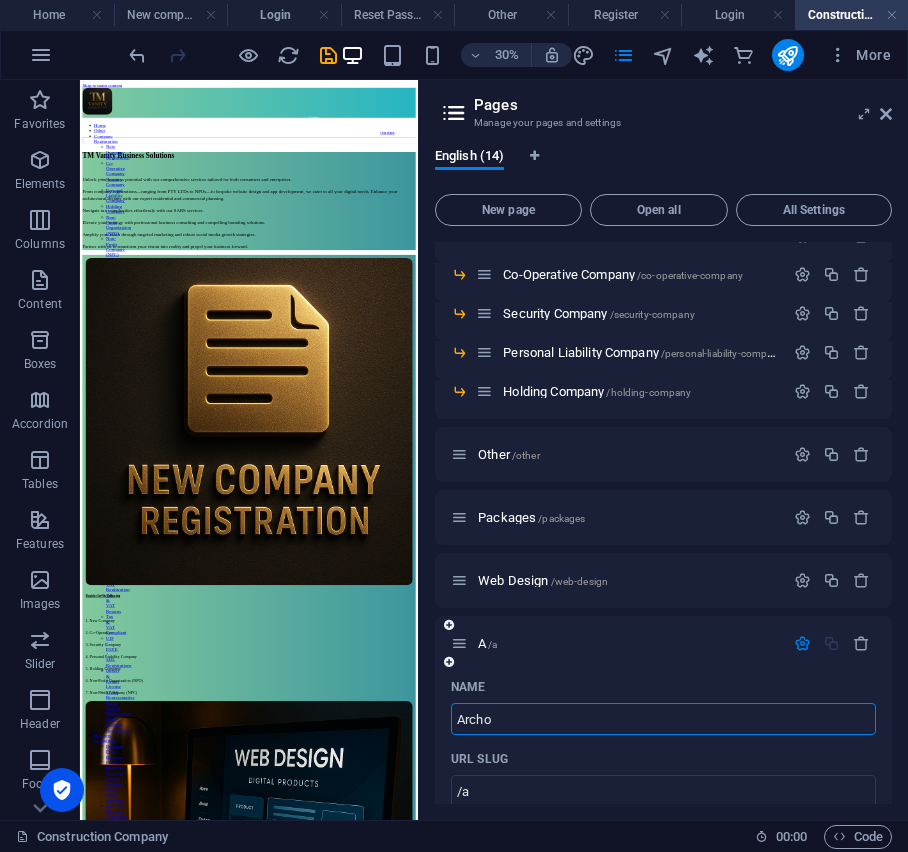 type on "Arch" 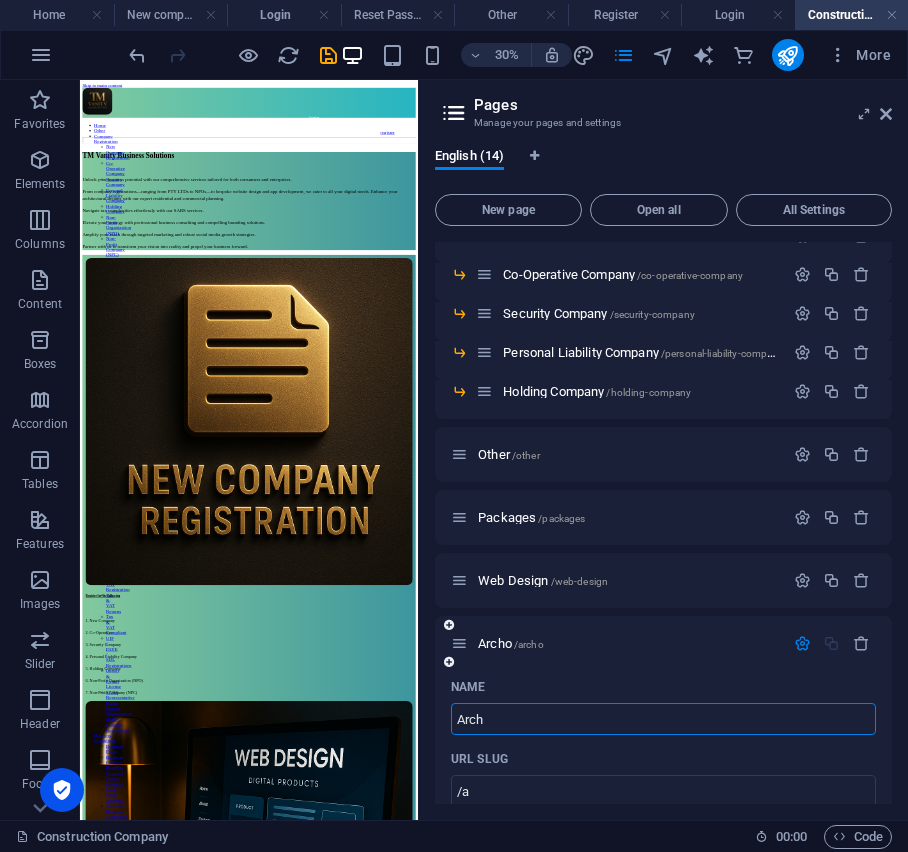 type on "/archo" 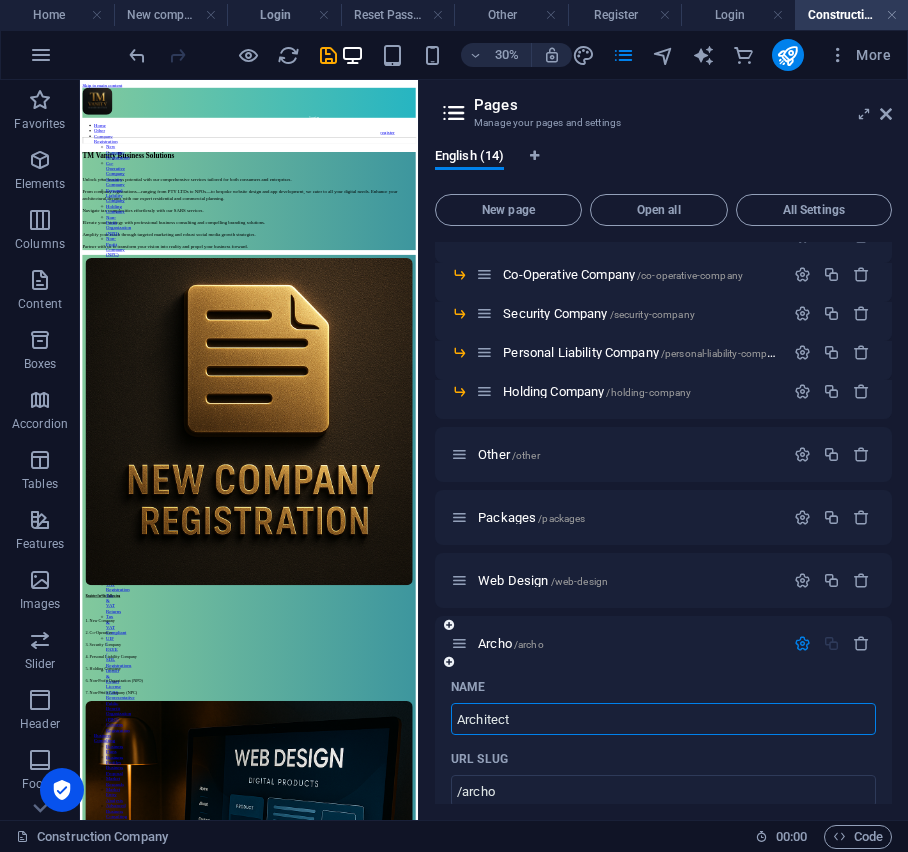 type on "Architectu" 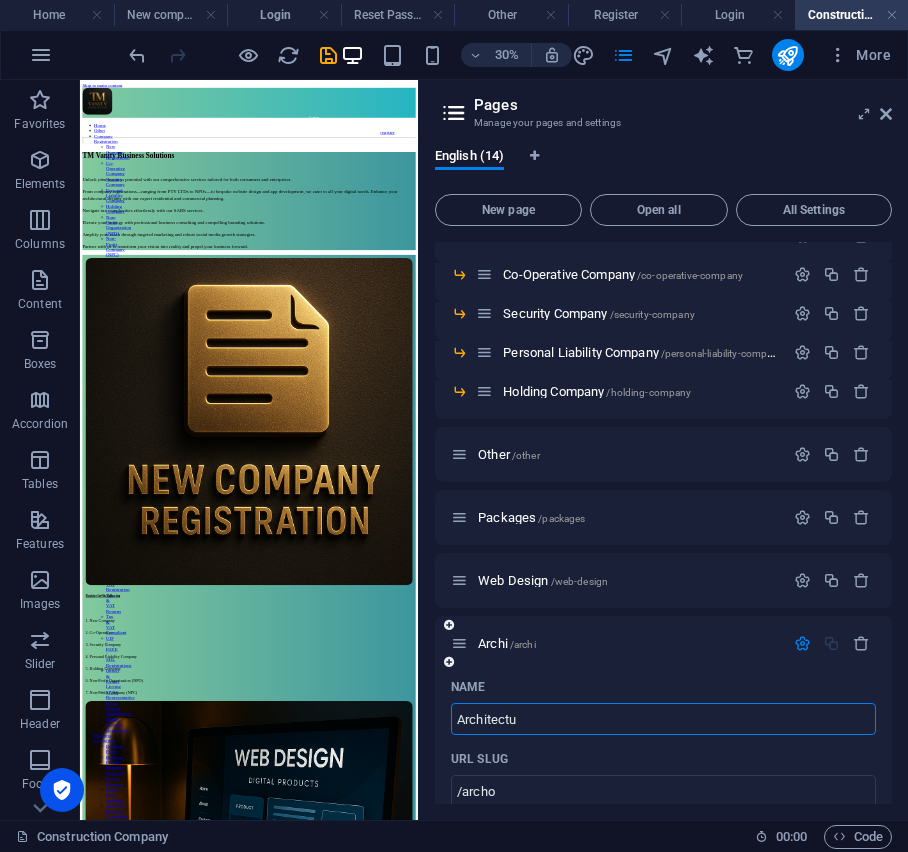 type on "/archi" 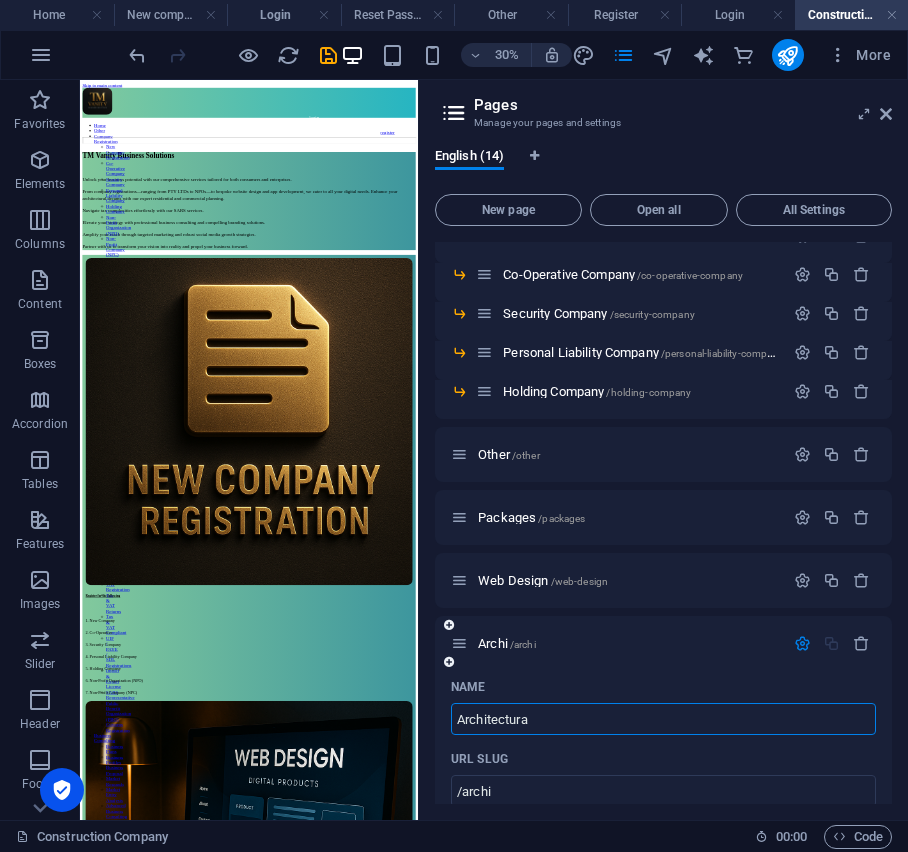 type on "Architectural" 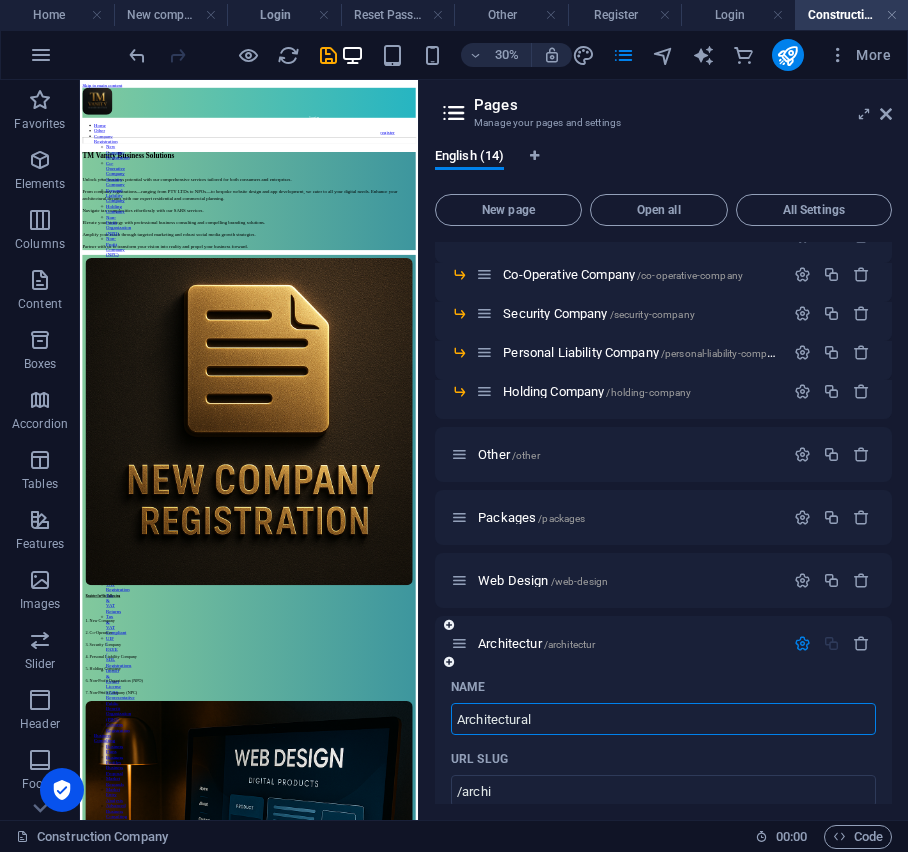 type on "/architectur" 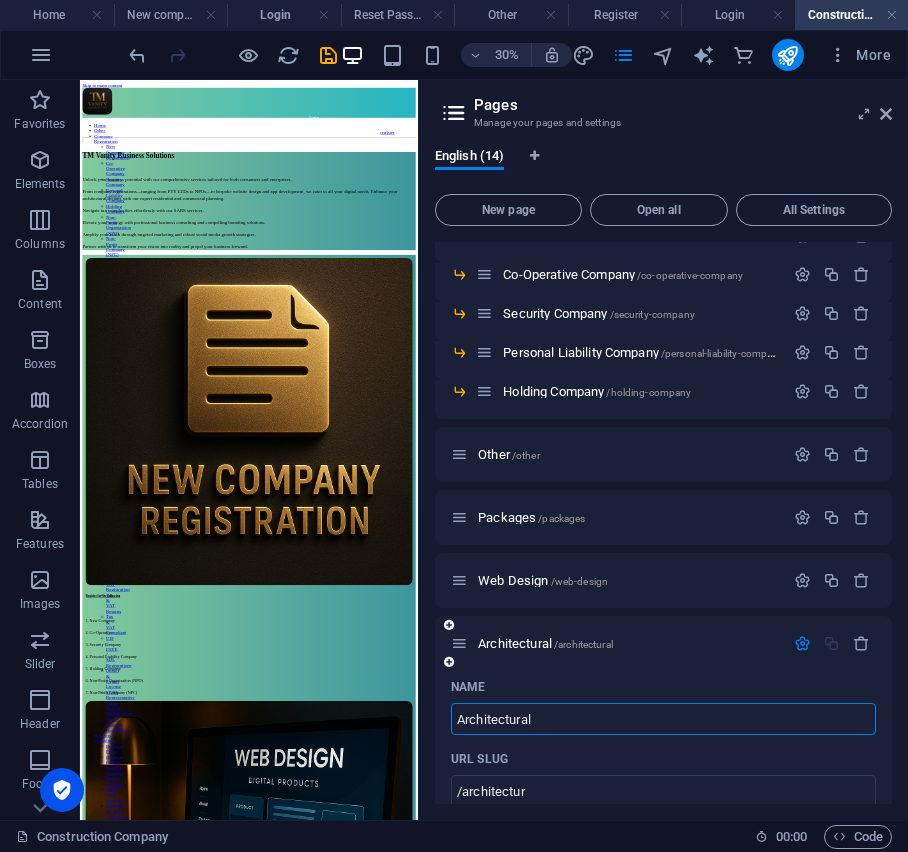 type on "Architectural" 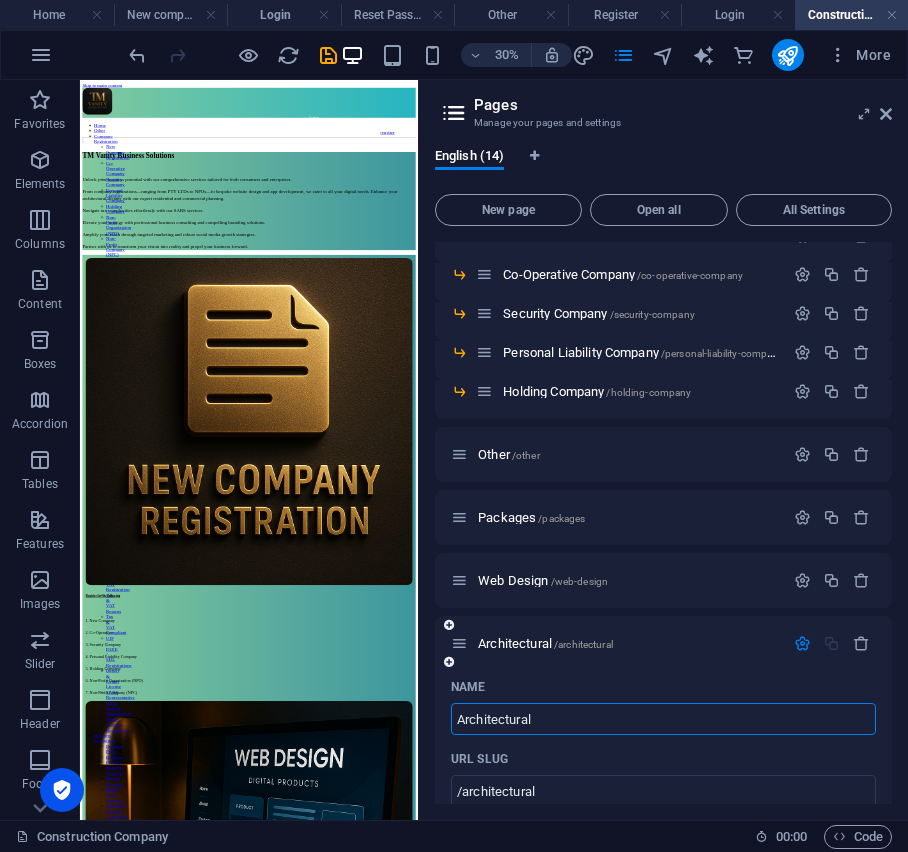 click on "Architectural" at bounding box center [663, 719] 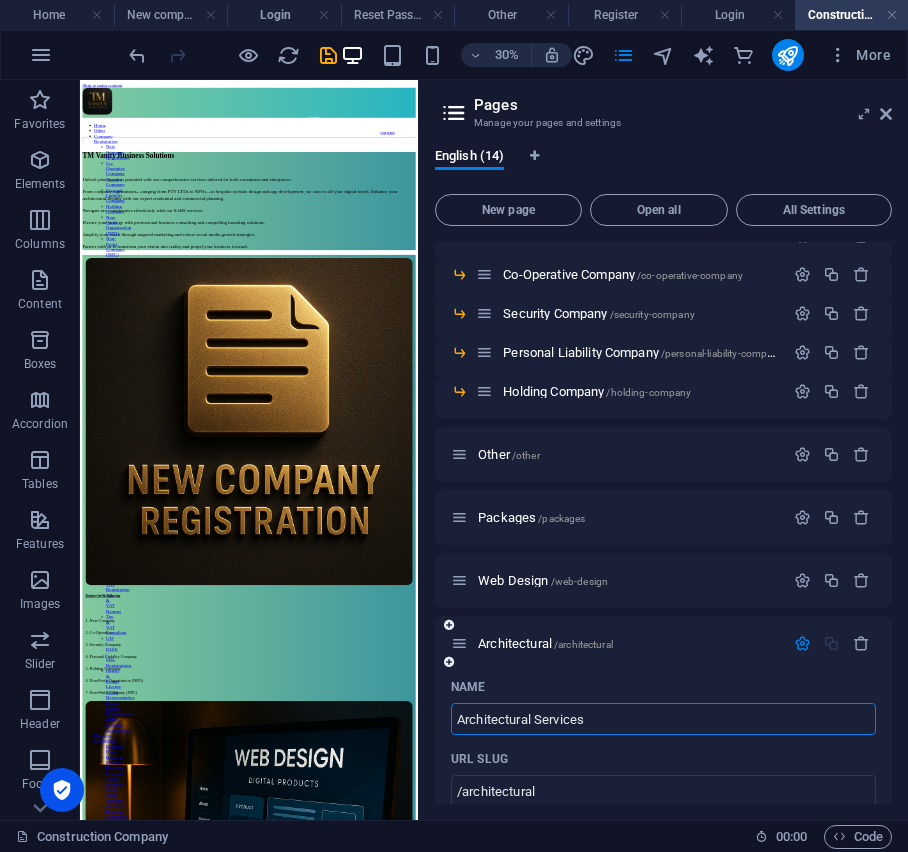click on "Architectural Services" at bounding box center (663, 719) 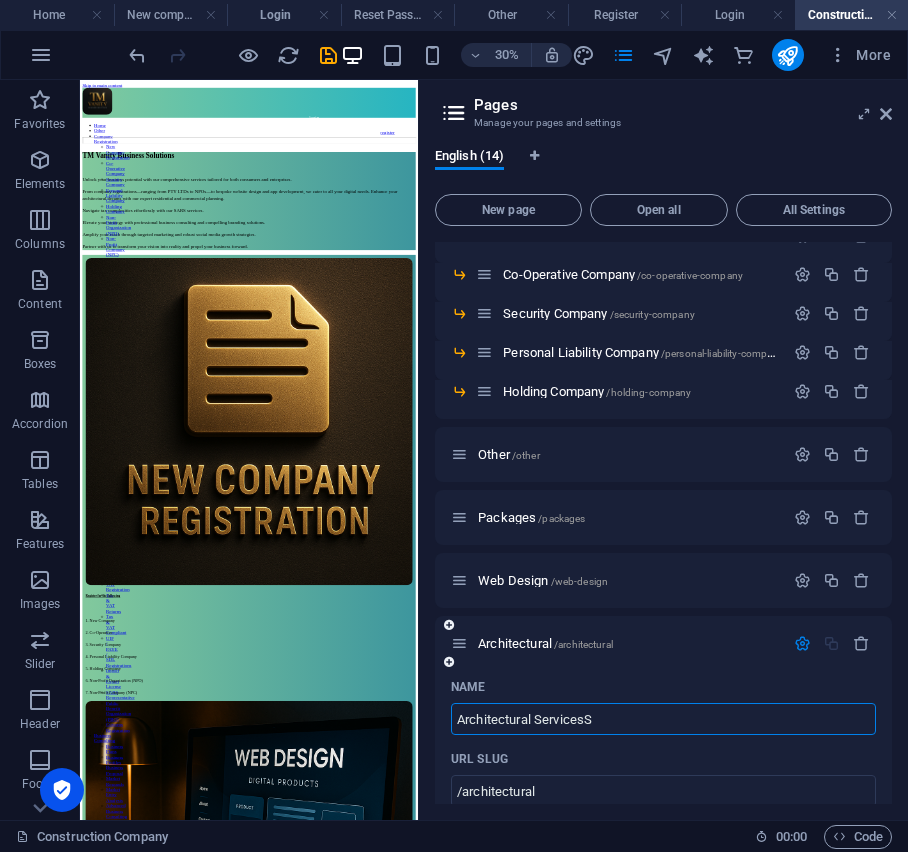 type on "Architectural Services" 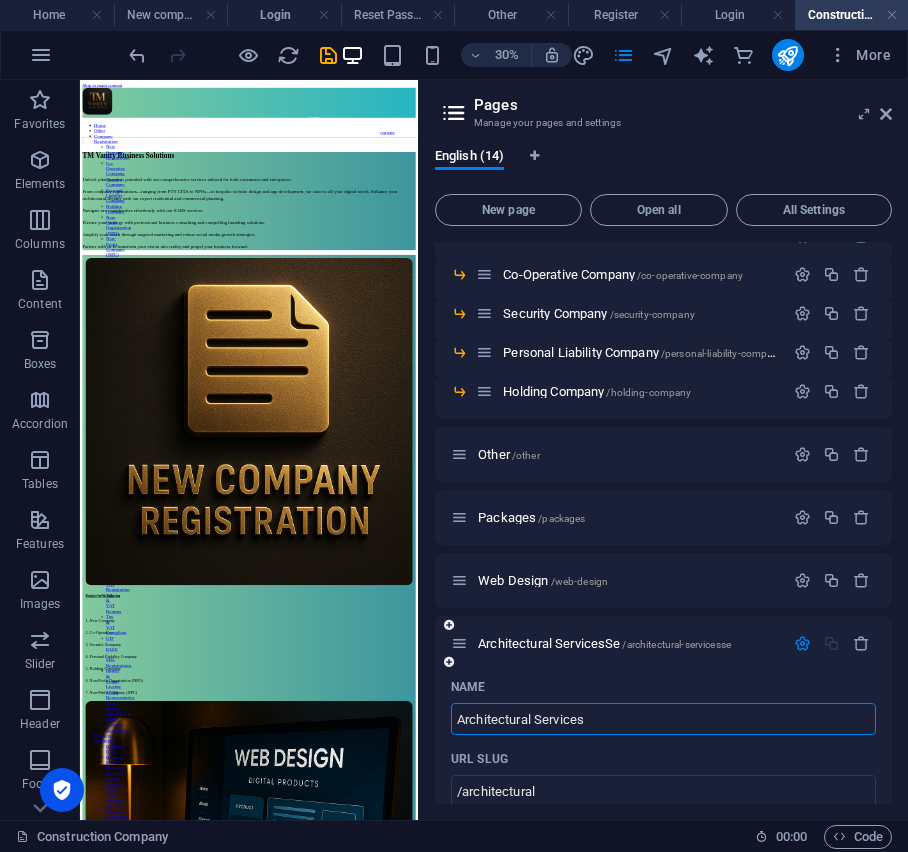 type on "/architectural-servicesse" 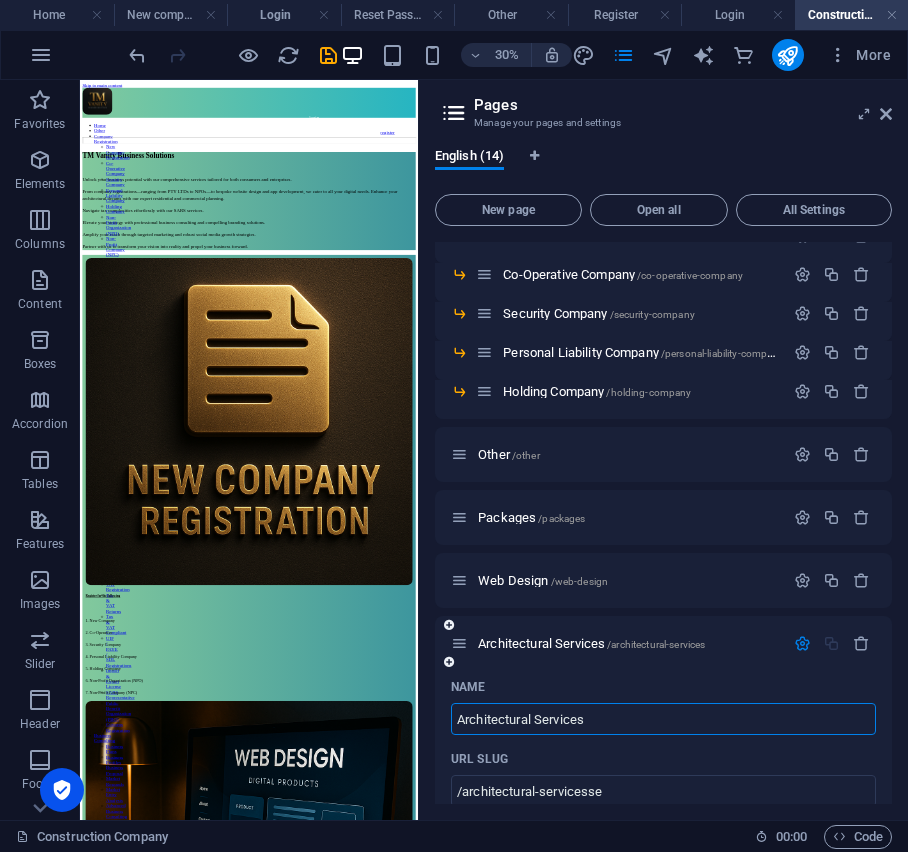type on "Architectural Services" 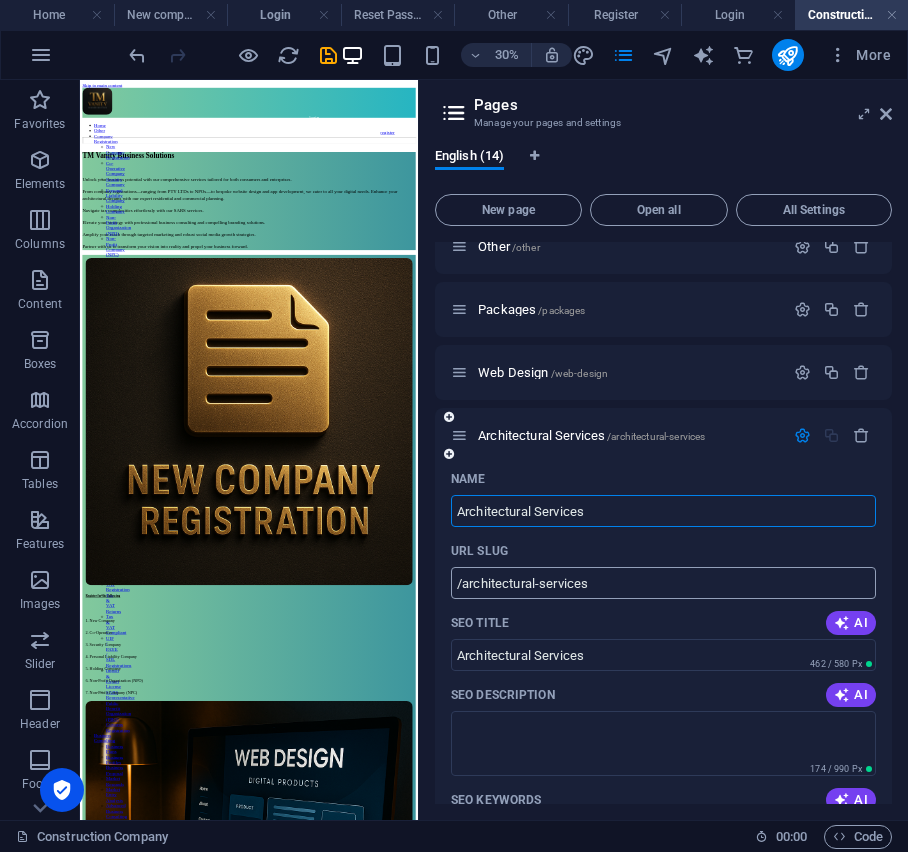 scroll, scrollTop: 402, scrollLeft: 0, axis: vertical 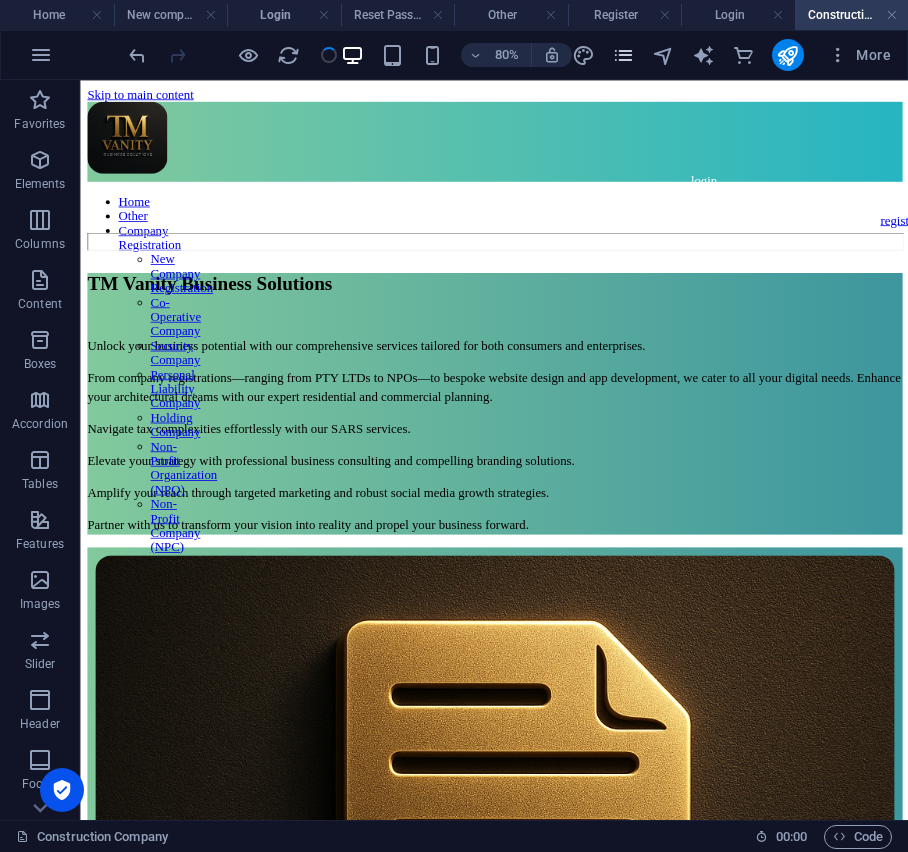 click at bounding box center [623, 55] 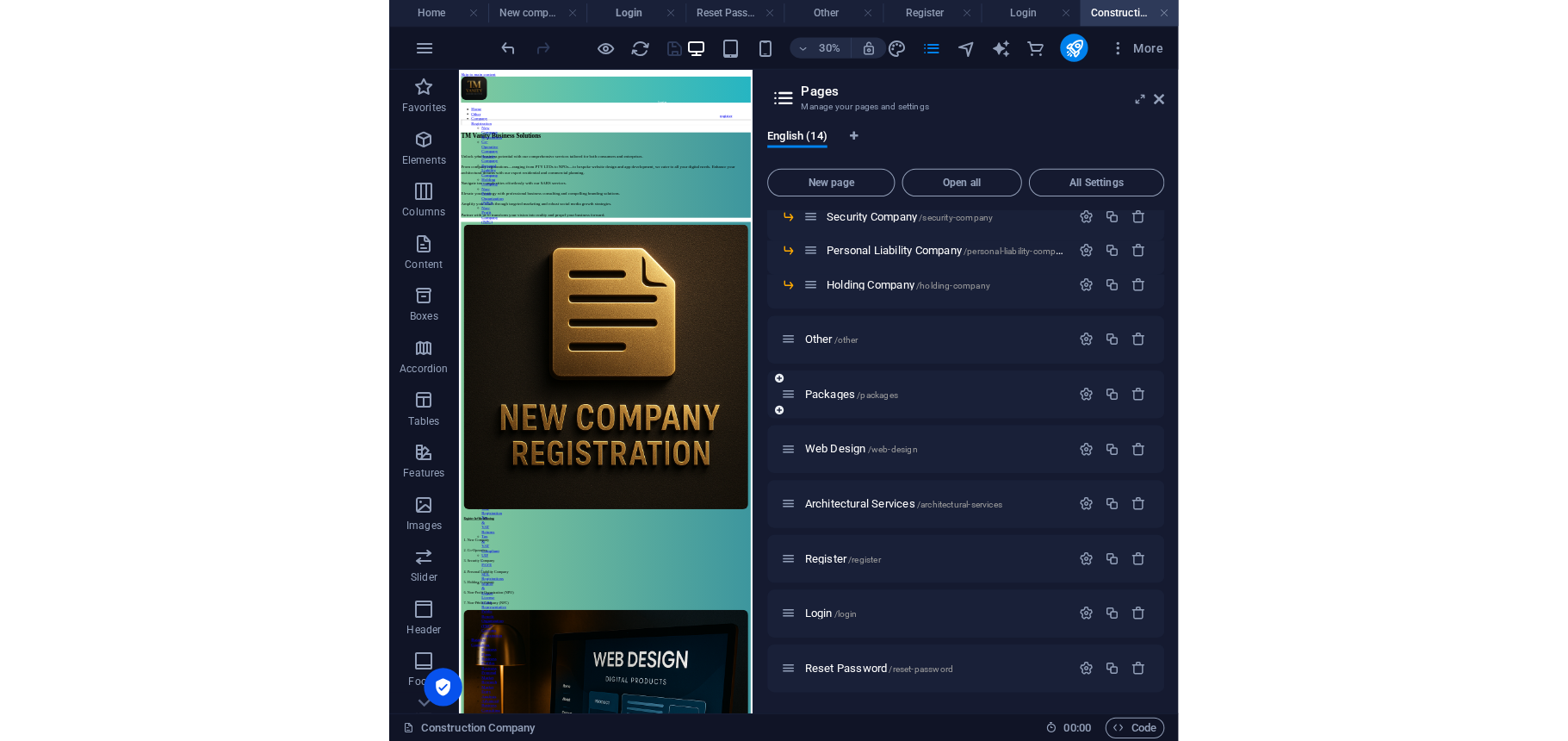 scroll, scrollTop: 172, scrollLeft: 0, axis: vertical 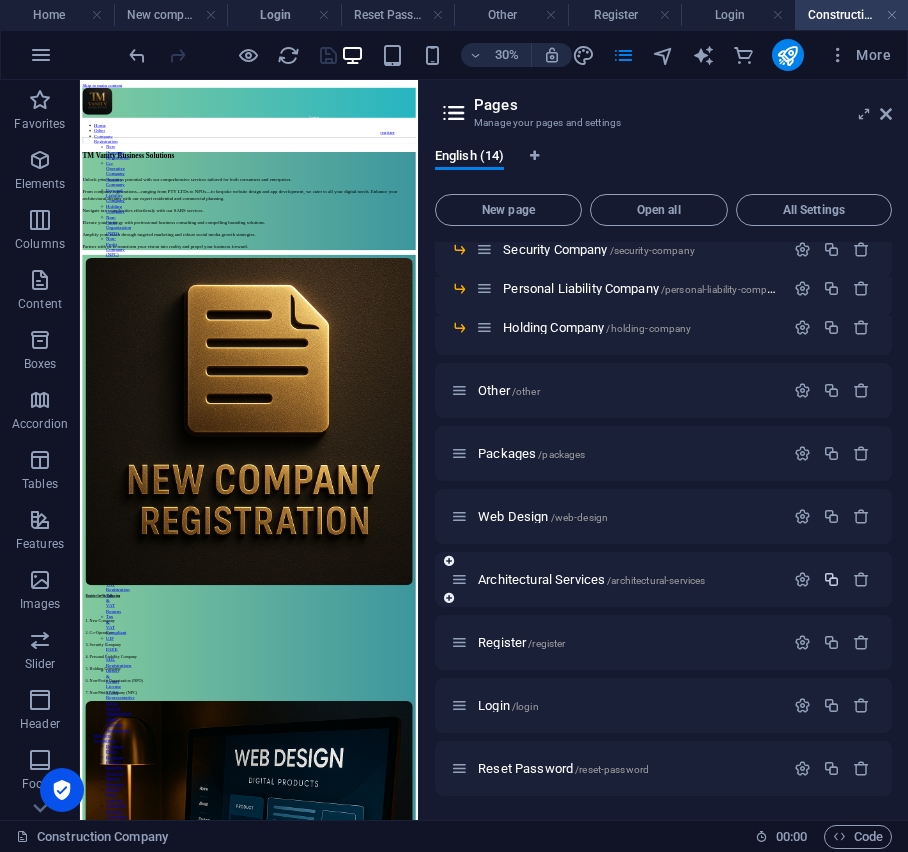 click at bounding box center [831, 579] 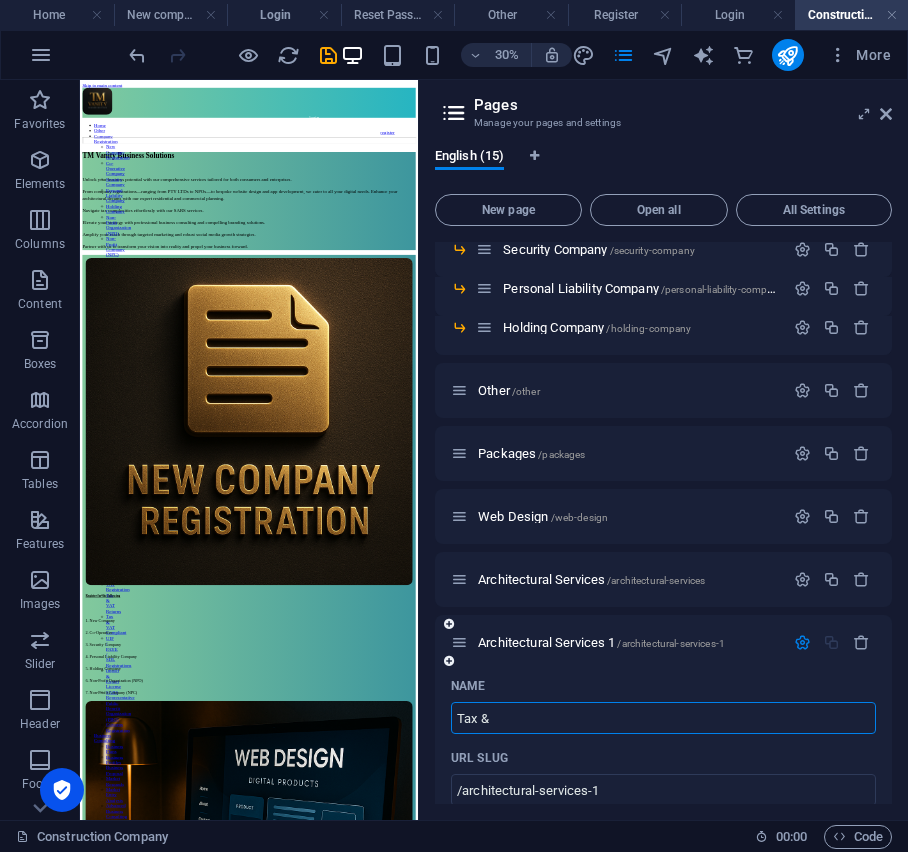 type on "Tax &" 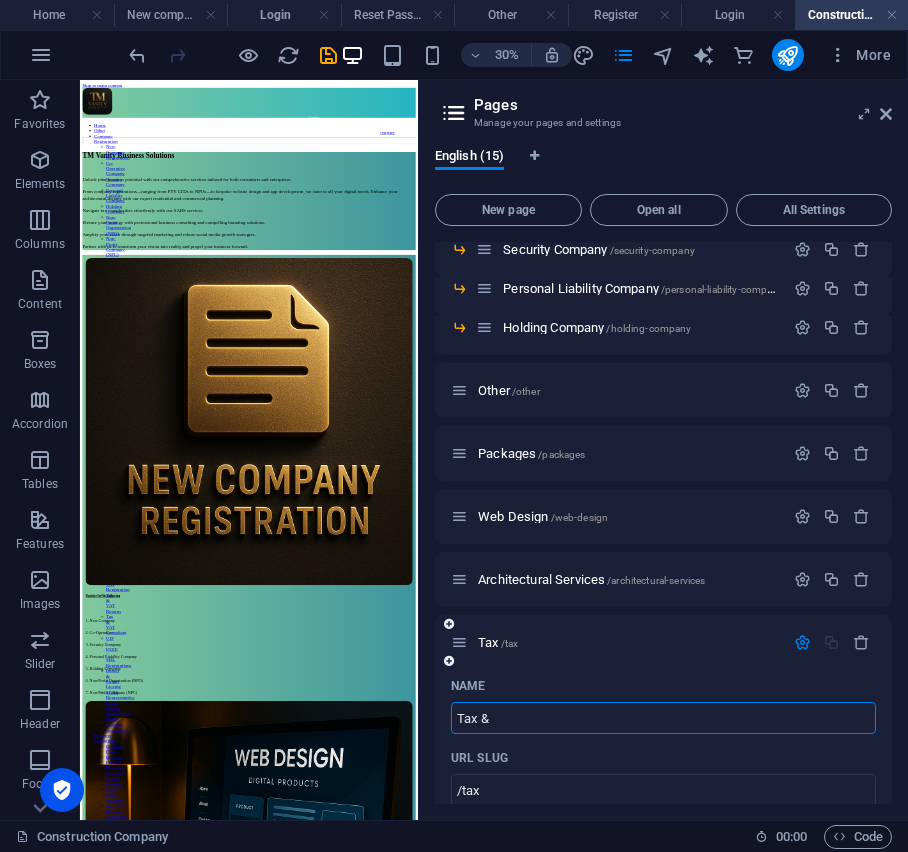 type on "/tax" 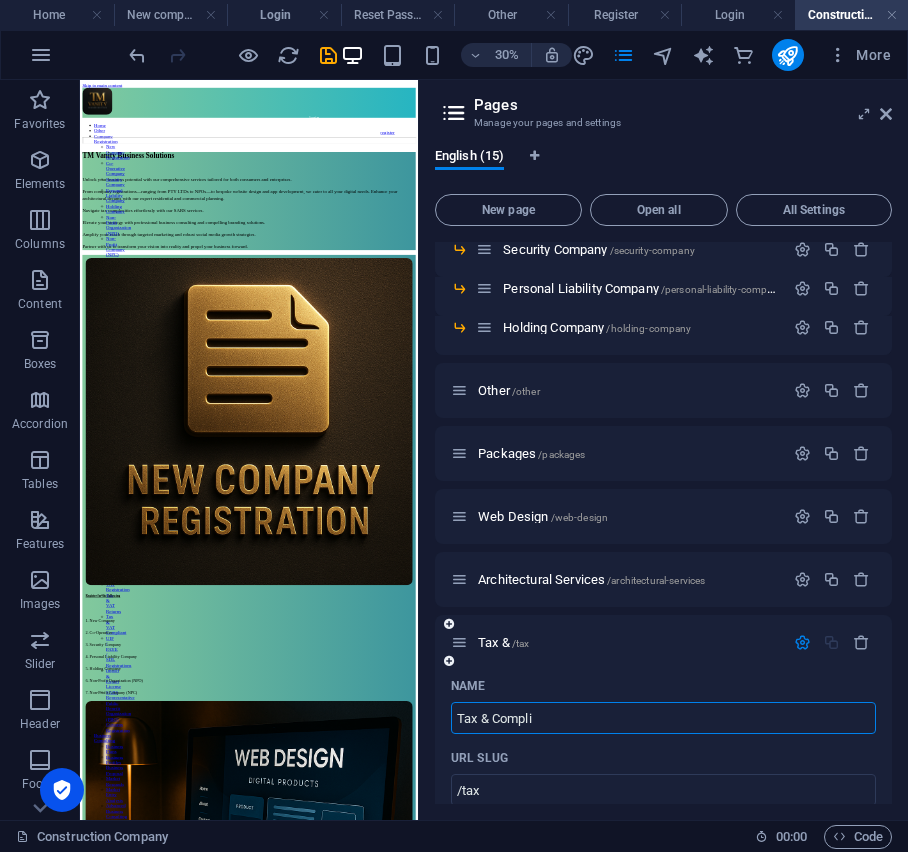 type on "Tax & Complia" 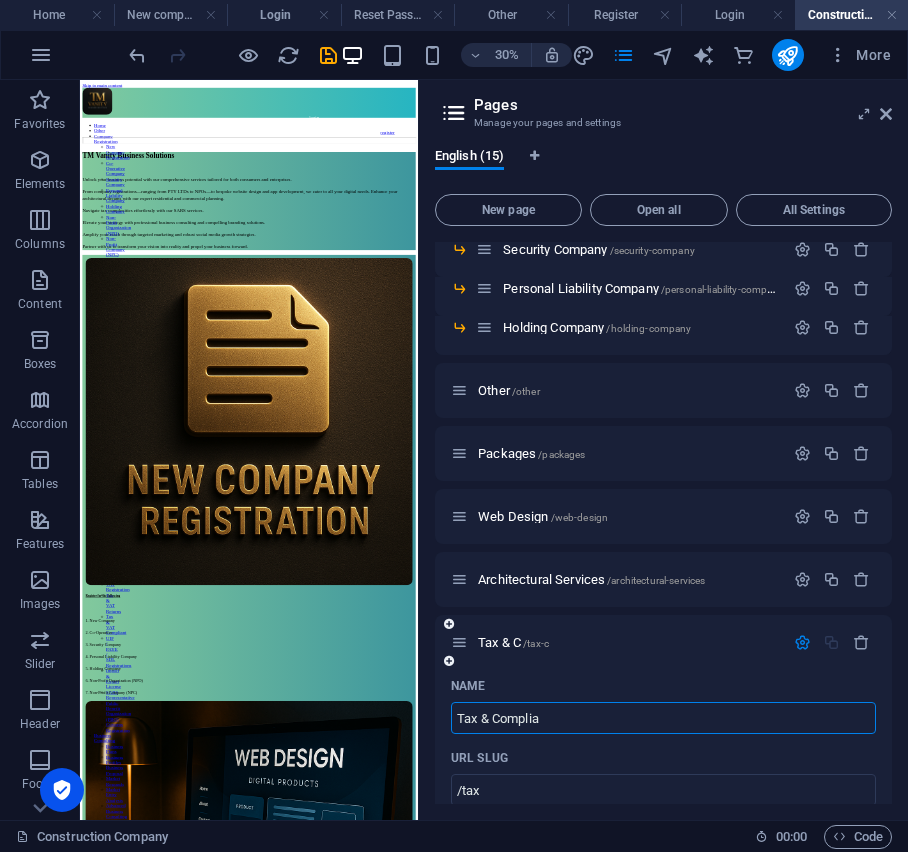 type on "/tax-c" 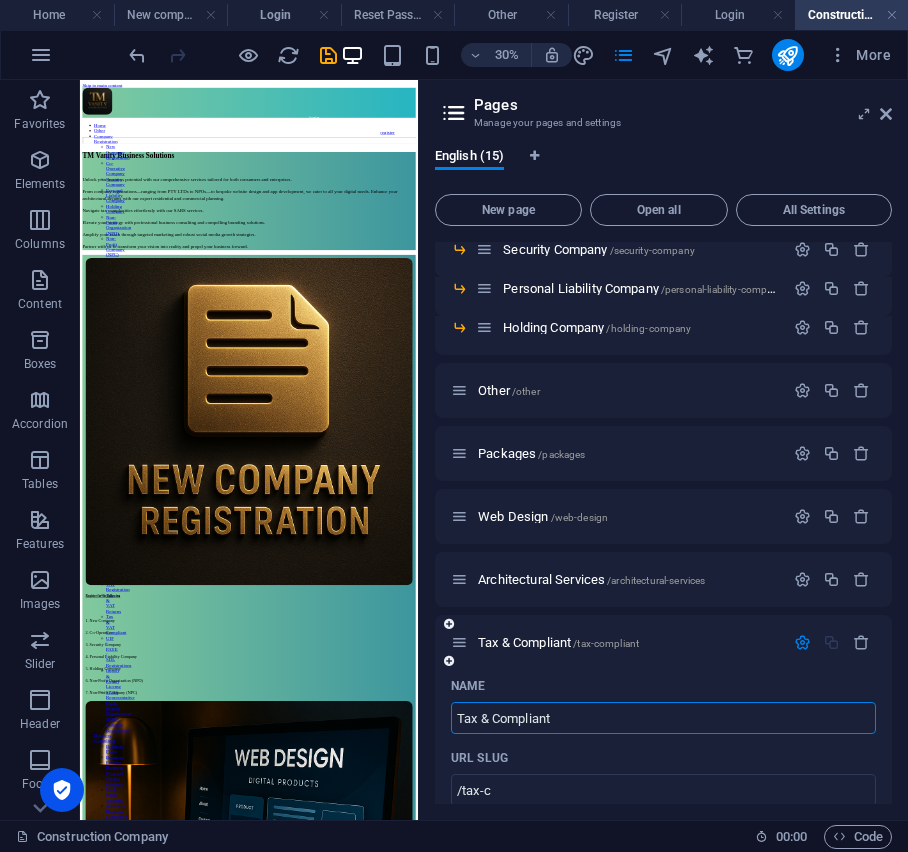 type on "Tax & Compliant" 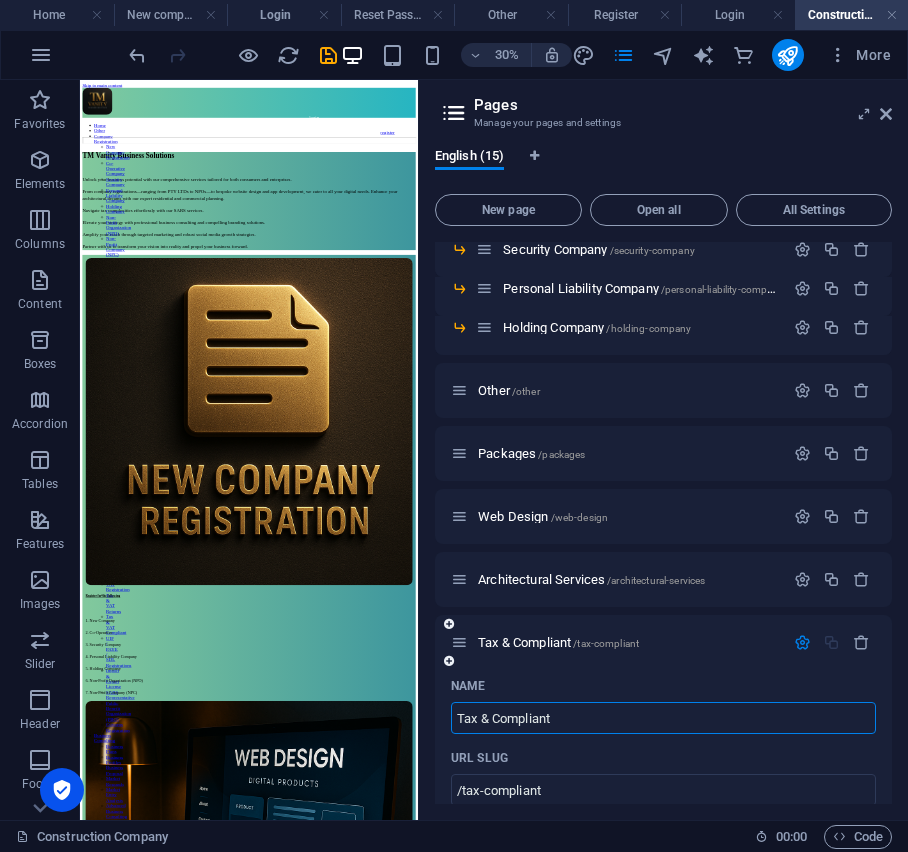 drag, startPoint x: 586, startPoint y: 721, endPoint x: 449, endPoint y: 721, distance: 137 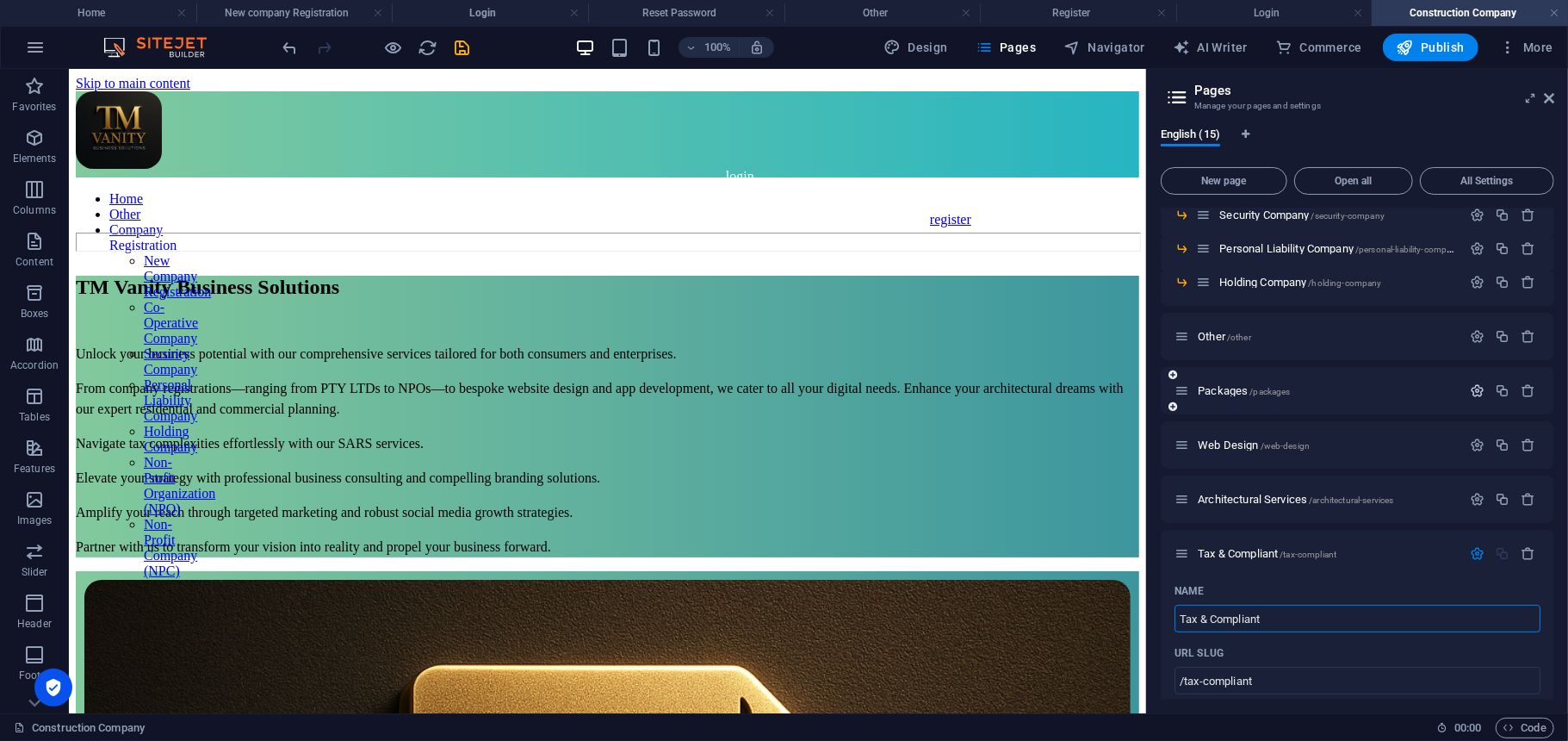 type on "Tax & Compliant" 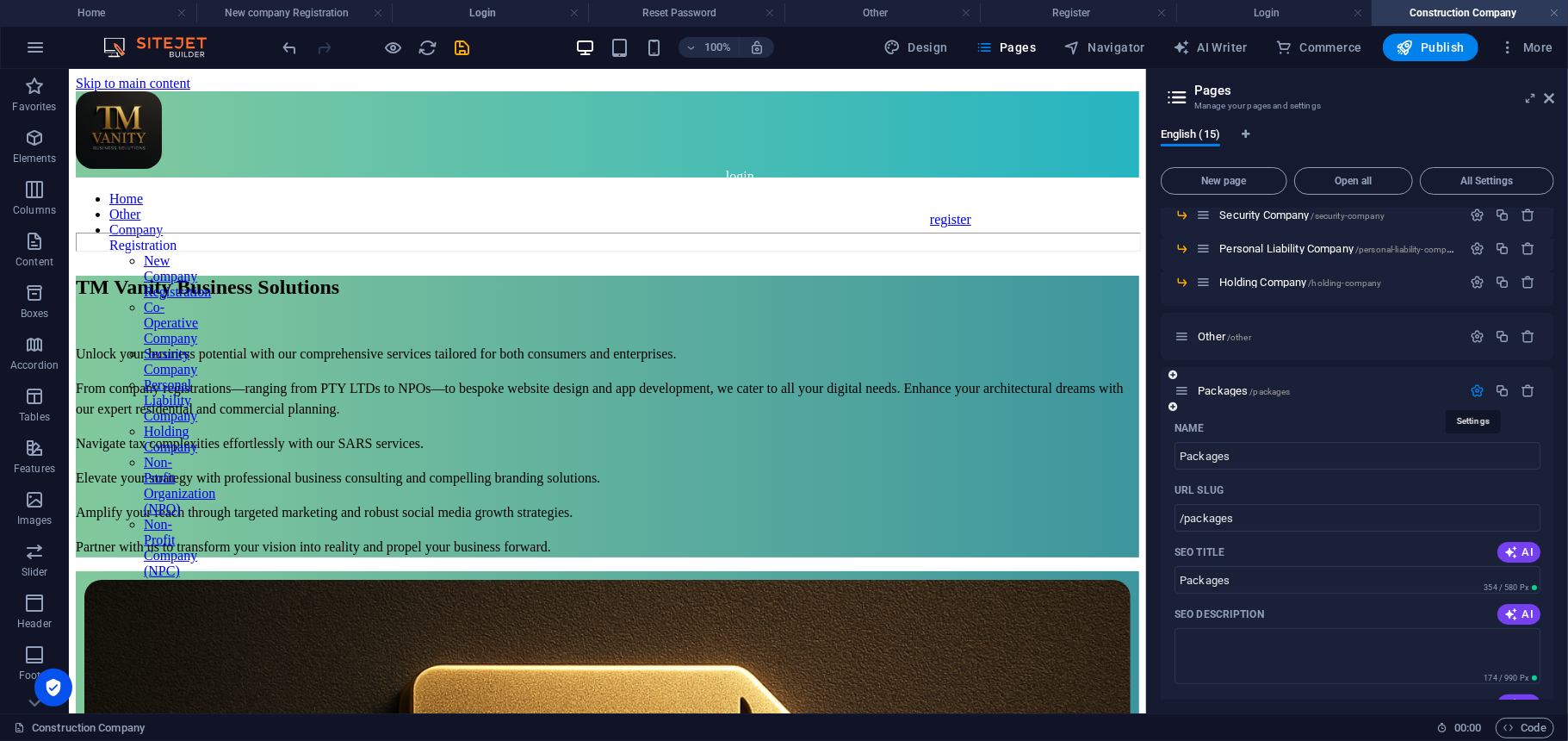 click at bounding box center [1477, 390] 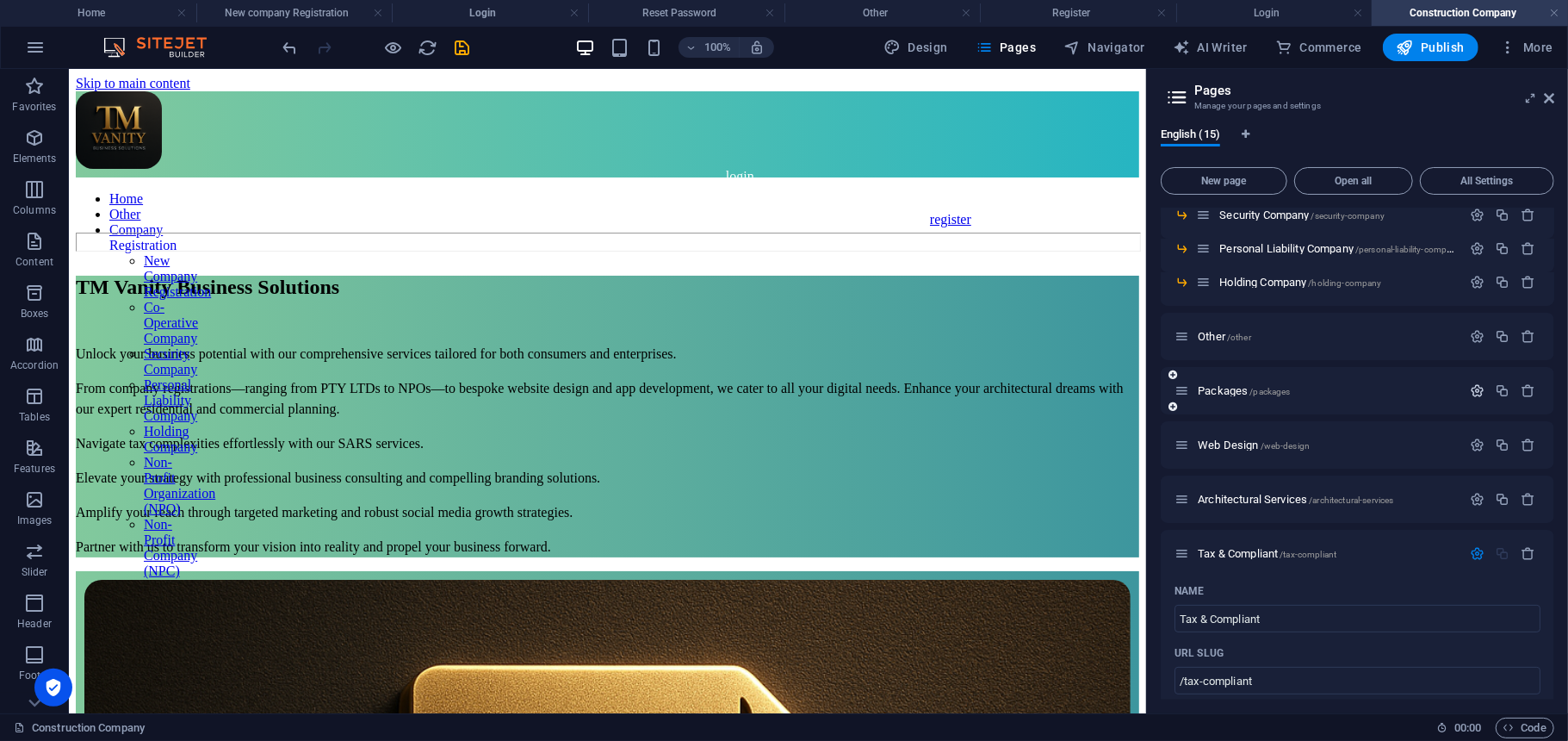click at bounding box center [1477, 390] 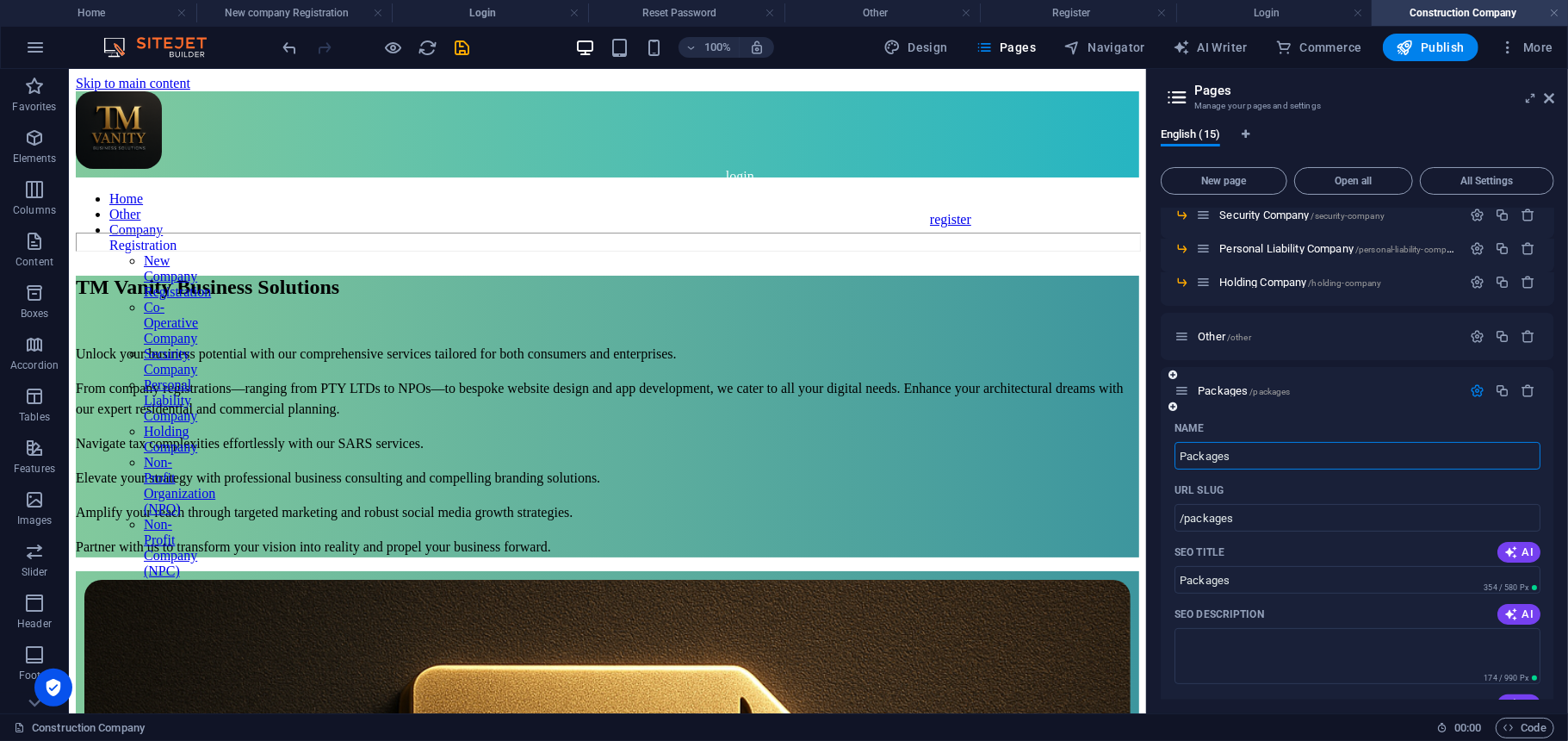 click on "Packages" at bounding box center (1357, 456) 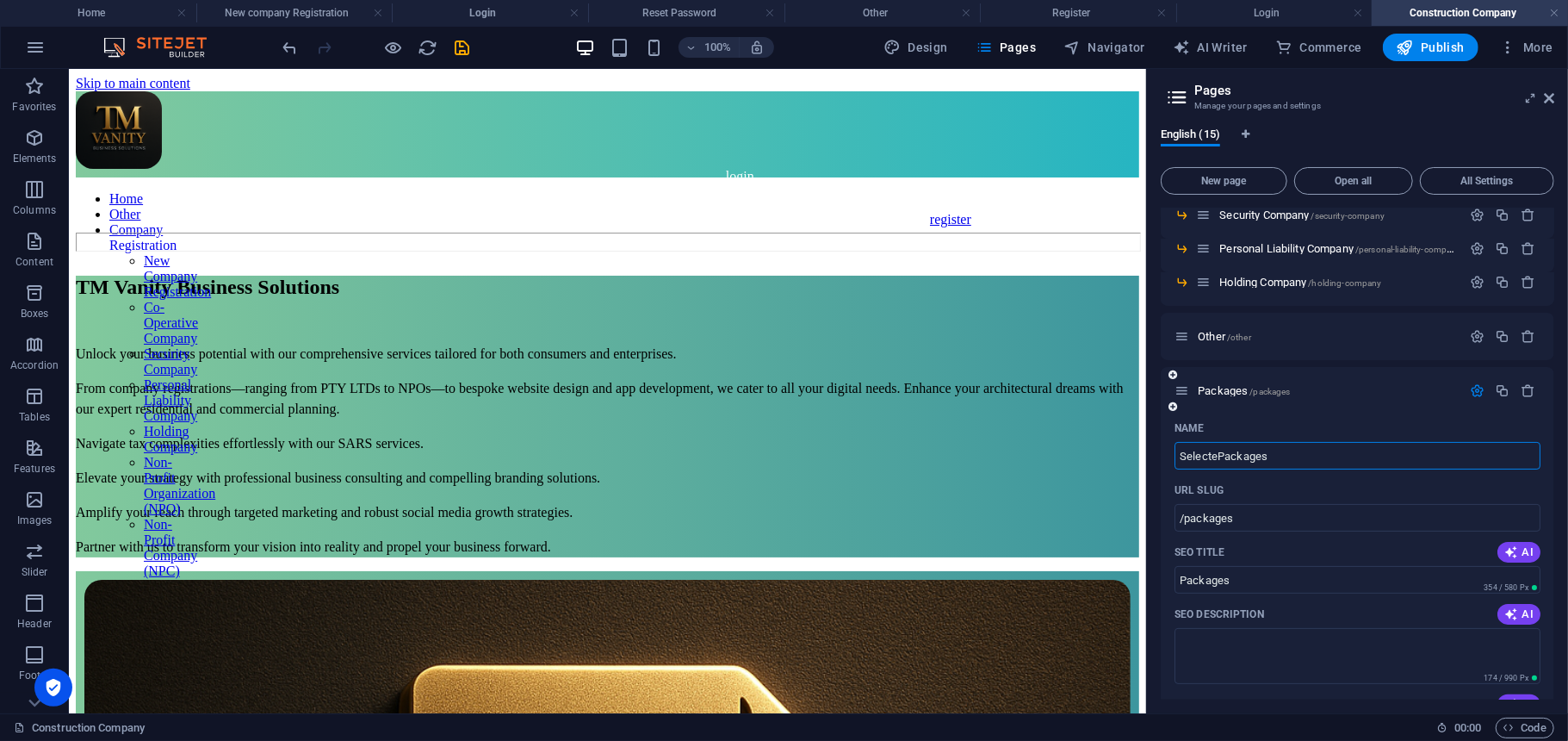 type on "SelectedPackages" 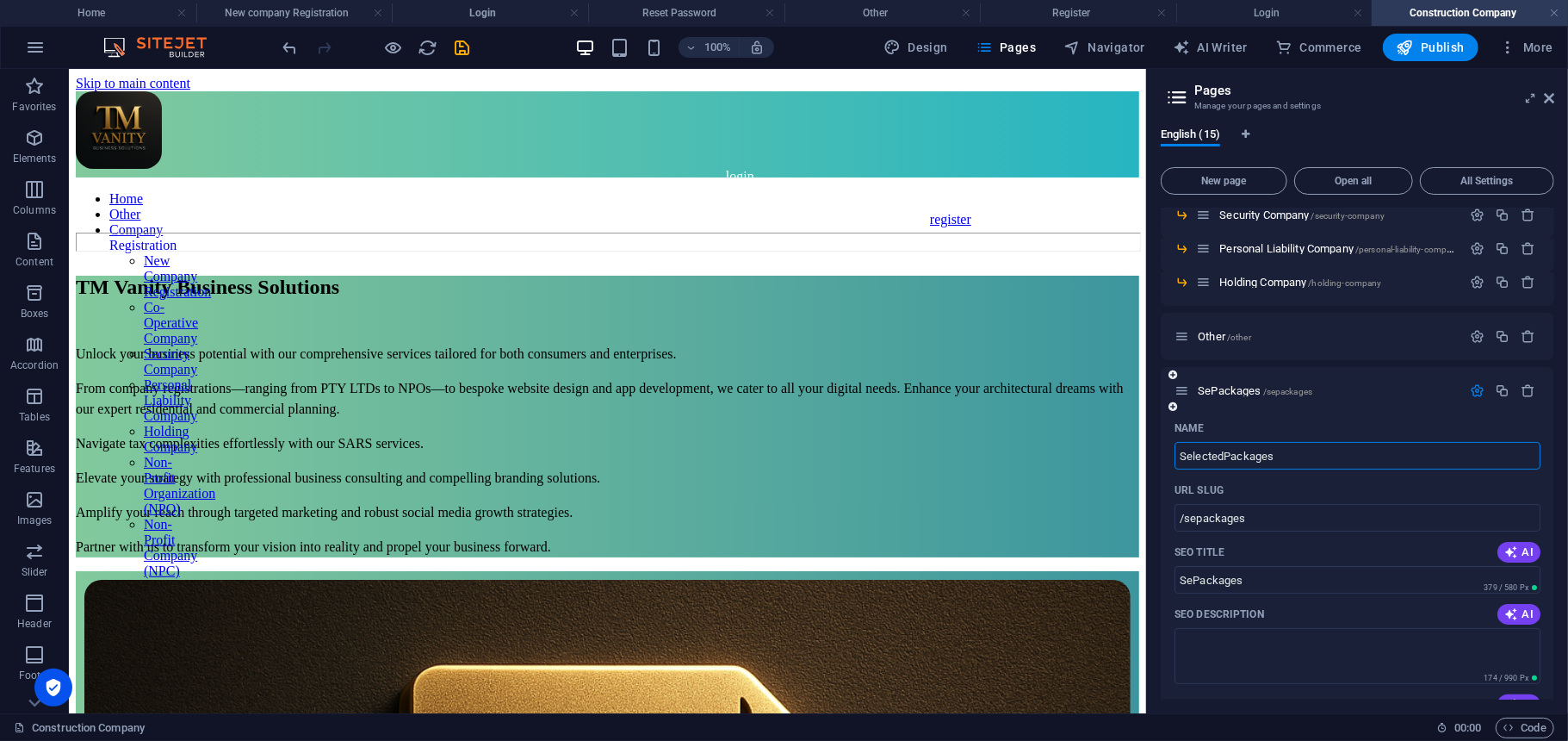 type on "/sepackages" 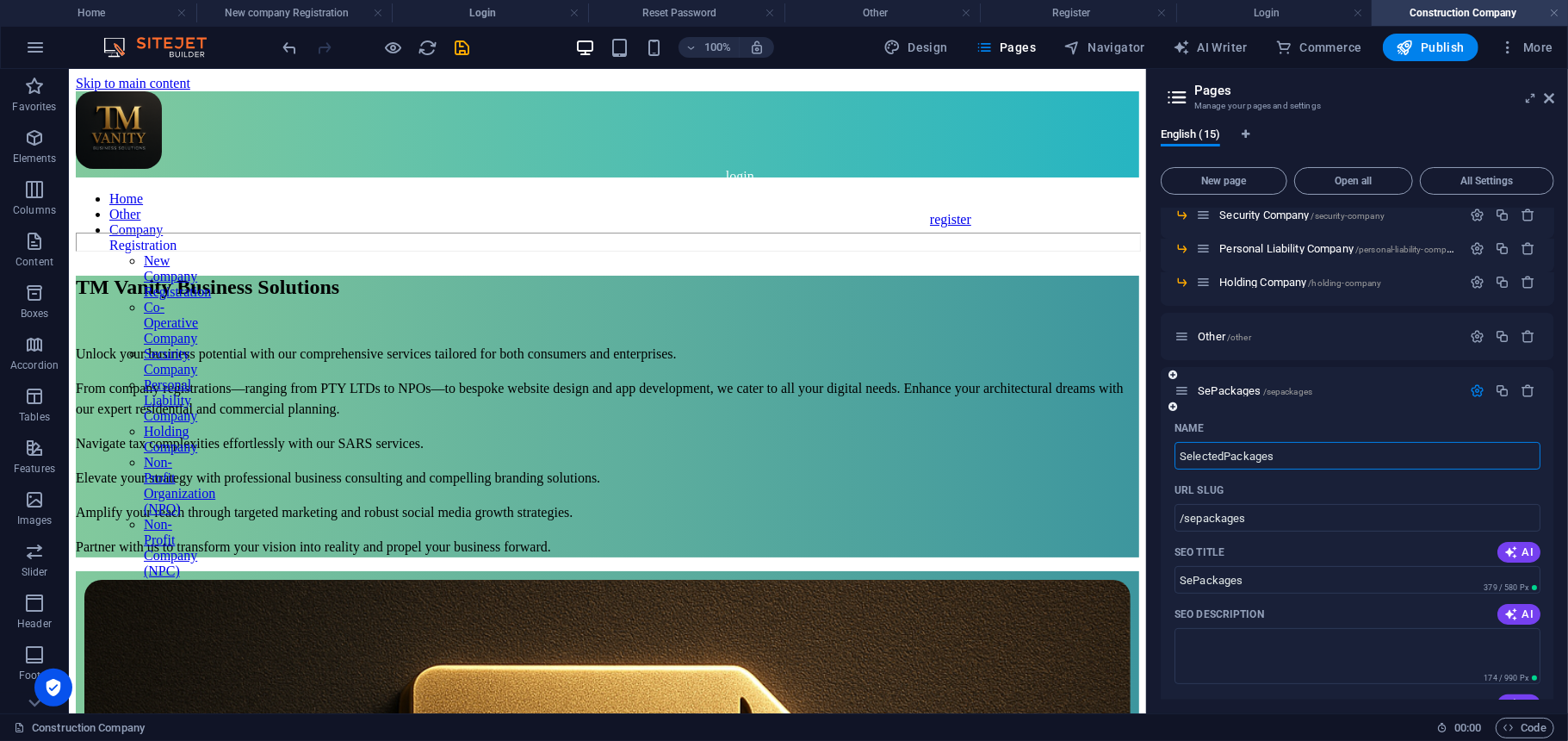 type on "Selected Packages" 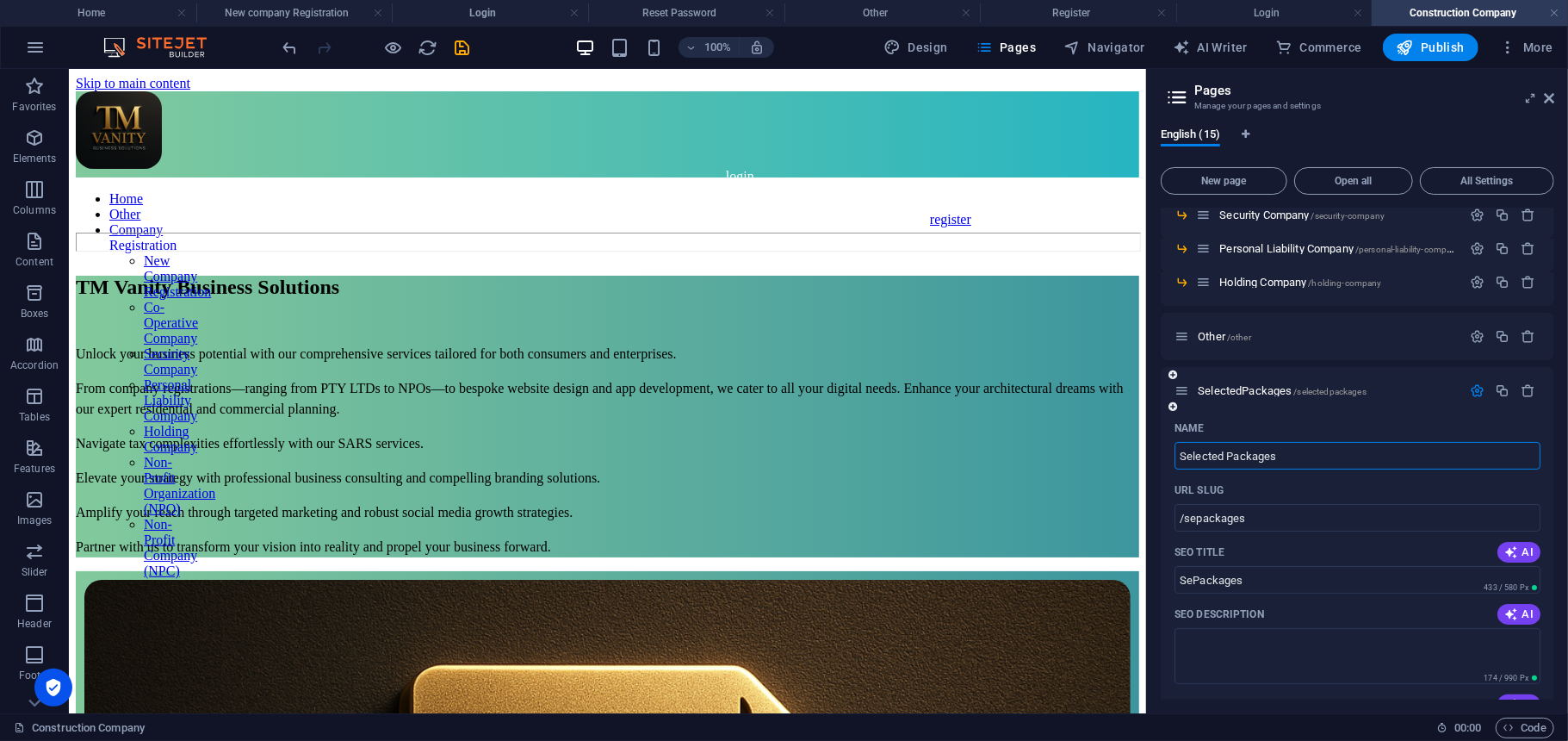 type on "/selectedpackages" 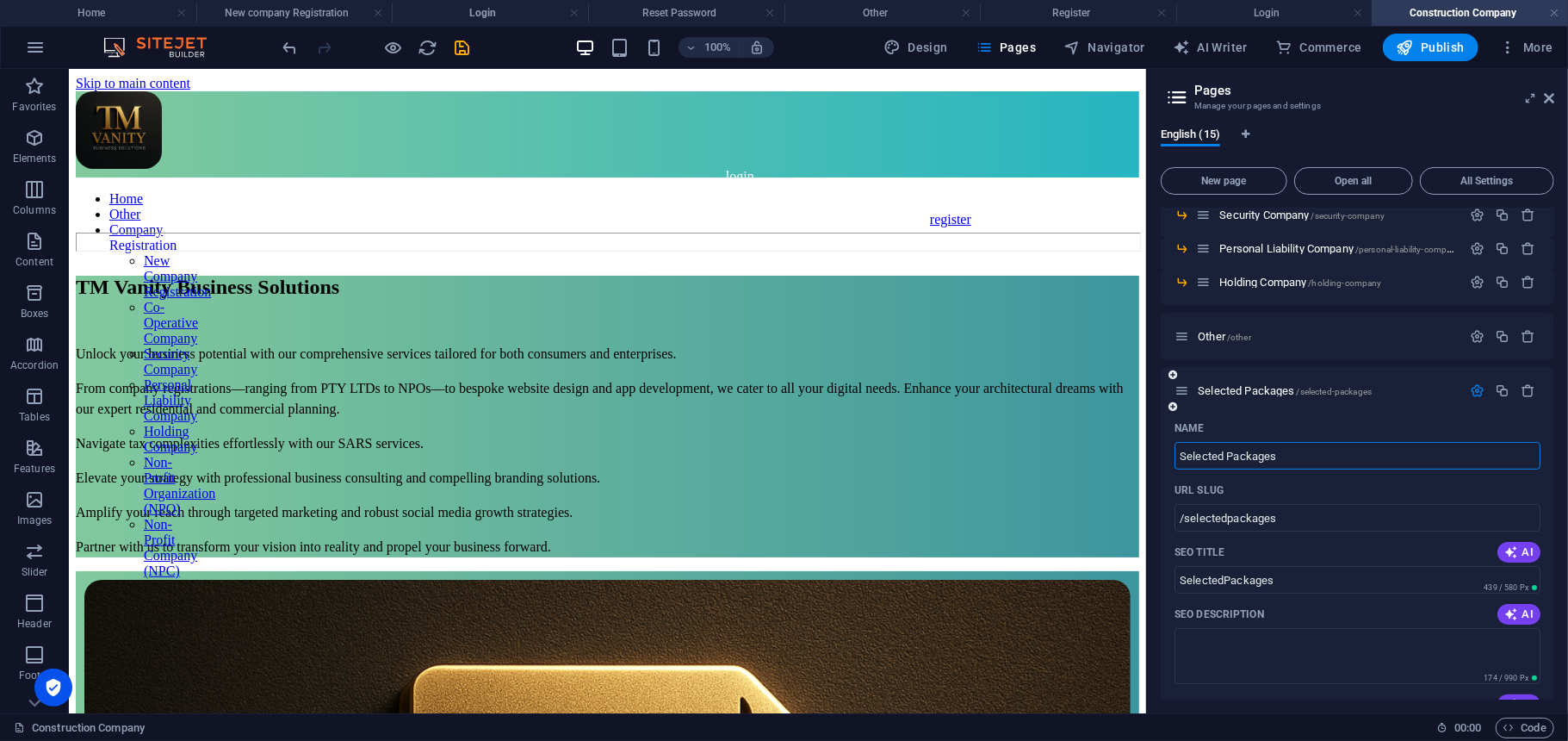 type on "Selected Packages" 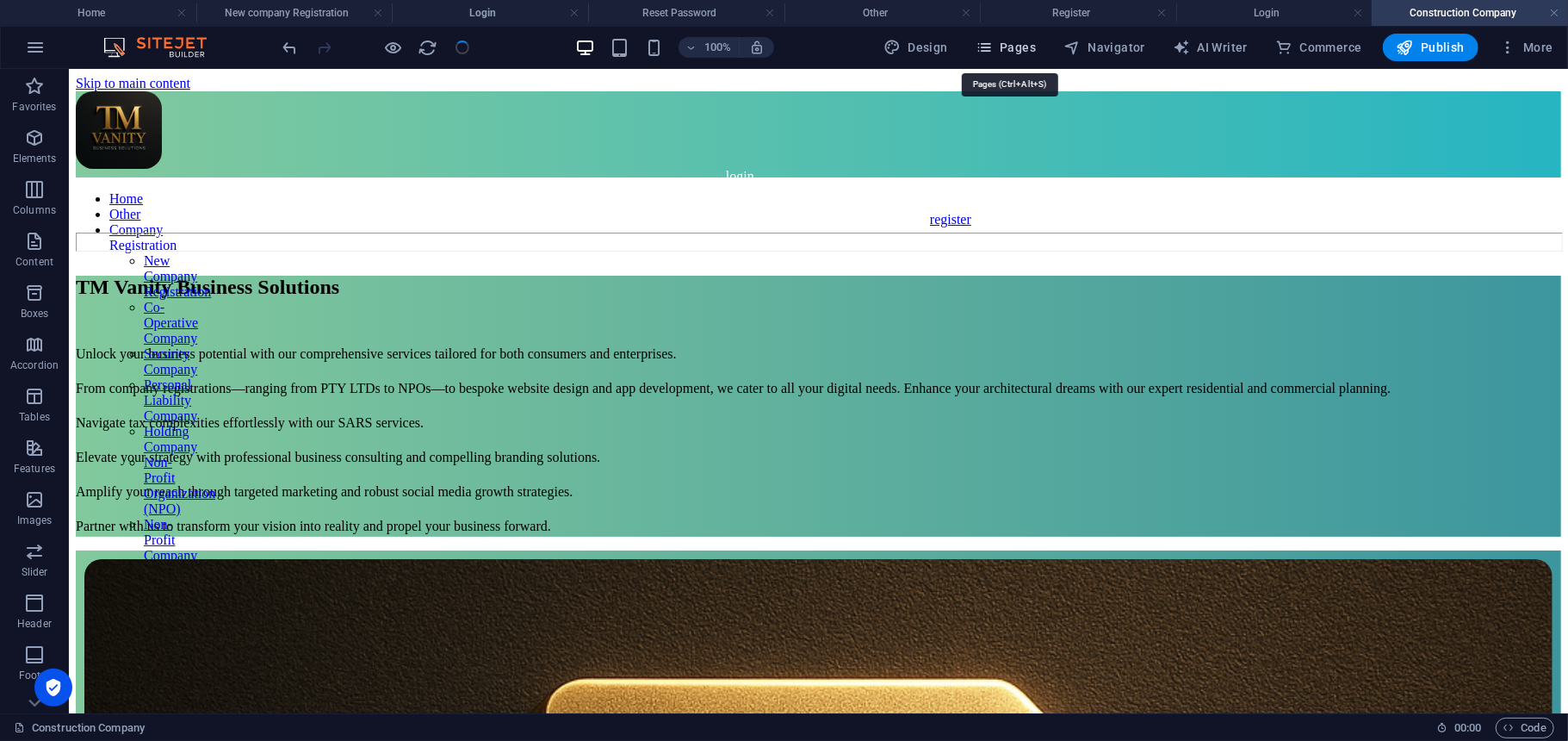 click at bounding box center [984, 47] 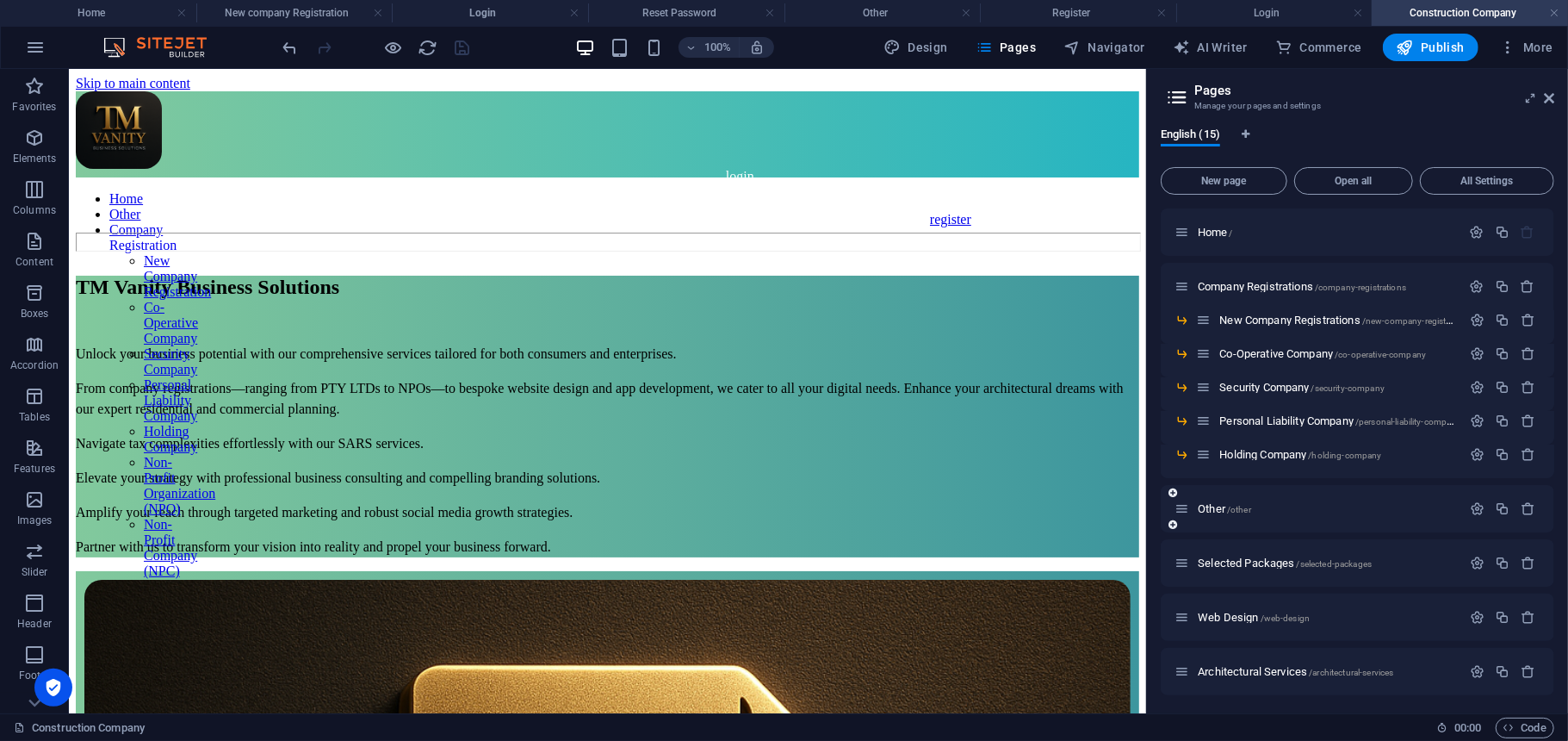 scroll, scrollTop: 115, scrollLeft: 0, axis: vertical 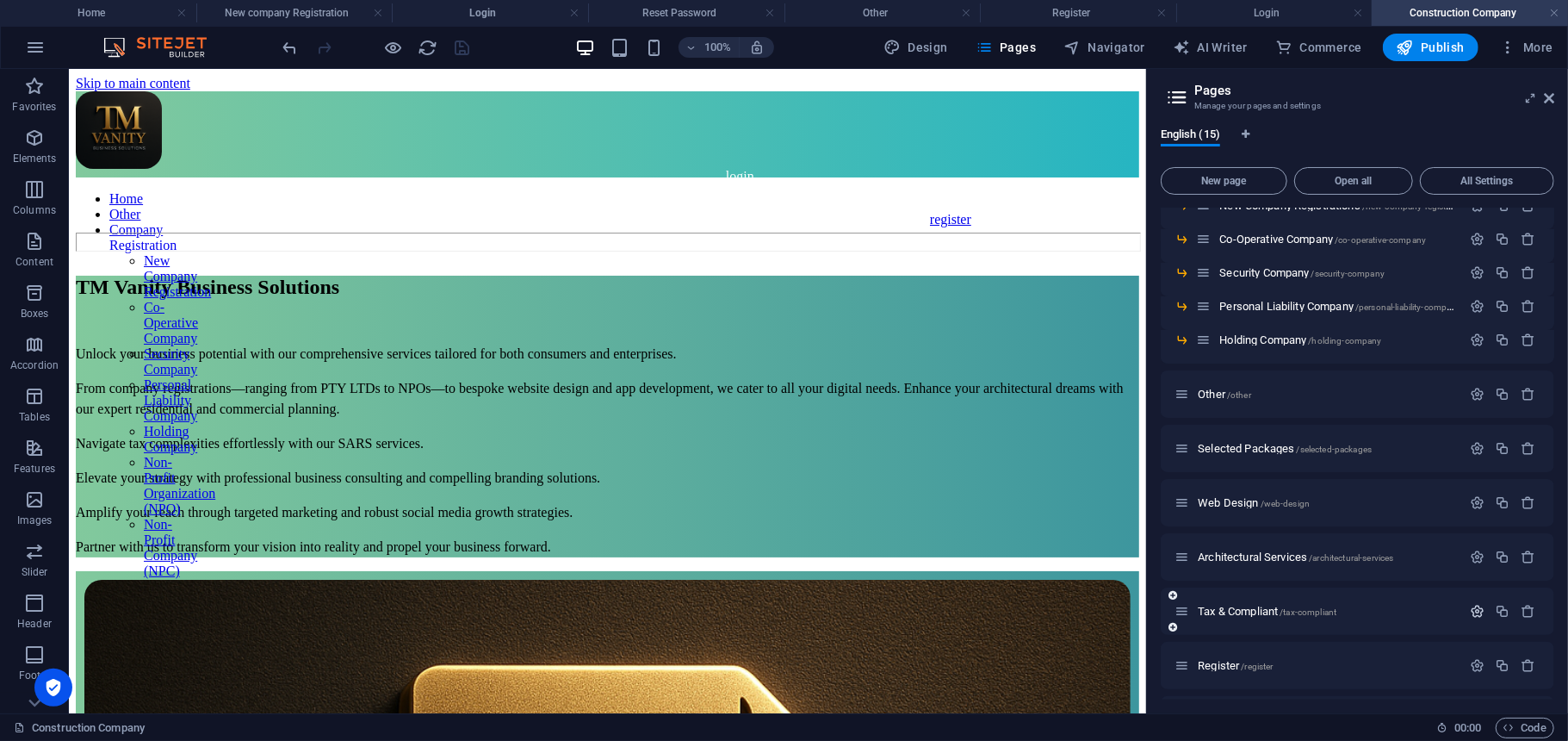 click at bounding box center [1477, 611] 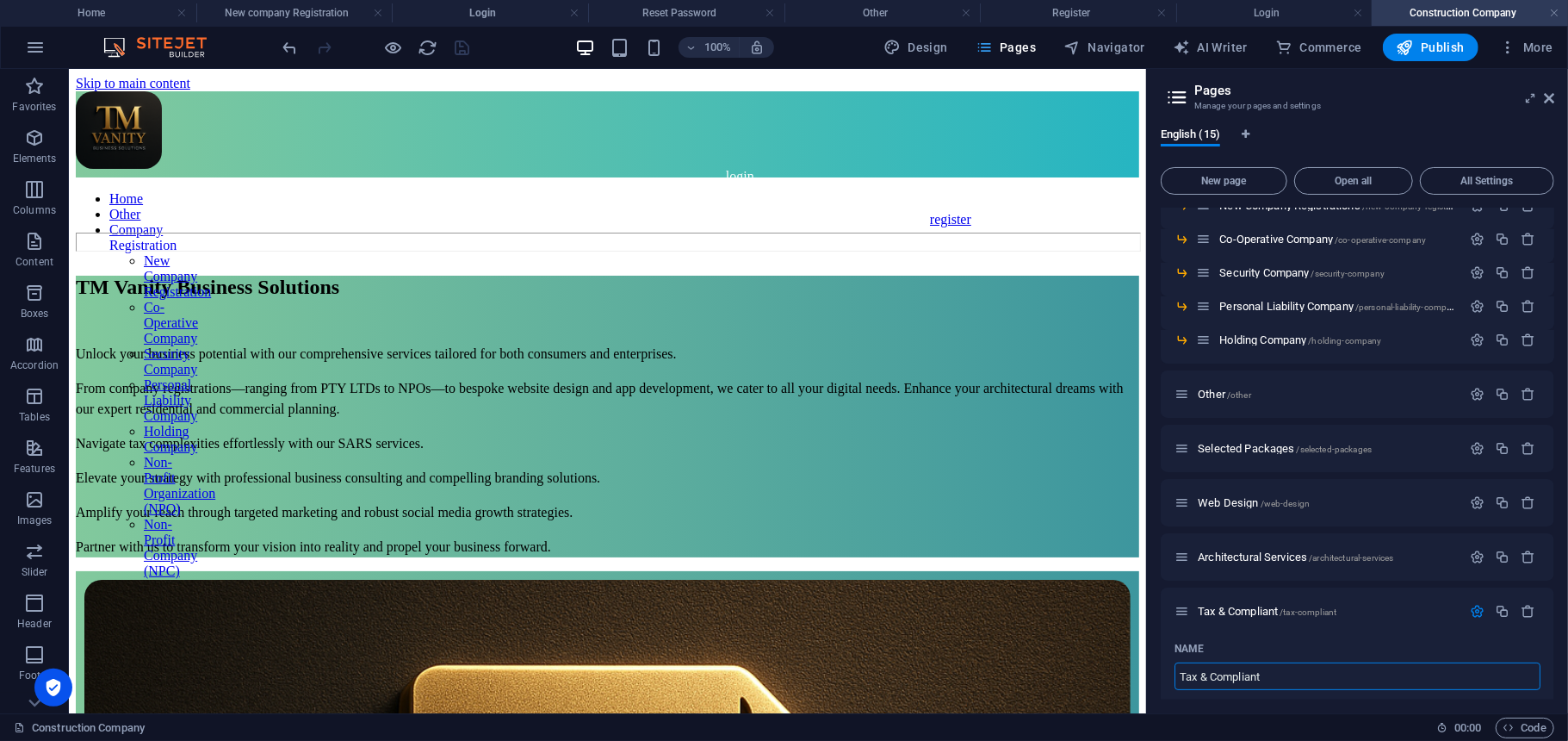 click on "Pages" at bounding box center (1006, 47) 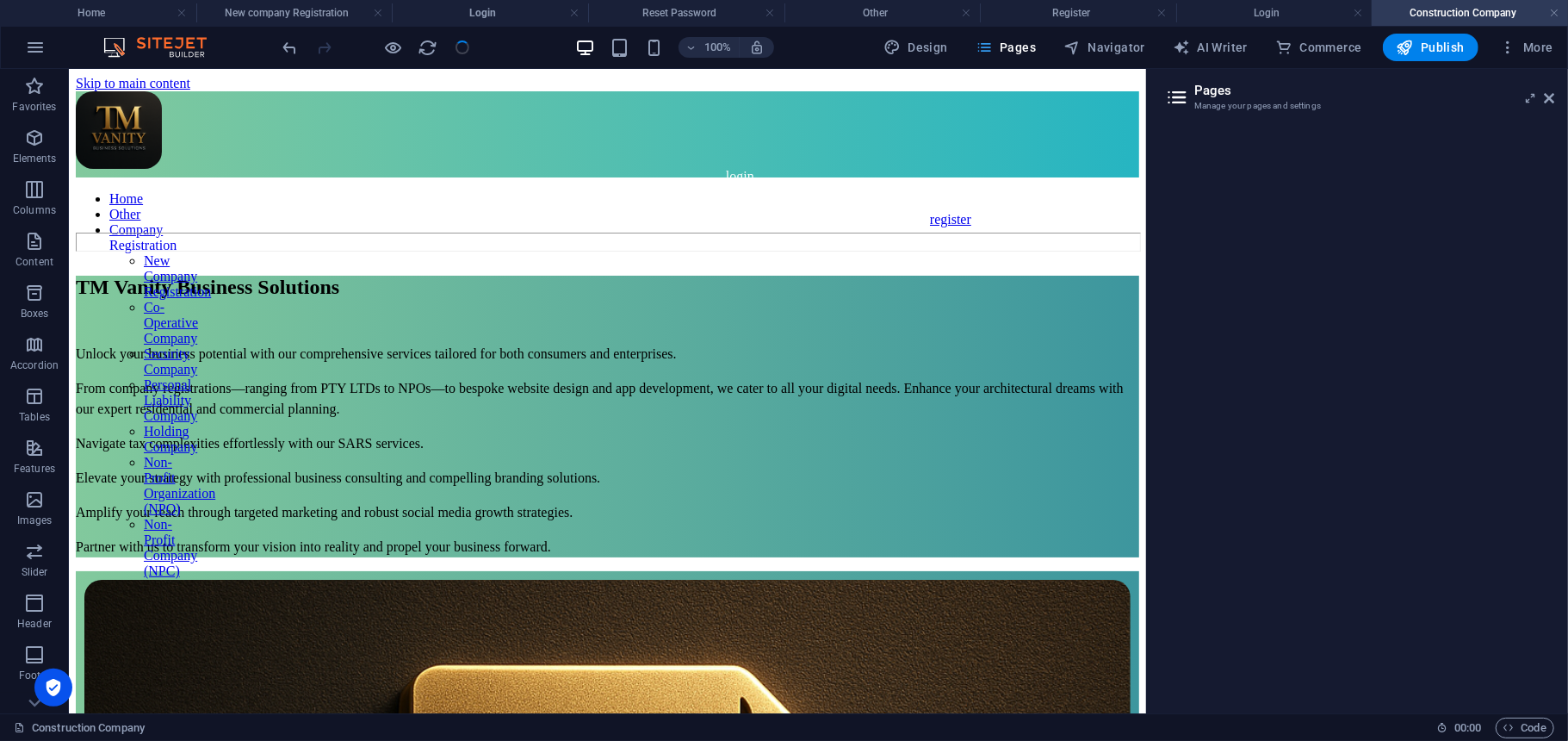 click on "Pages" at bounding box center [1006, 47] 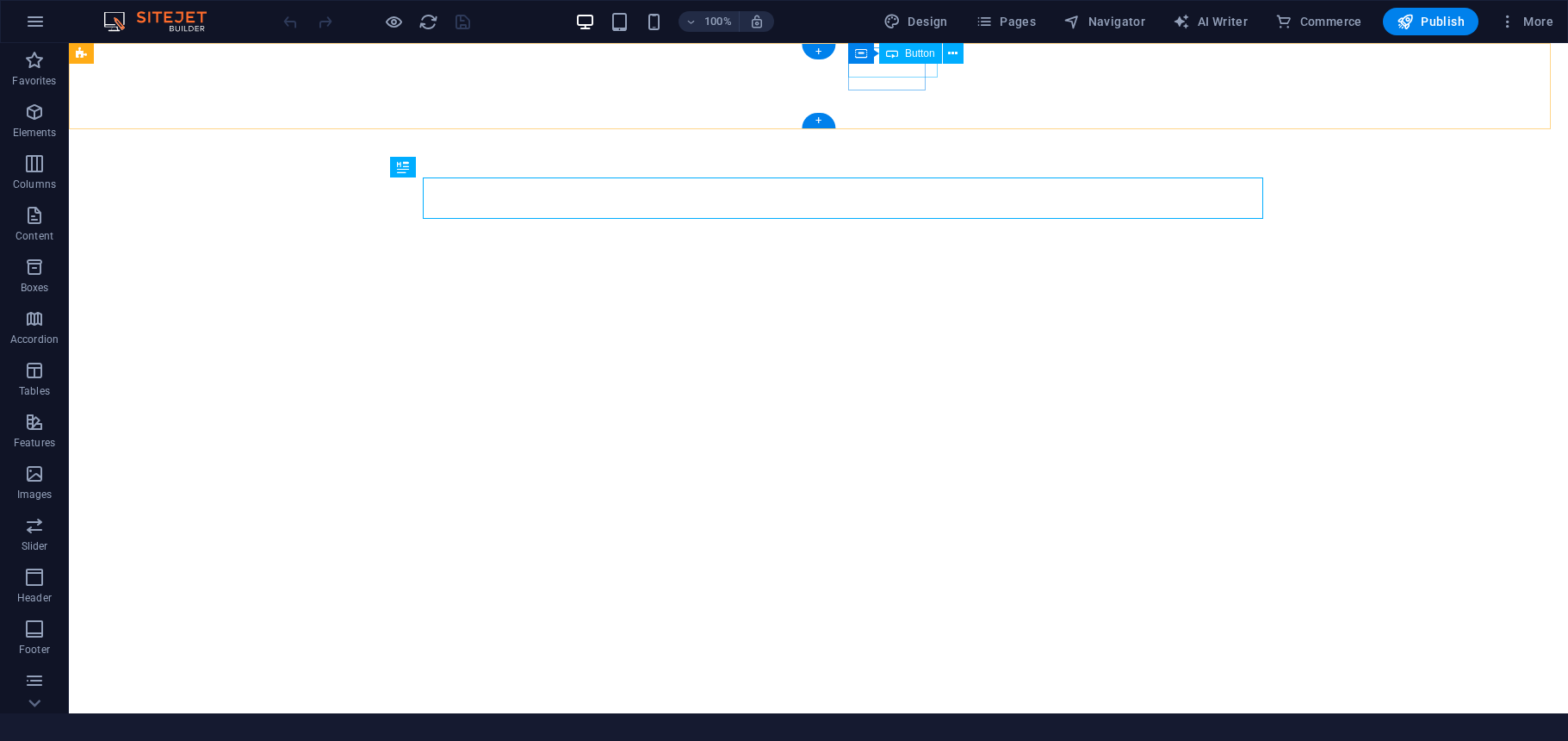 scroll, scrollTop: 0, scrollLeft: 0, axis: both 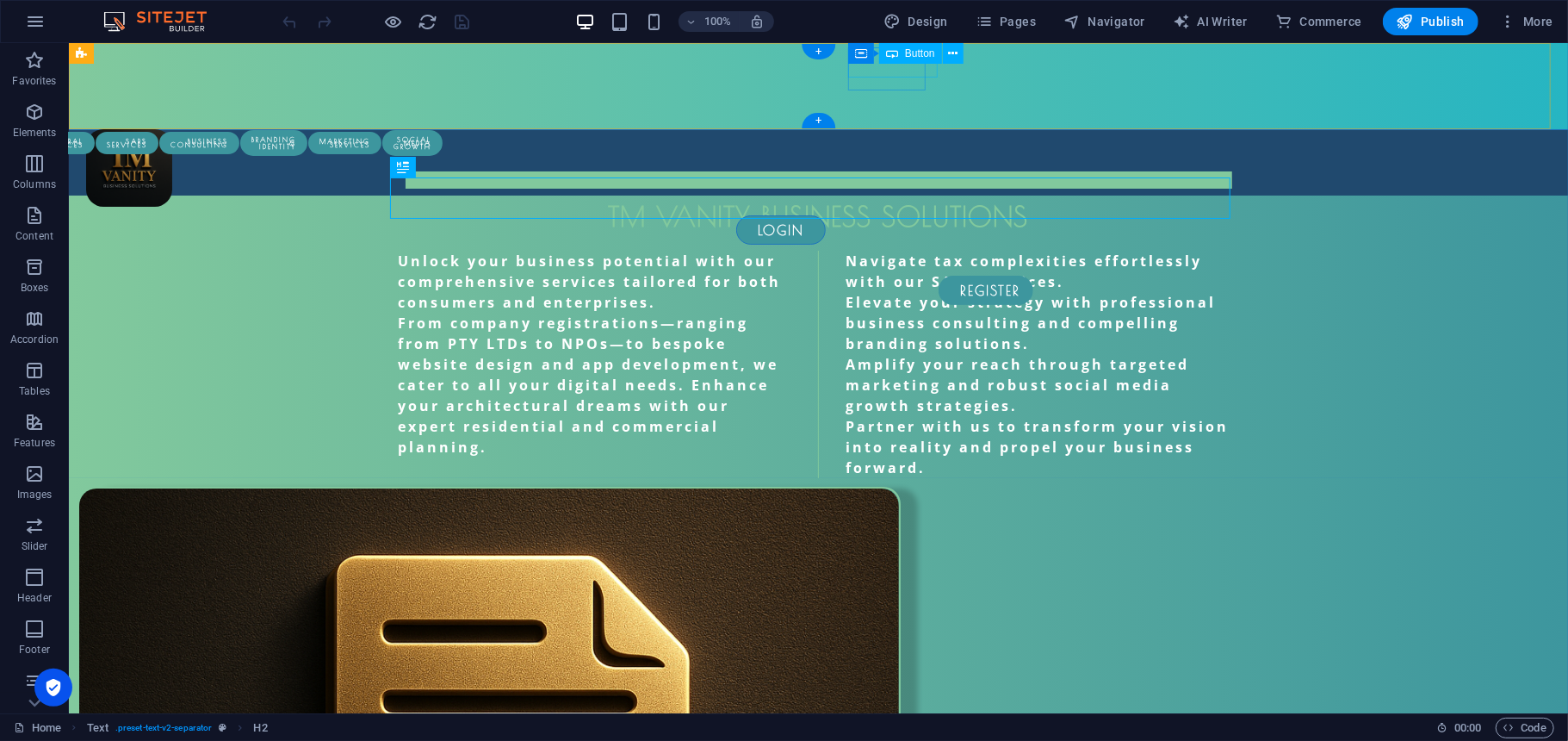 click on "login" at bounding box center [780, 229] 